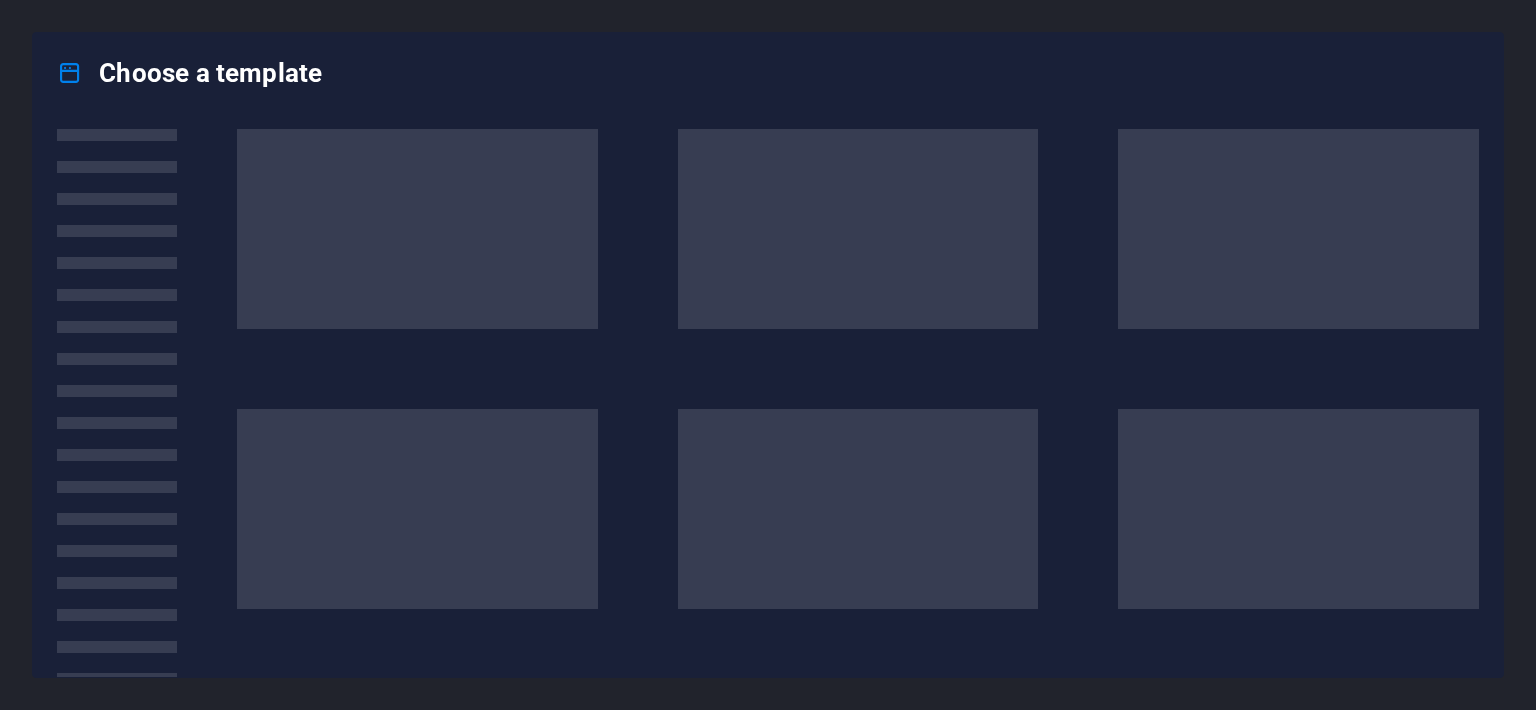 scroll, scrollTop: 0, scrollLeft: 0, axis: both 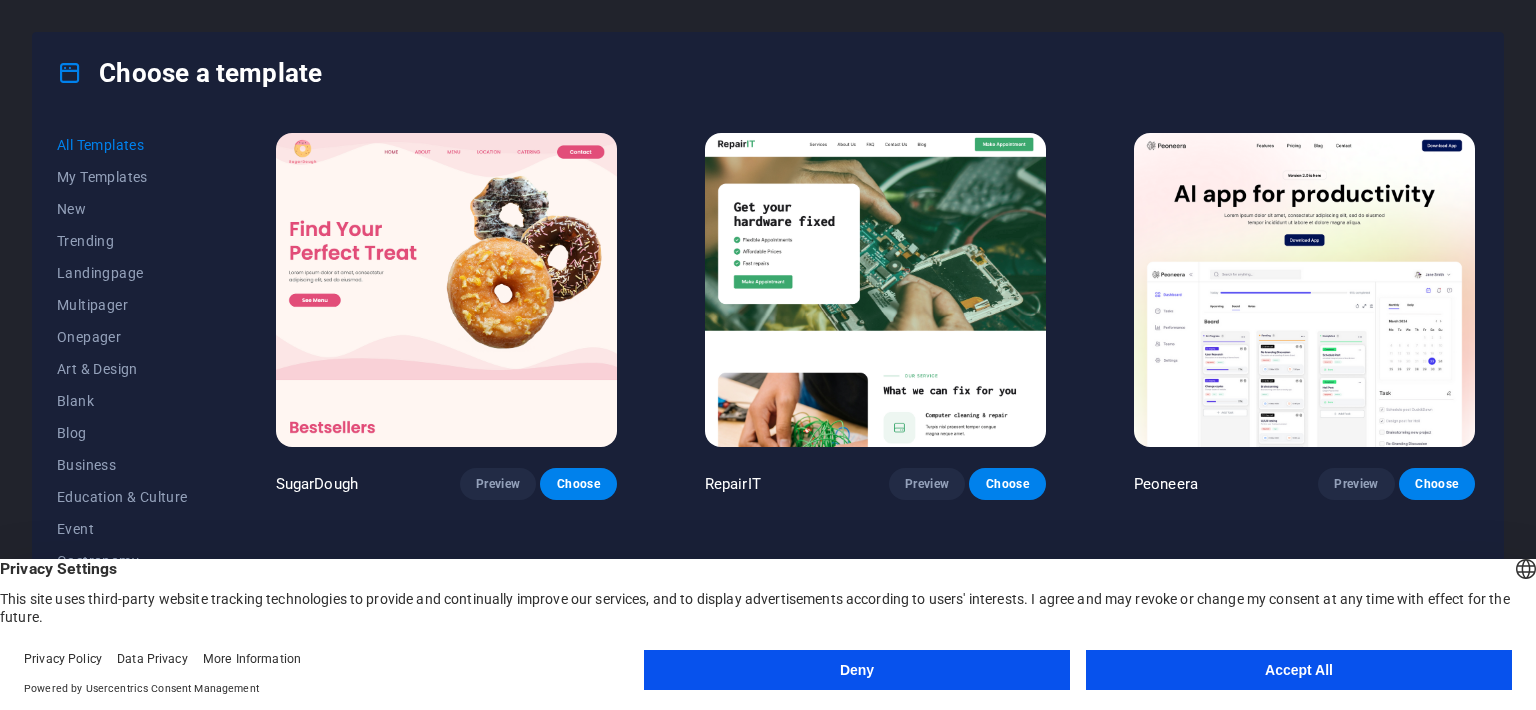 click on "Deny" at bounding box center [857, 670] 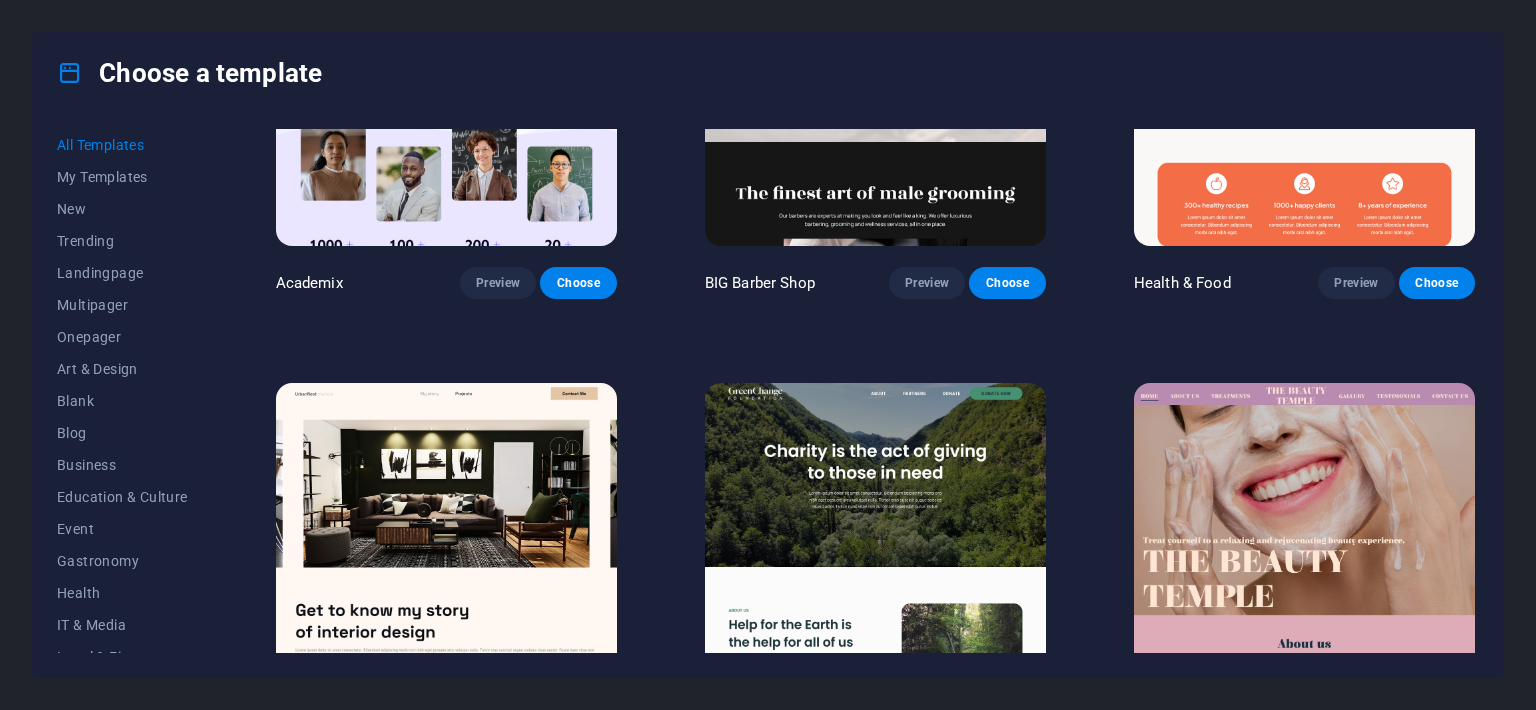 scroll, scrollTop: 2098, scrollLeft: 0, axis: vertical 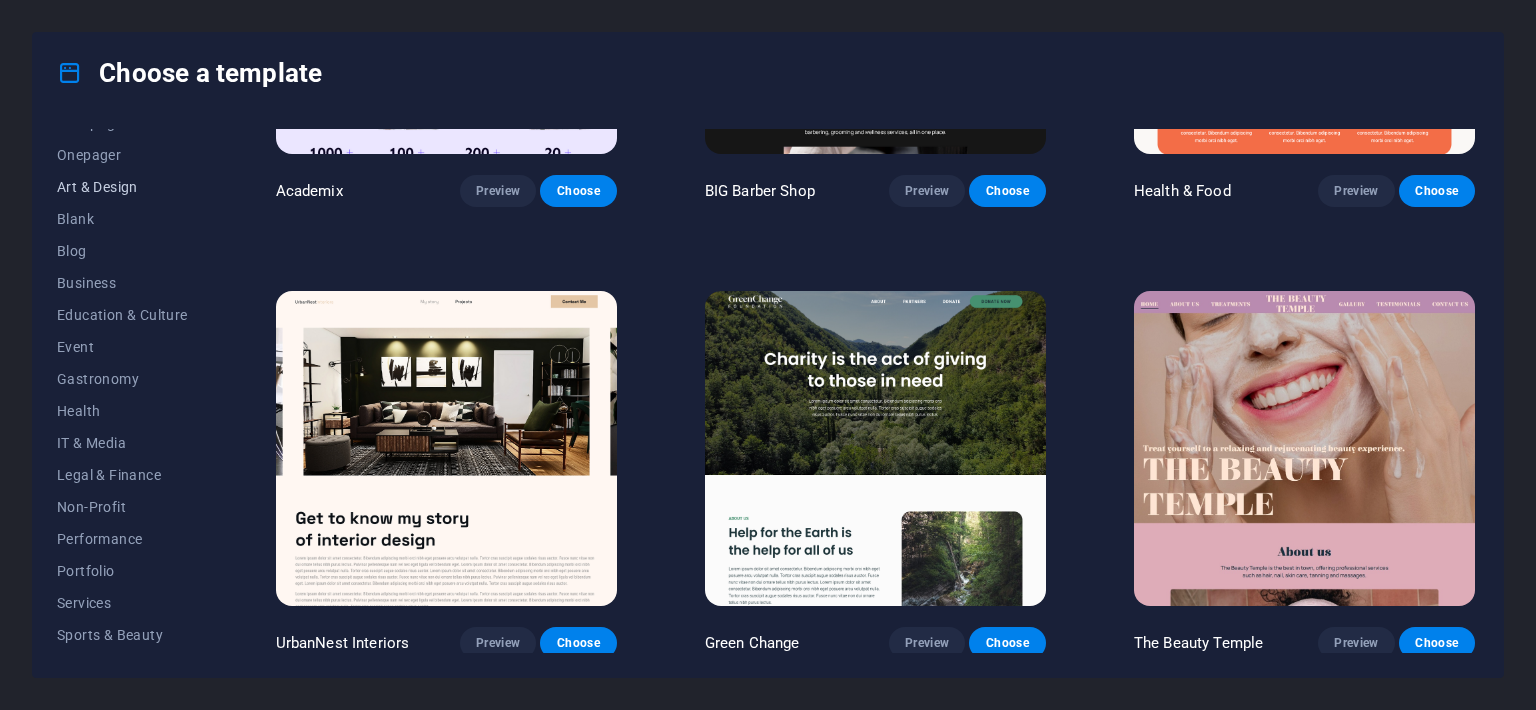 click on "Art & Design" at bounding box center (122, 187) 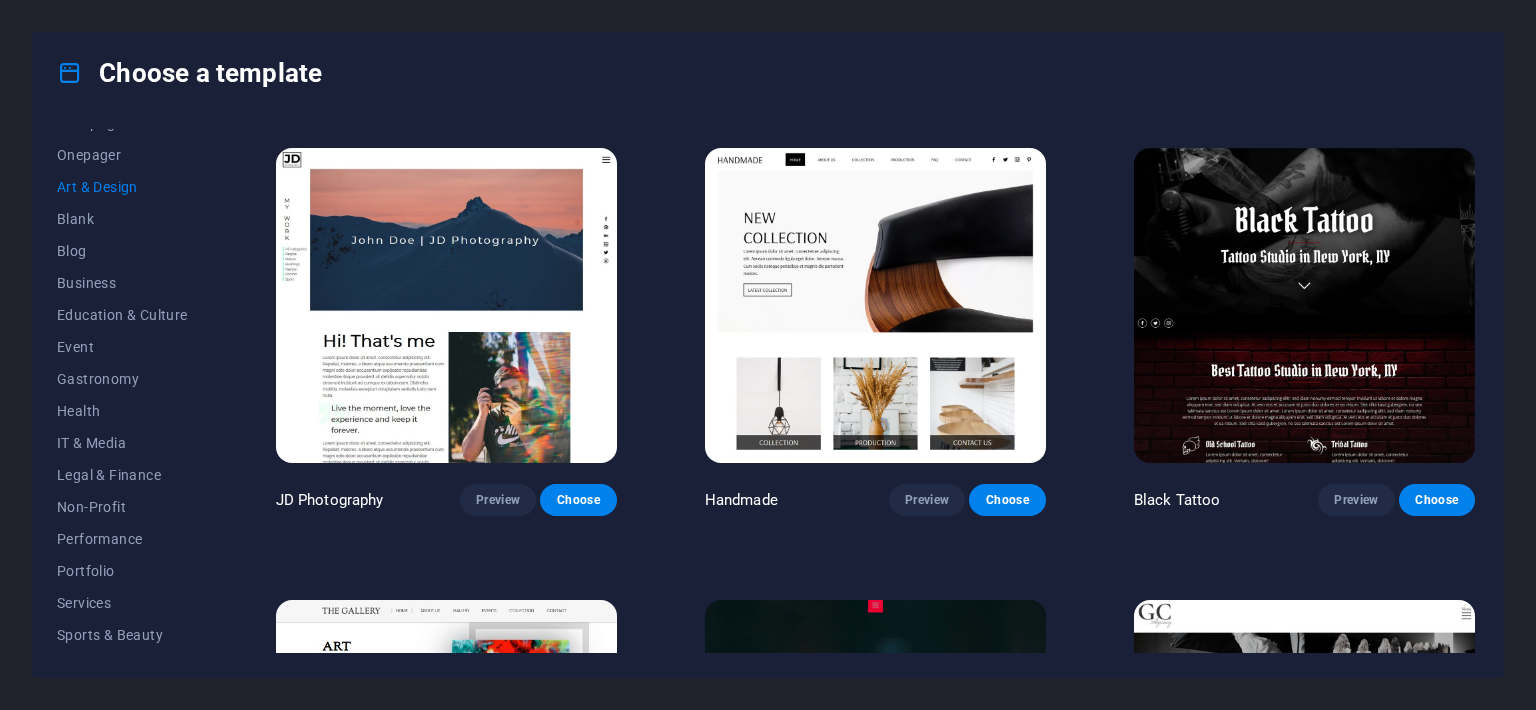 scroll, scrollTop: 417, scrollLeft: 0, axis: vertical 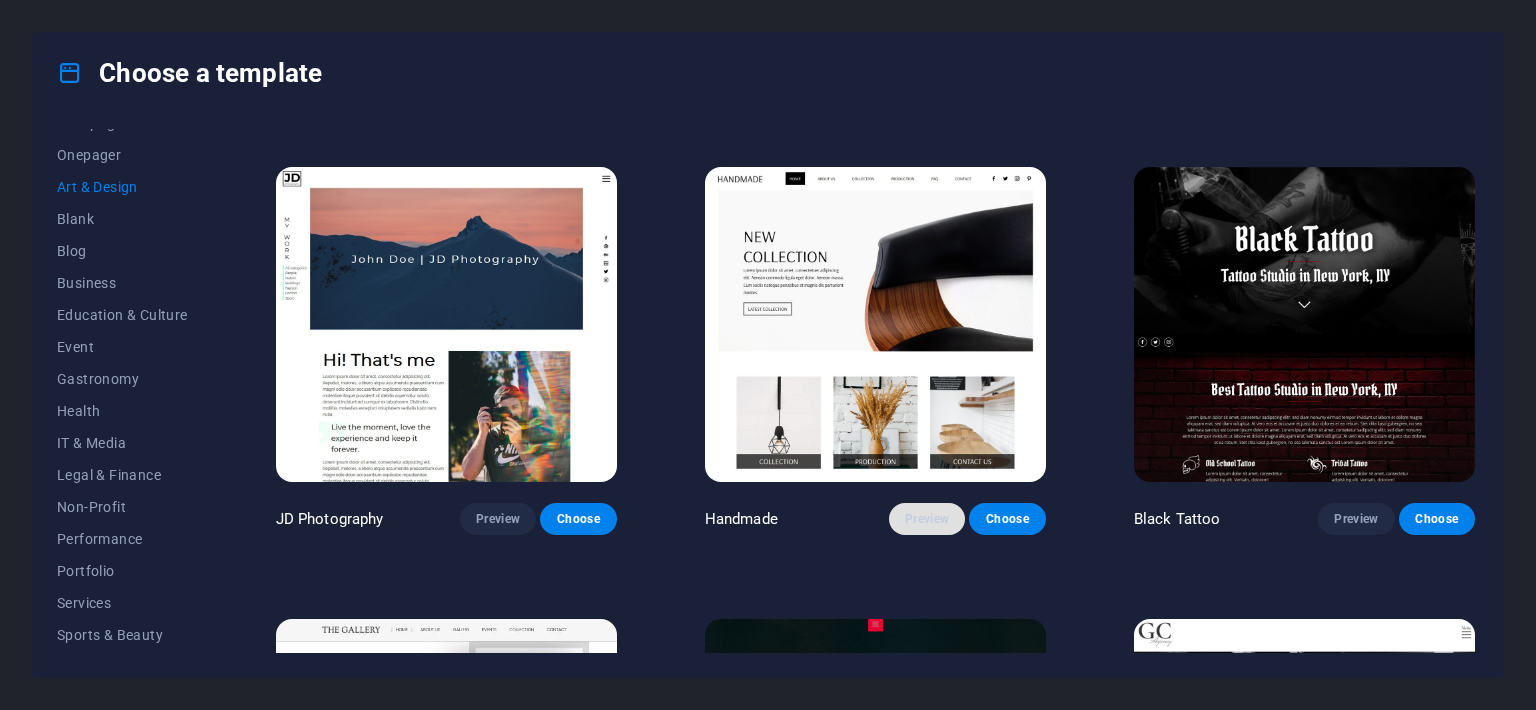 click on "Preview" at bounding box center (927, 519) 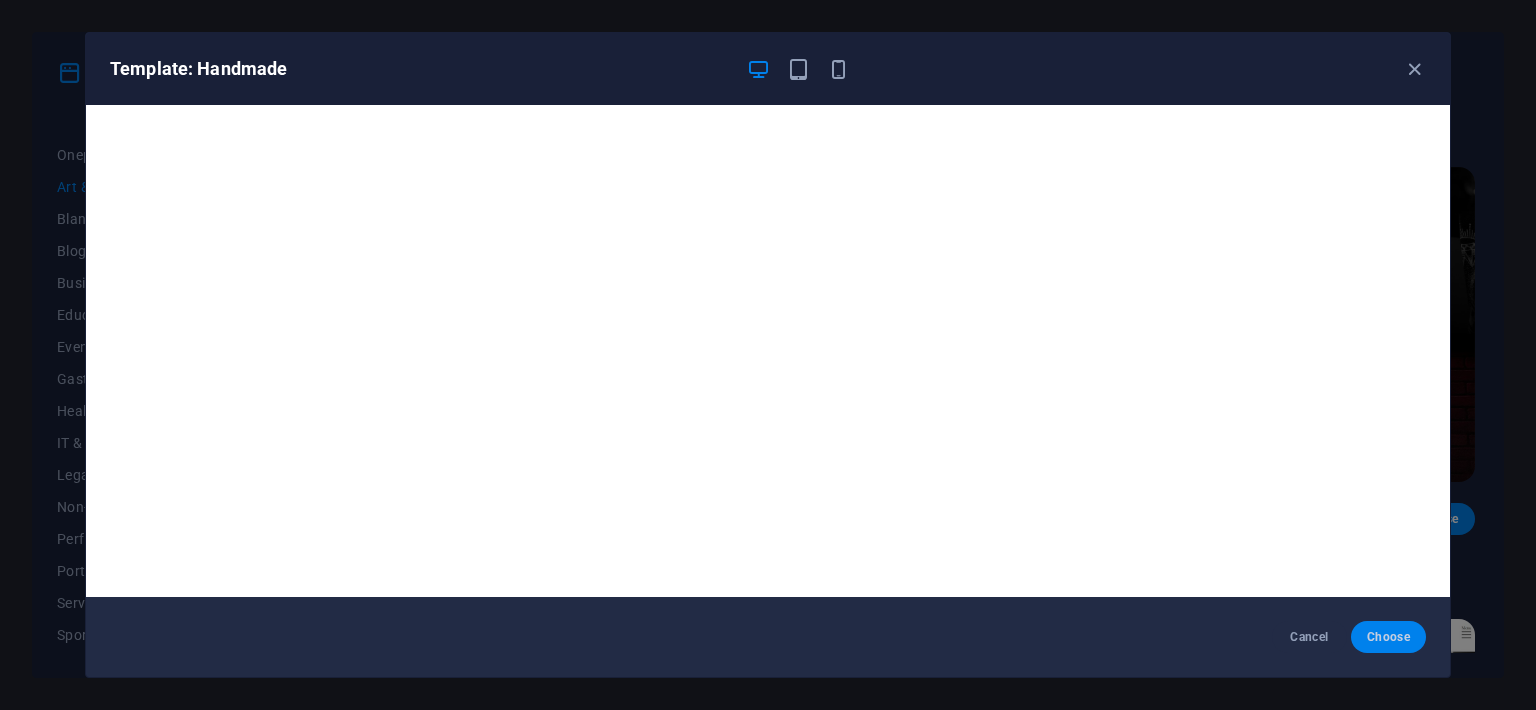 click on "Choose" at bounding box center [1388, 637] 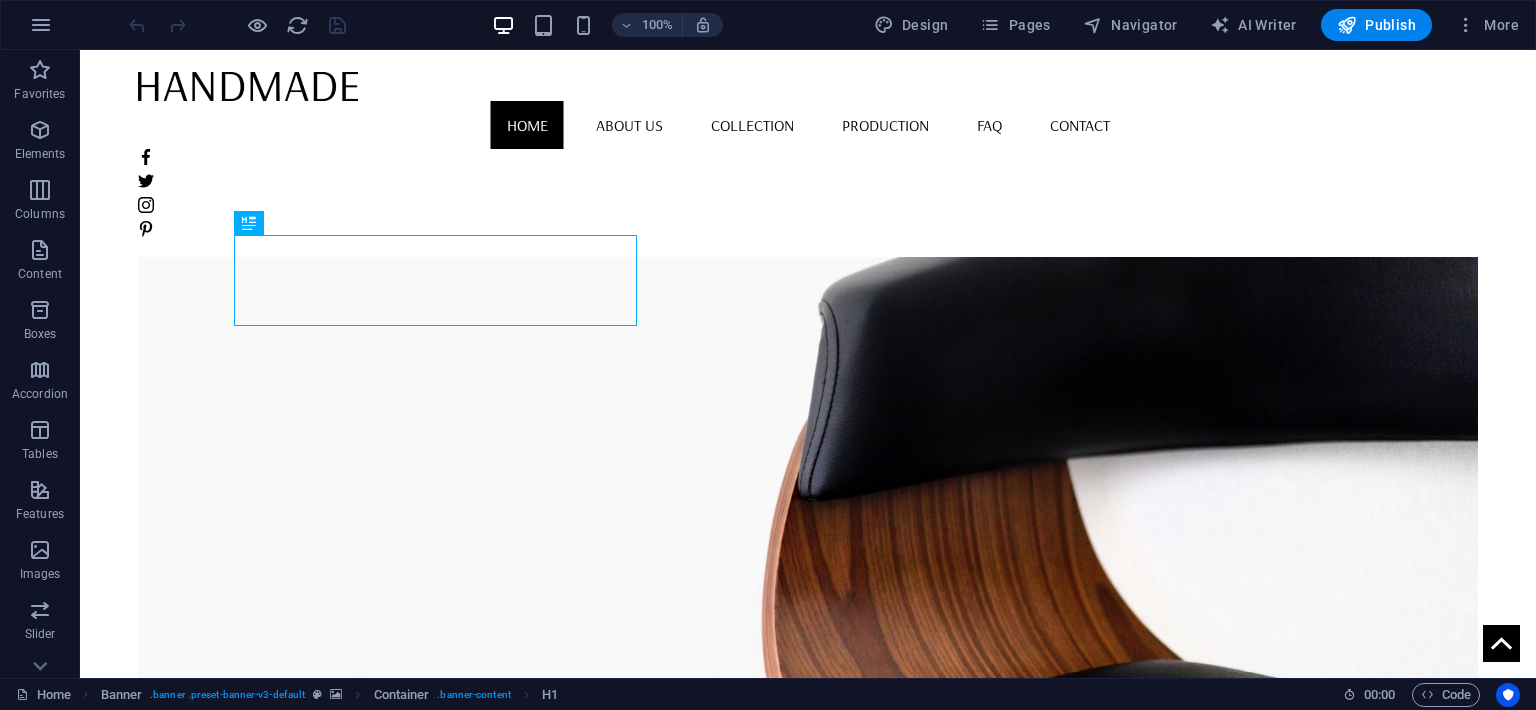 scroll, scrollTop: 0, scrollLeft: 0, axis: both 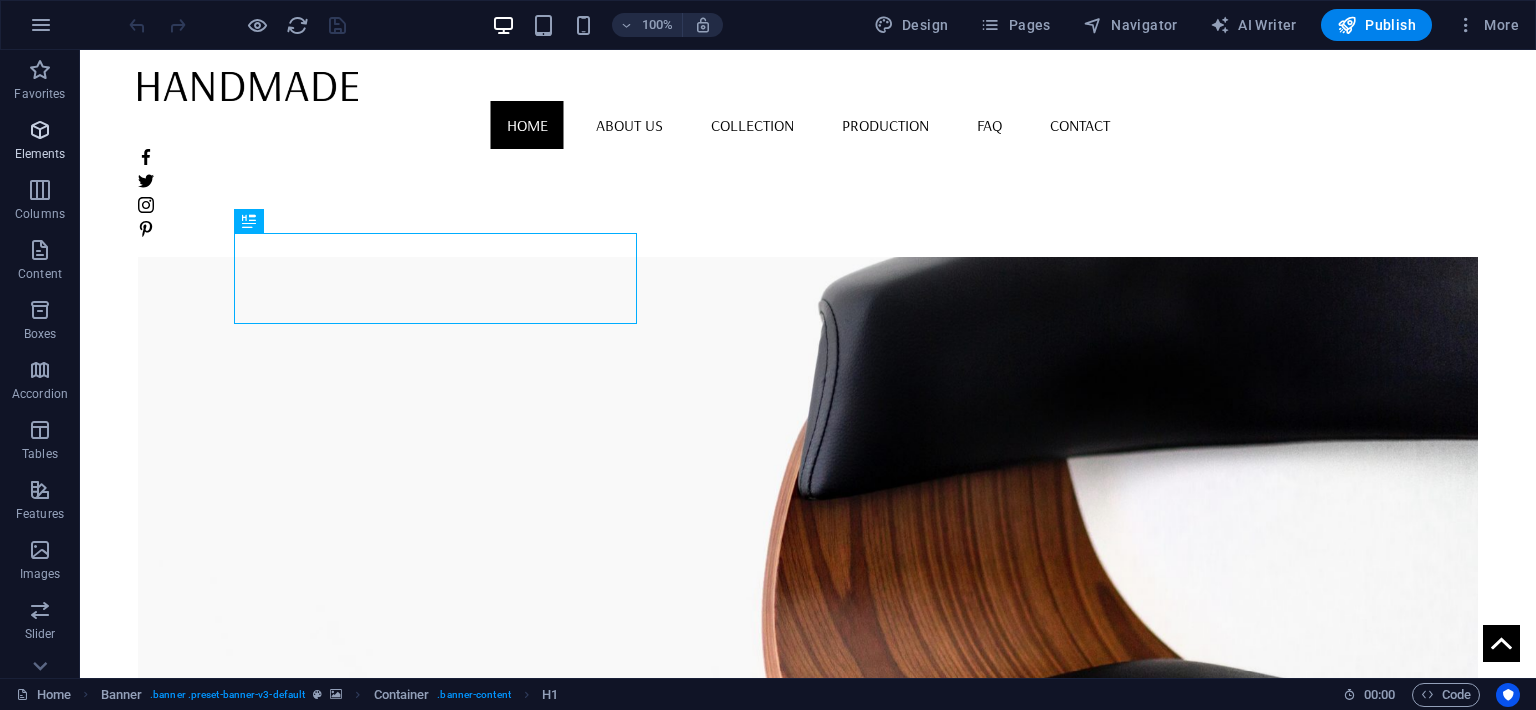 click on "Elements" at bounding box center [40, 142] 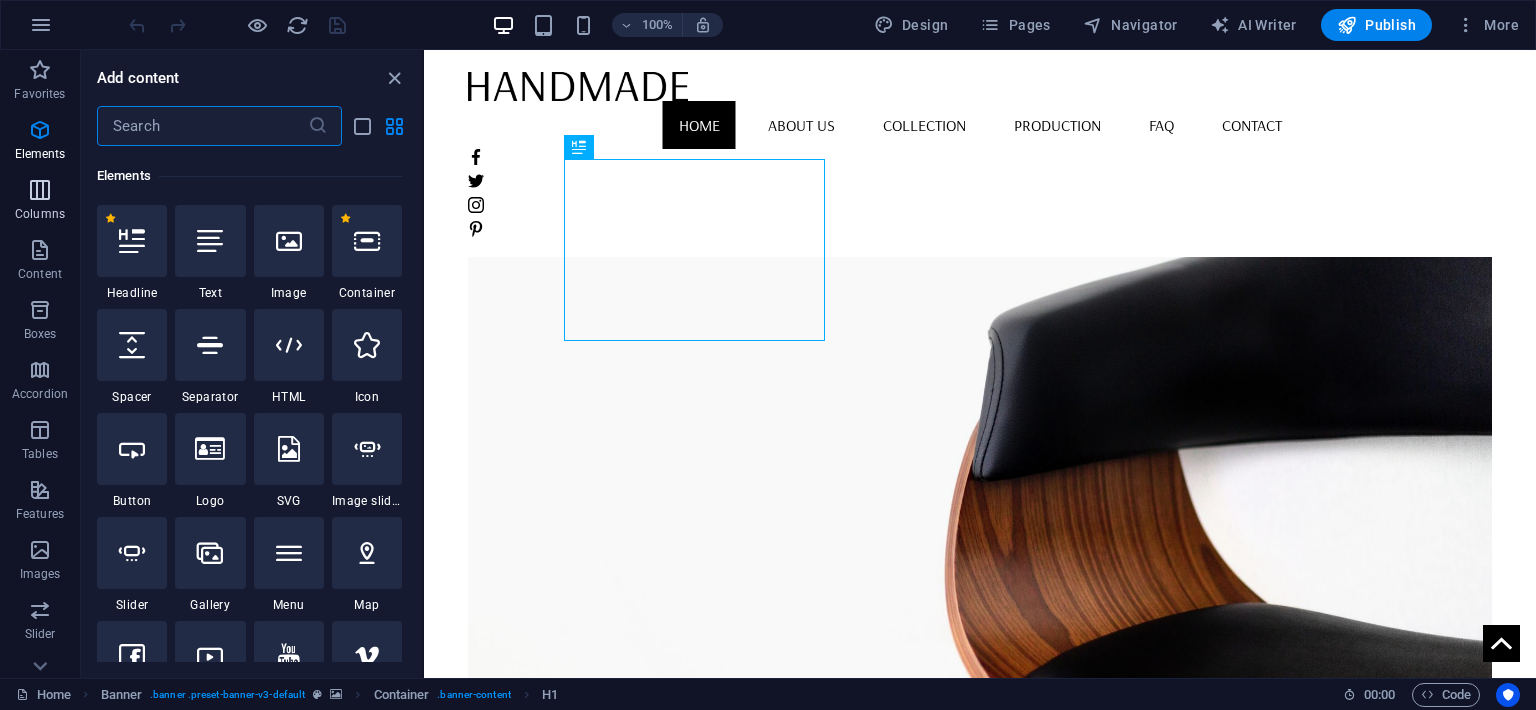 scroll, scrollTop: 213, scrollLeft: 0, axis: vertical 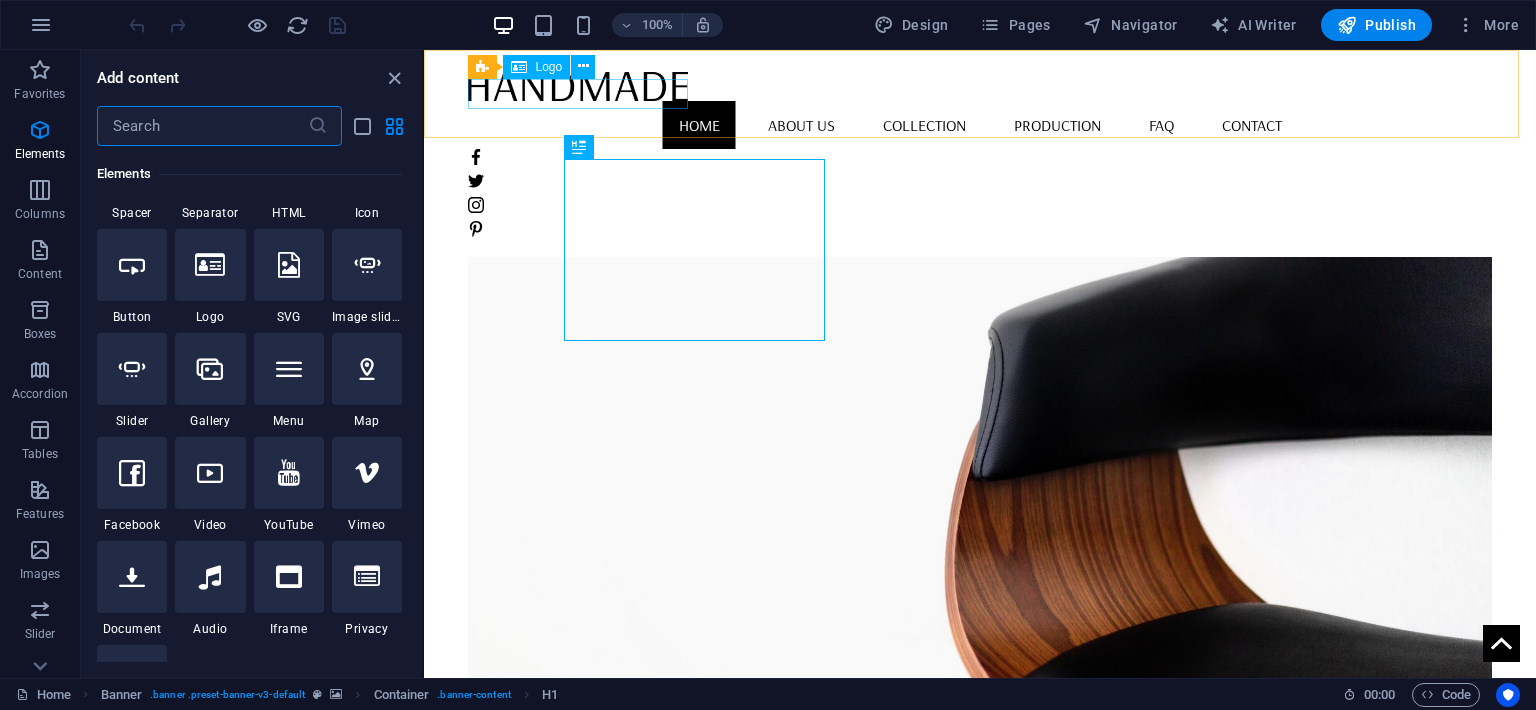 click on "Logo" at bounding box center (548, 67) 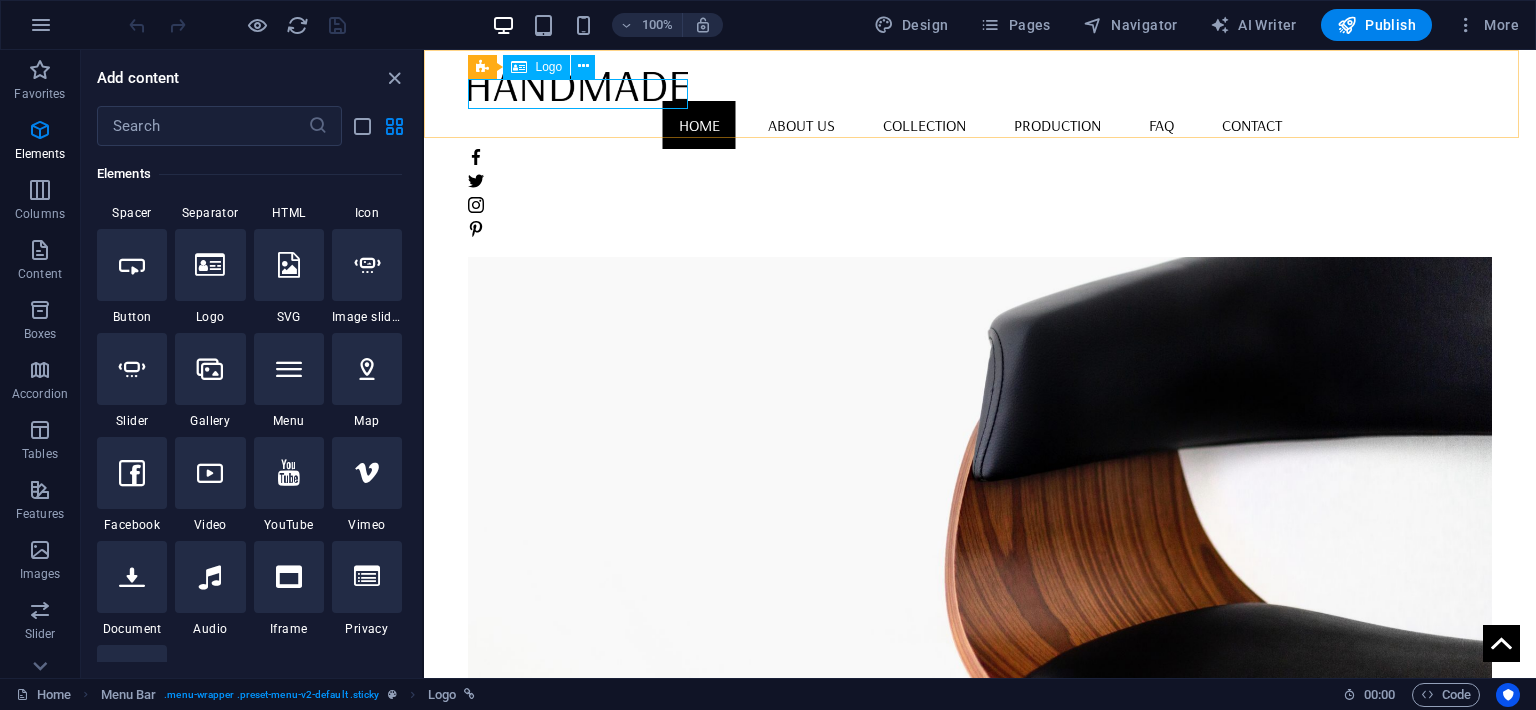 click on "Logo" at bounding box center [548, 67] 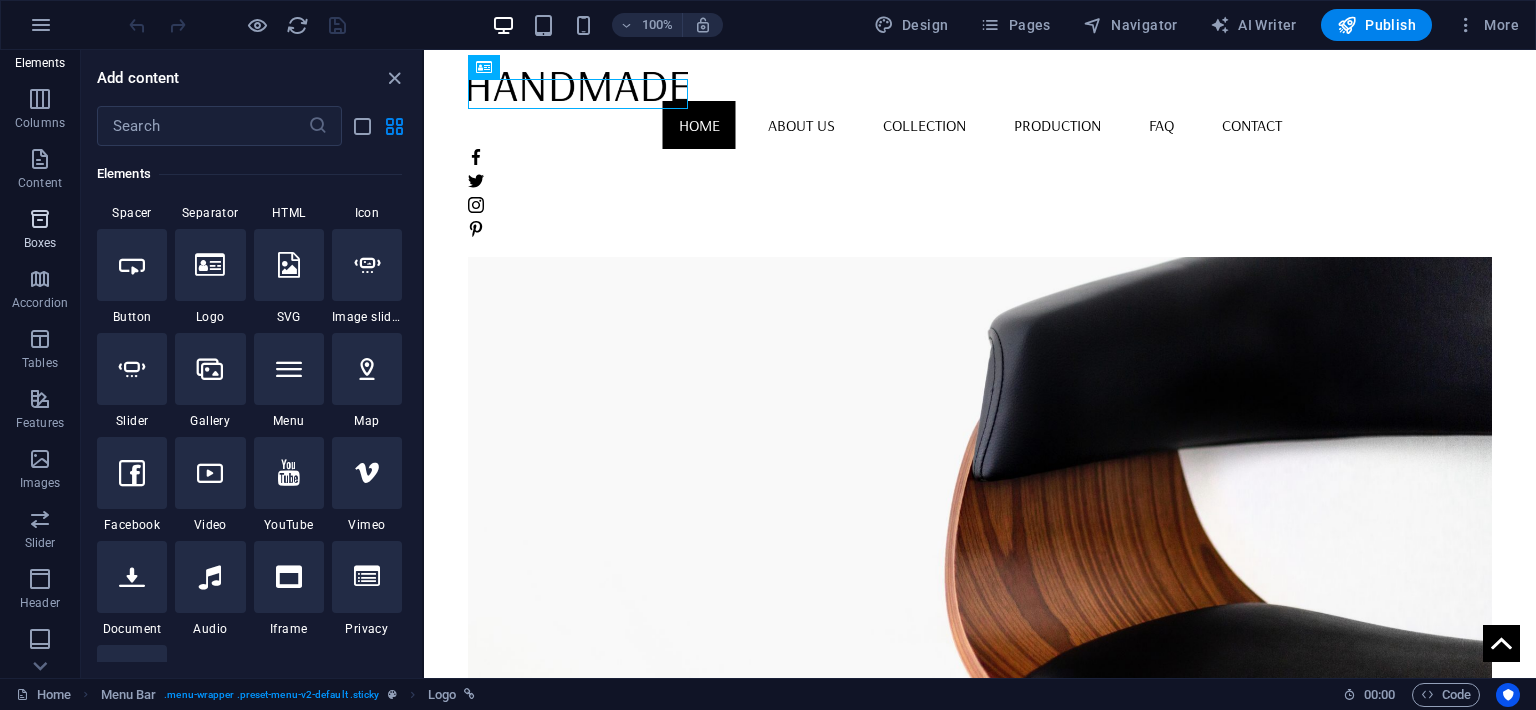 scroll, scrollTop: 272, scrollLeft: 0, axis: vertical 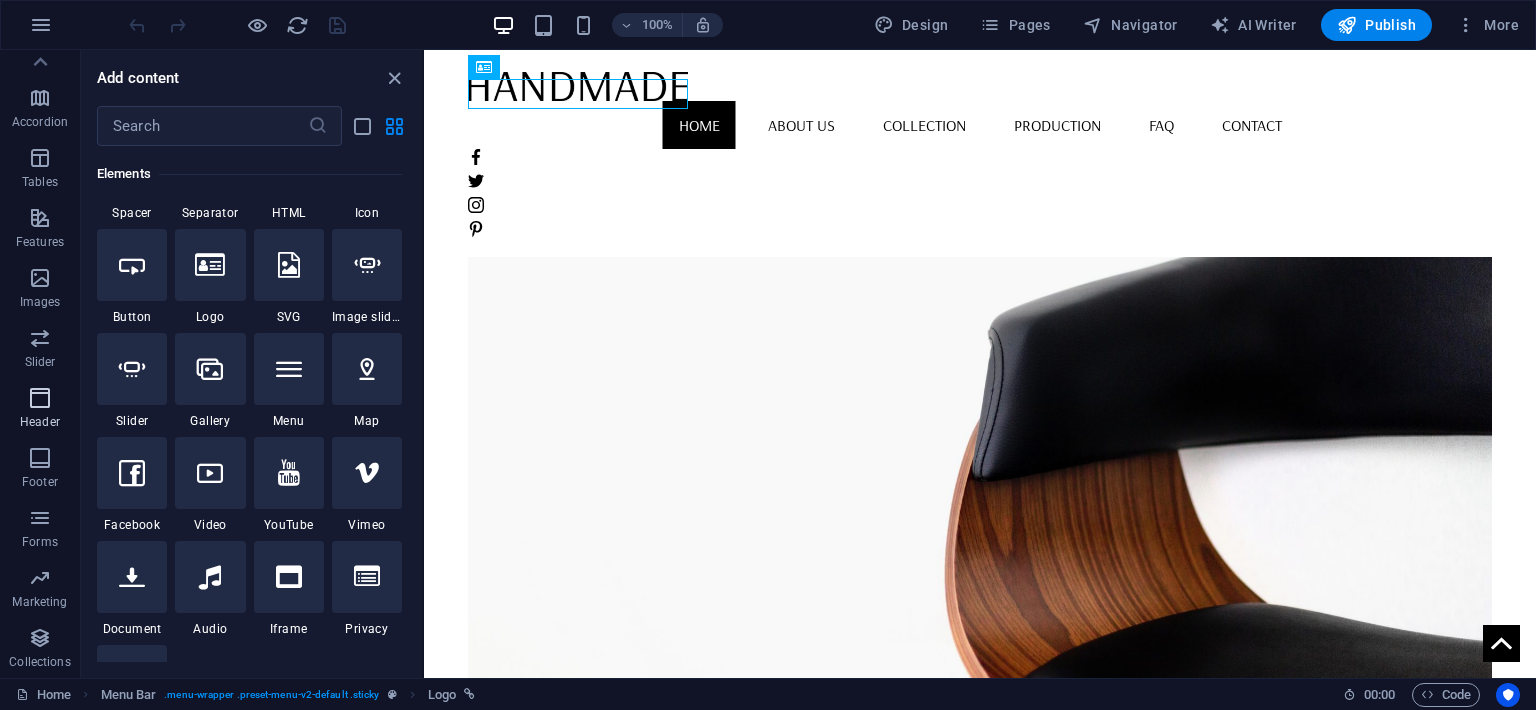click at bounding box center [40, 398] 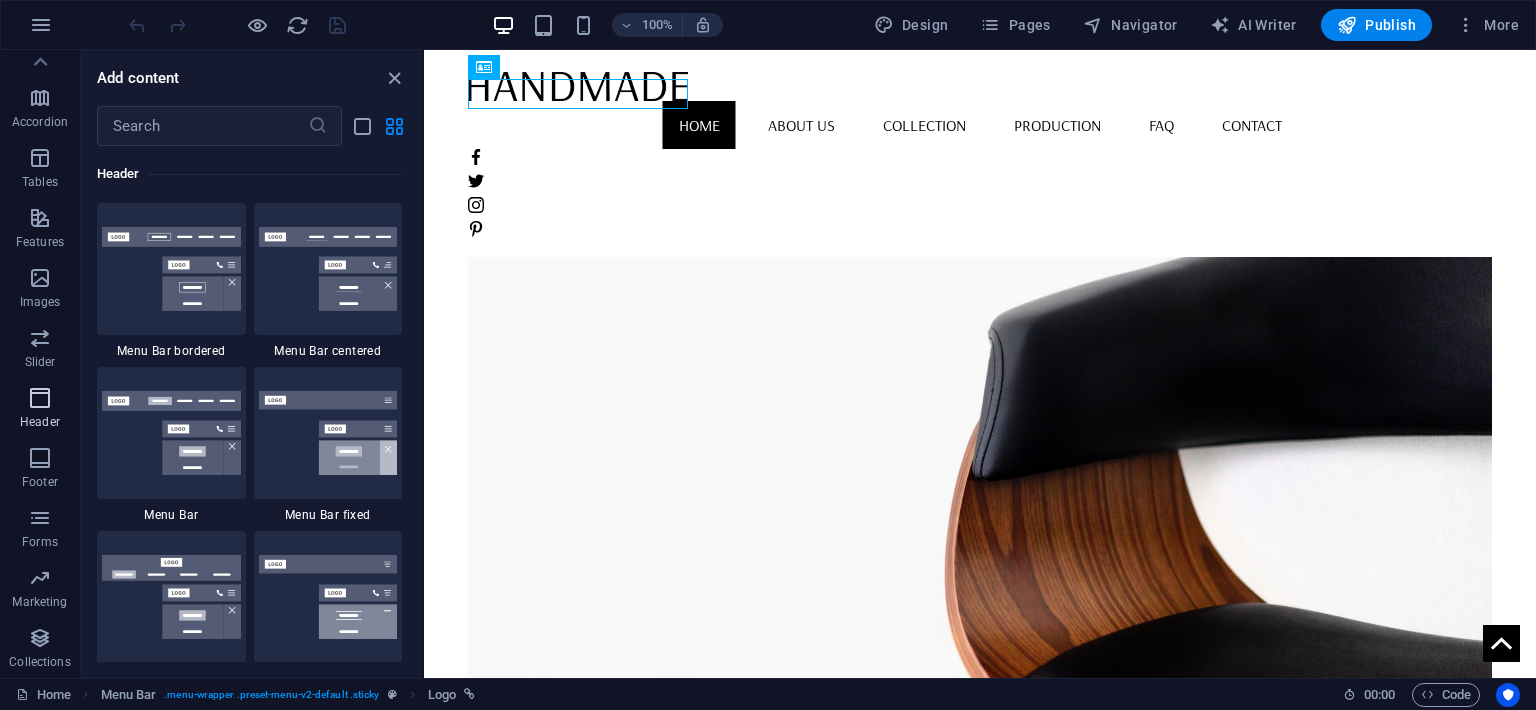 scroll, scrollTop: 12042, scrollLeft: 0, axis: vertical 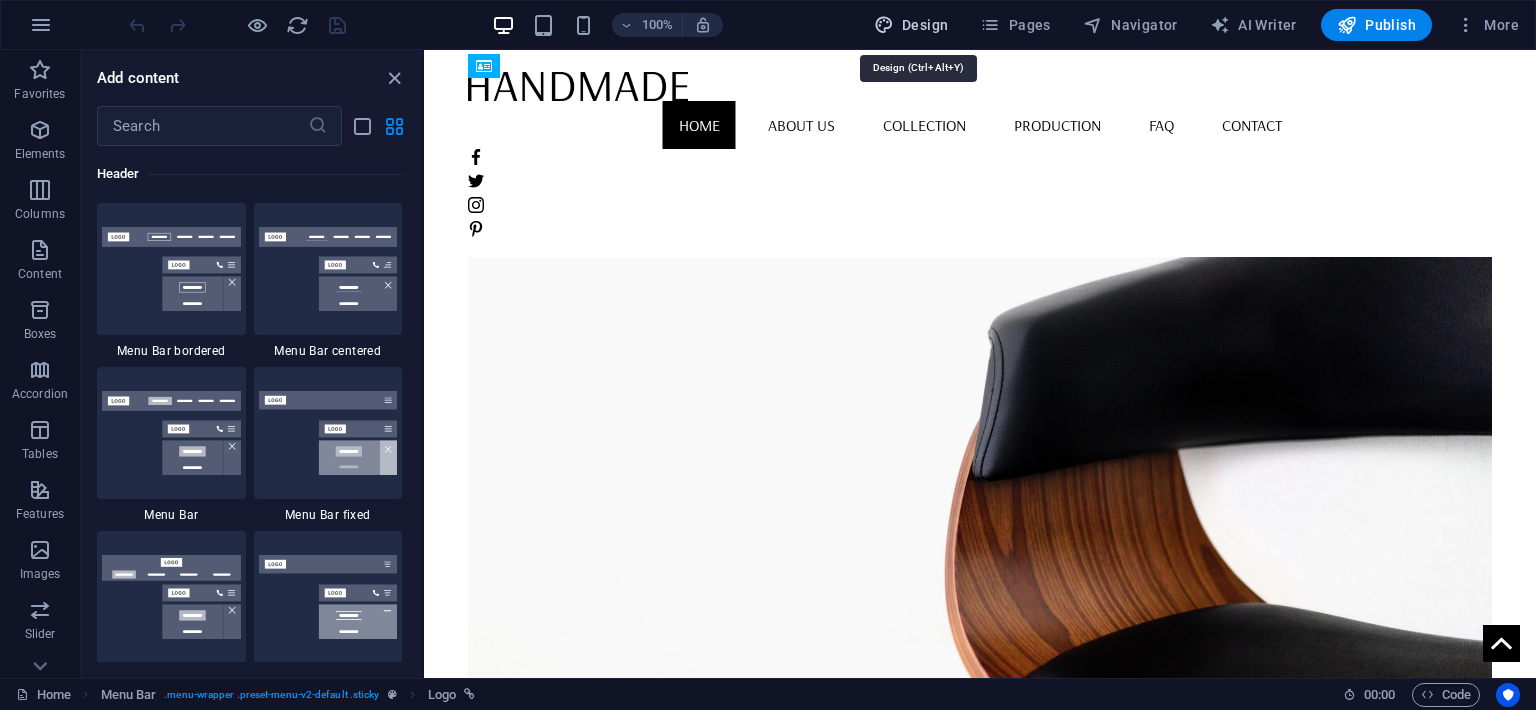 click on "Design" at bounding box center (911, 25) 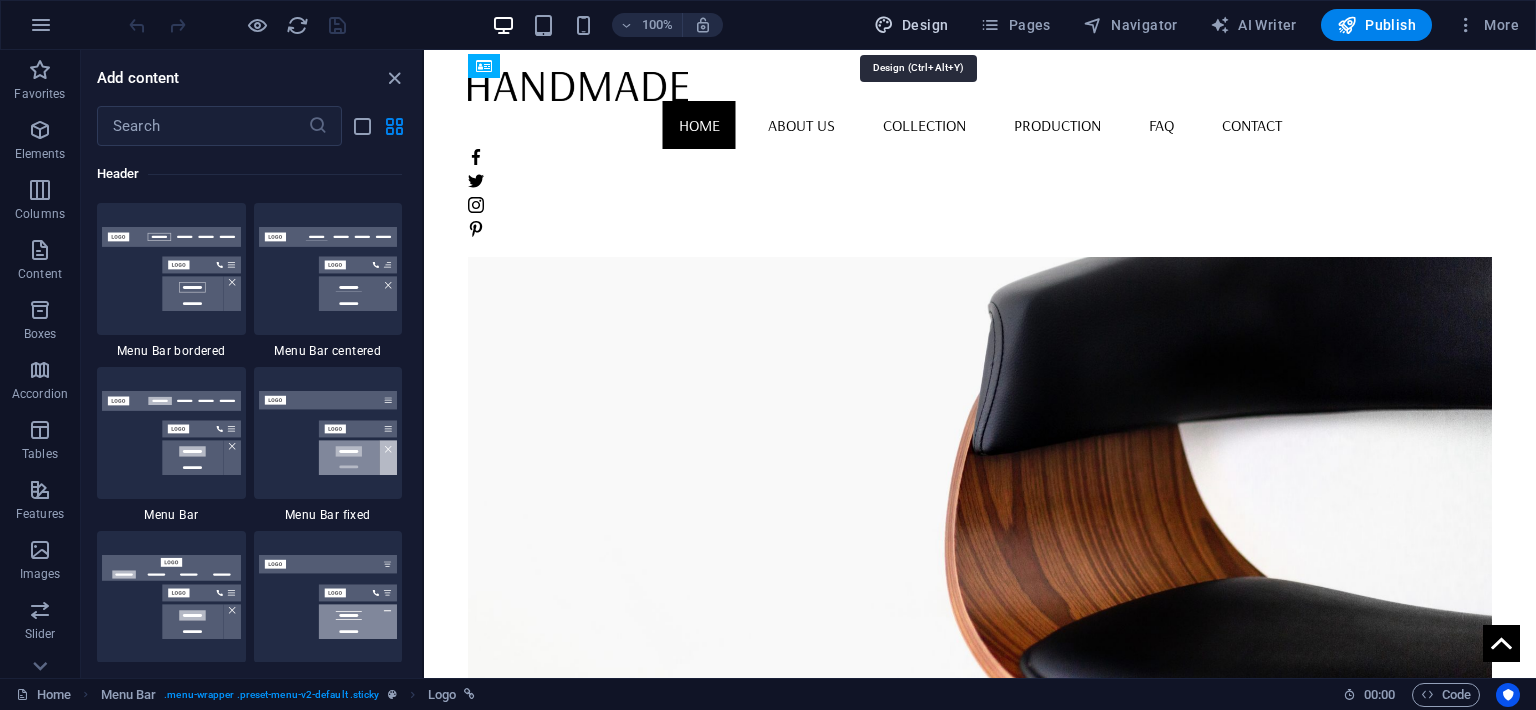 select on "rem" 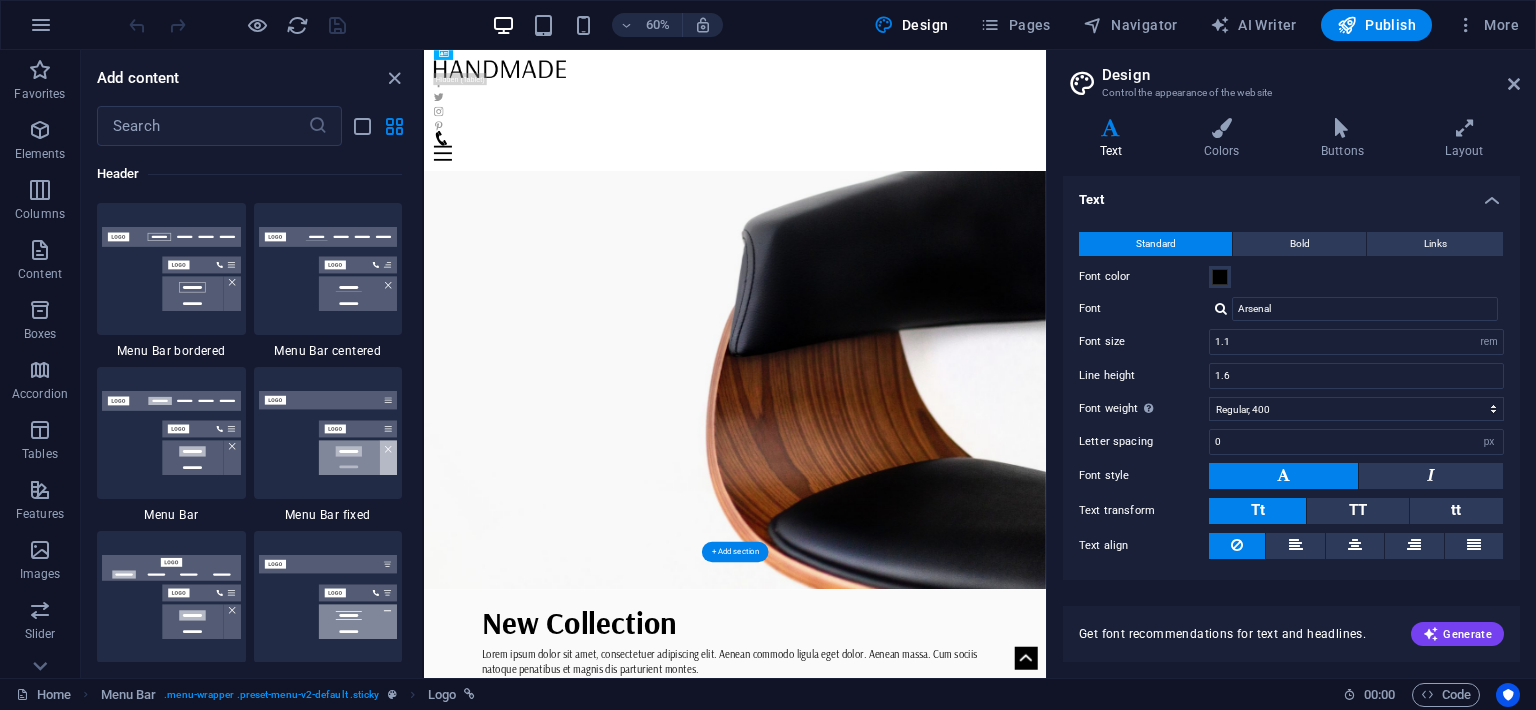 scroll, scrollTop: 0, scrollLeft: 0, axis: both 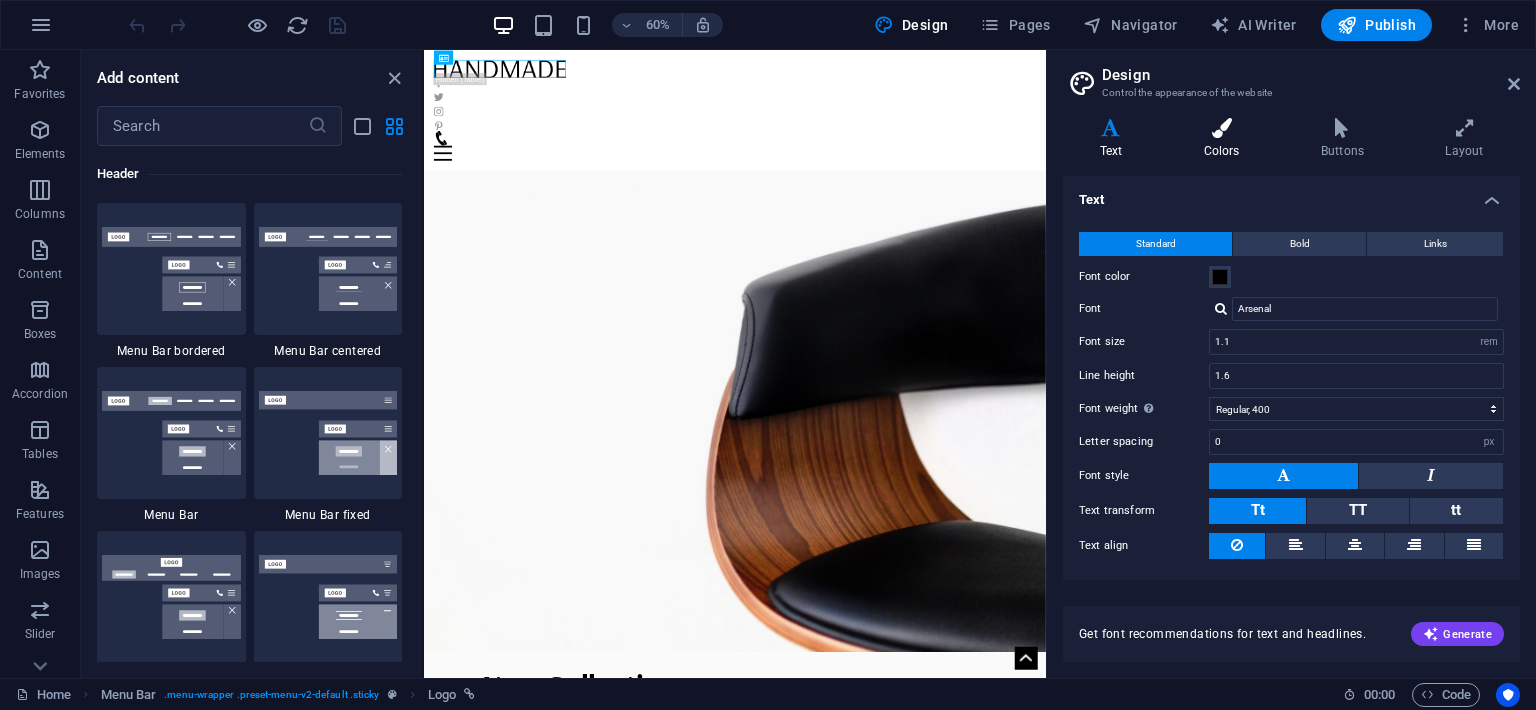 click on "Colors" at bounding box center [1225, 139] 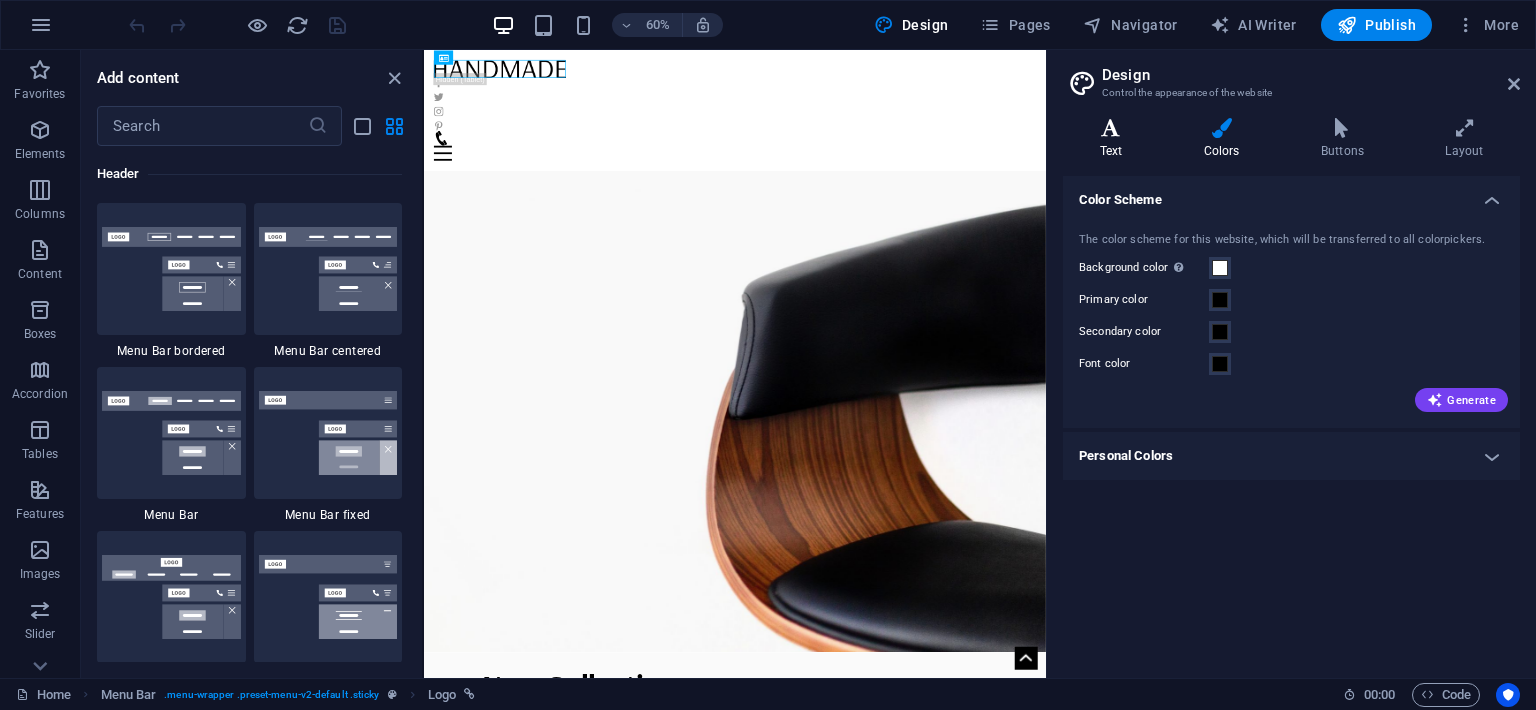 click on "Text" at bounding box center (1115, 139) 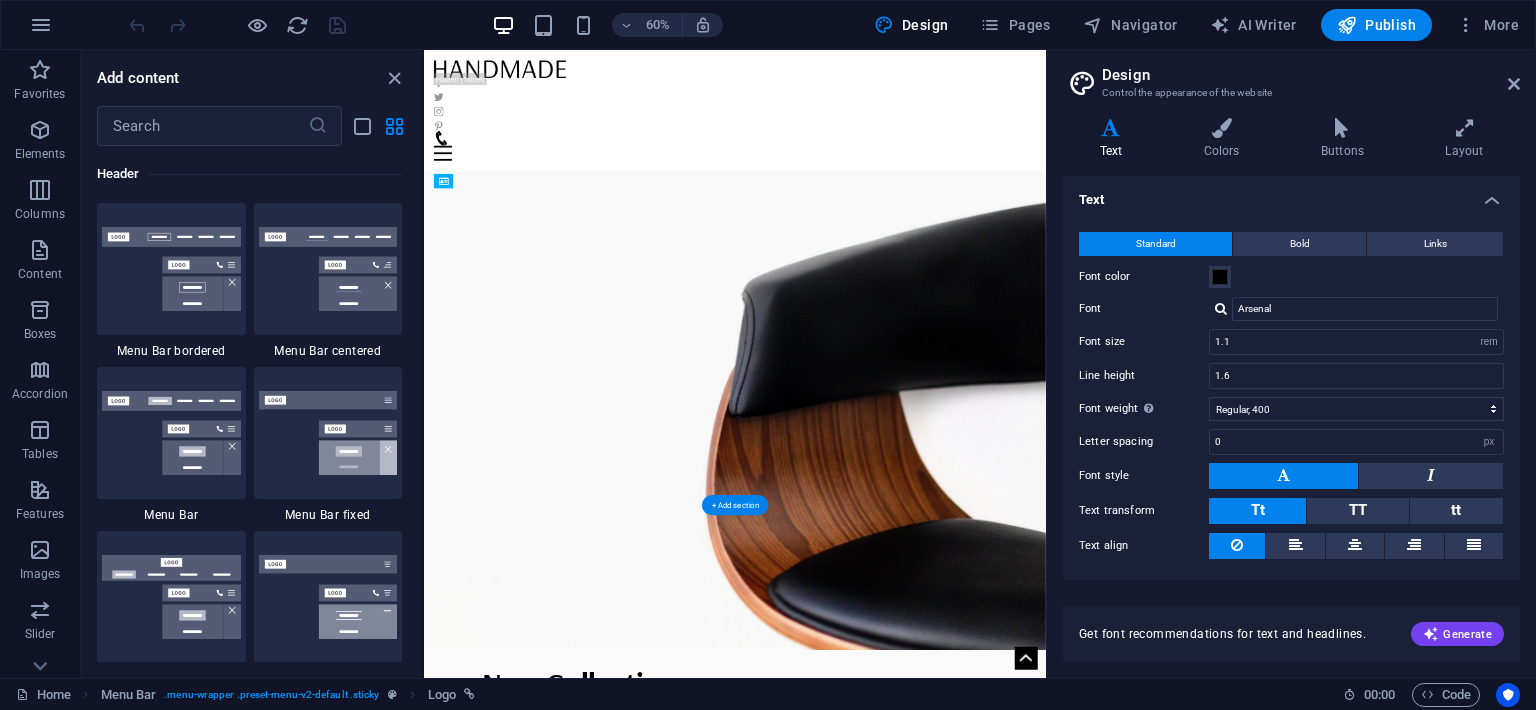 scroll, scrollTop: 0, scrollLeft: 0, axis: both 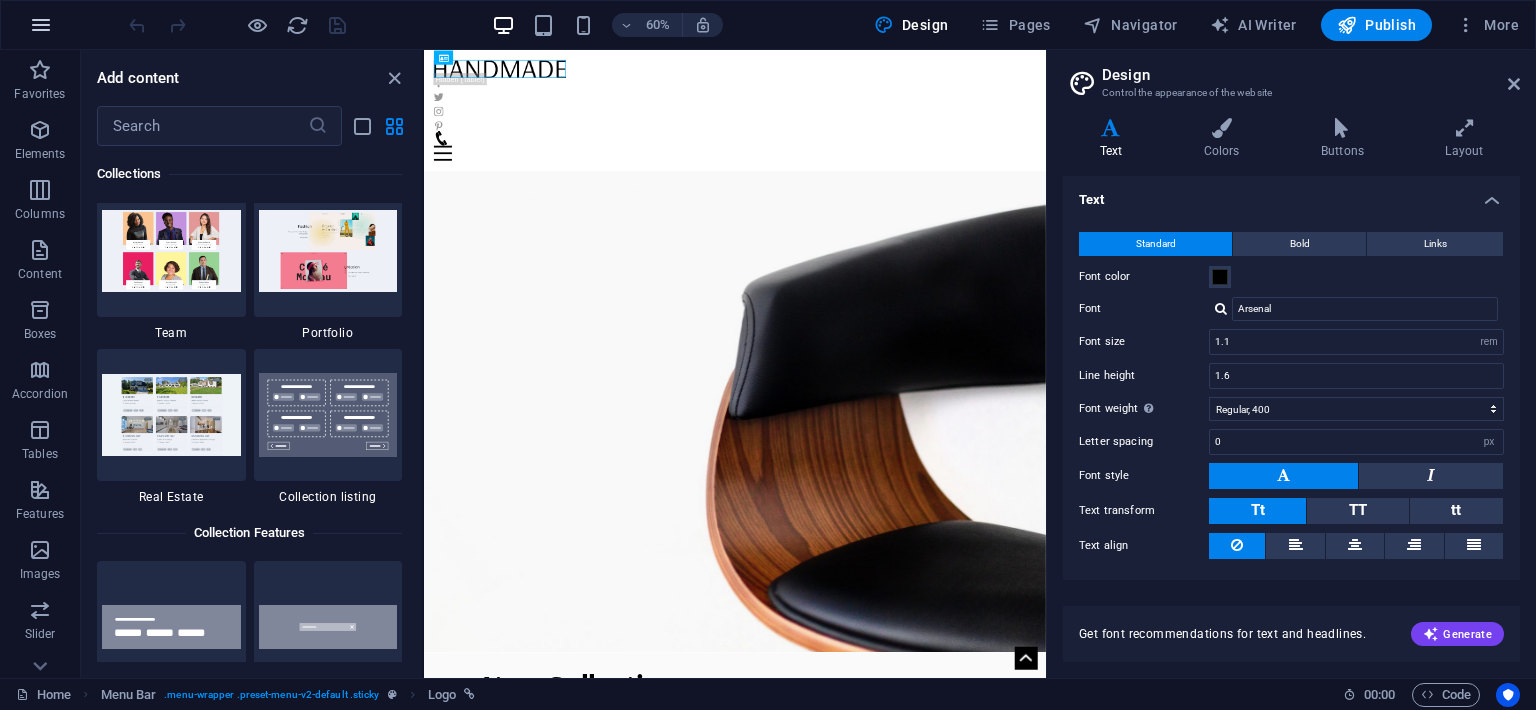 click at bounding box center (41, 25) 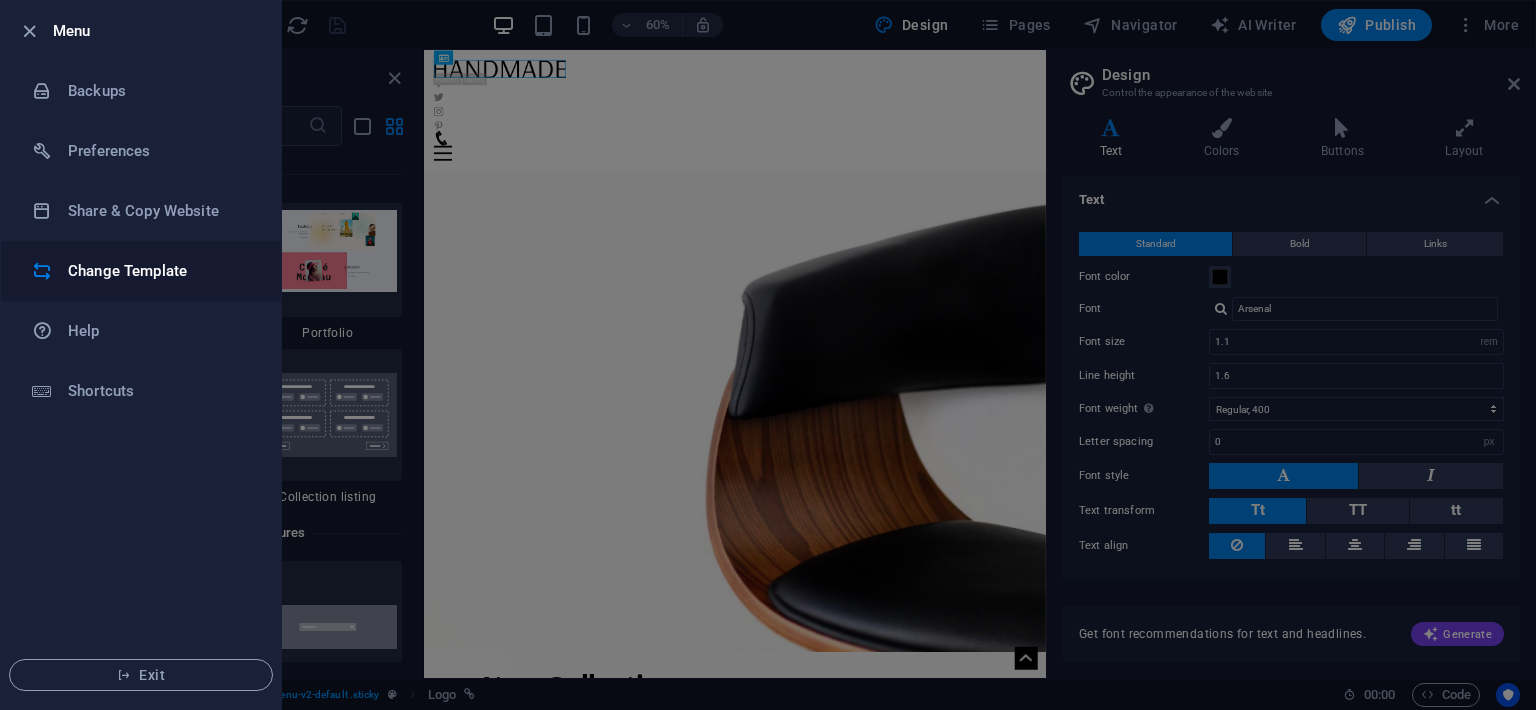 click on "Change Template" at bounding box center (160, 271) 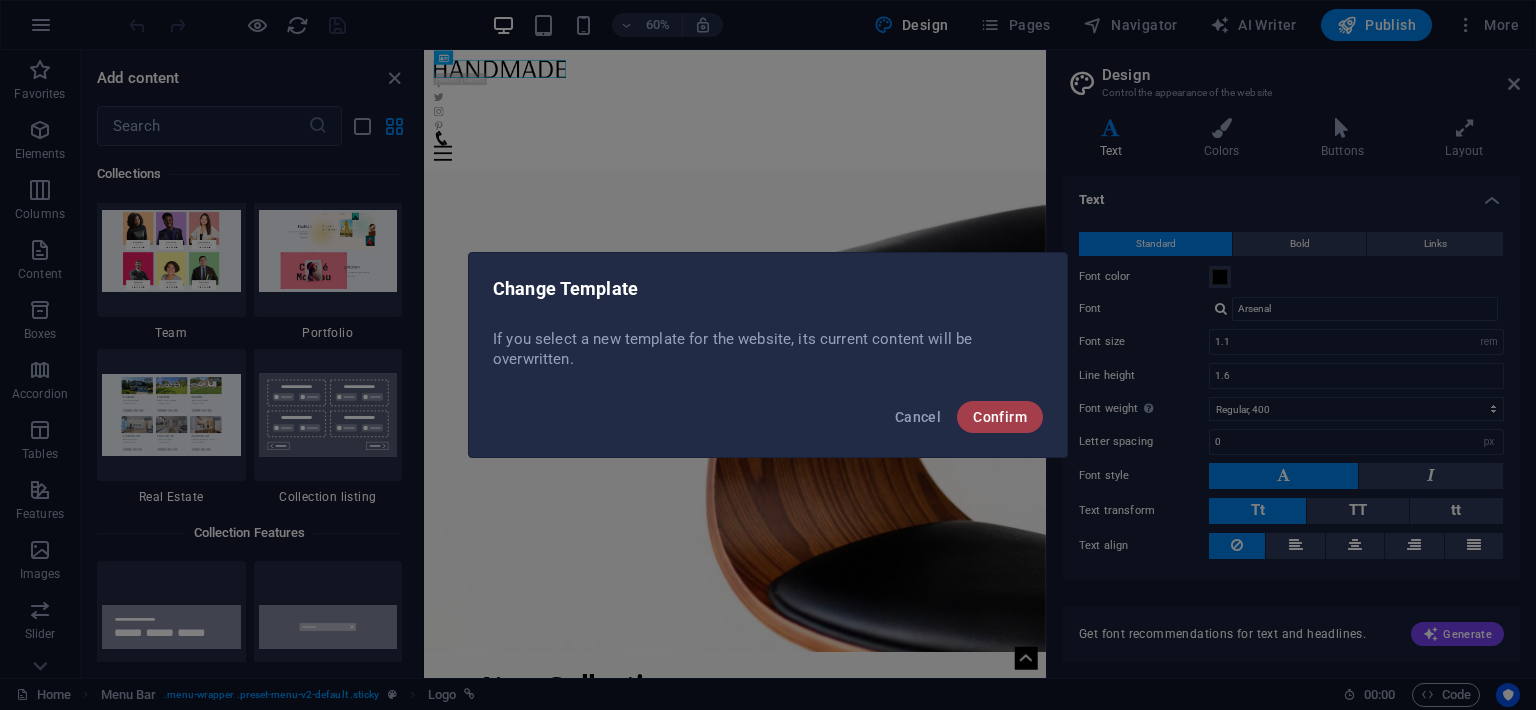 click on "Confirm" at bounding box center [1000, 417] 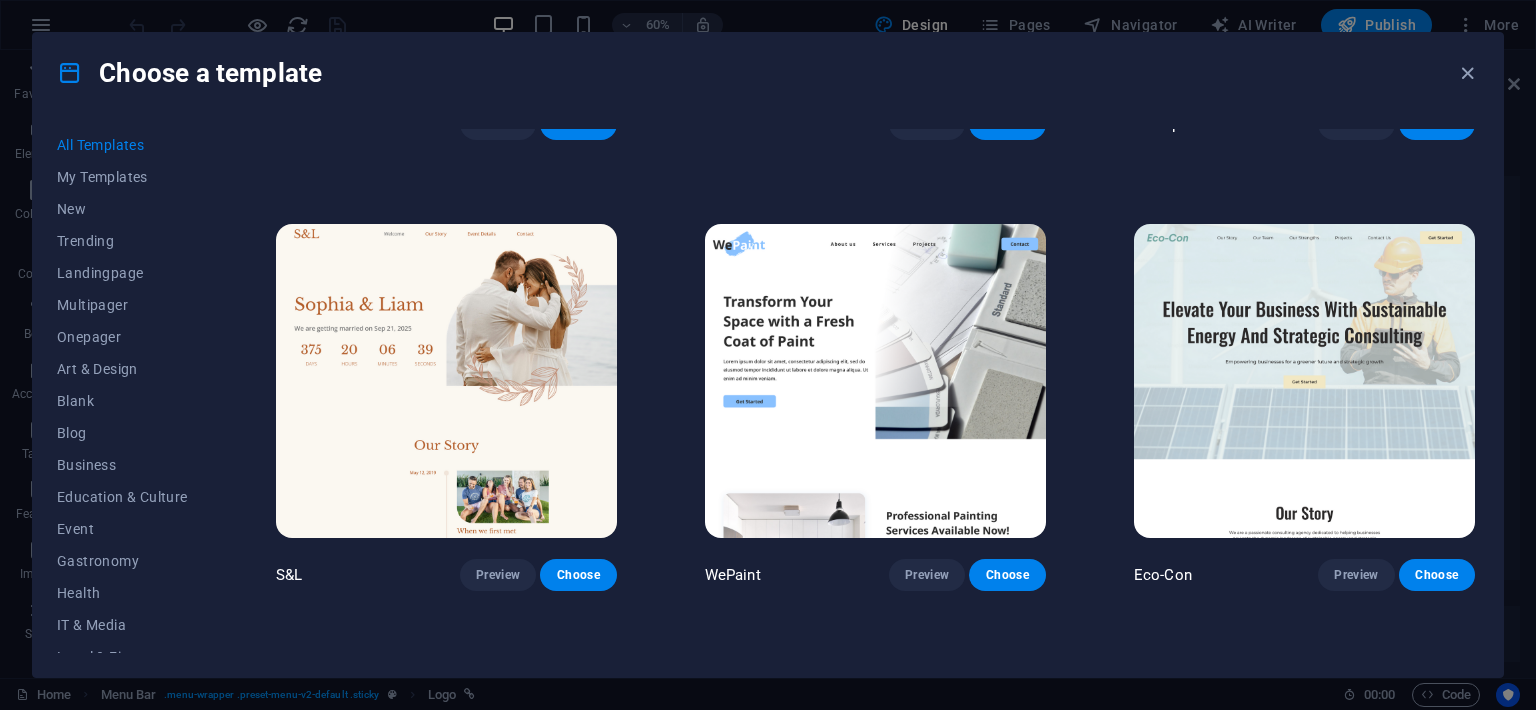 scroll, scrollTop: 821, scrollLeft: 0, axis: vertical 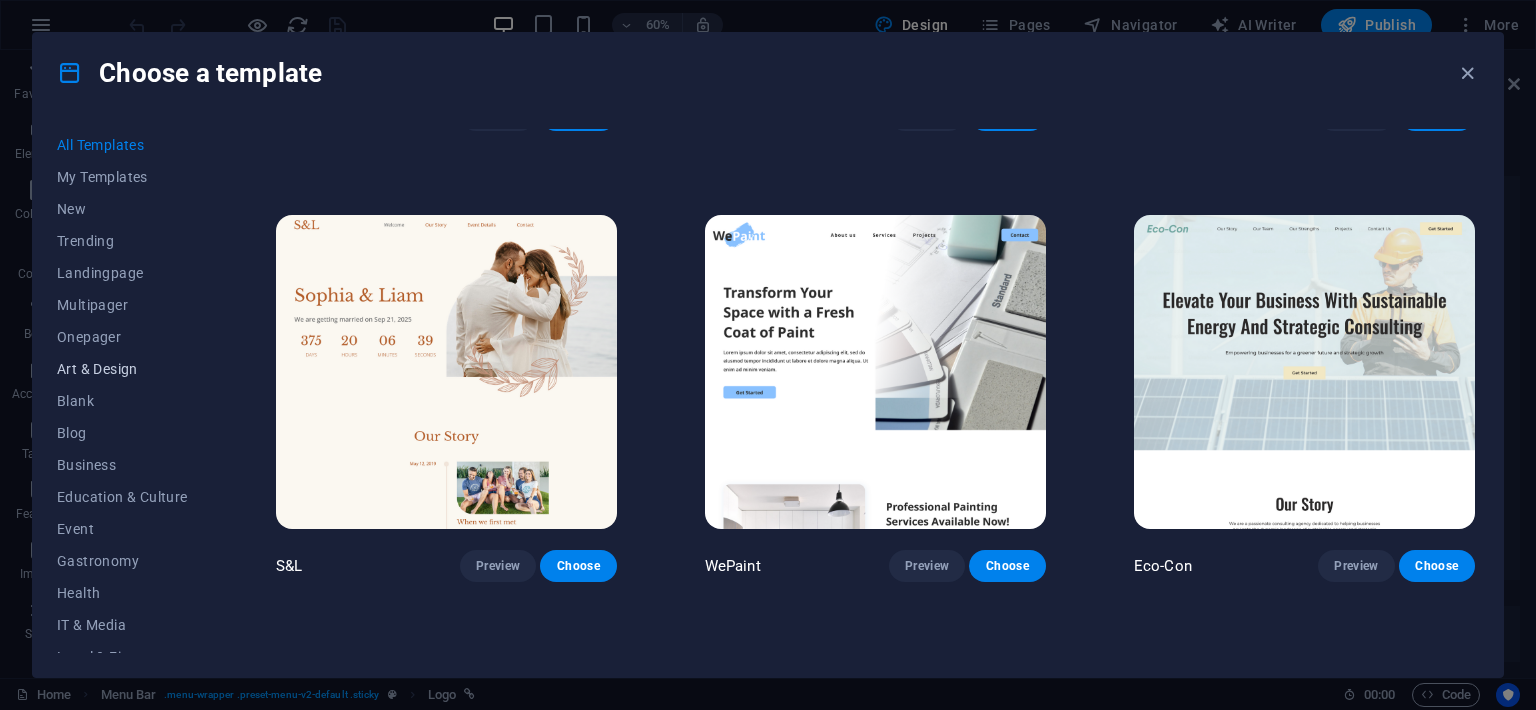 click on "Art & Design" at bounding box center [122, 369] 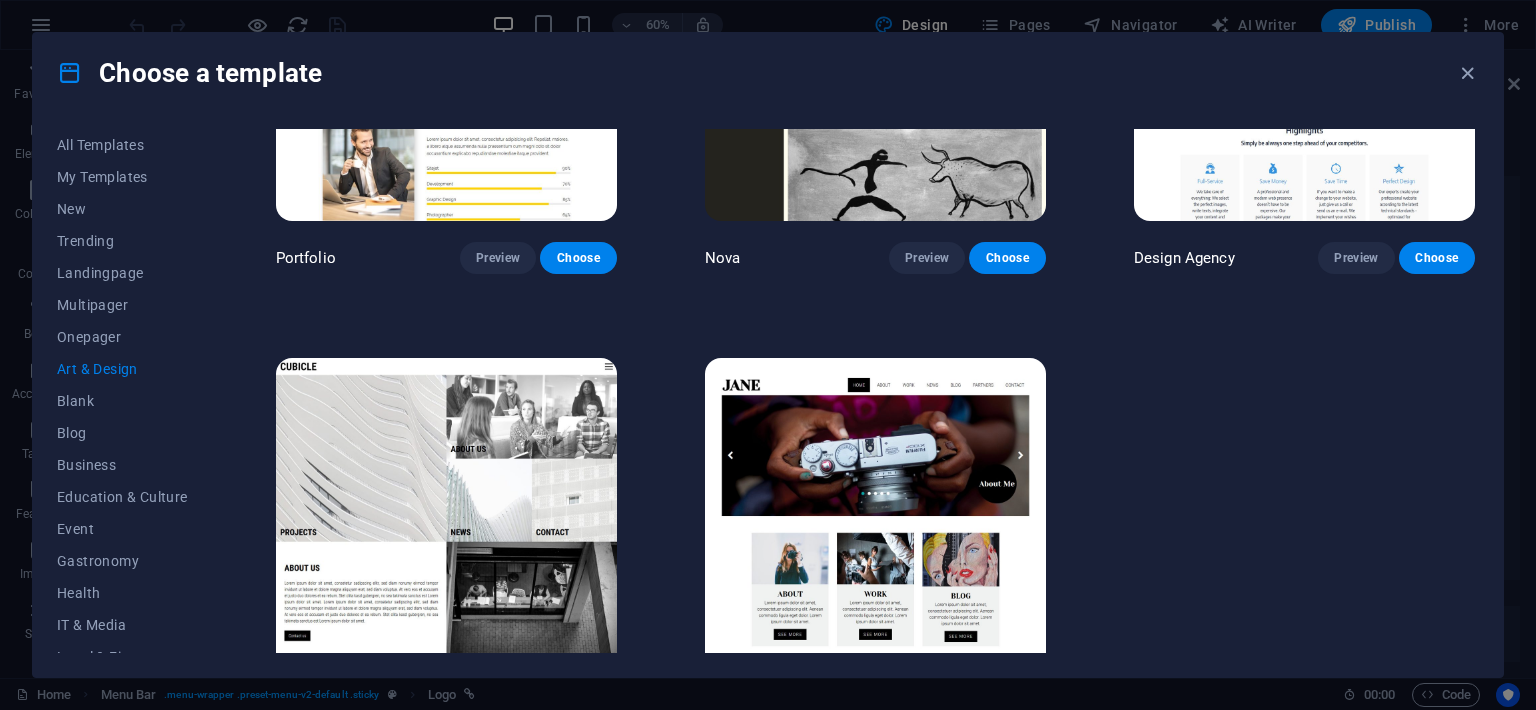 scroll, scrollTop: 1602, scrollLeft: 0, axis: vertical 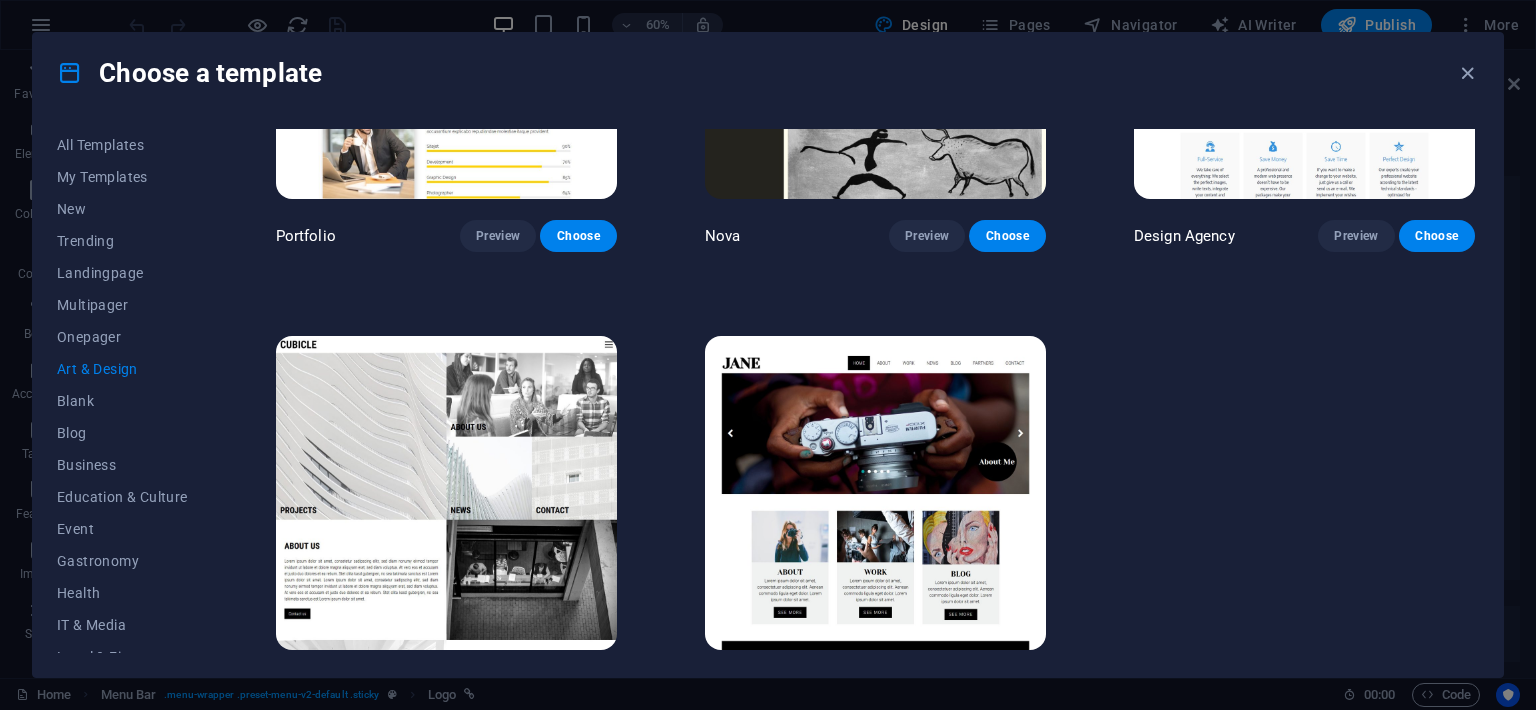 click on "Preview" at bounding box center [927, 687] 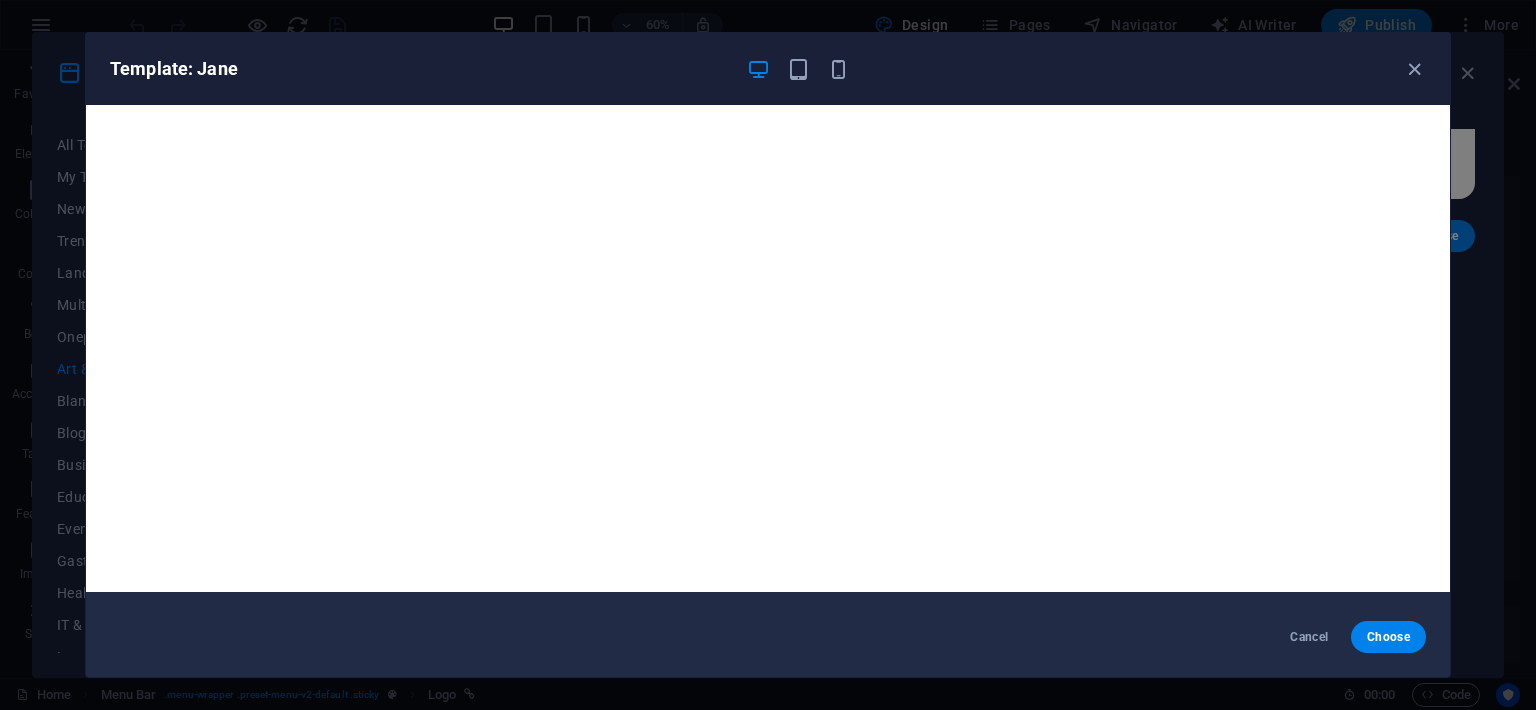 scroll, scrollTop: 0, scrollLeft: 0, axis: both 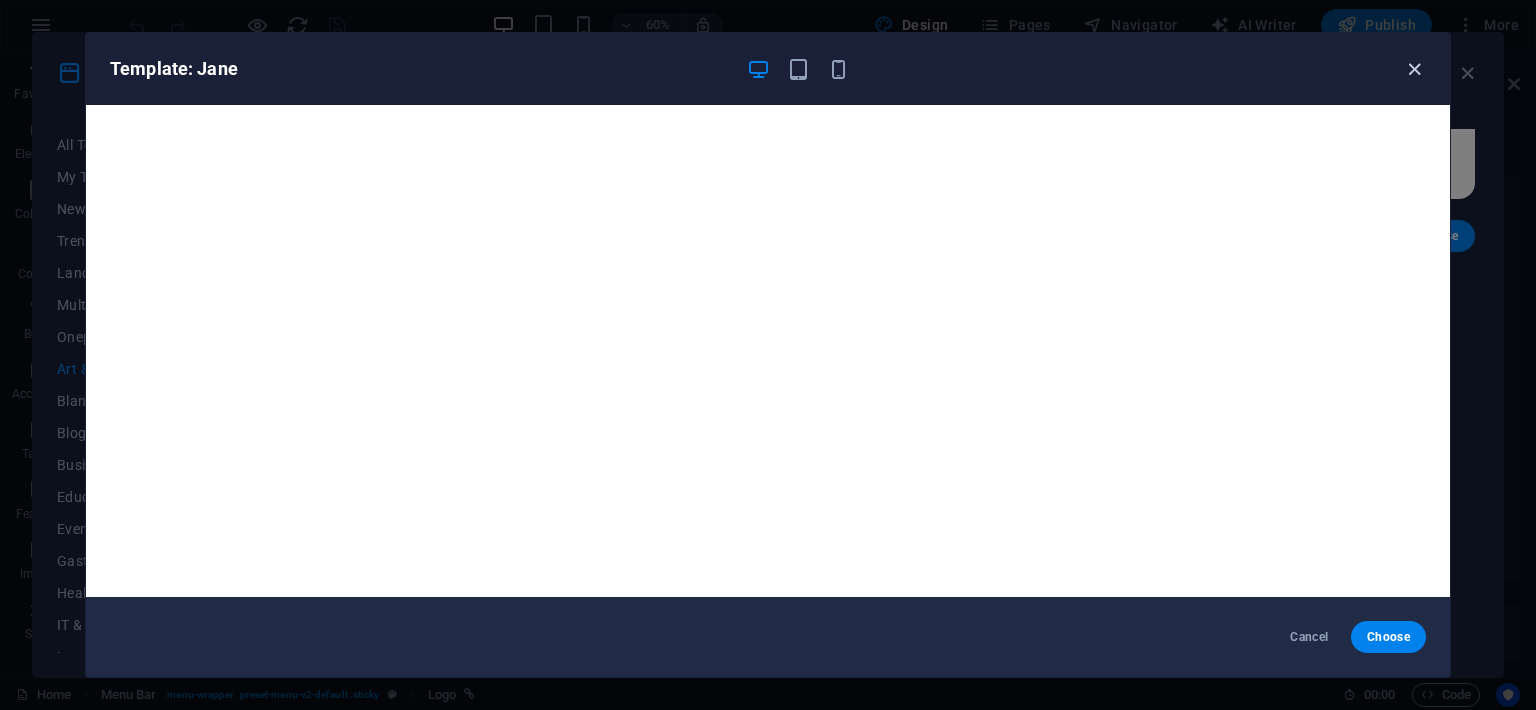 click at bounding box center (1414, 69) 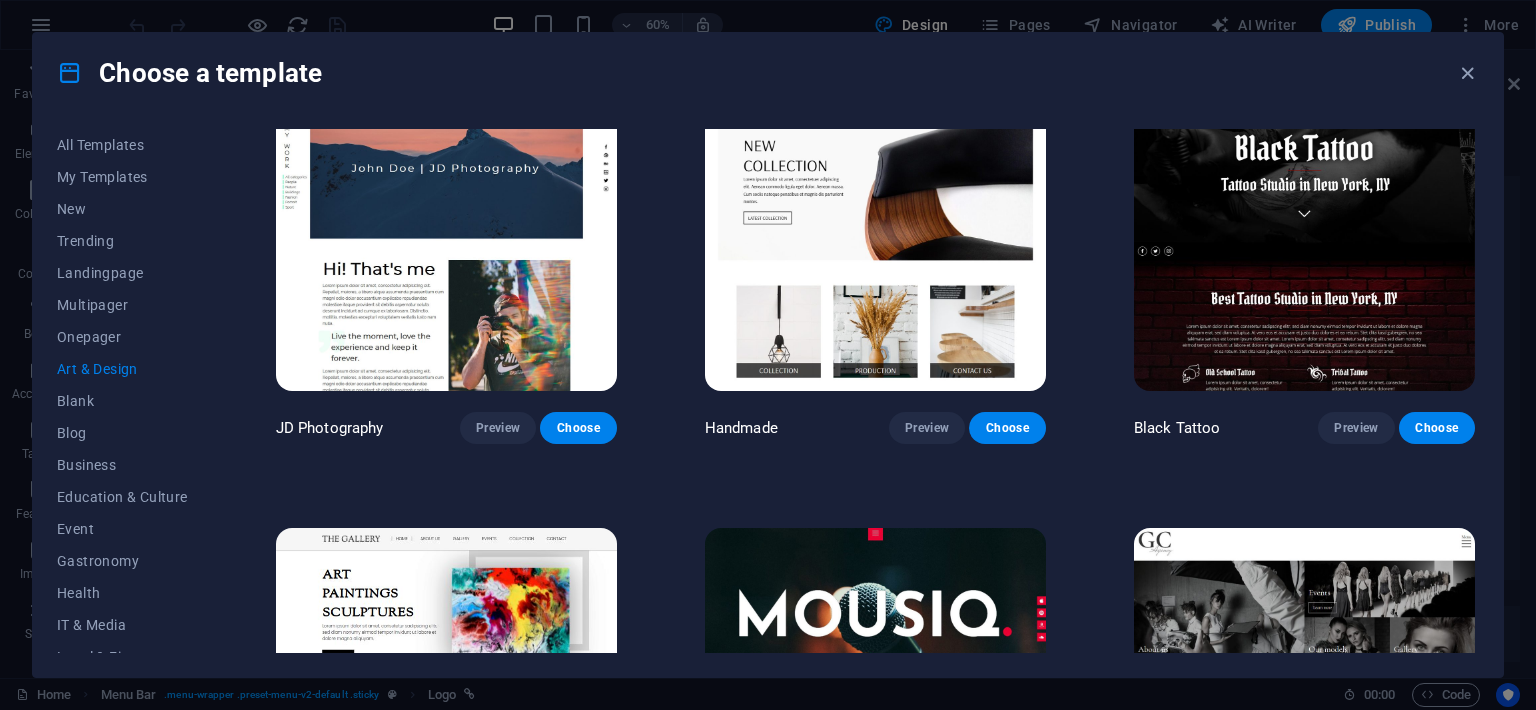 scroll, scrollTop: 326, scrollLeft: 0, axis: vertical 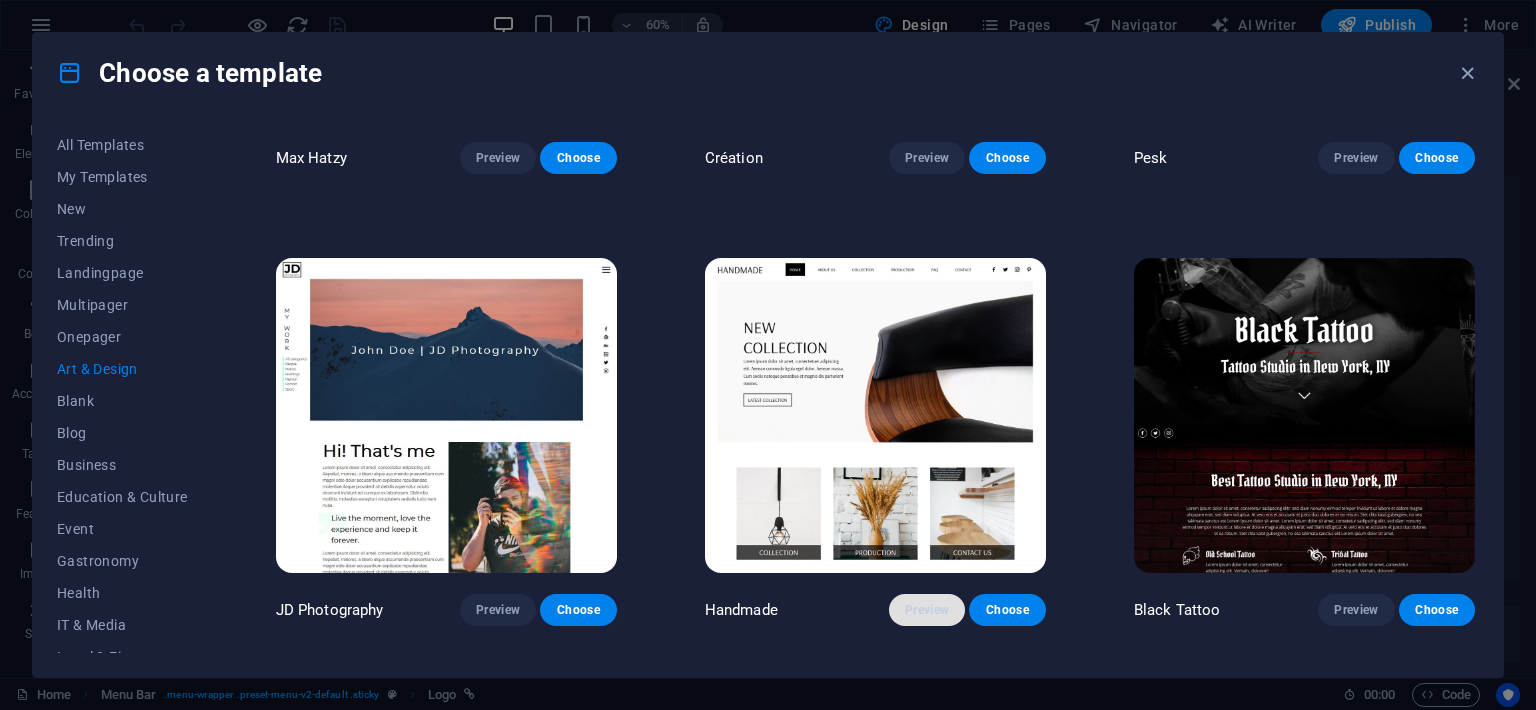 click on "Preview" at bounding box center (927, 610) 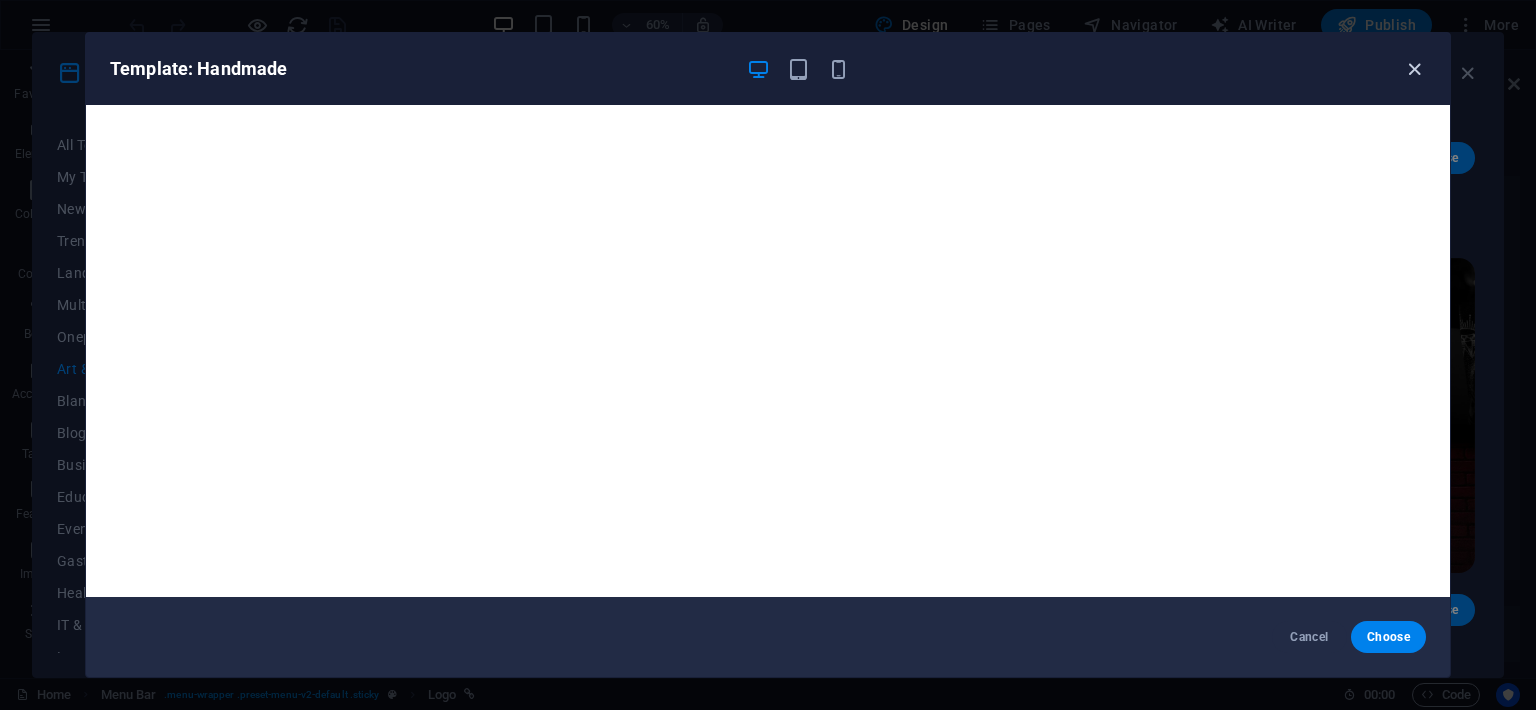 click at bounding box center (1414, 69) 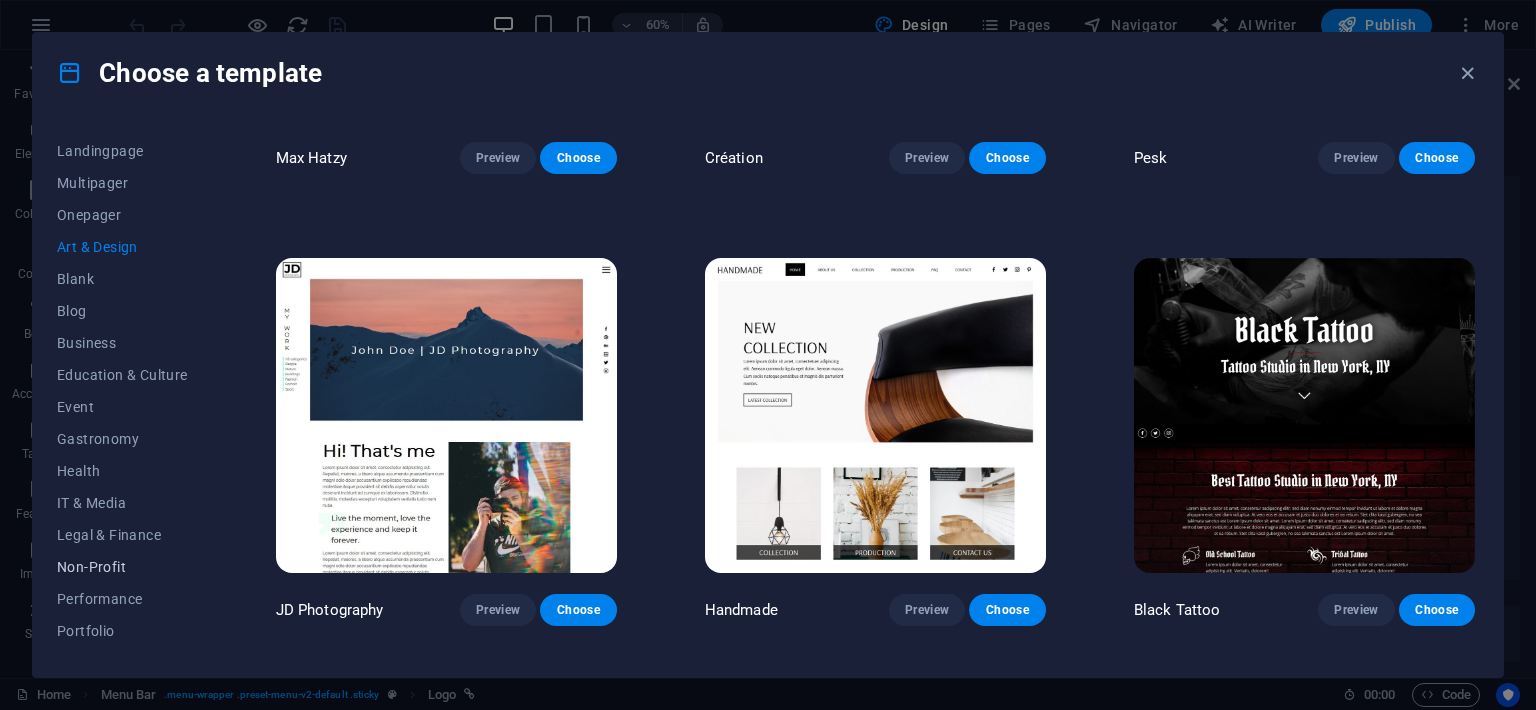 scroll, scrollTop: 93, scrollLeft: 0, axis: vertical 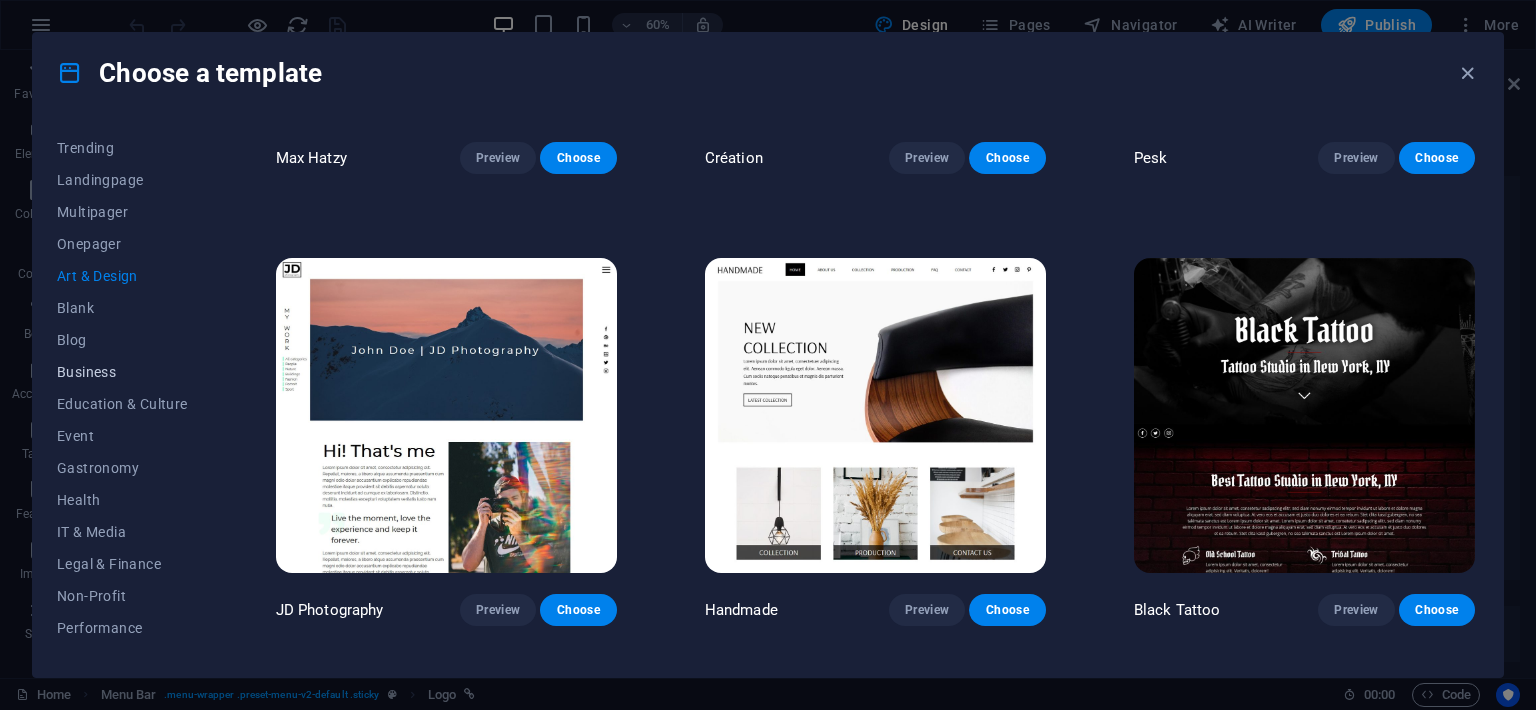 click on "Business" at bounding box center (122, 372) 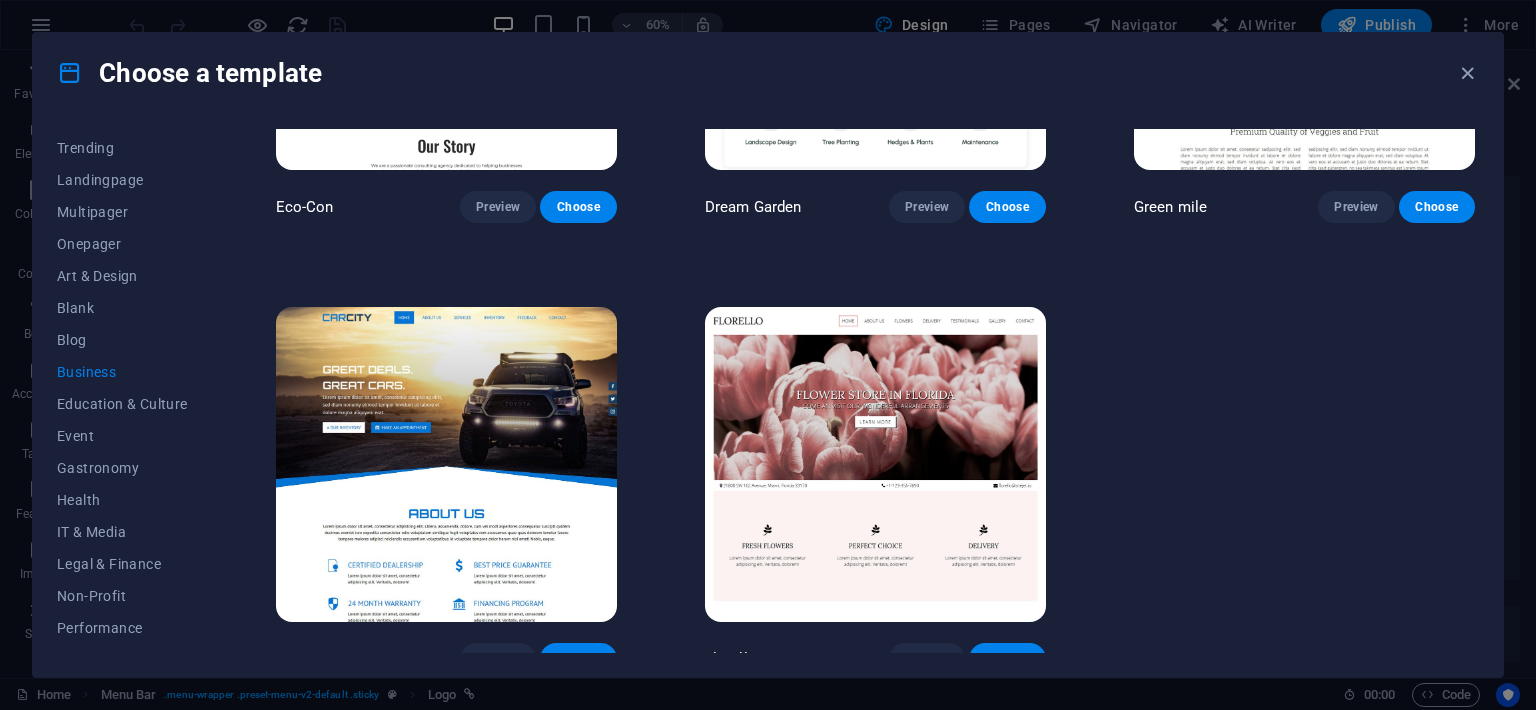 scroll, scrollTop: 0, scrollLeft: 0, axis: both 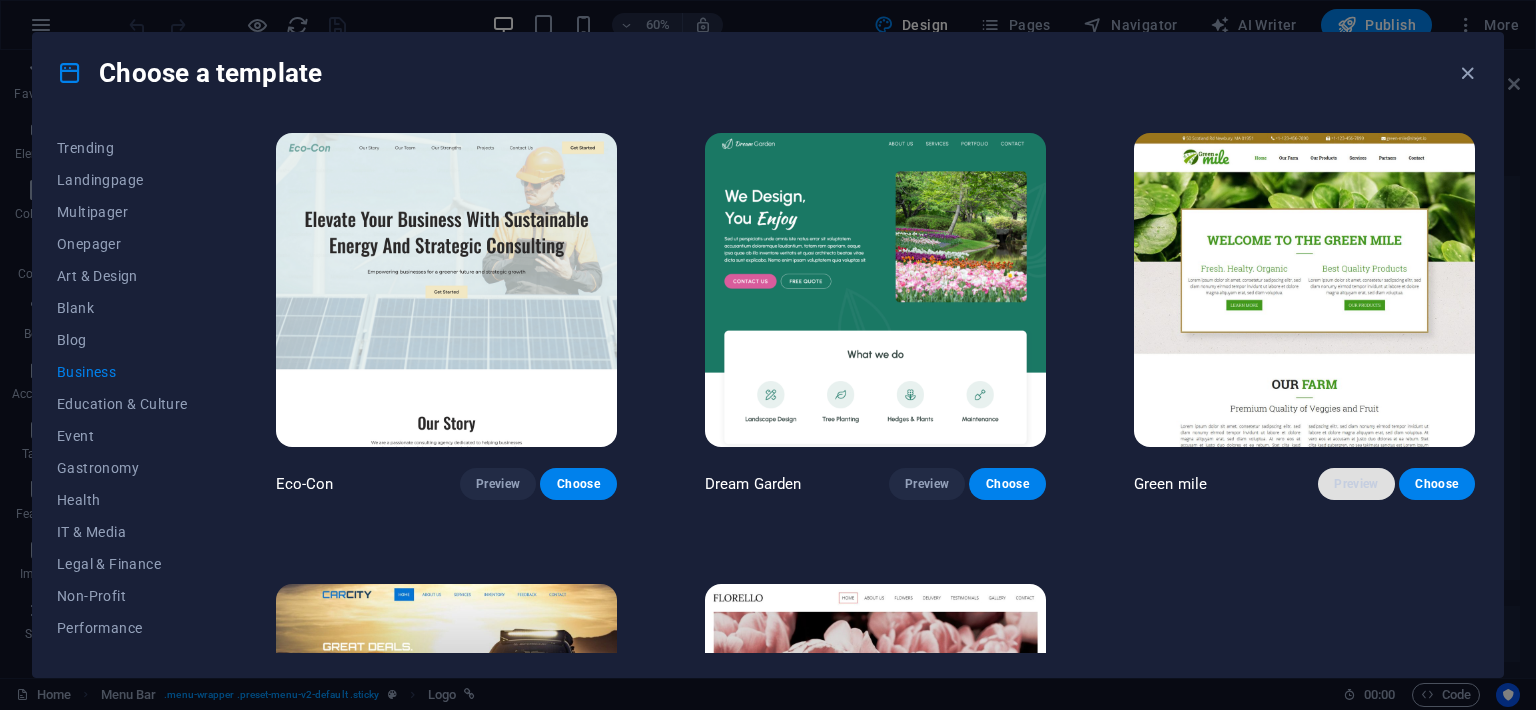 click on "Preview" at bounding box center (1356, 484) 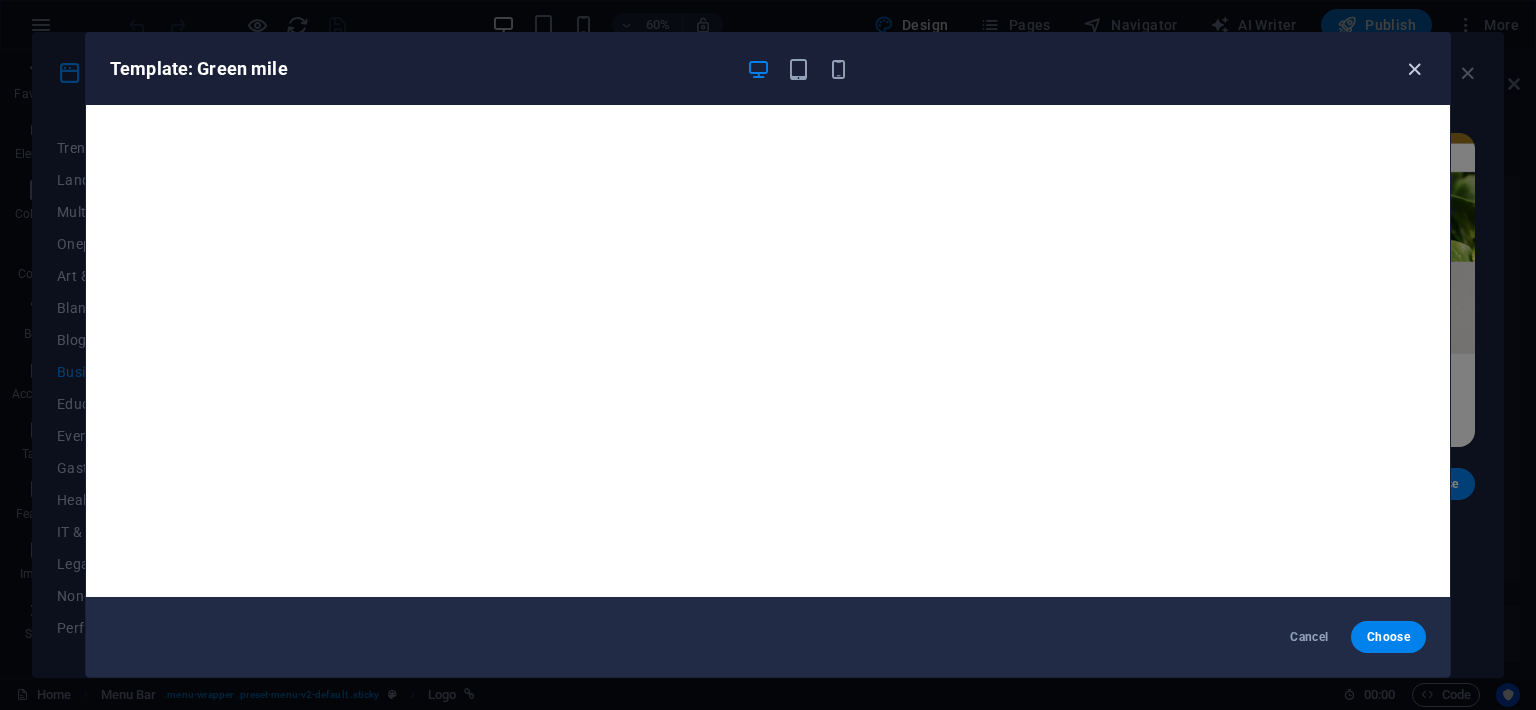 click at bounding box center [1414, 69] 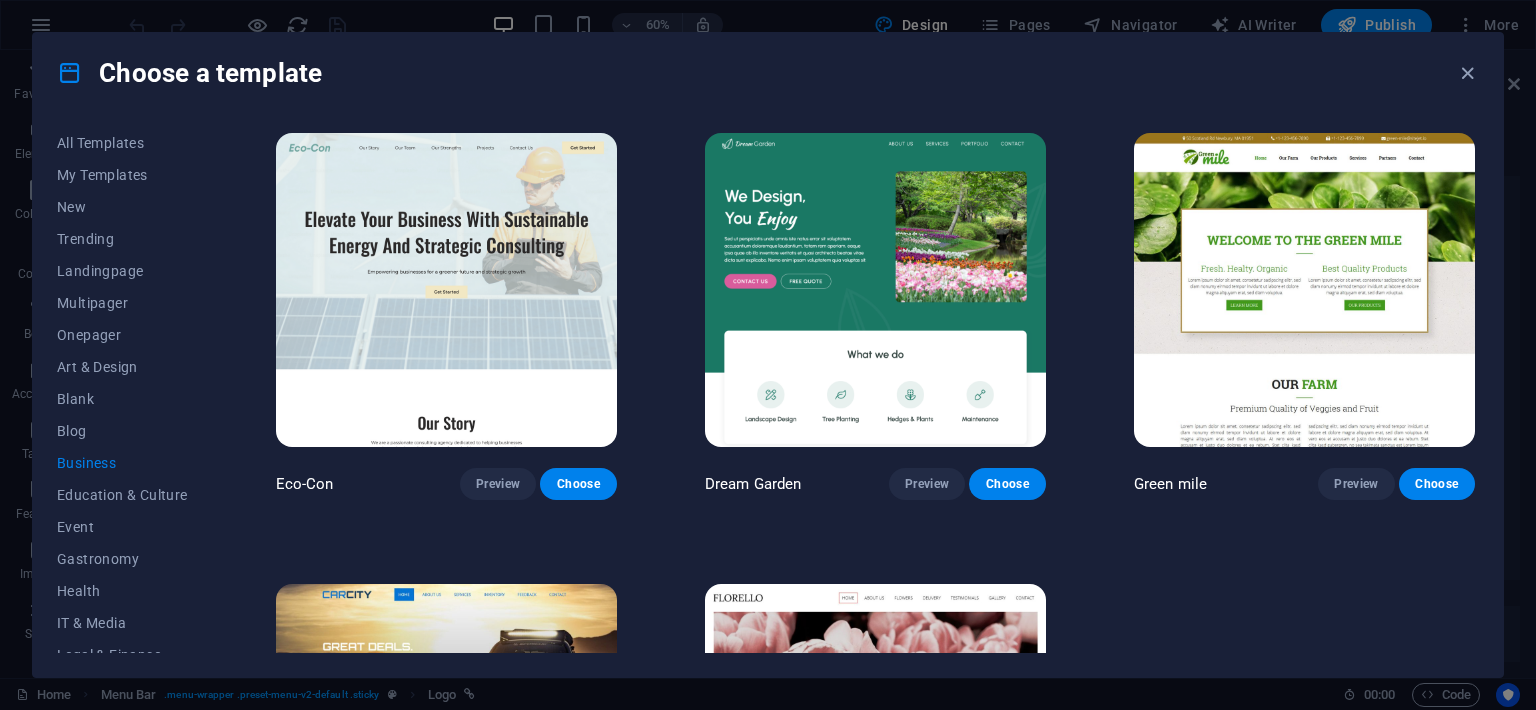 scroll, scrollTop: 0, scrollLeft: 0, axis: both 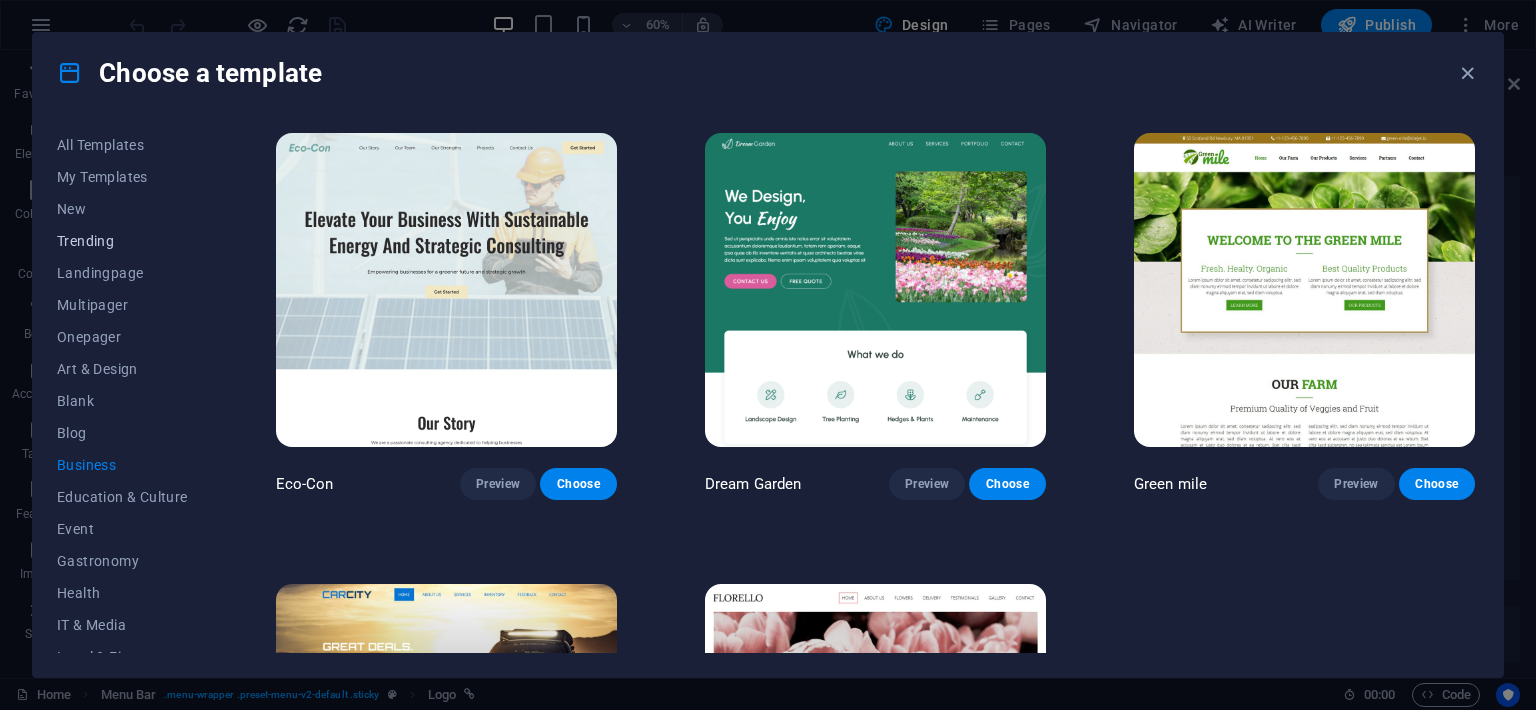 click on "Trending" at bounding box center (122, 241) 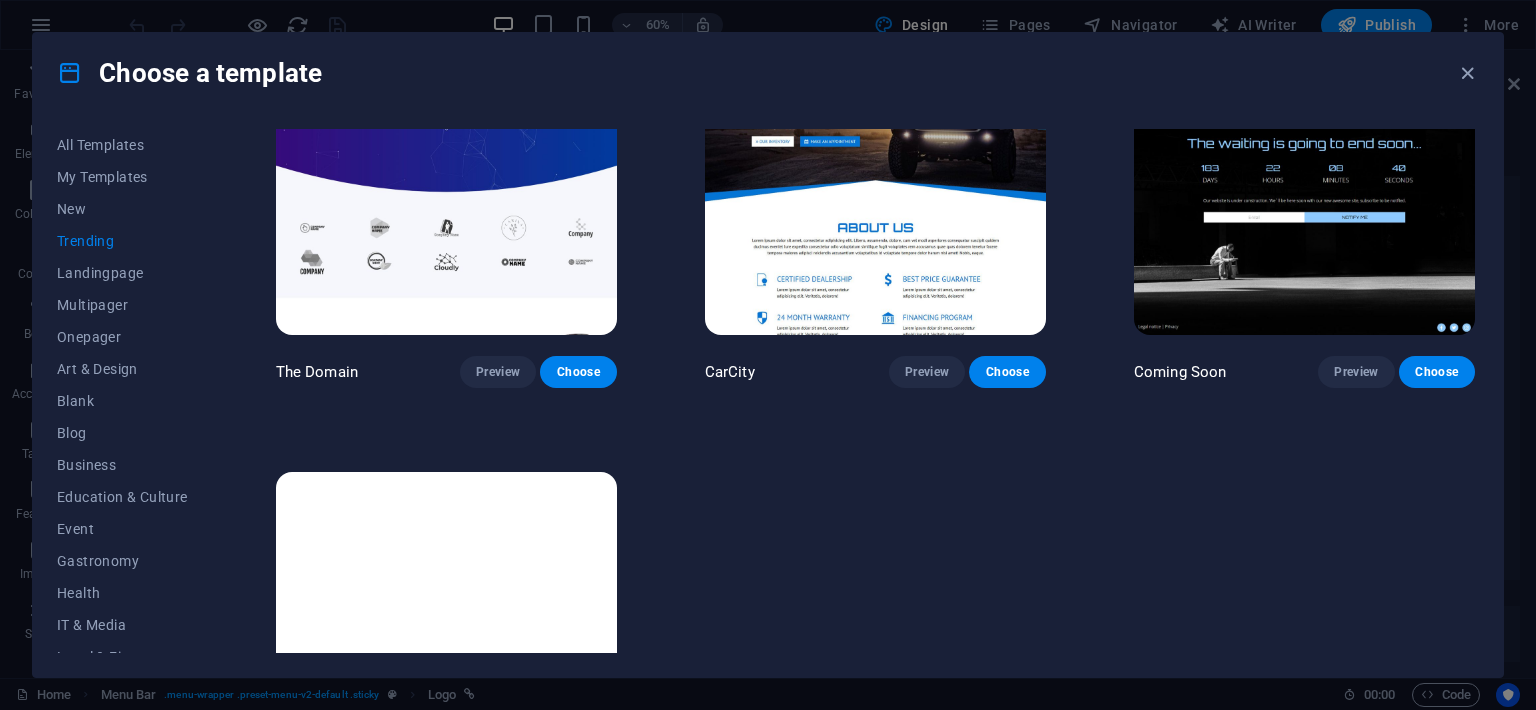 scroll, scrollTop: 2044, scrollLeft: 0, axis: vertical 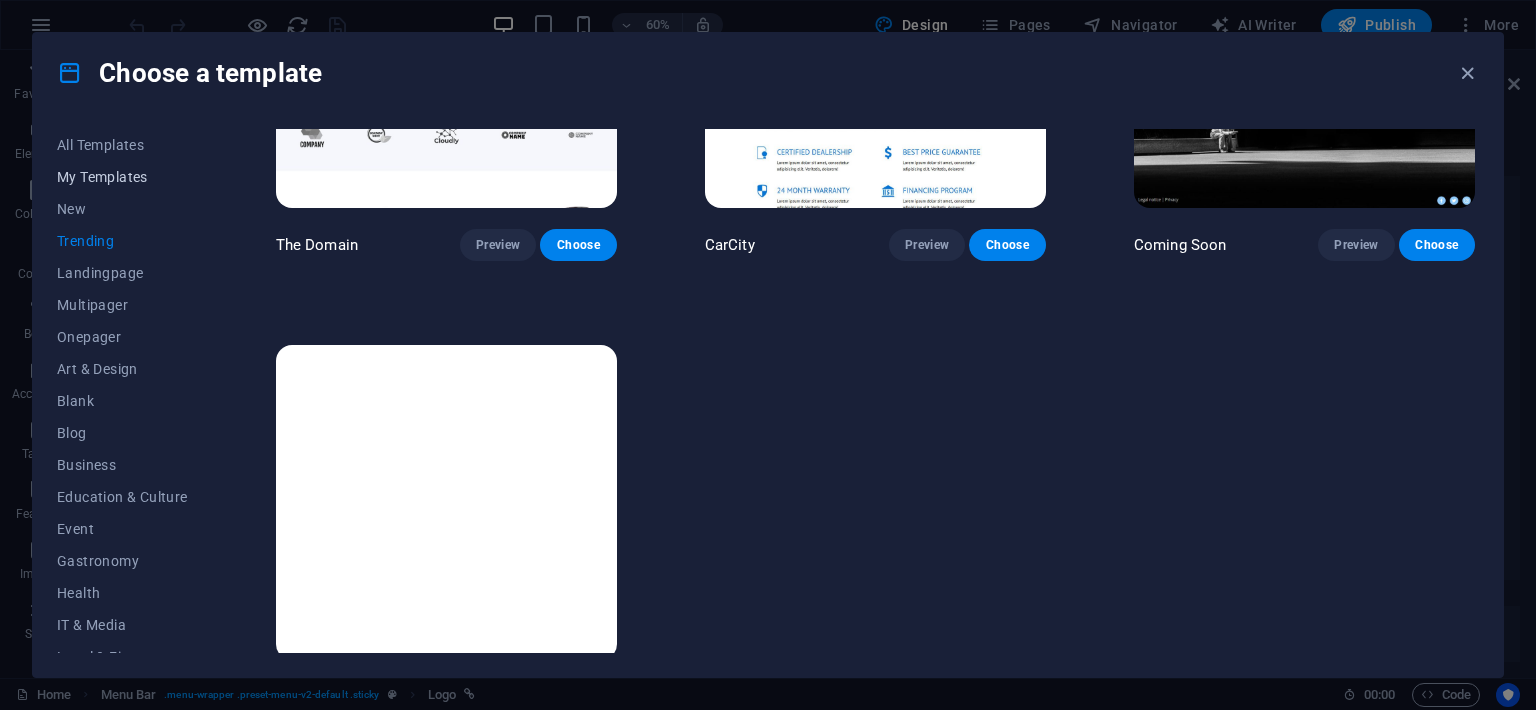 click on "My Templates" at bounding box center [122, 177] 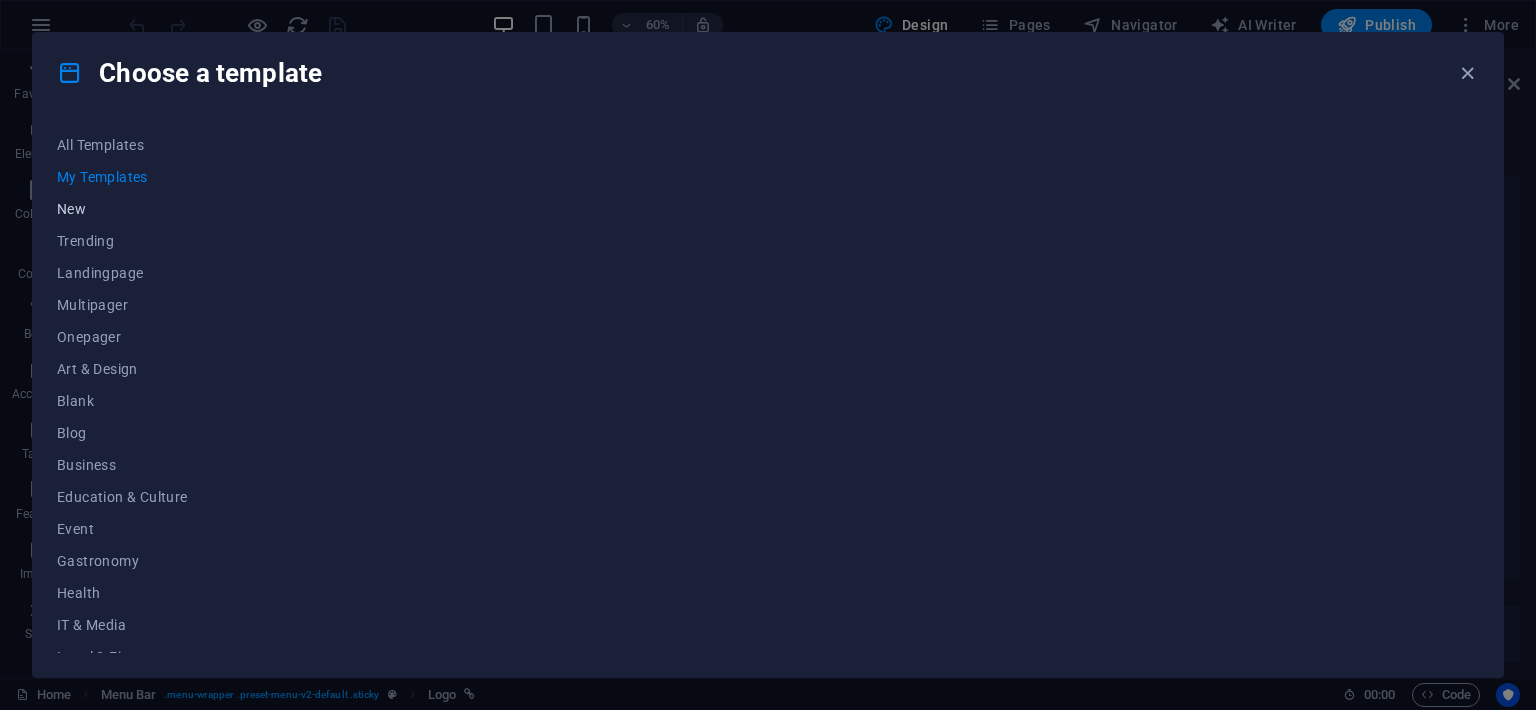 click on "New" at bounding box center [122, 209] 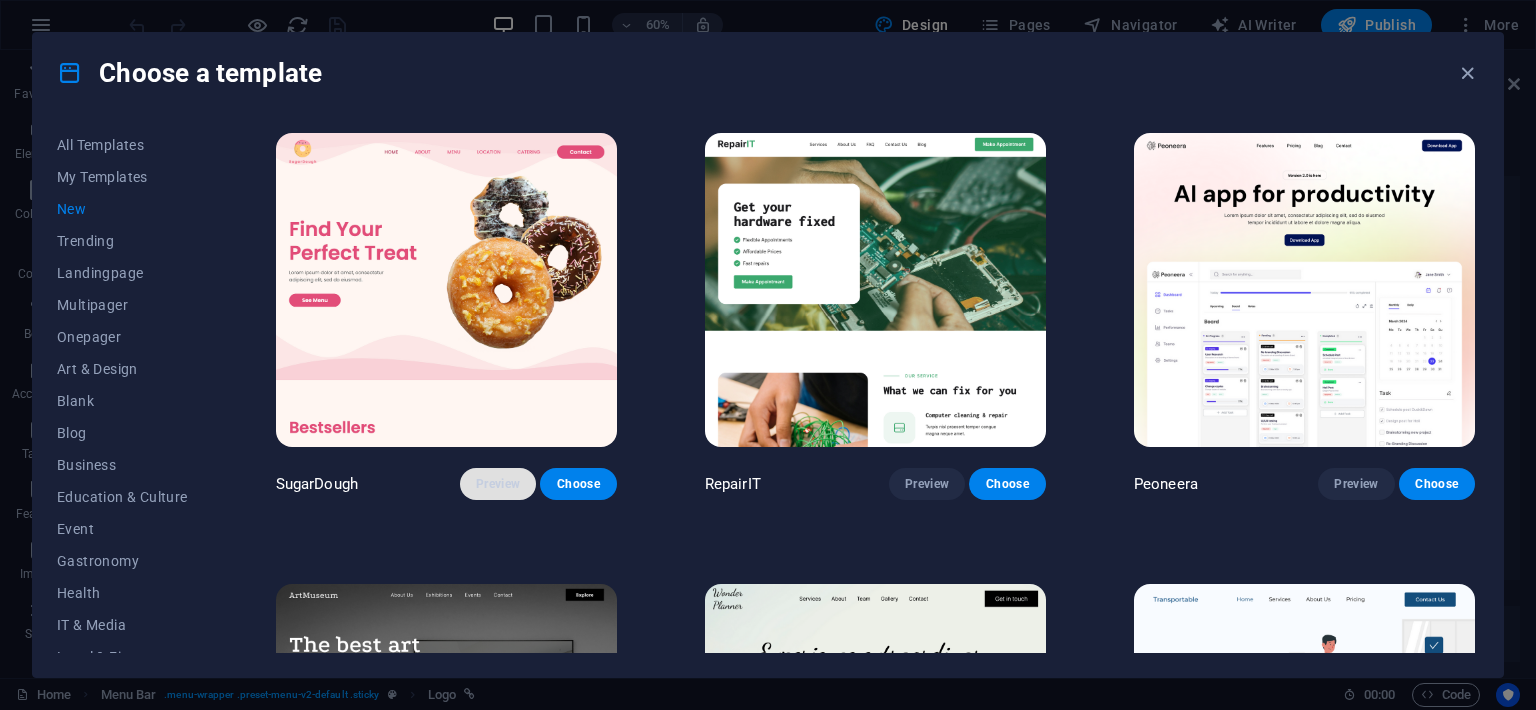 click on "Preview" at bounding box center [498, 484] 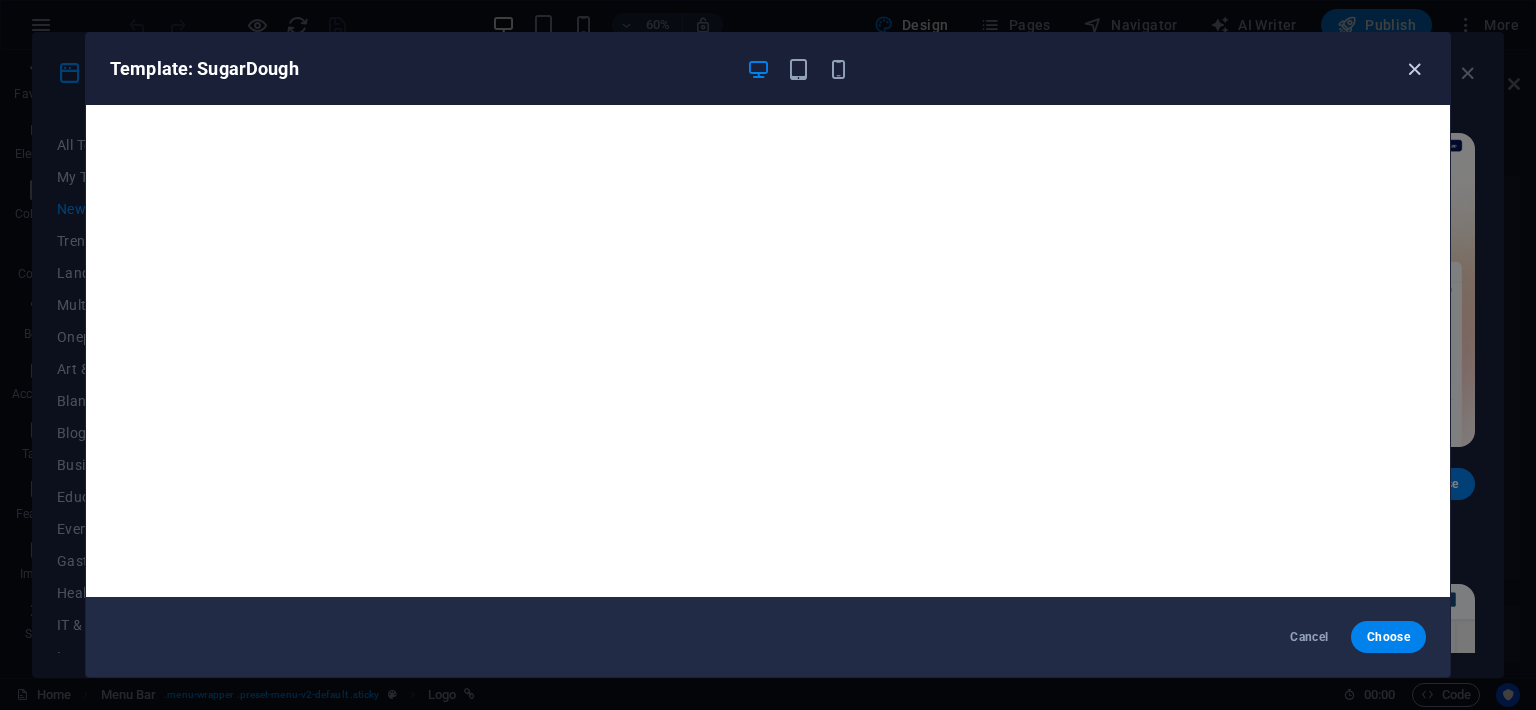 click at bounding box center [1414, 69] 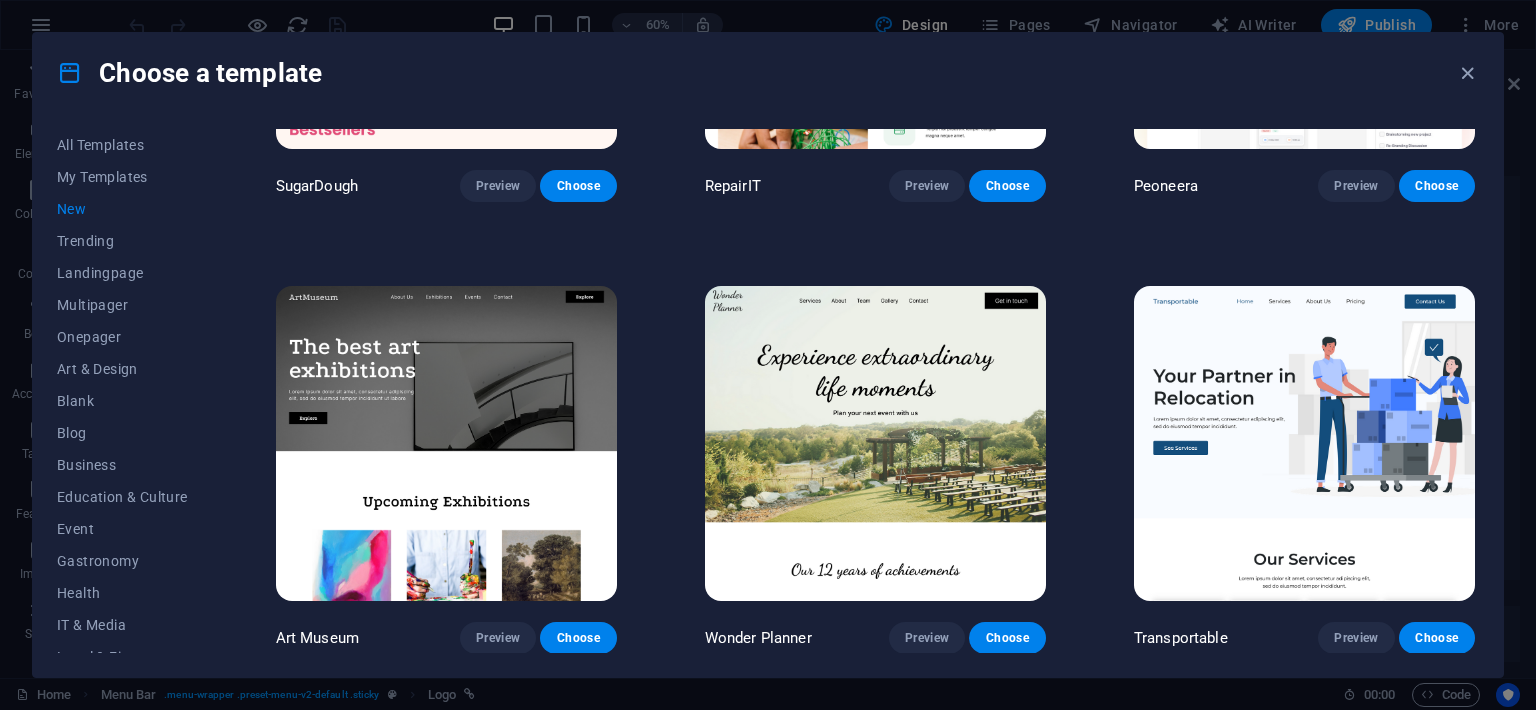 scroll, scrollTop: 365, scrollLeft: 0, axis: vertical 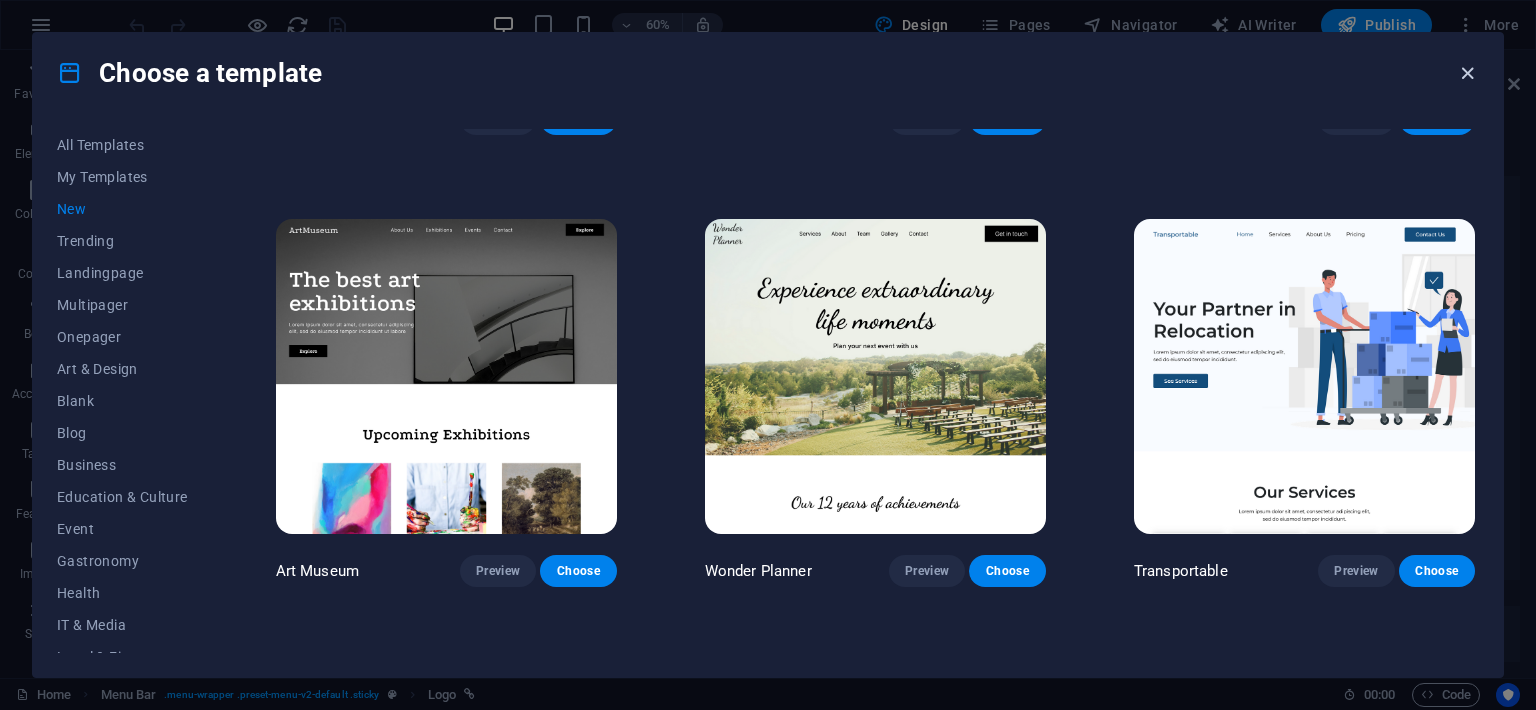 click at bounding box center (1467, 73) 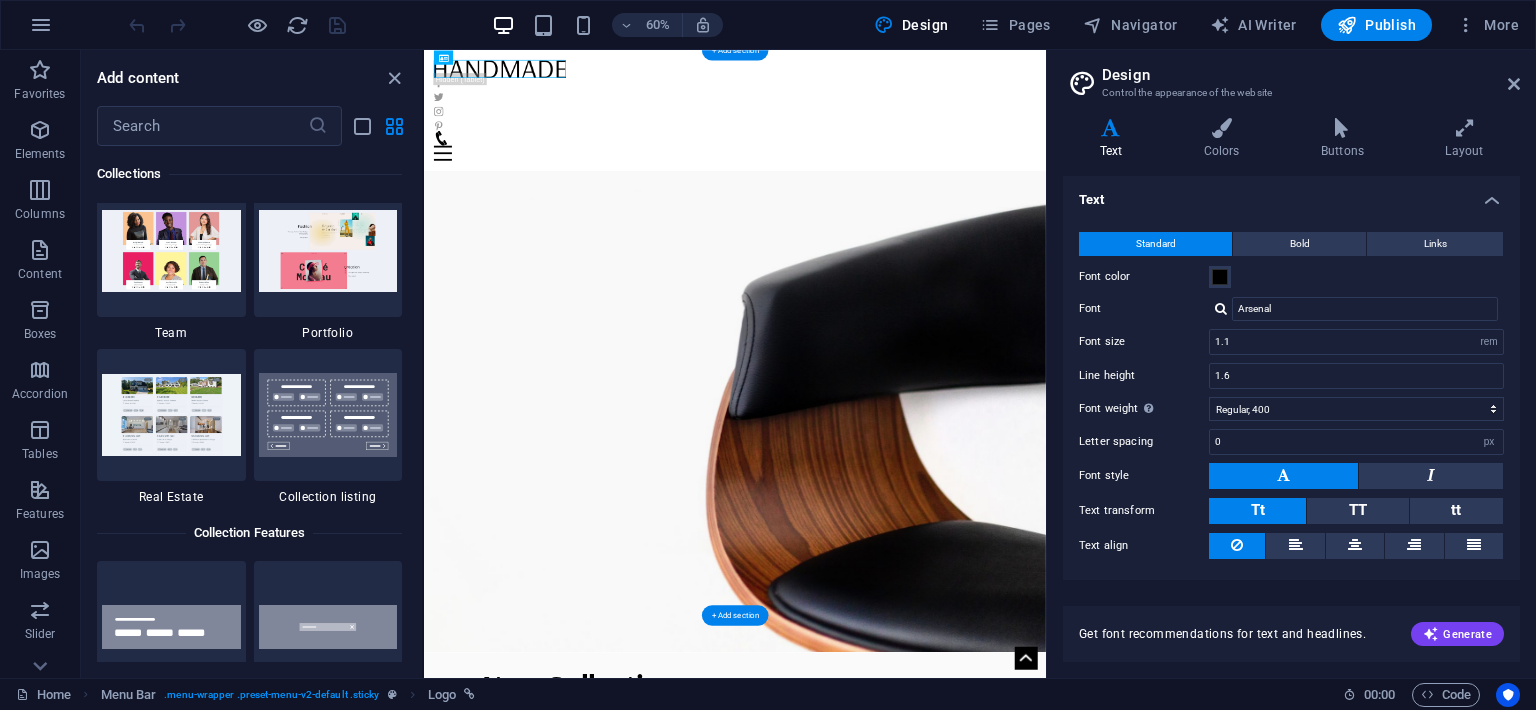 click at bounding box center [942, 583] 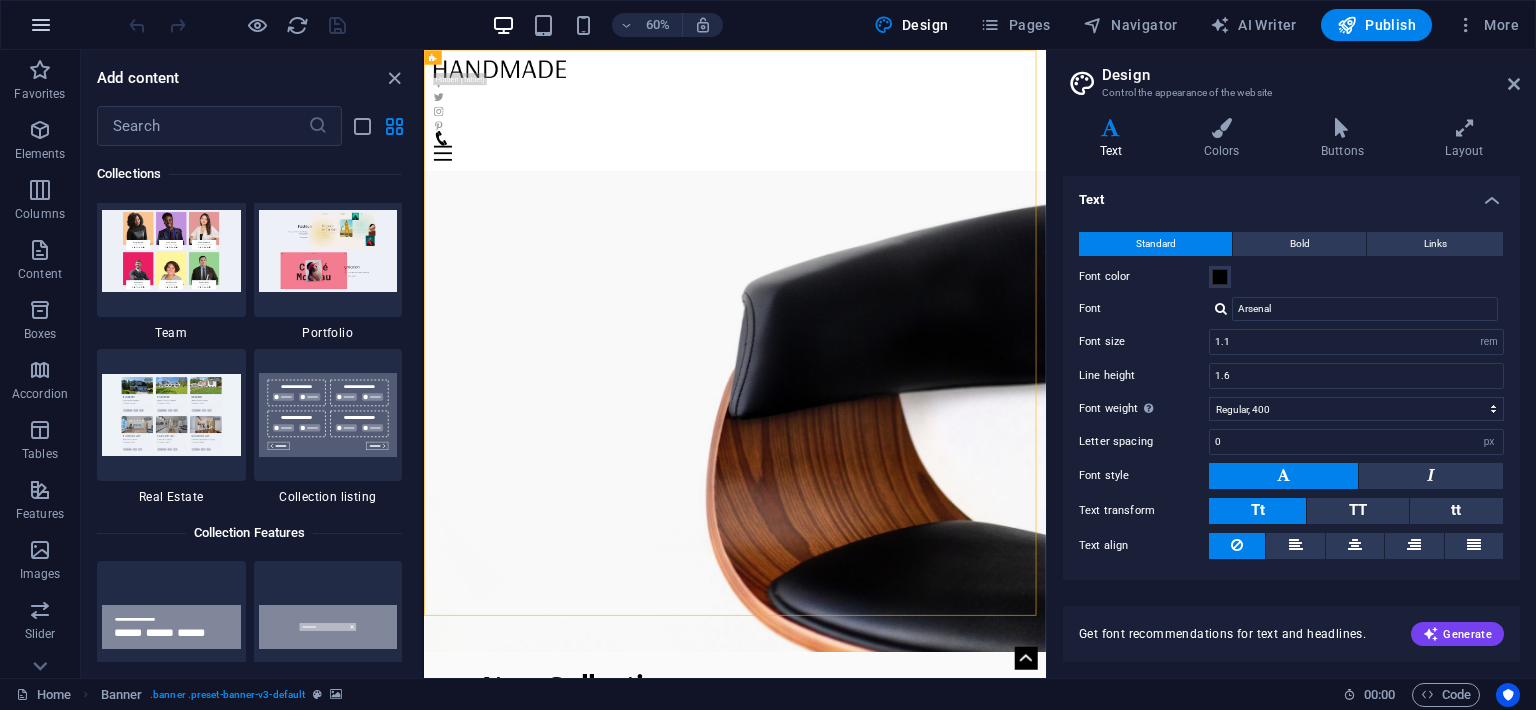 click at bounding box center (41, 25) 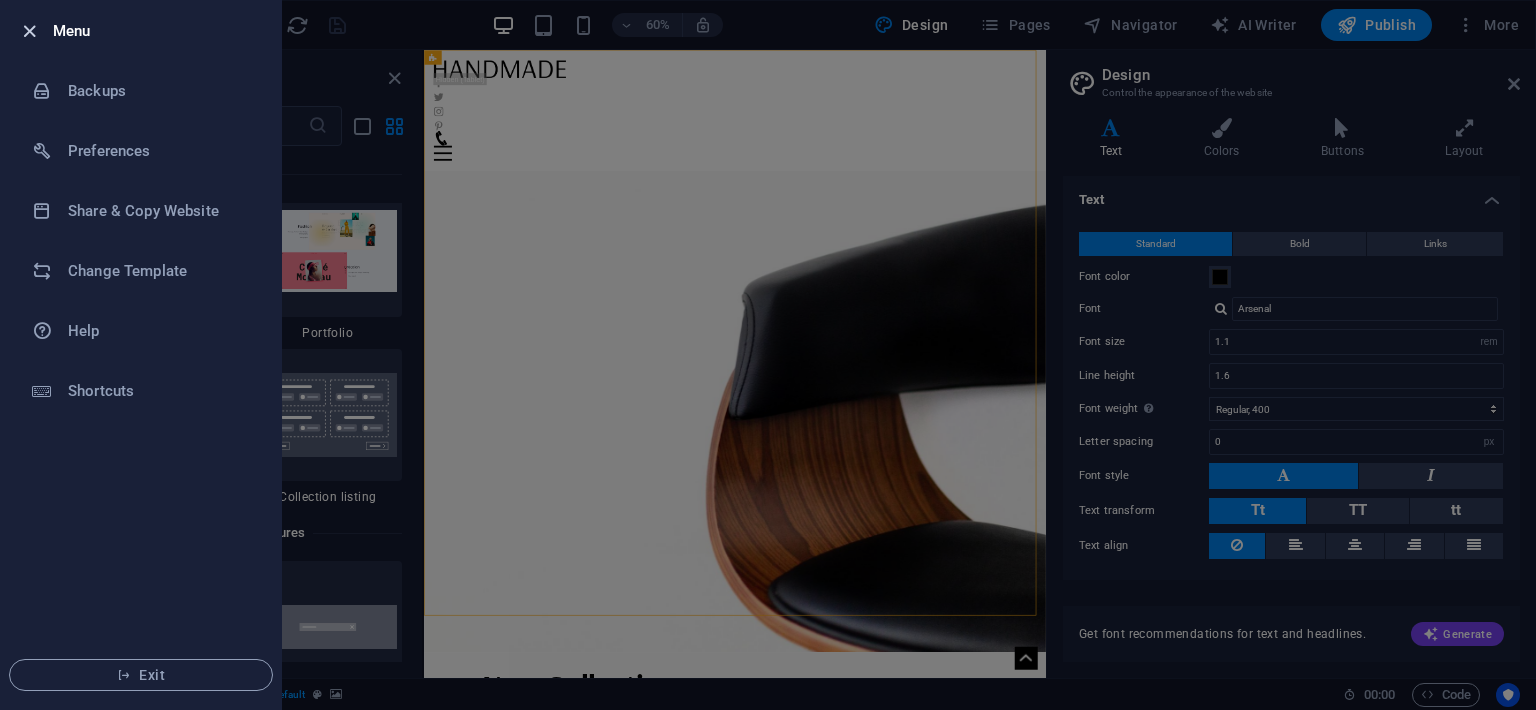 click at bounding box center [29, 31] 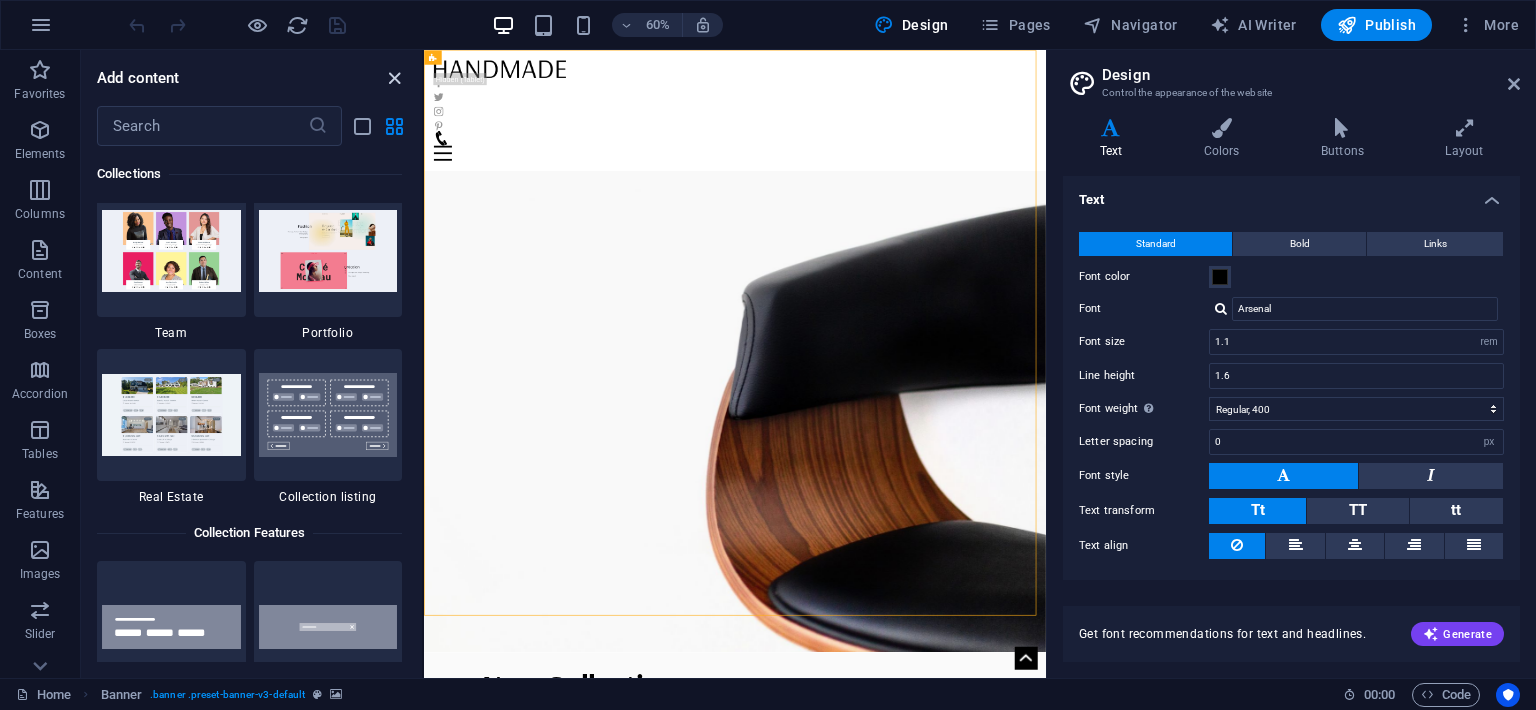 click at bounding box center (394, 78) 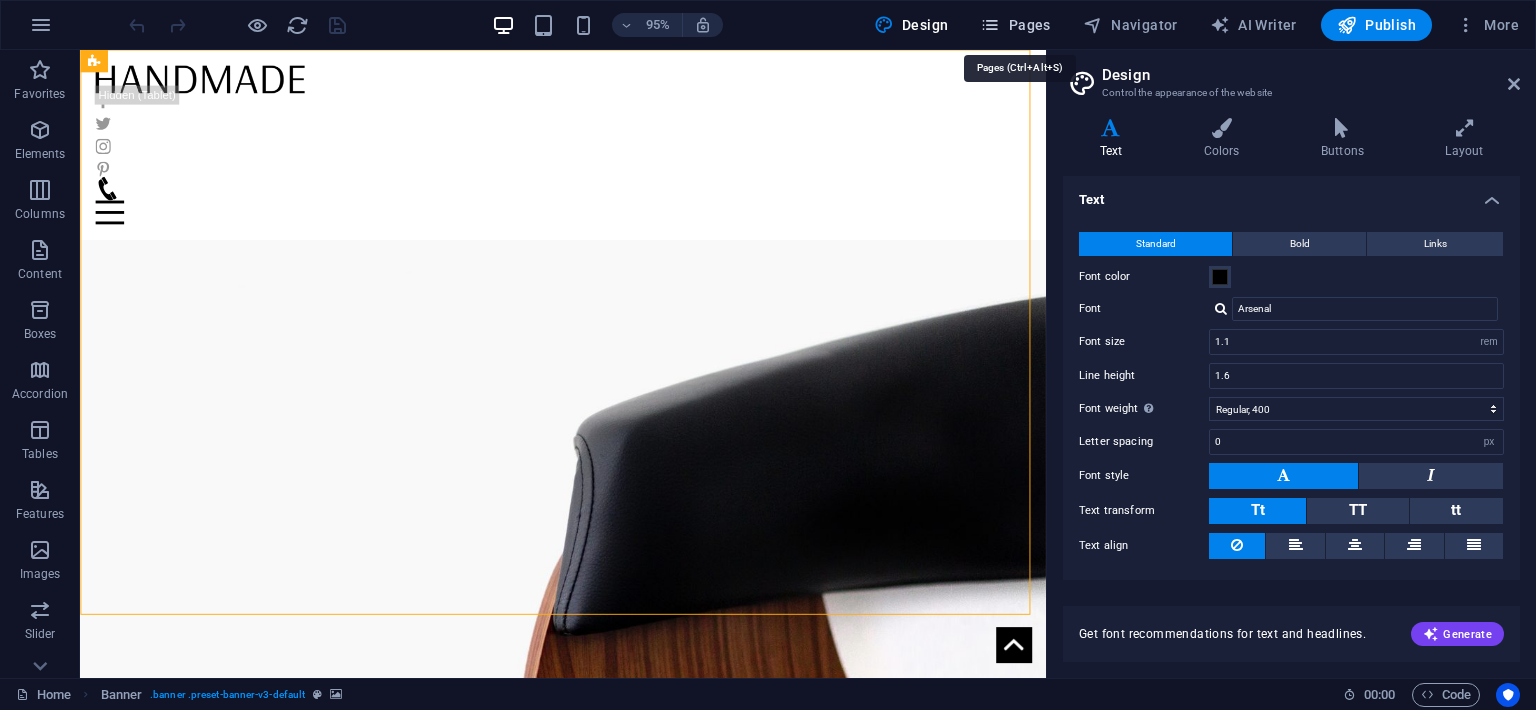 click at bounding box center (990, 25) 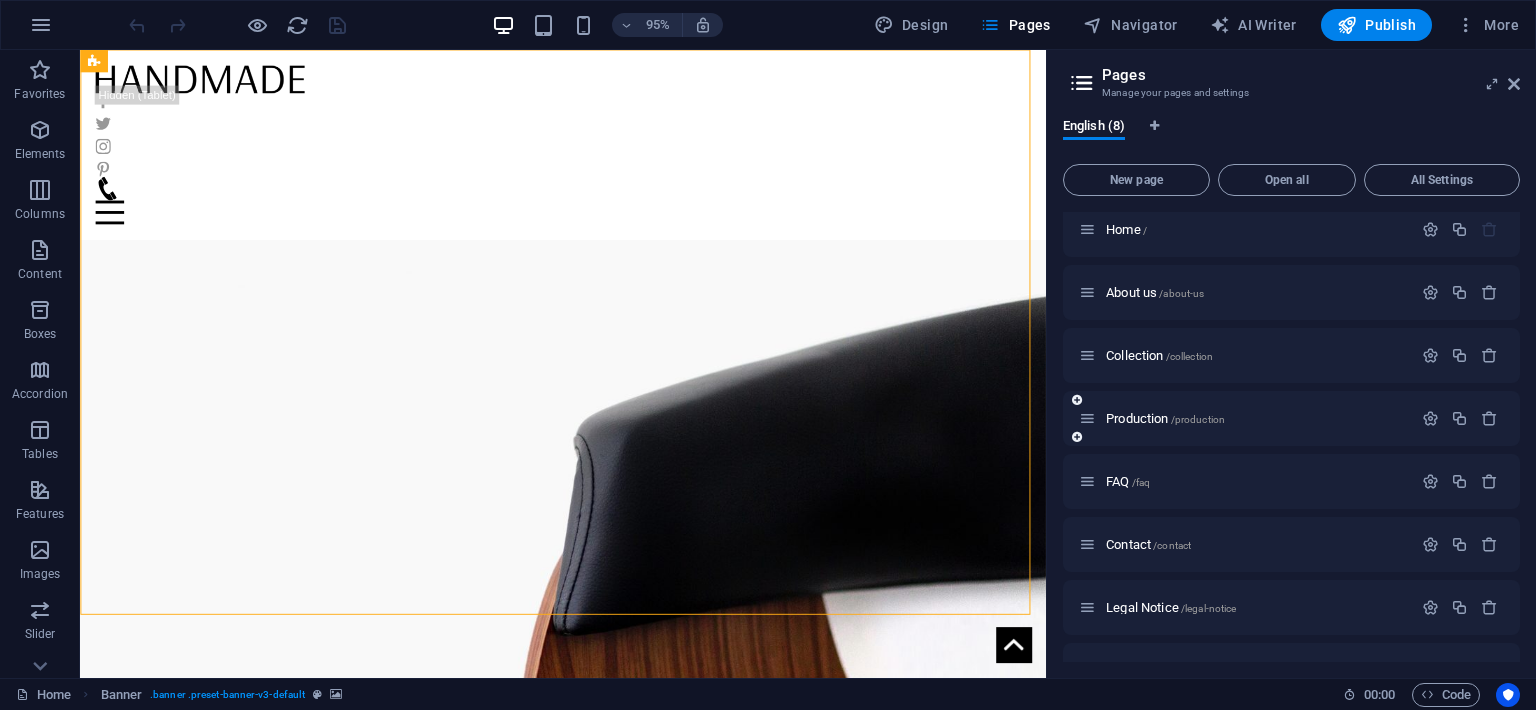 scroll, scrollTop: 0, scrollLeft: 0, axis: both 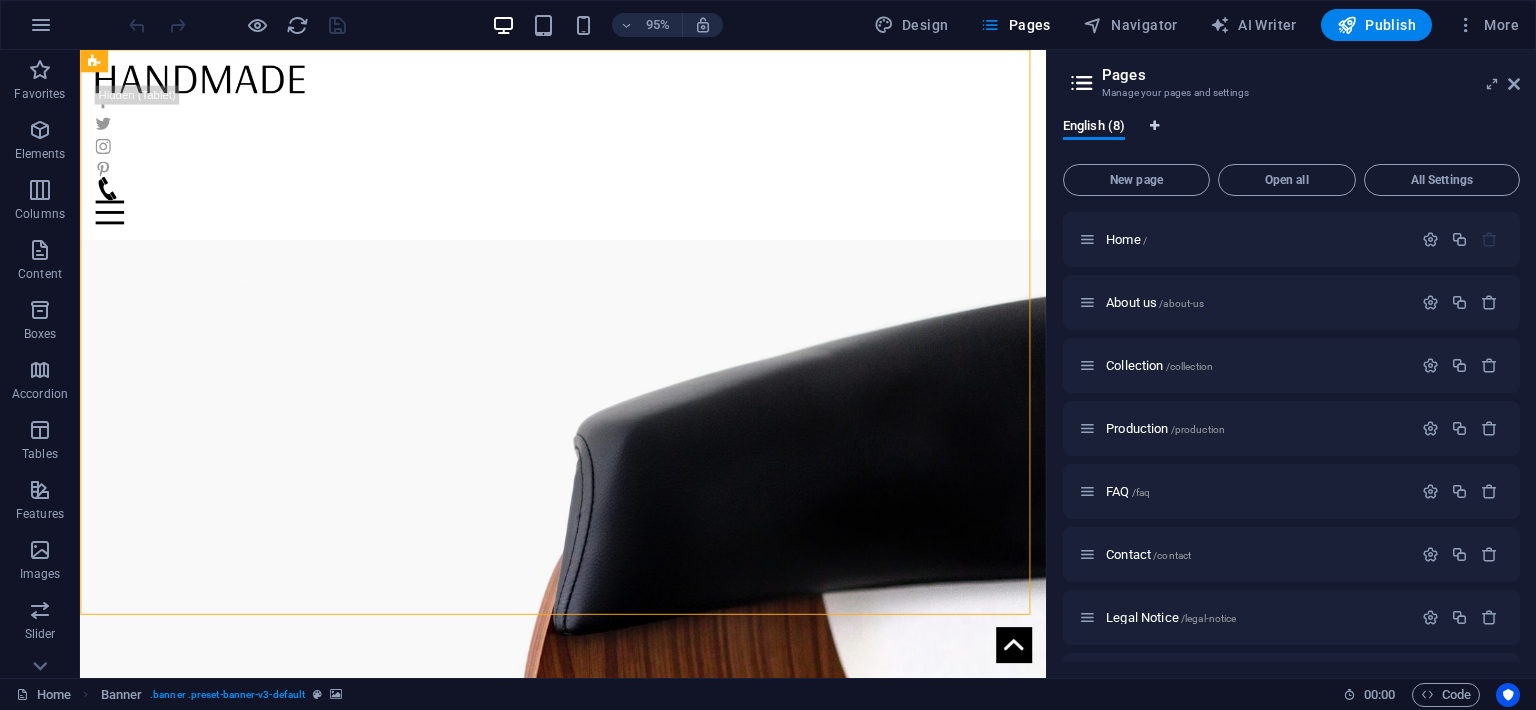 click at bounding box center [1154, 126] 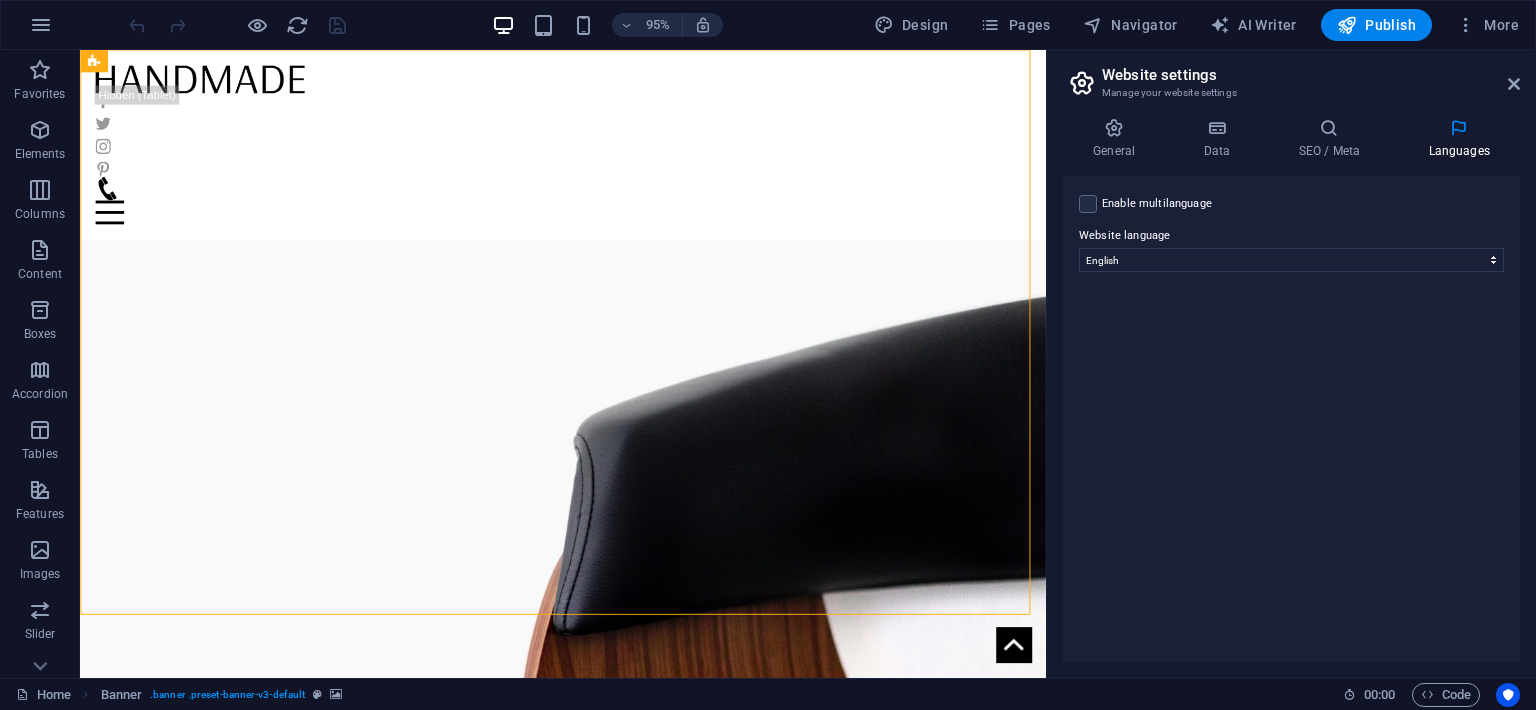 click on "Website language" at bounding box center [1291, 236] 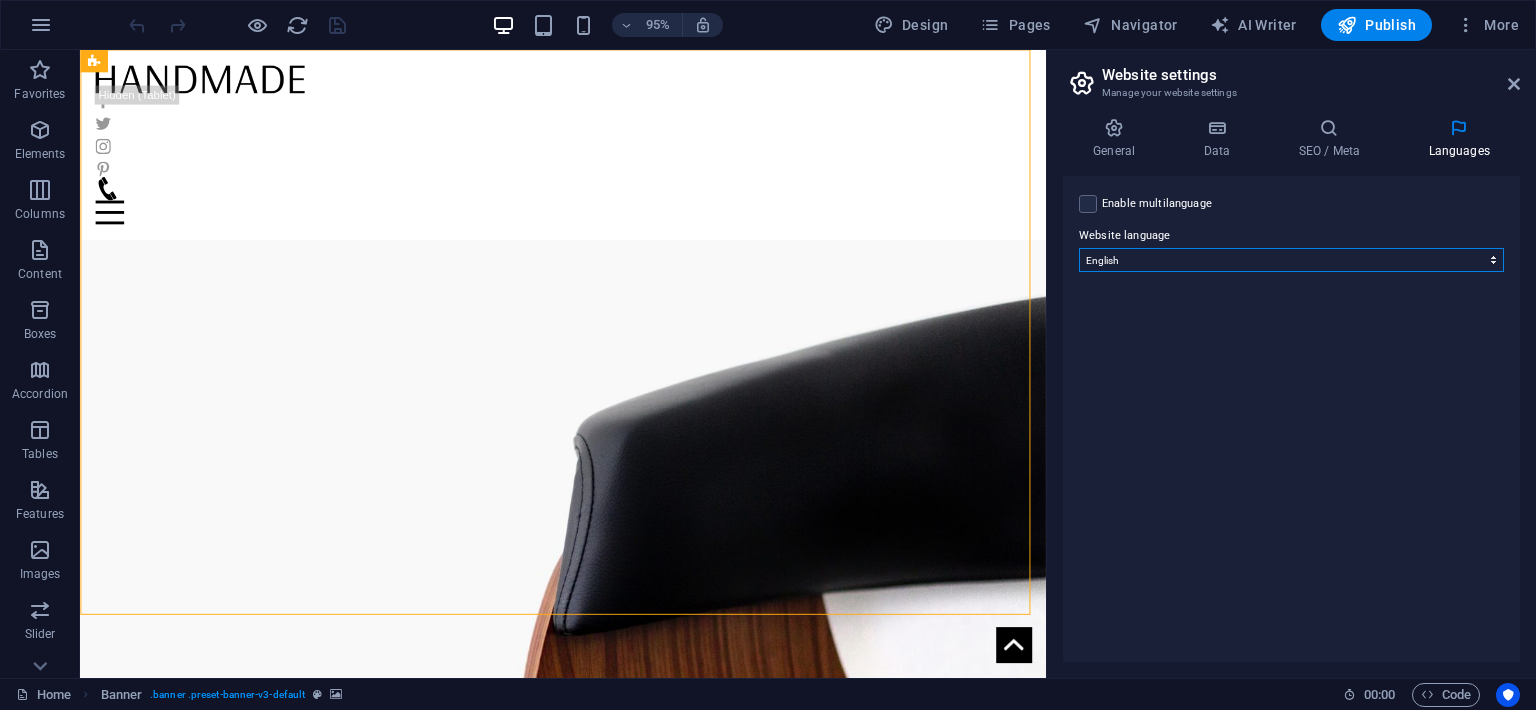 click on "Abkhazian Afar Afrikaans Akan Albanian Amharic Arabic Aragonese Armenian Assamese Avaric Avestan Aymara Azerbaijani Bambara Bashkir Basque Belarusian Bengali Bihari languages Bislama Bokmål Bosnian Breton Bulgarian Burmese Catalan Central Khmer Chamorro Chechen Chinese Church Slavic Chuvash Cornish Corsican Cree Croatian Czech Danish Dutch Dzongkha English Esperanto Estonian Ewe Faroese Farsi (Persian) Fijian Finnish French Fulah Gaelic Galician Ganda Georgian German Greek Greenlandic Guaraní Gujarati Haitian Creole Hausa Hebrew Herero Hindi Hiri Motu Hungarian Icelandic Ido Igbo Indonesian Interlingua Interlingue Inuktitut Inupiaq Irish Italian Japanese Javanese Kannada Kanuri Kashmiri Kazakh Kikuyu Kinyarwanda Komi Kongo Korean Kurdish Kwanyama Kyrgyz Lao Latin Latvian Limburgish Lingala Lithuanian Luba-Katanga Luxembourgish Macedonian Malagasy Malay Malayalam Maldivian Maltese Manx Maori Marathi Marshallese Mongolian Nauru Navajo Ndonga Nepali North Ndebele Northern Sami Norwegian Norwegian Nynorsk Nuosu" at bounding box center (1291, 260) 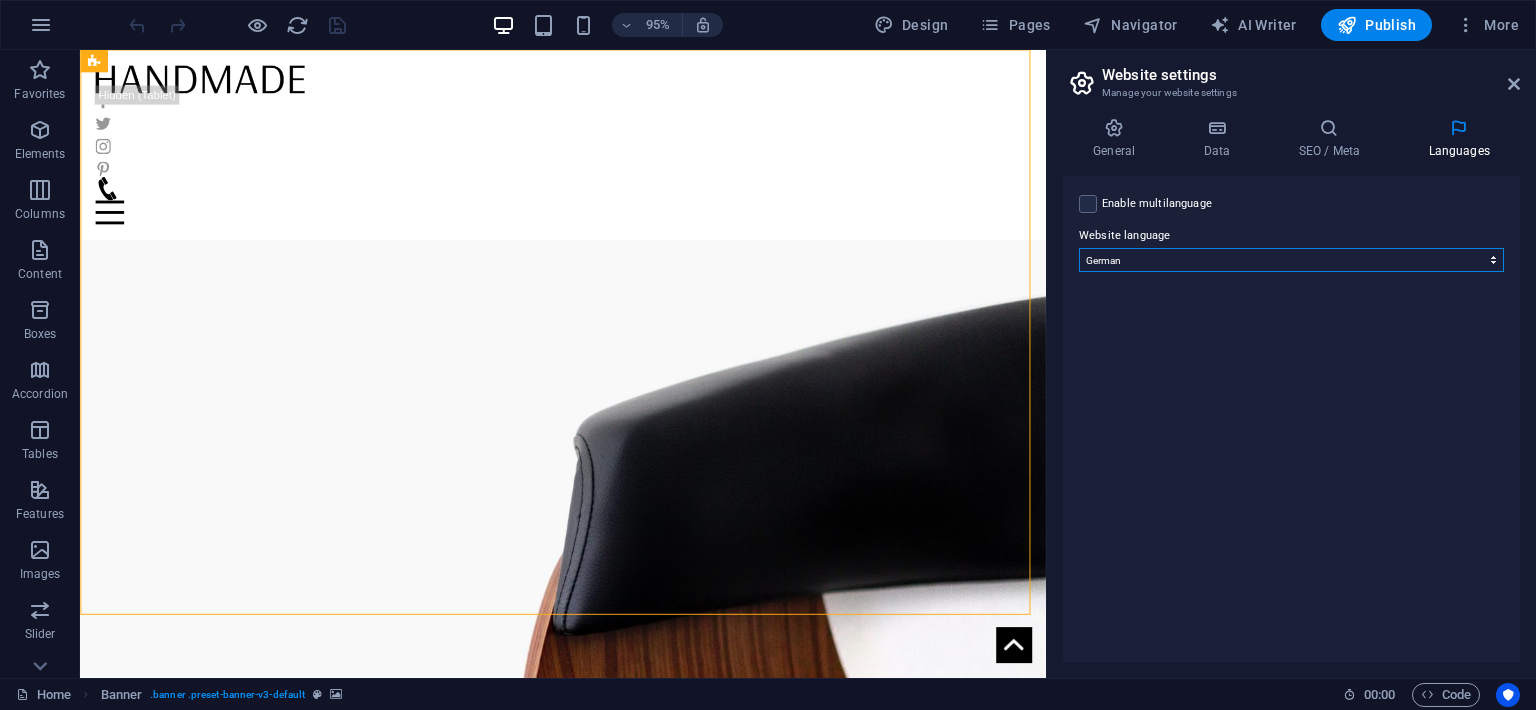 click on "German" at bounding box center [0, 0] 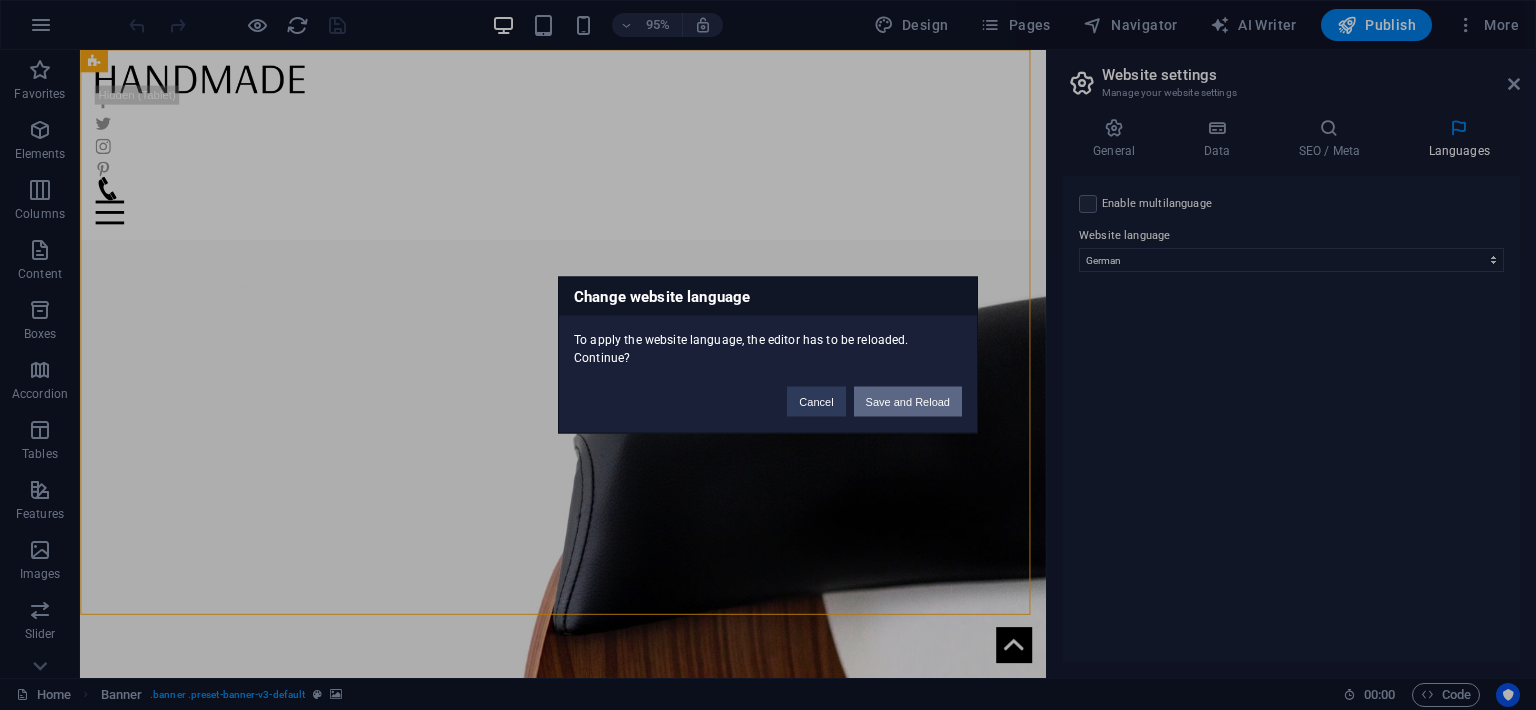 click on "Save and Reload" at bounding box center (908, 402) 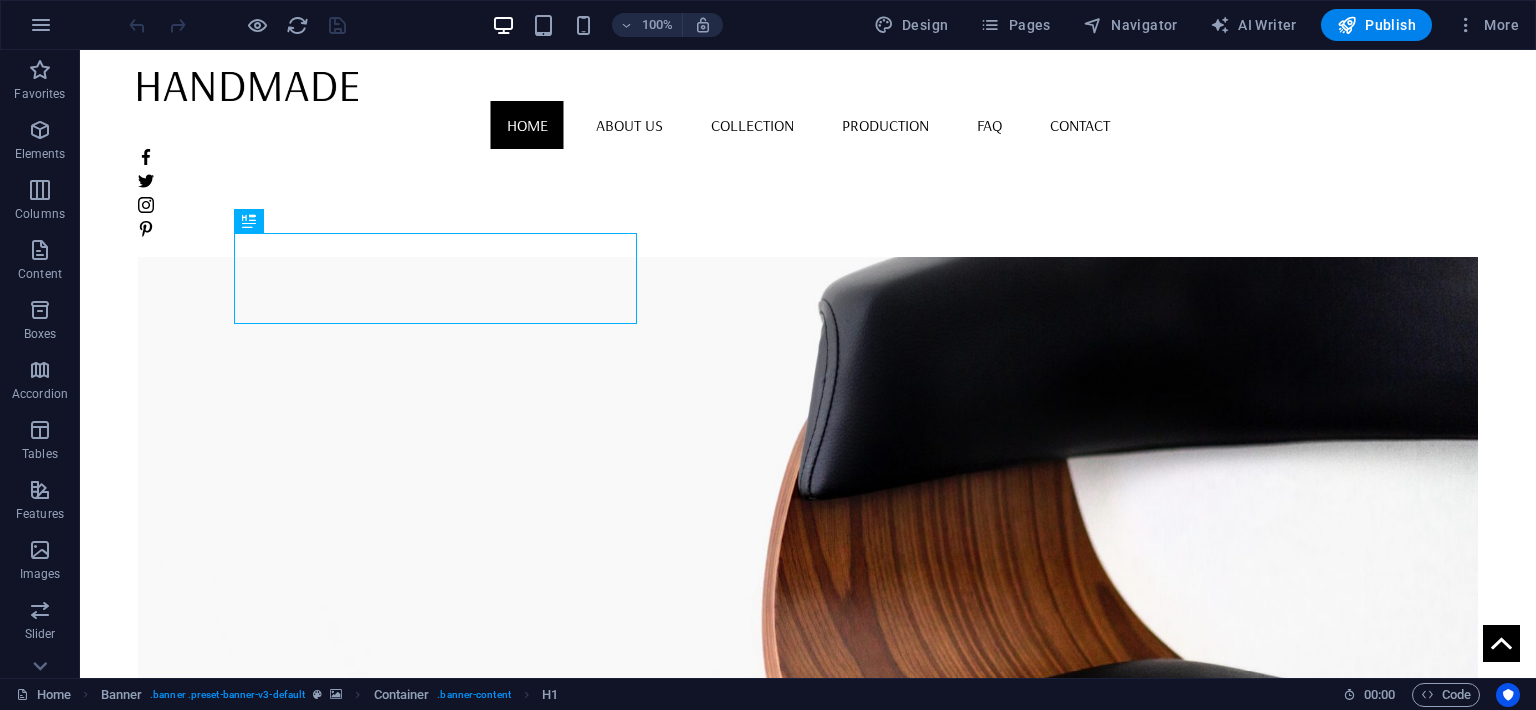 scroll, scrollTop: 0, scrollLeft: 0, axis: both 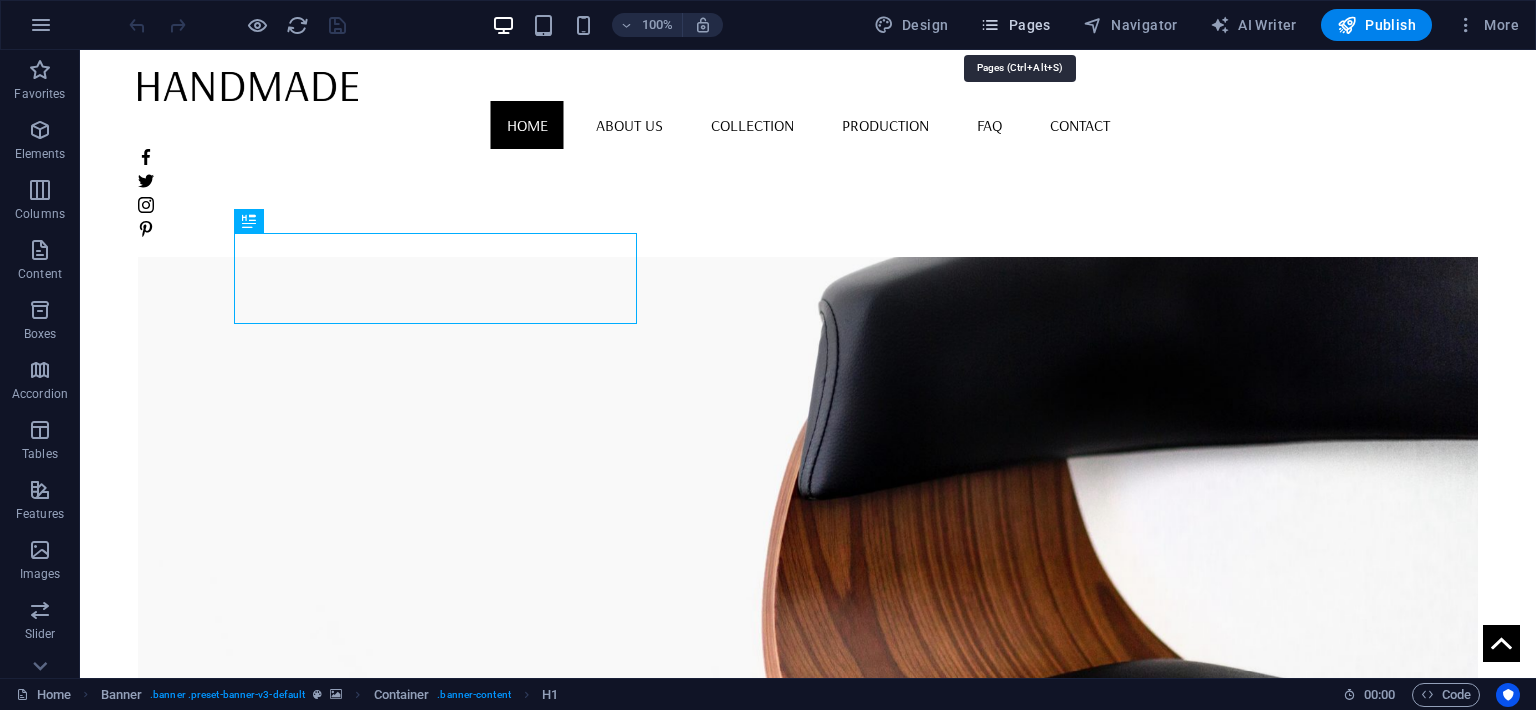 click on "Pages" at bounding box center (1015, 25) 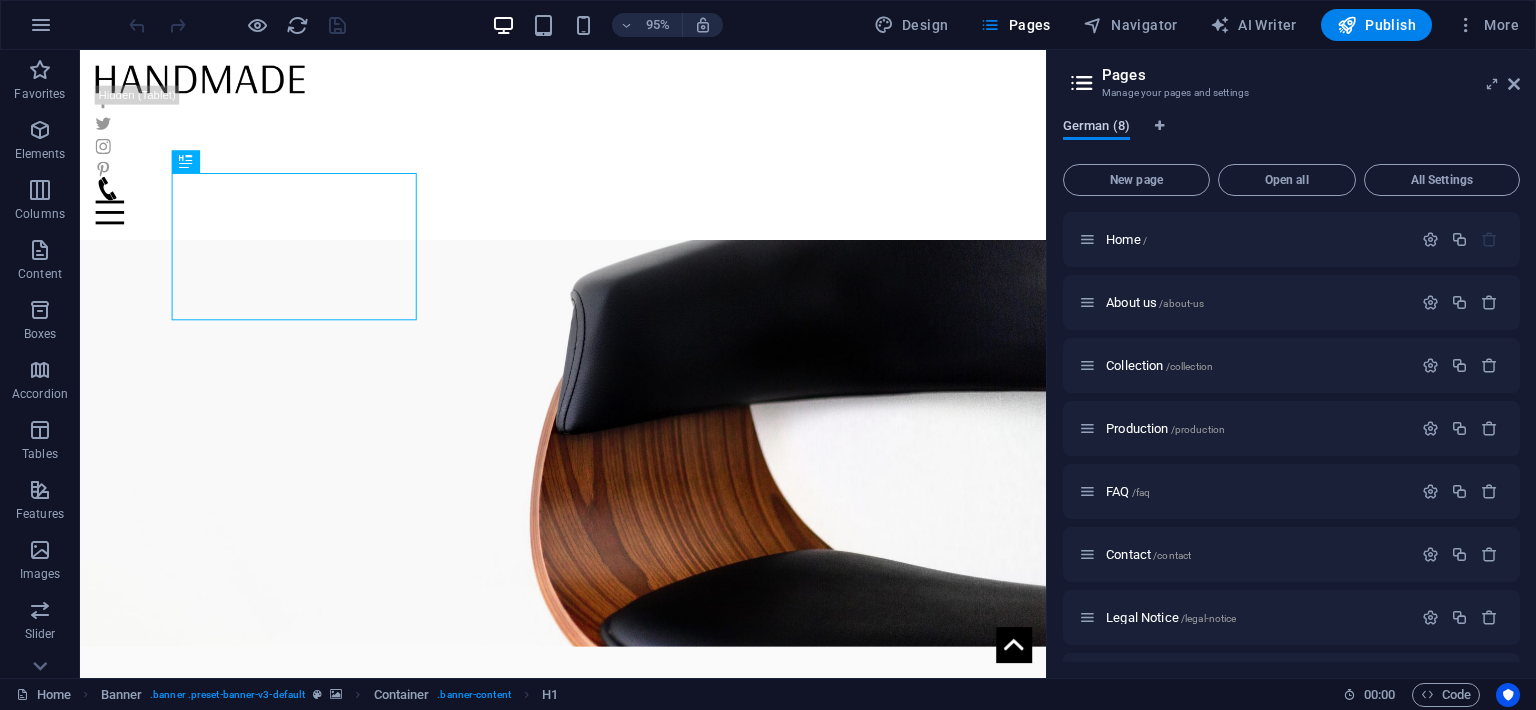 click on "German (8)" at bounding box center (1096, 128) 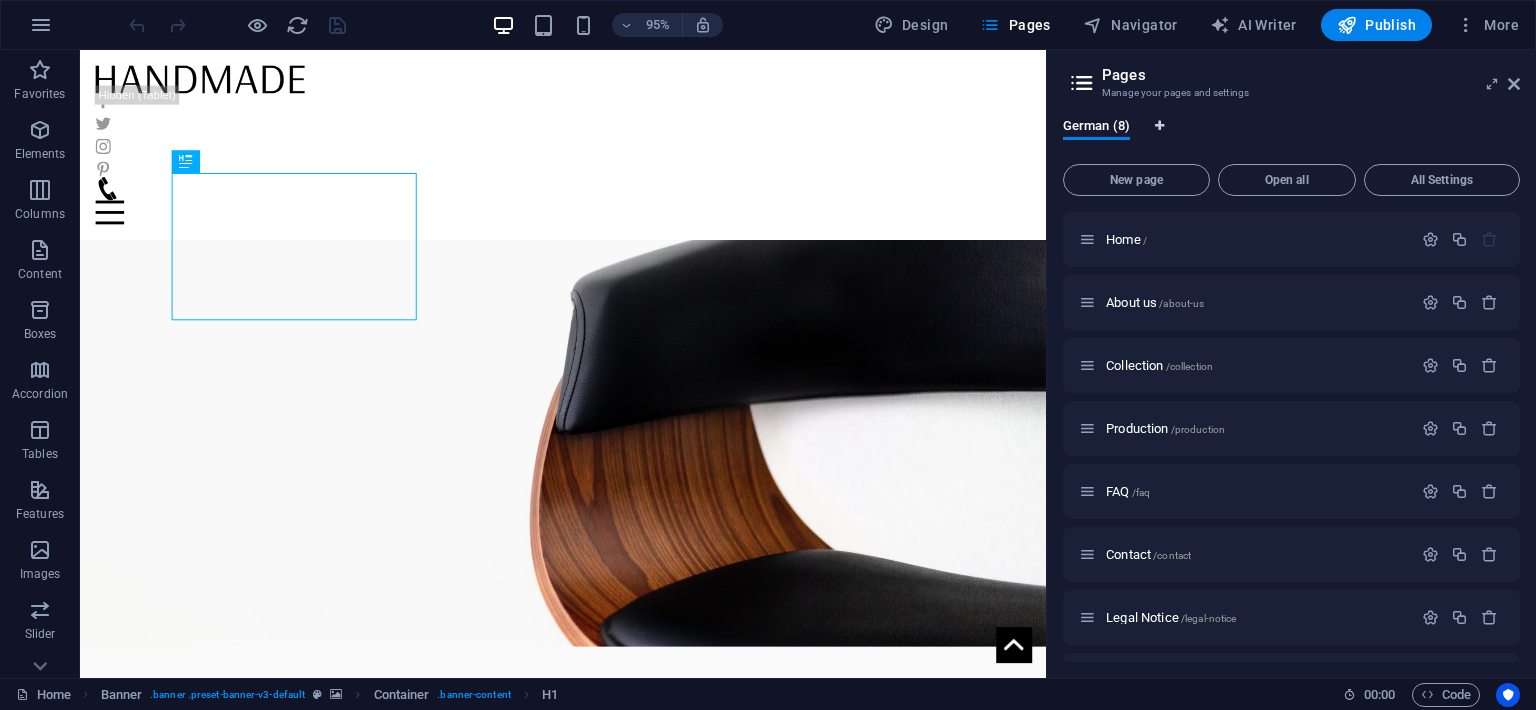 click at bounding box center (1159, 126) 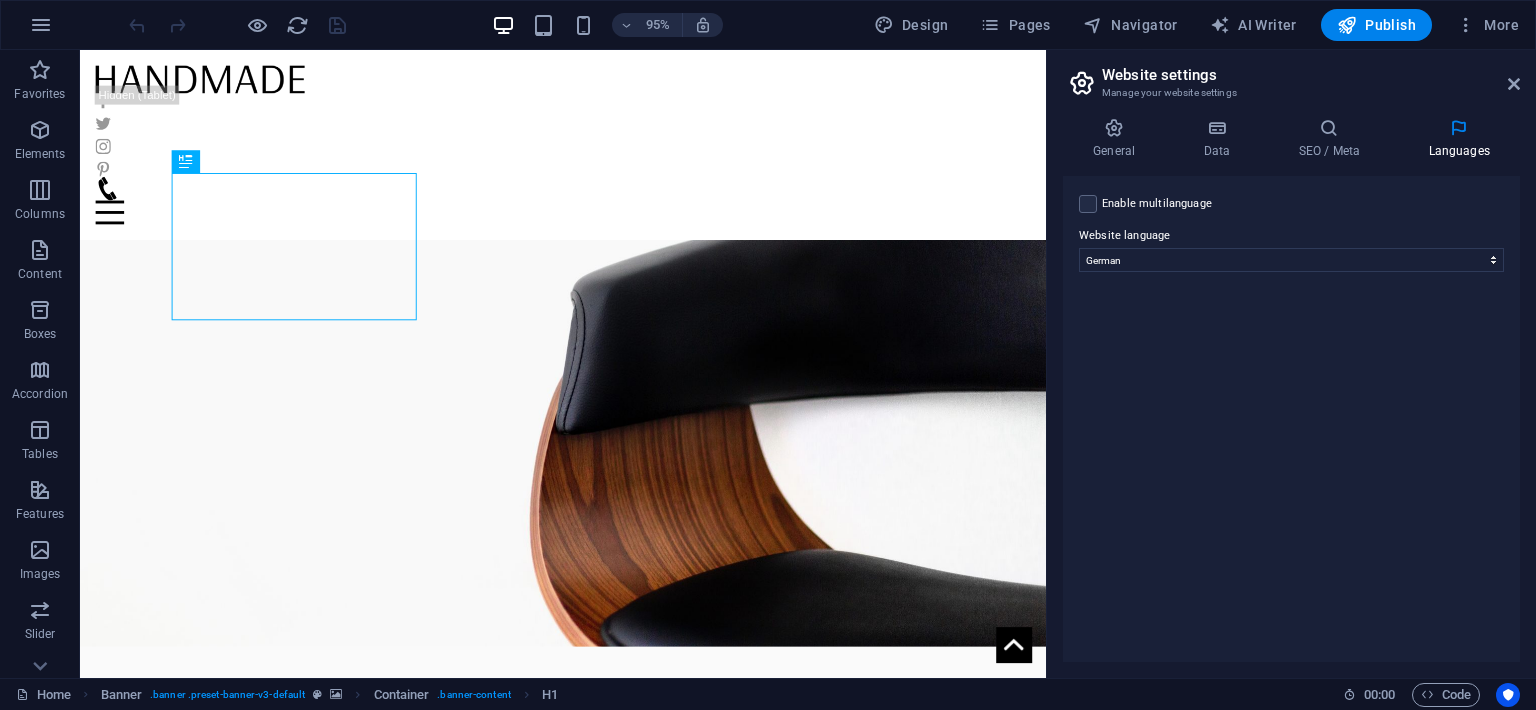 click on "Enable multilanguage To disable multilanguage delete all languages until only one language remains." at bounding box center (1157, 204) 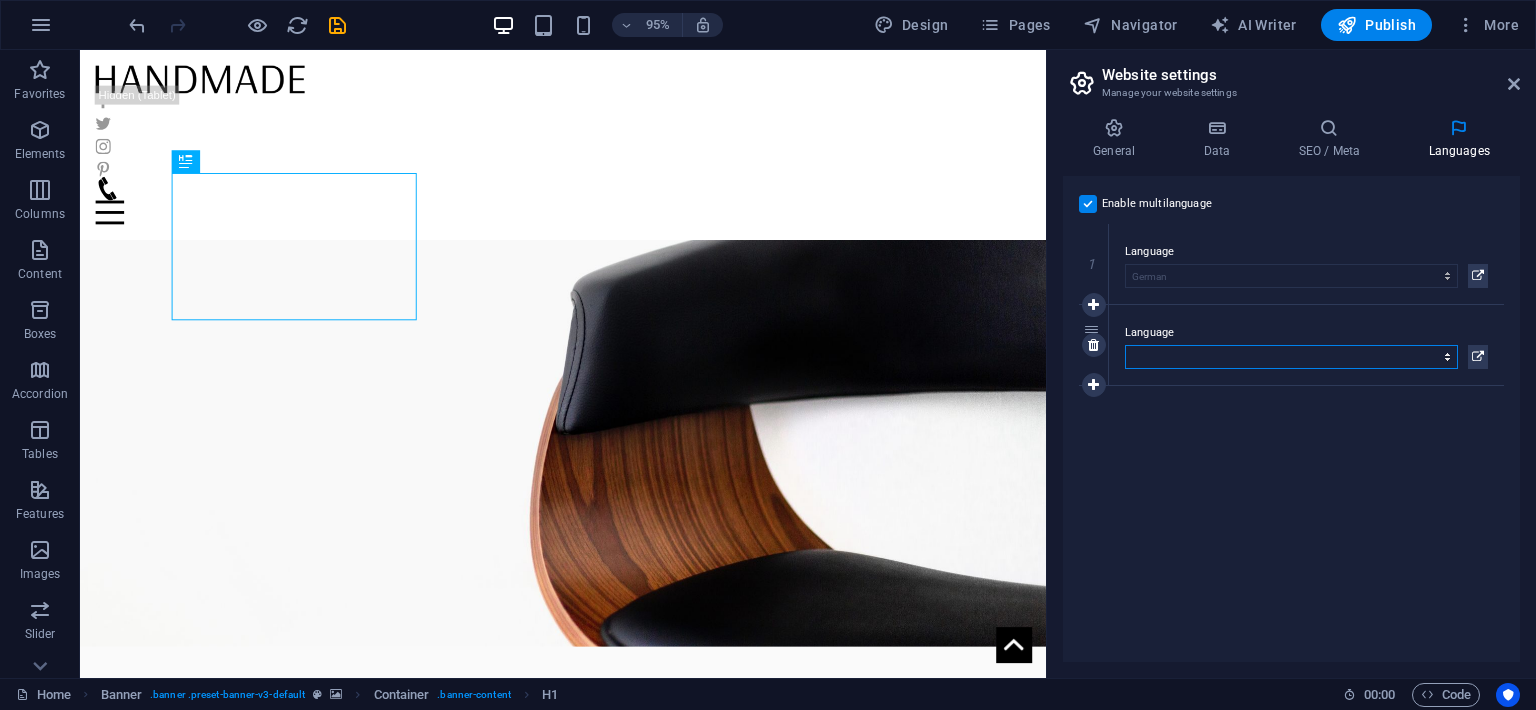 click on "Abkhazian Afar Afrikaans Akan Albanian Amharic Arabic Aragonese Armenian Assamese Avaric Avestan Aymara Azerbaijani Bambara Bashkir Basque Belarusian Bengali Bihari languages Bislama Bokmål Bosnian Breton Bulgarian Burmese Catalan Central Khmer Chamorro Chechen Chinese Church Slavic Chuvash Cornish Corsican Cree Croatian Czech Danish Dutch Dzongkha English Esperanto Estonian Ewe Faroese Farsi (Persian) Fijian Finnish French Fulah Gaelic Galician Ganda Georgian German Greek Greenlandic Guaraní Gujarati Haitian Creole Hausa Hebrew Herero Hindi Hiri Motu Hungarian Icelandic Ido Igbo Indonesian Interlingua Interlingue Inuktitut Inupiaq Irish Italian Japanese Javanese Kannada Kanuri Kashmiri Kazakh Kikuyu Kinyarwanda Komi Kongo Korean Kurdish Kwanyama Kyrgyz Lao Latin Latvian Limburgish Lingala Lithuanian Luba-Katanga Luxembourgish Macedonian Malagasy Malay Malayalam Maldivian Maltese Manx Maori Marathi Marshallese Mongolian Nauru Navajo Ndonga Nepali North Ndebele Northern Sami Norwegian Norwegian Nynorsk Nuosu" at bounding box center [1291, 357] 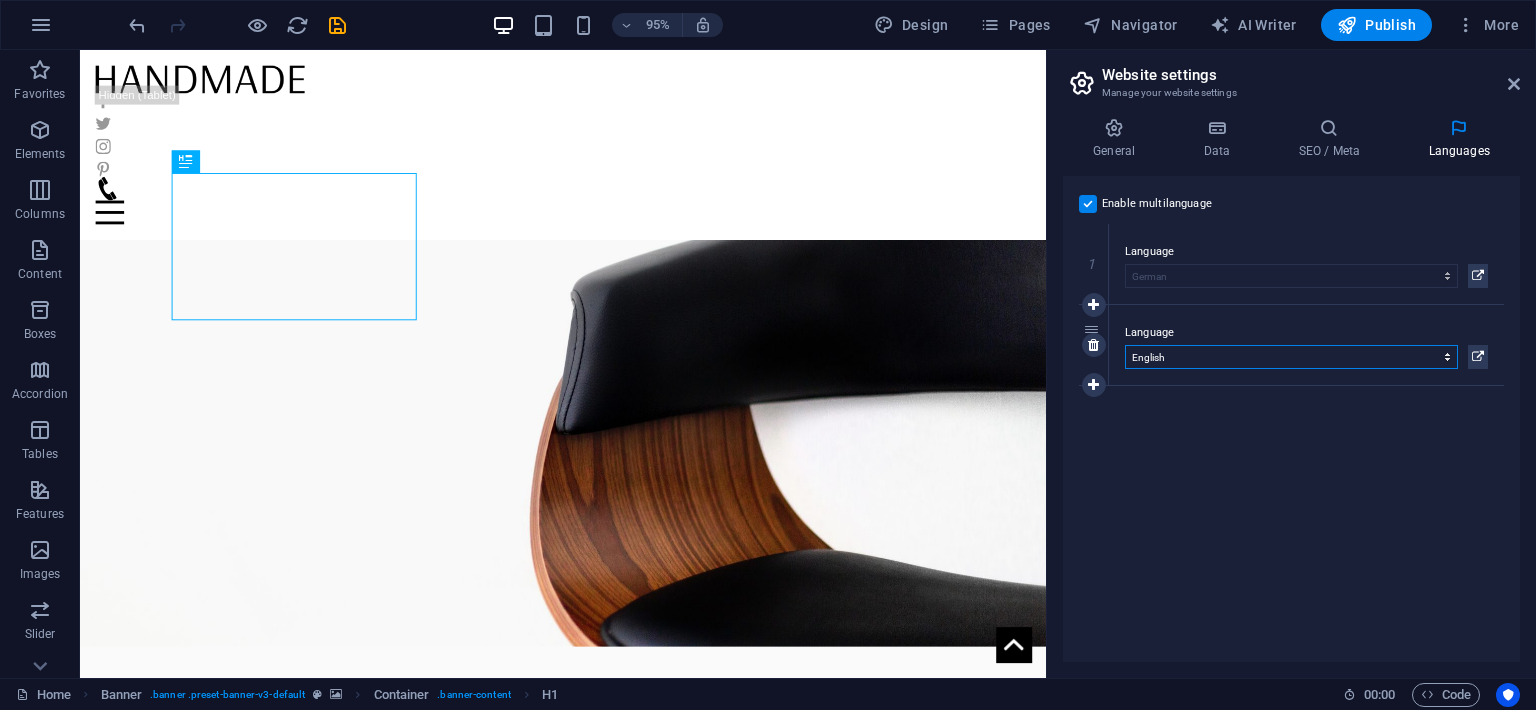 click on "English" at bounding box center [0, 0] 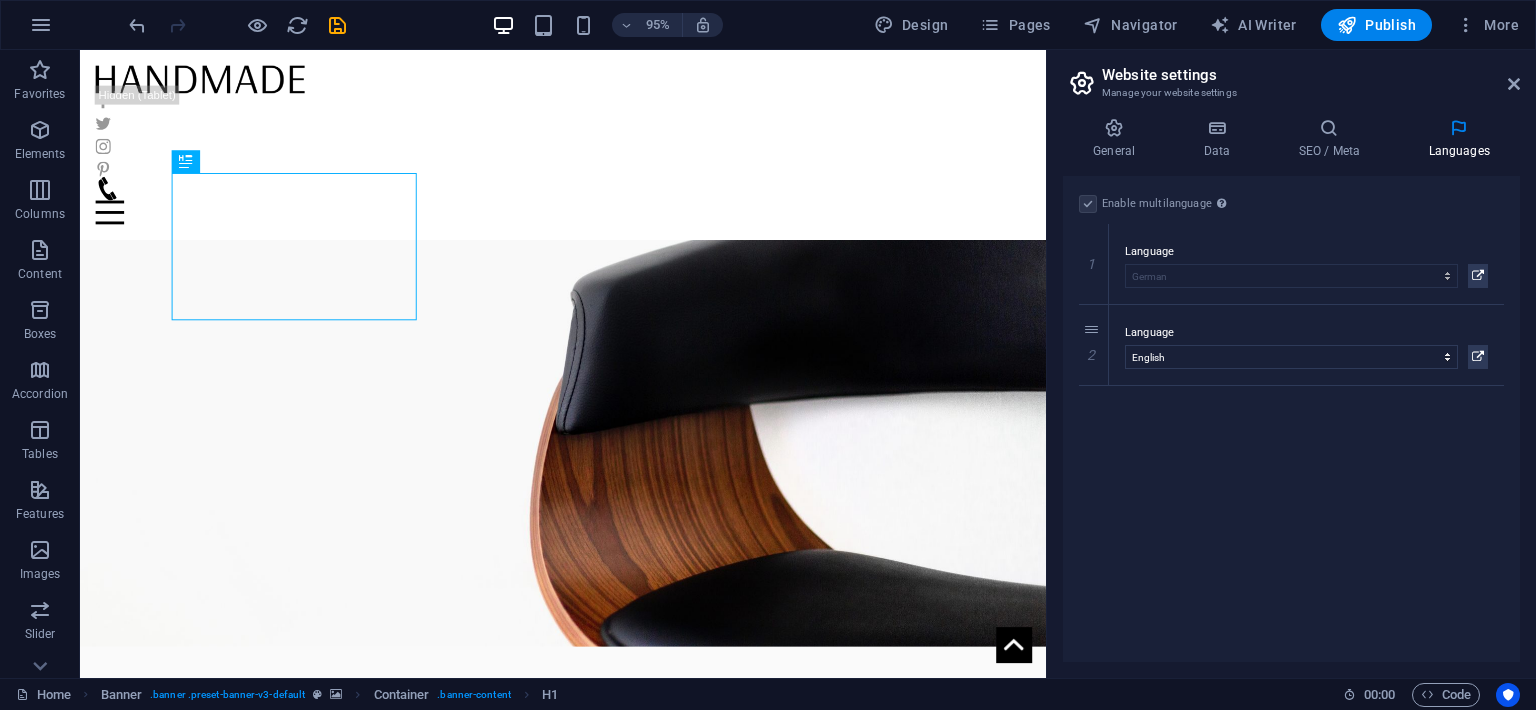 click at bounding box center [1088, 204] 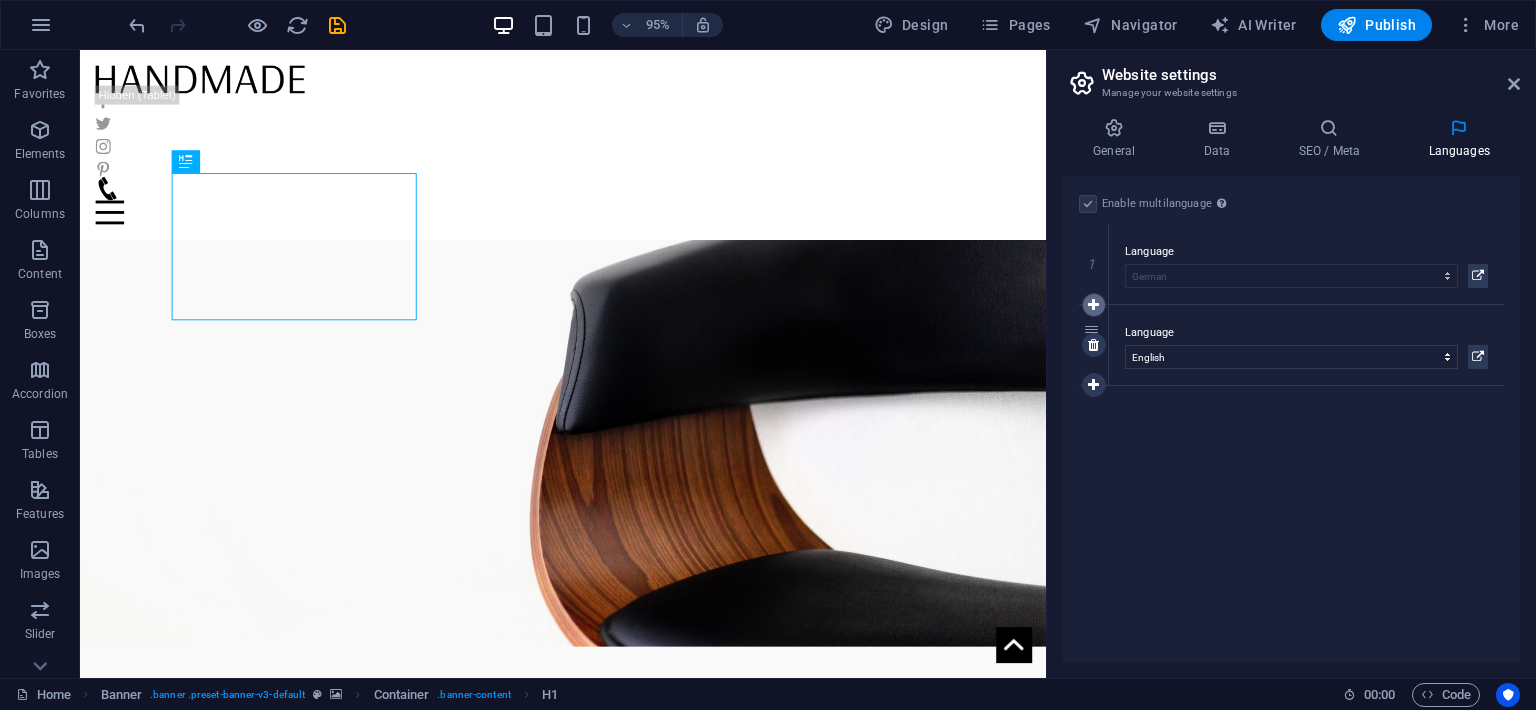 click at bounding box center (1094, 305) 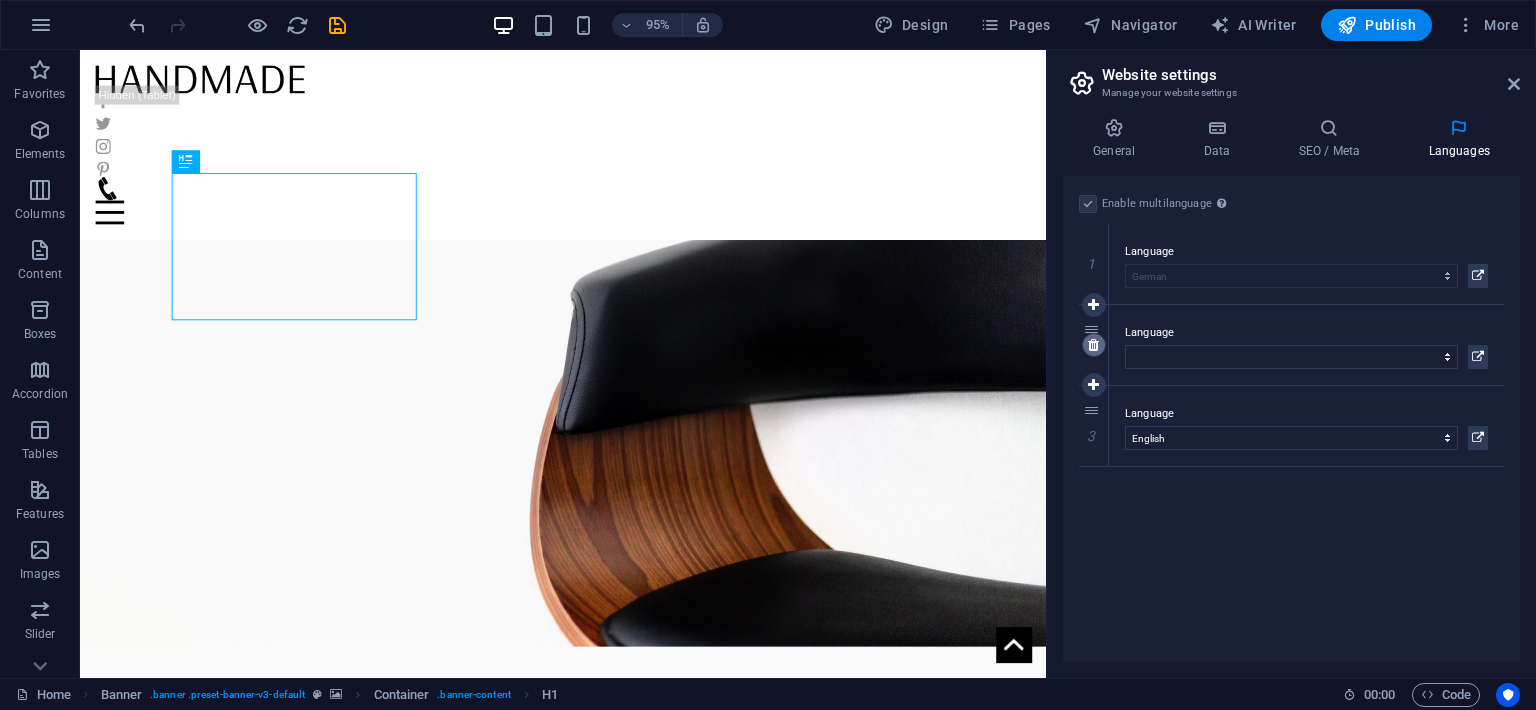 click at bounding box center (1094, 345) 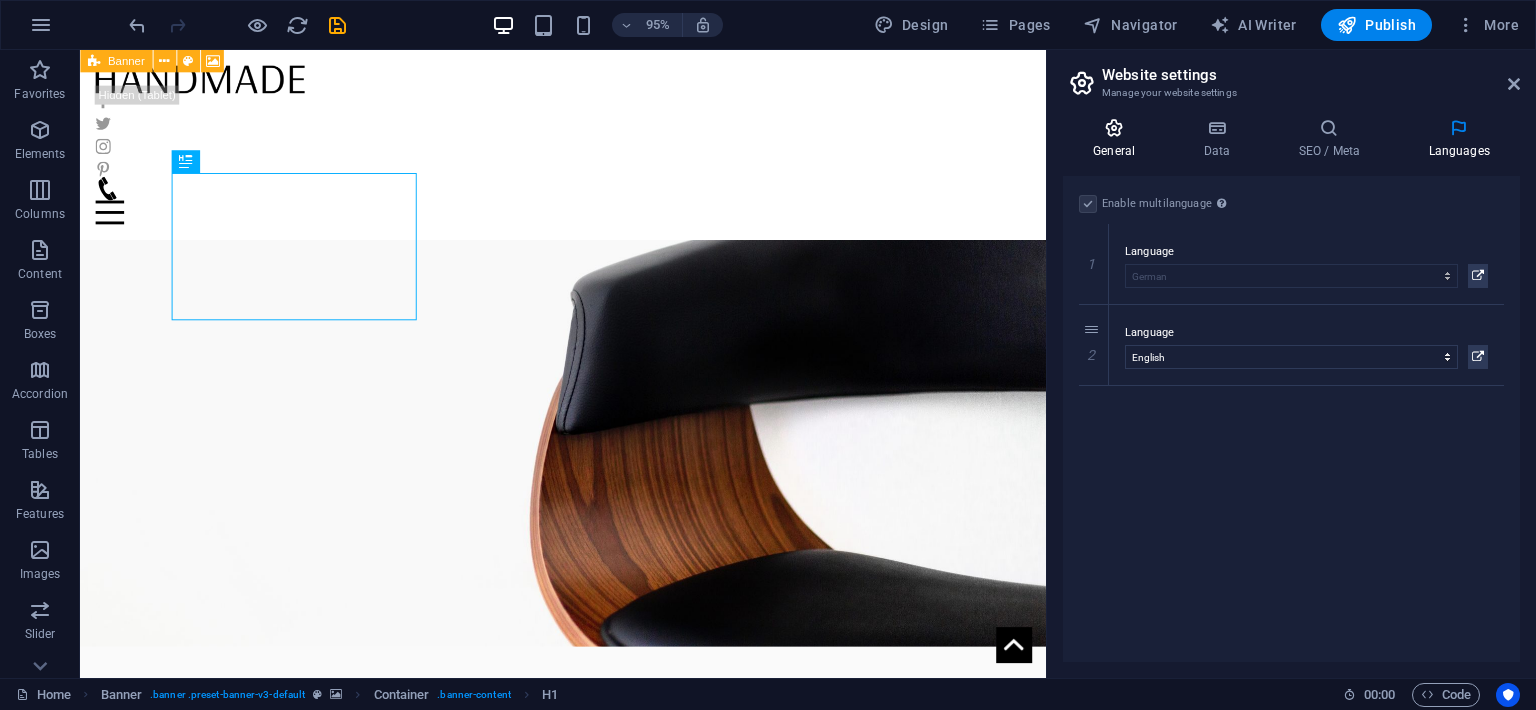 click on "General" at bounding box center (1118, 139) 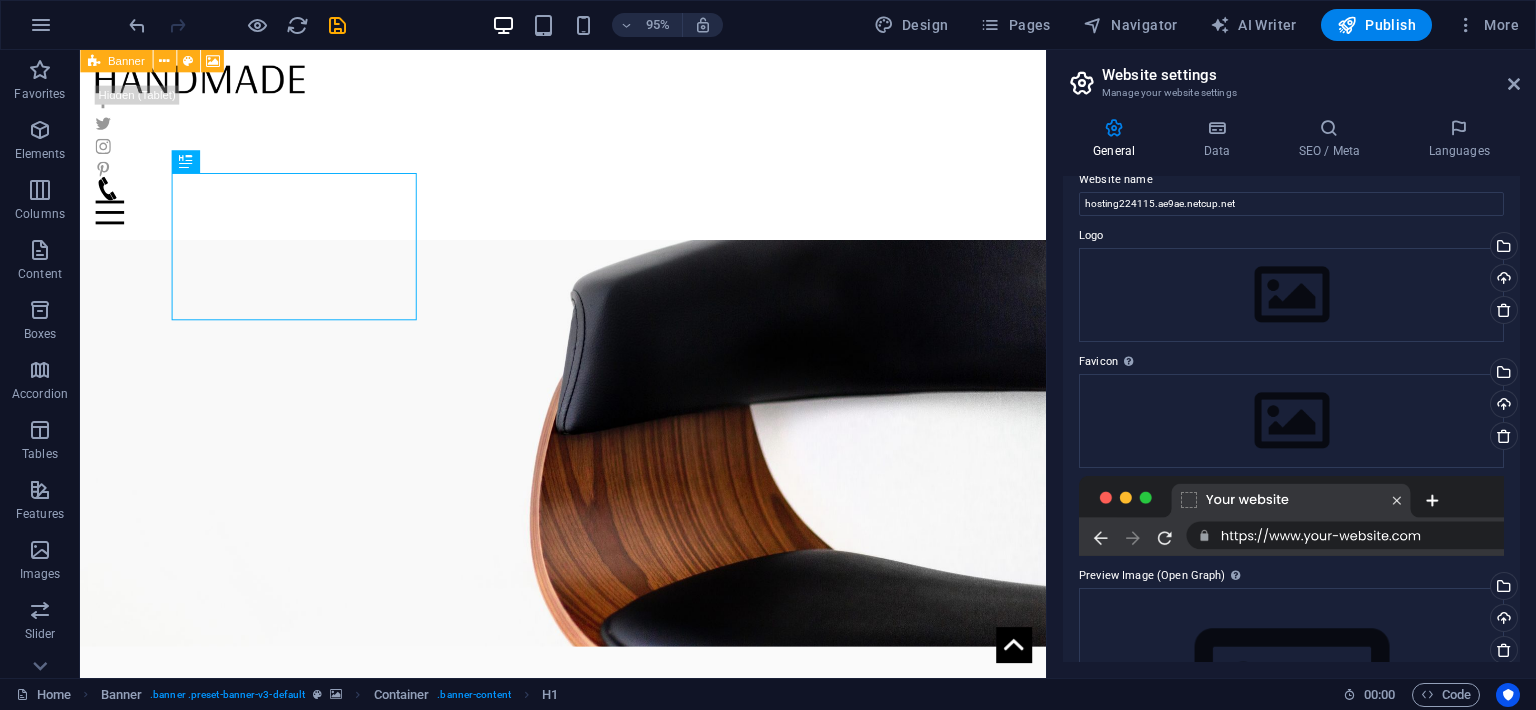 scroll, scrollTop: 0, scrollLeft: 0, axis: both 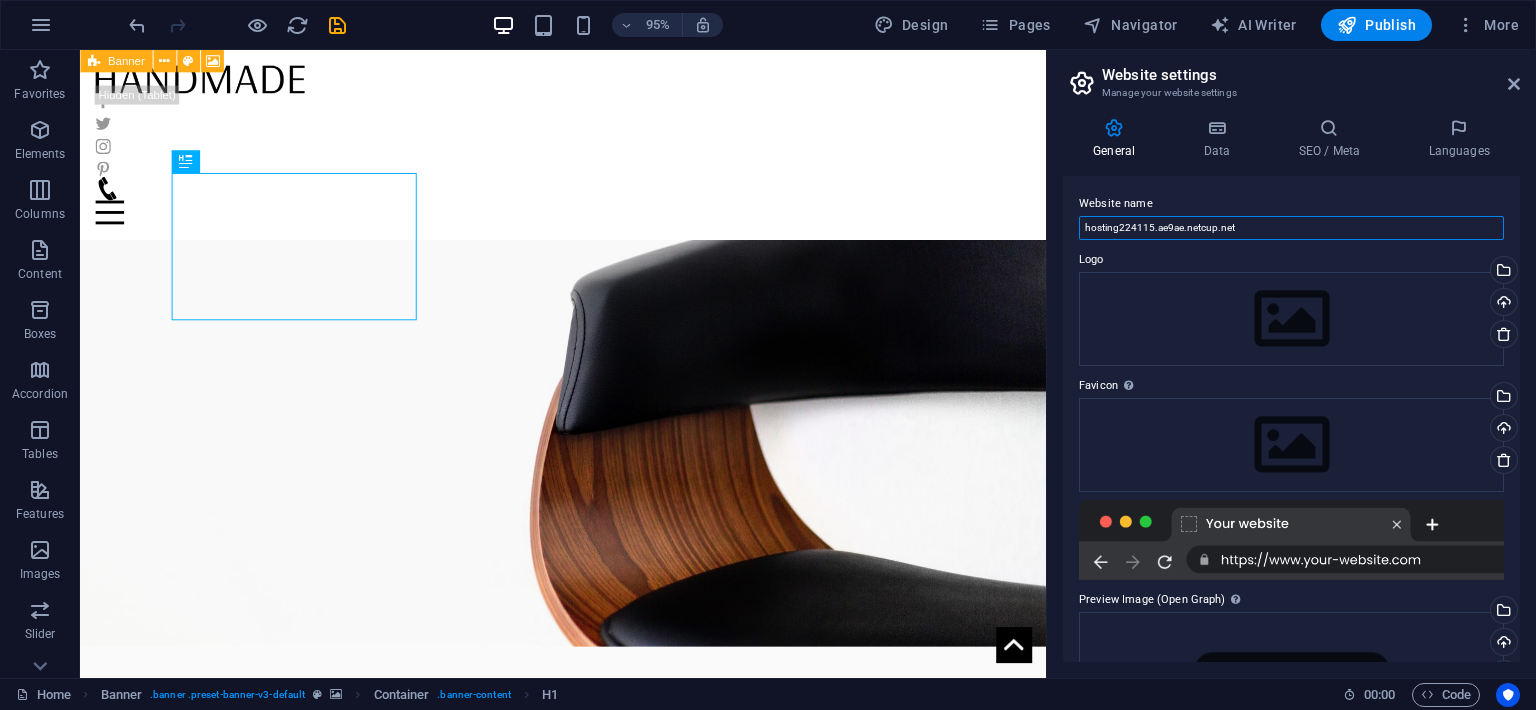 drag, startPoint x: 1242, startPoint y: 225, endPoint x: 1078, endPoint y: 227, distance: 164.01219 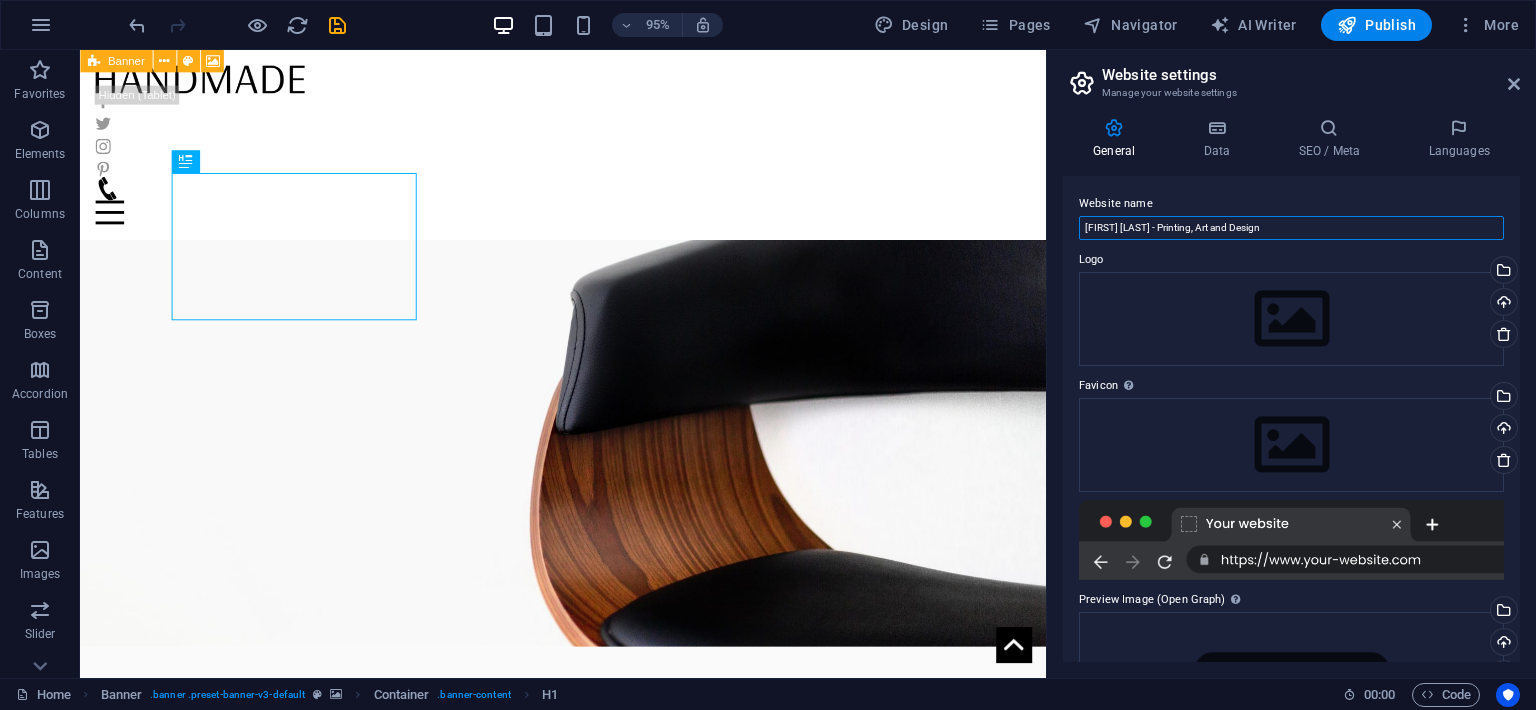 type on "[FIRST] [LAST] - Printing, Art and Design" 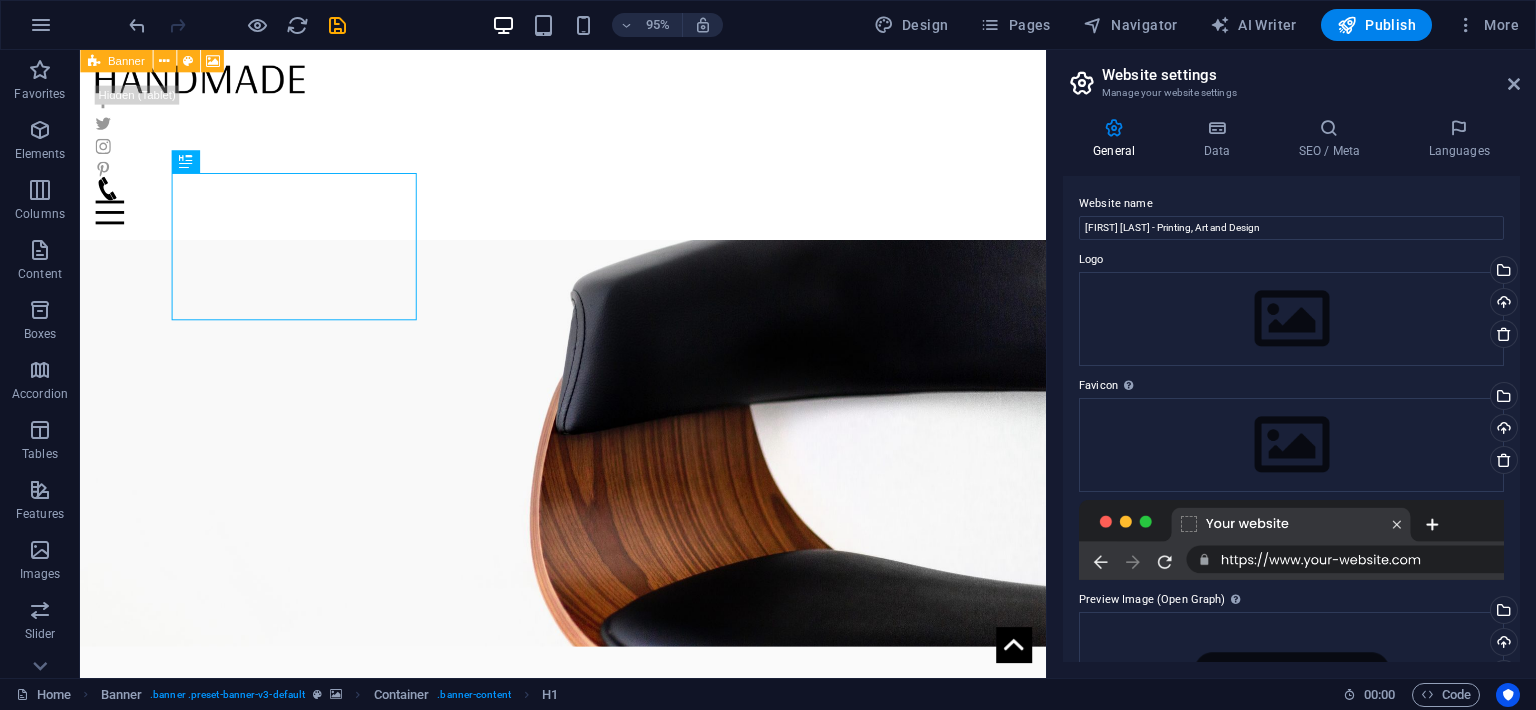 click on "Logo" at bounding box center (1291, 260) 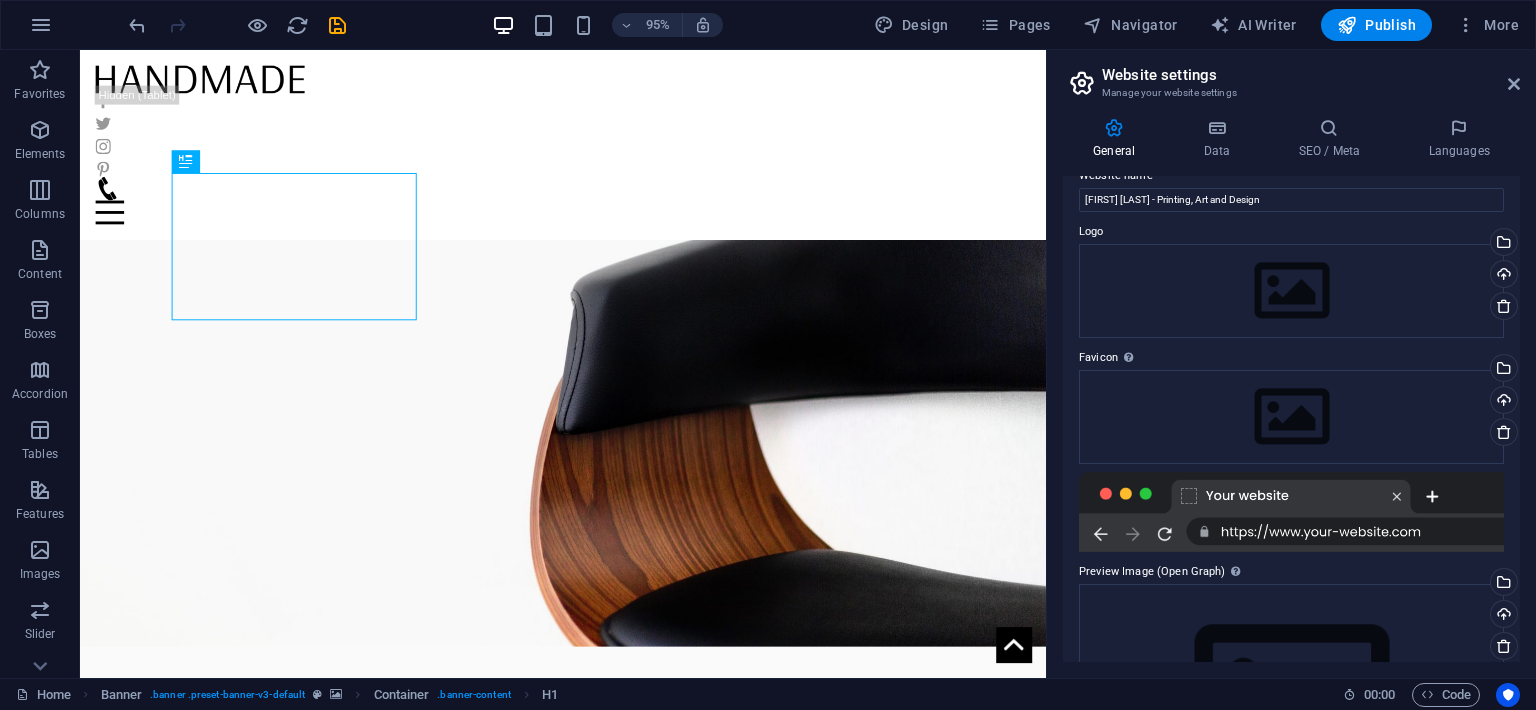 scroll, scrollTop: 0, scrollLeft: 0, axis: both 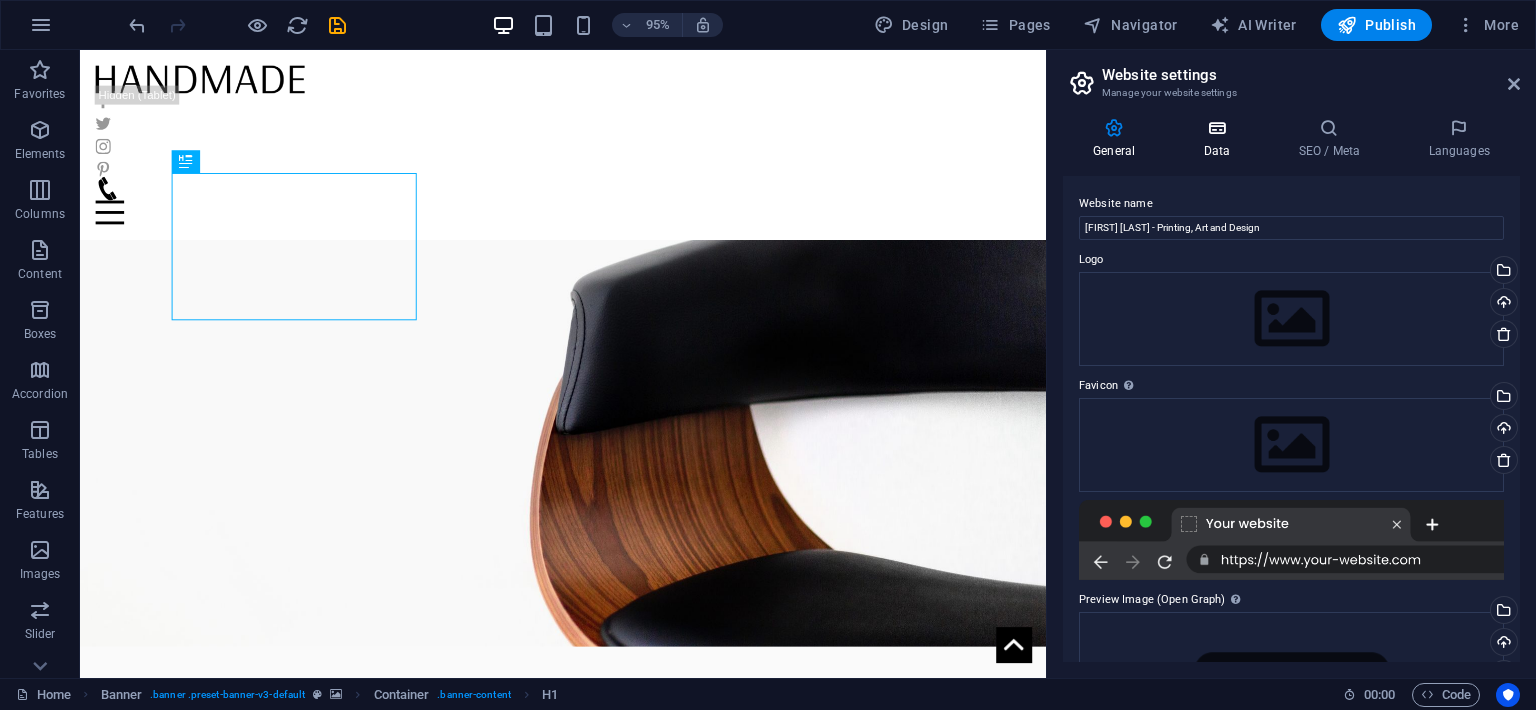 click on "Data" at bounding box center [1220, 139] 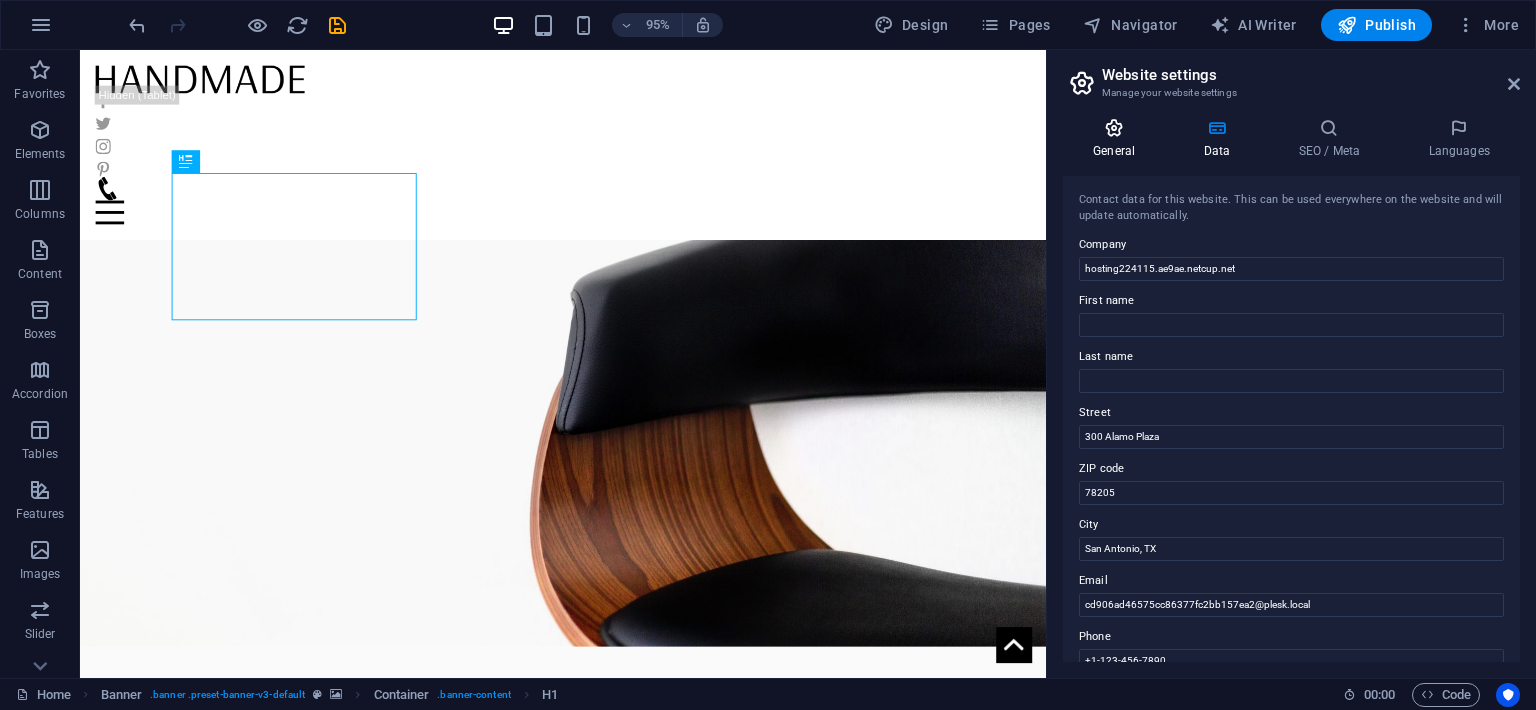 click on "General" at bounding box center [1118, 139] 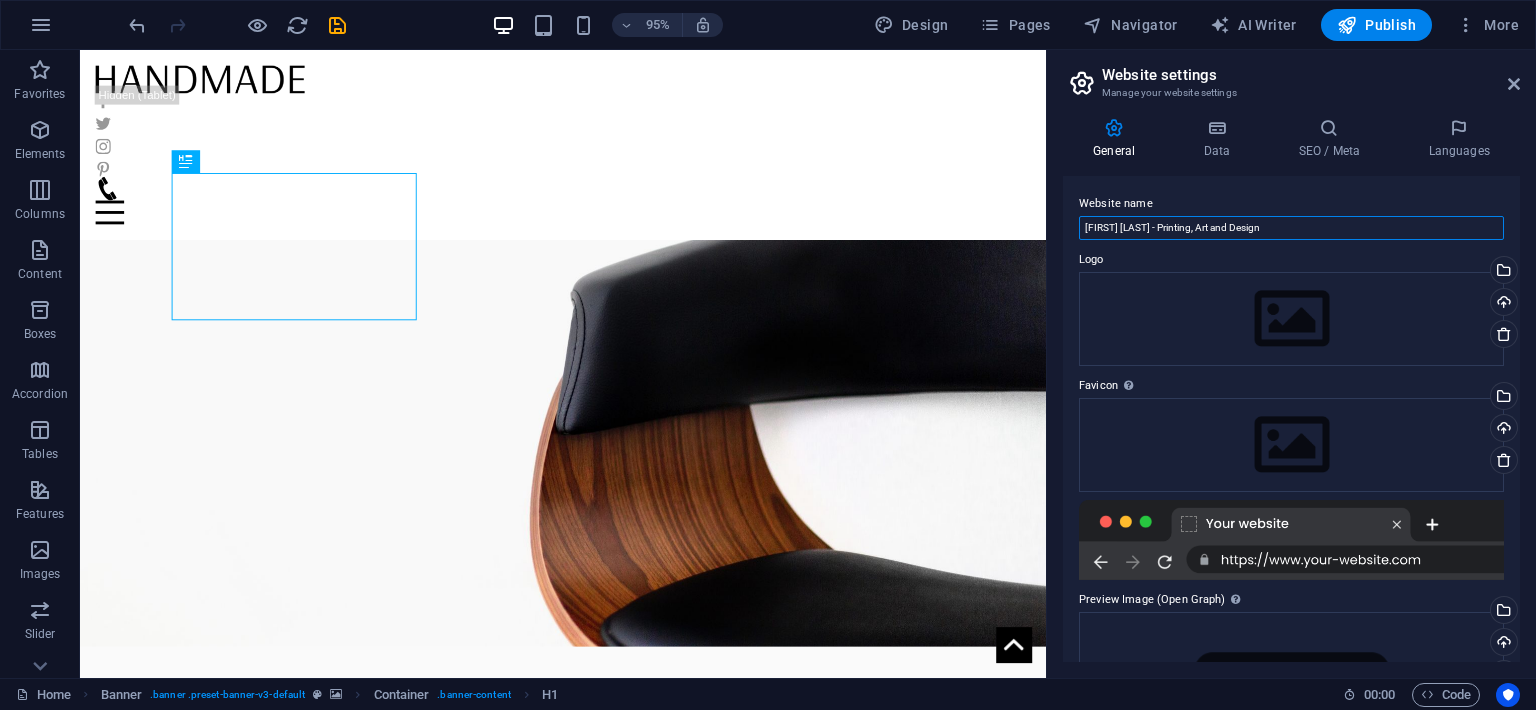 drag, startPoint x: 1301, startPoint y: 225, endPoint x: 1067, endPoint y: 219, distance: 234.0769 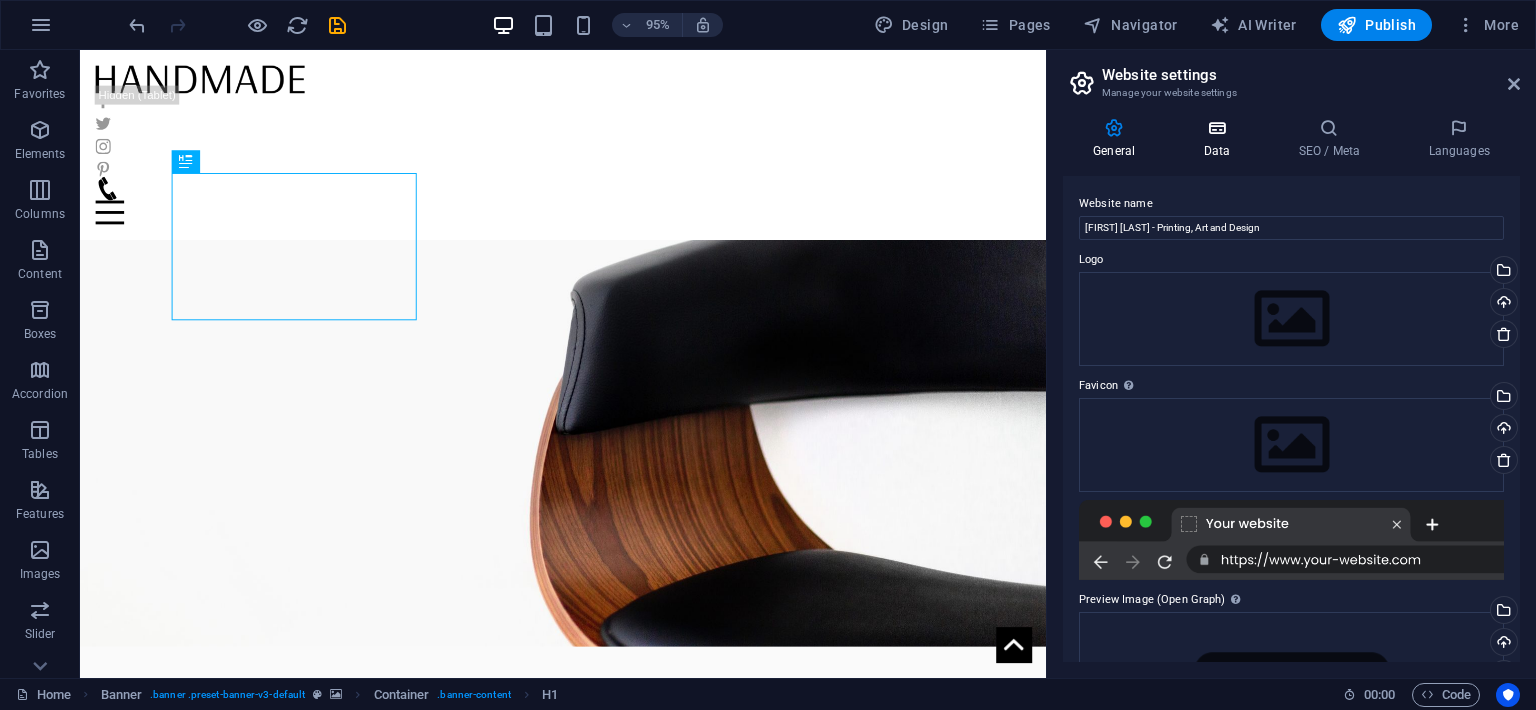click at bounding box center (1216, 128) 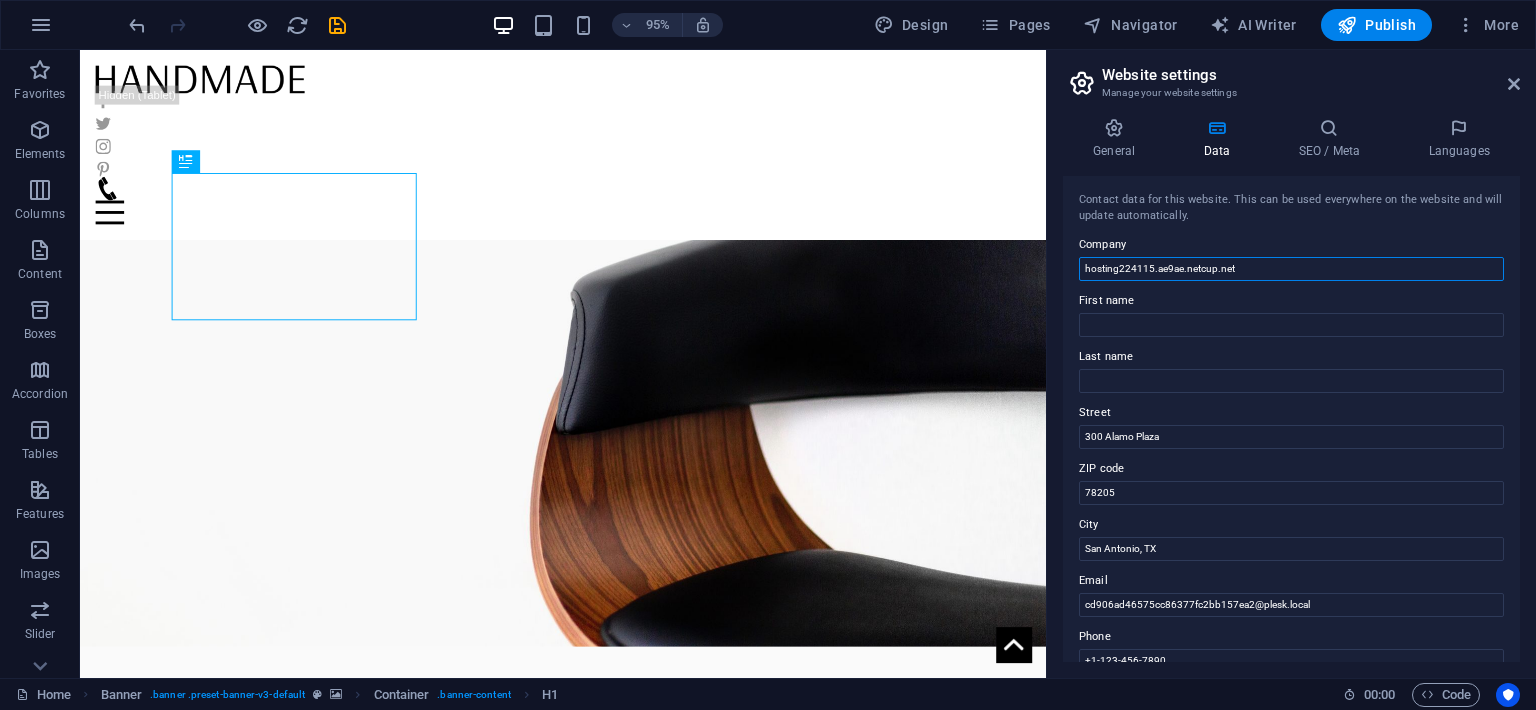 drag, startPoint x: 1254, startPoint y: 271, endPoint x: 986, endPoint y: 278, distance: 268.0914 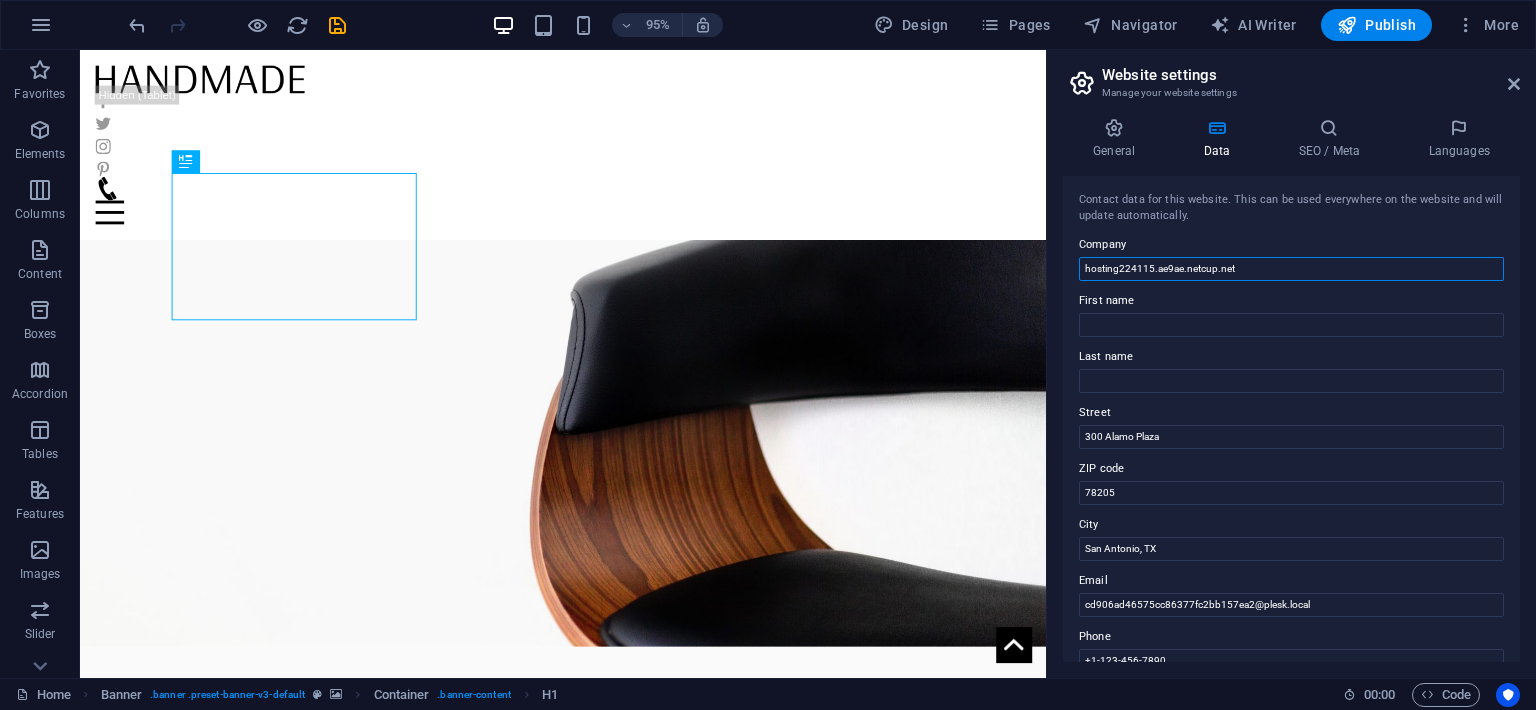 paste on "[FIRST] [LAST] - Printing, Art and Design" 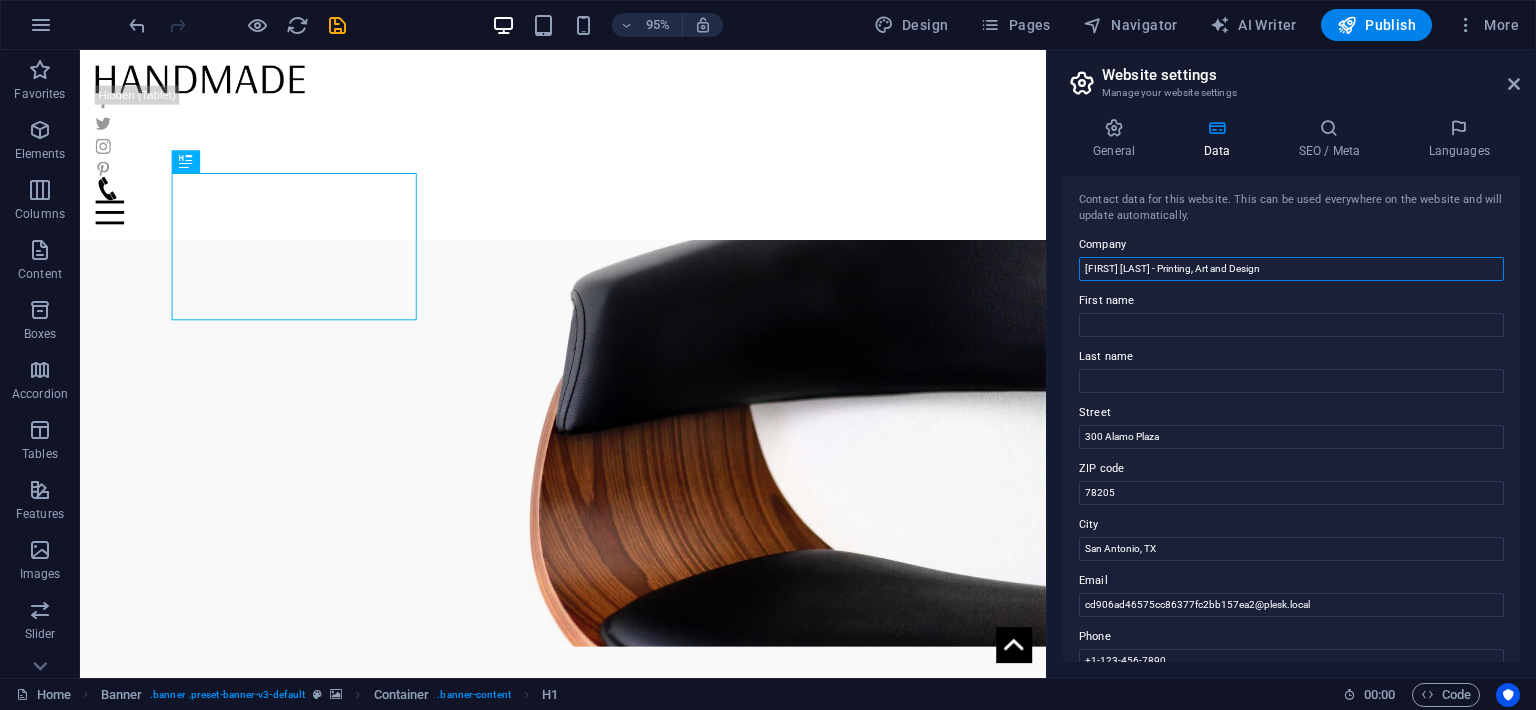 type on "[FIRST] [LAST] - Printing, Art and Design" 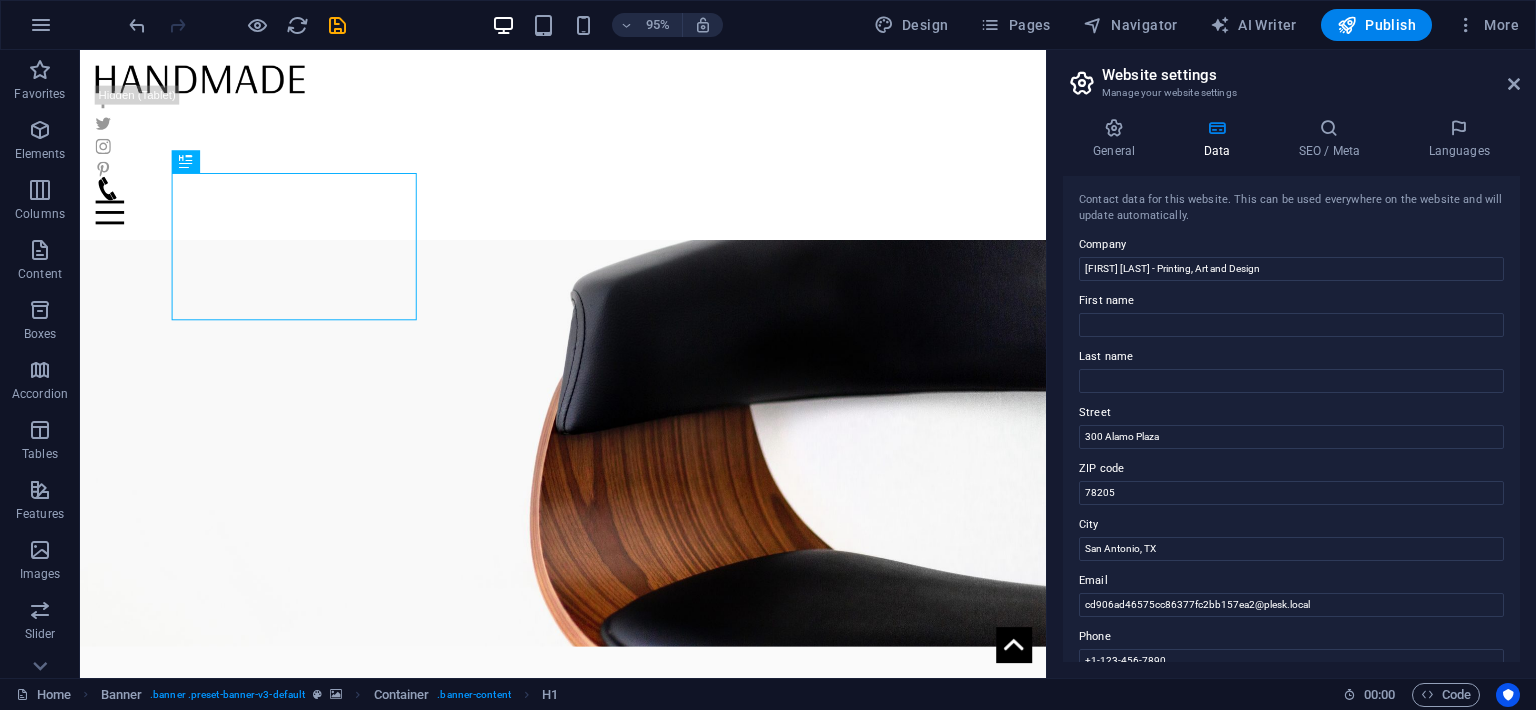 click on "First name" at bounding box center [1291, 301] 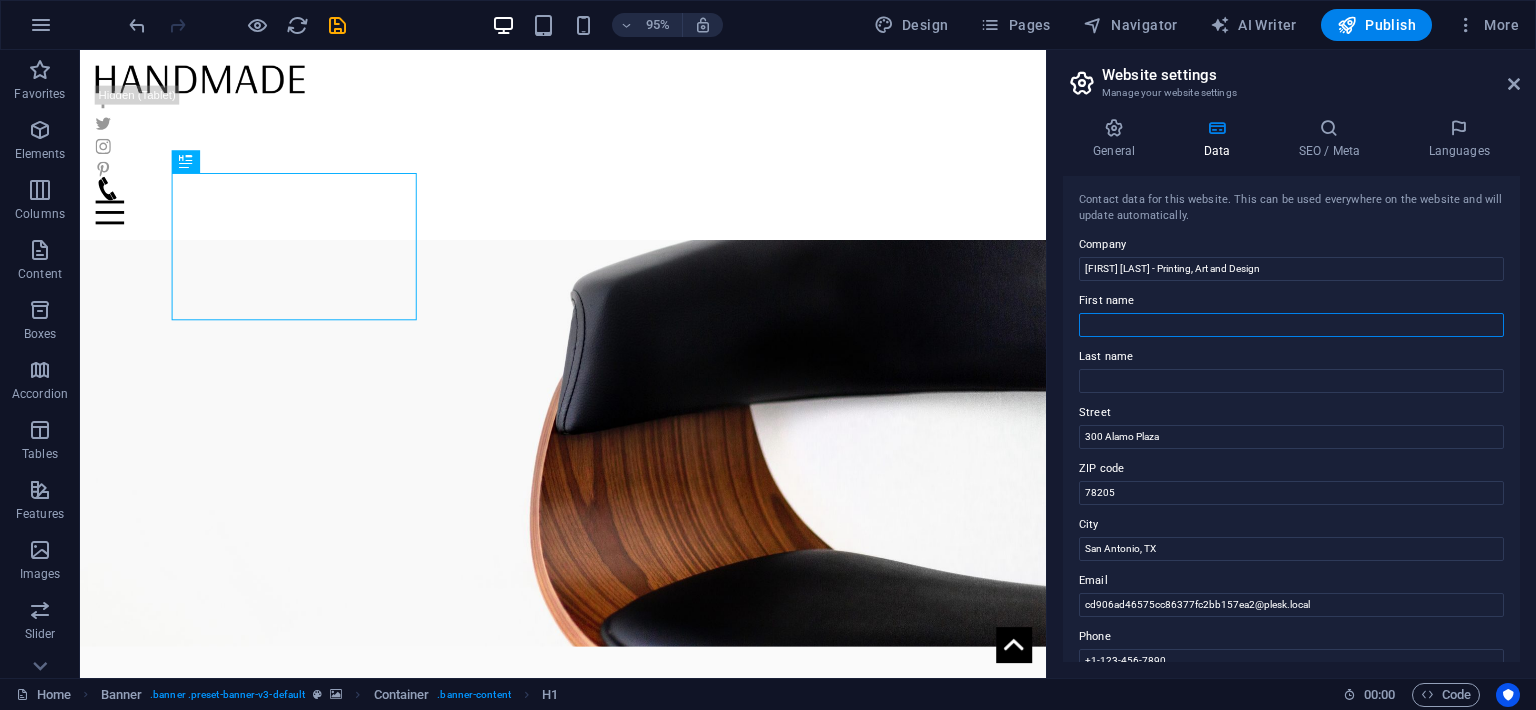 click on "First name" at bounding box center (1291, 325) 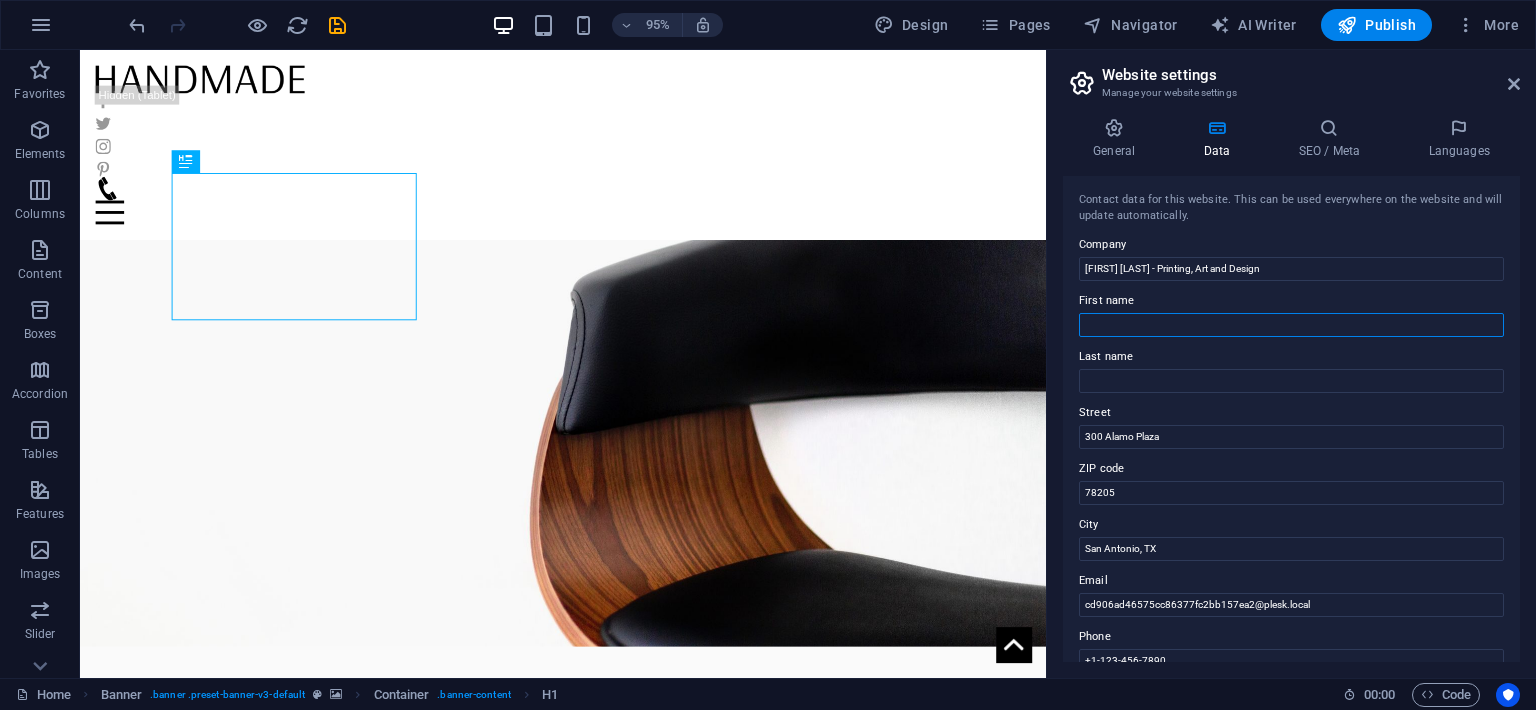 scroll, scrollTop: 91, scrollLeft: 0, axis: vertical 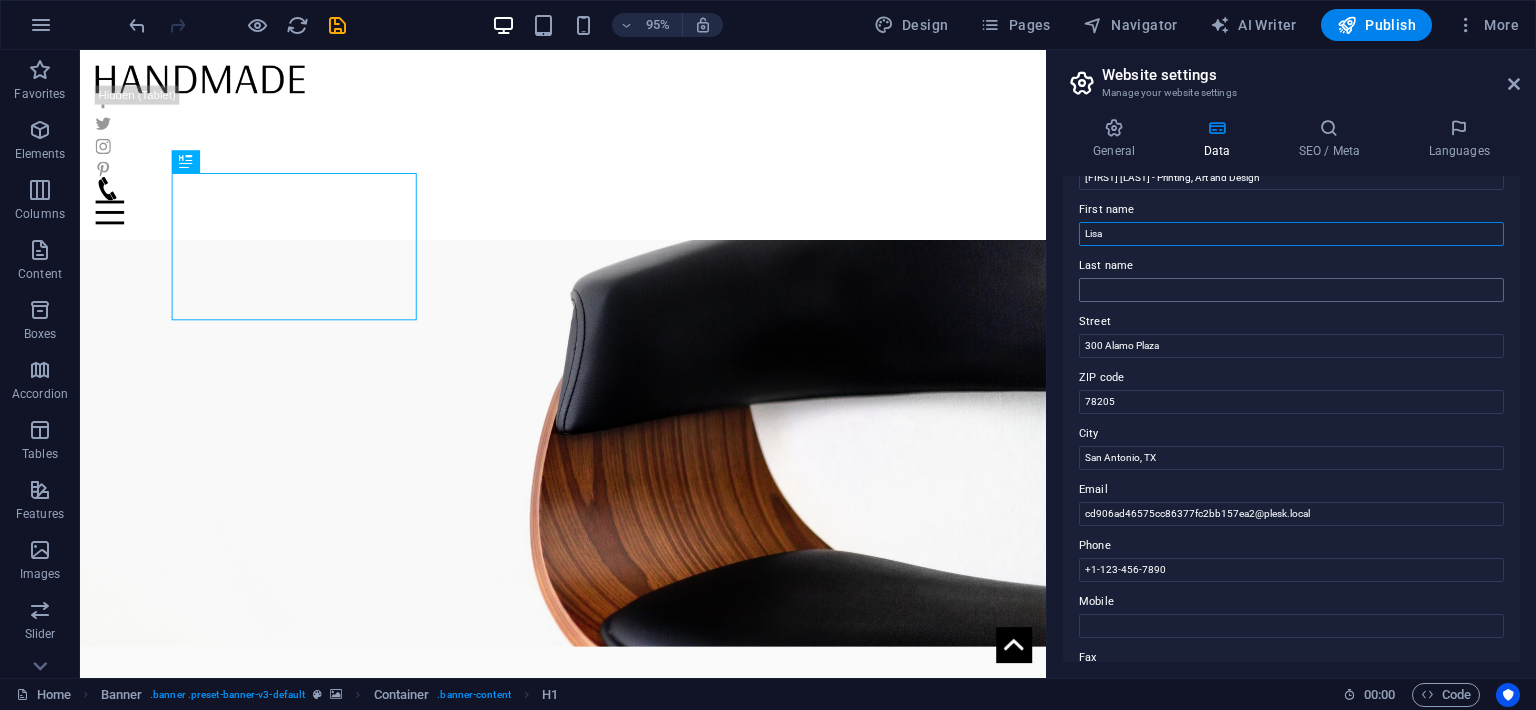 type on "Lisa" 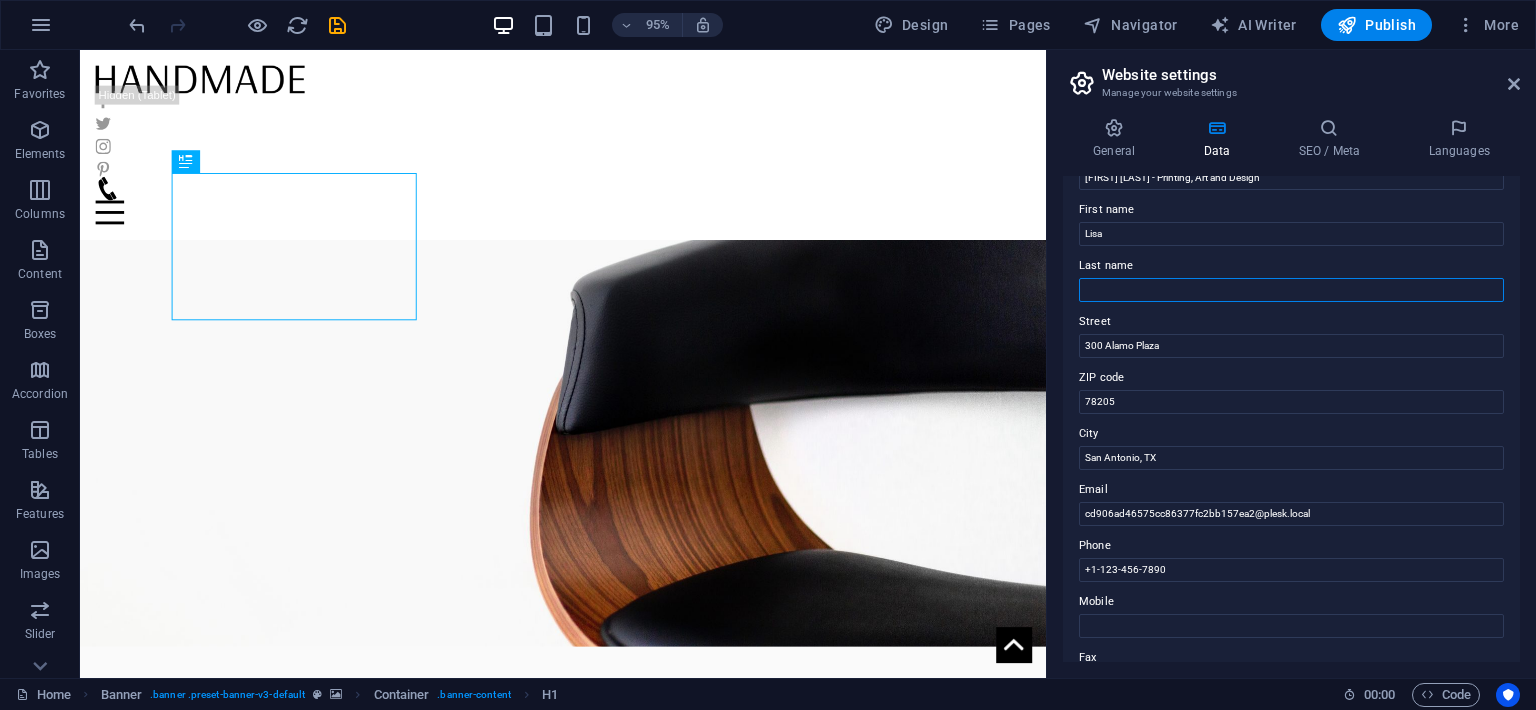 drag, startPoint x: 1218, startPoint y: 291, endPoint x: 1180, endPoint y: 293, distance: 38.052597 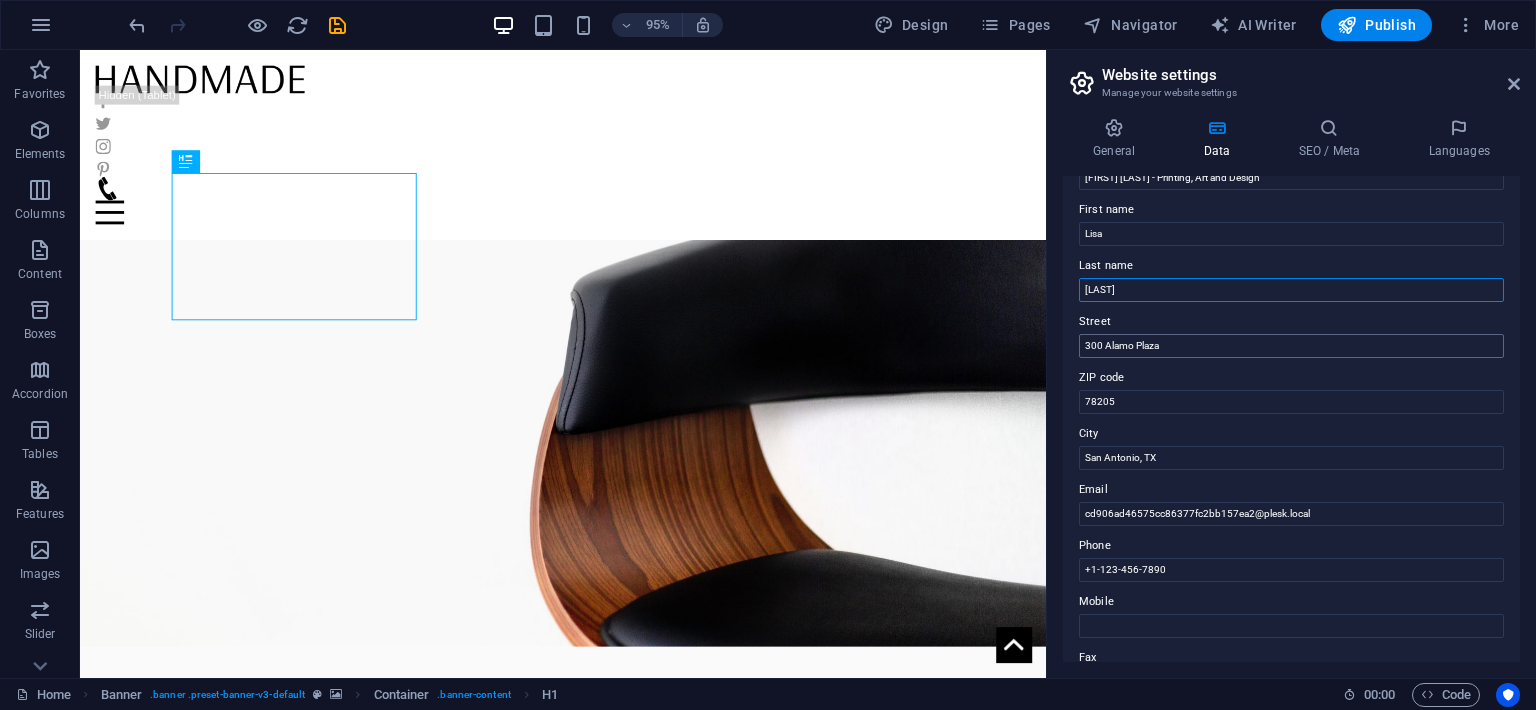 type on "[LAST]" 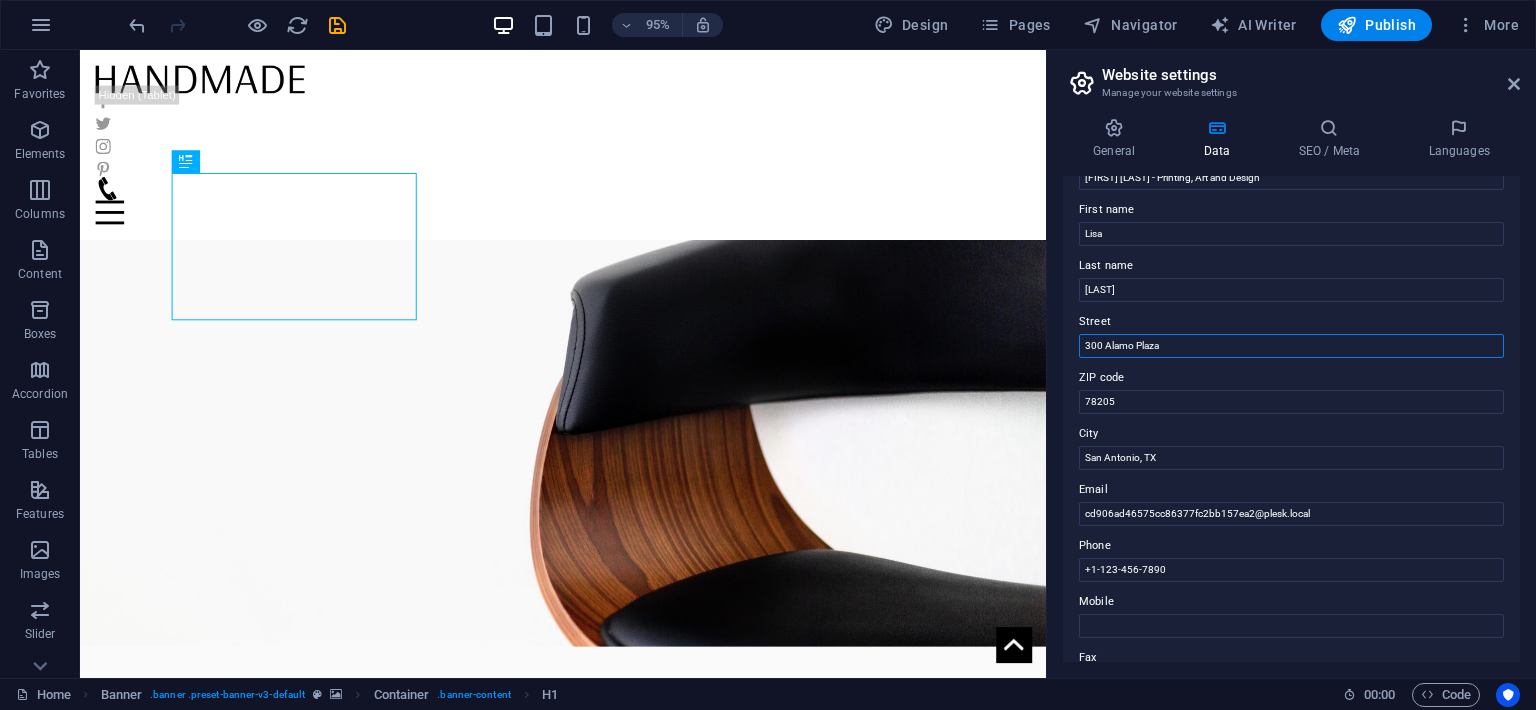 drag, startPoint x: 1178, startPoint y: 346, endPoint x: 1073, endPoint y: 342, distance: 105.076164 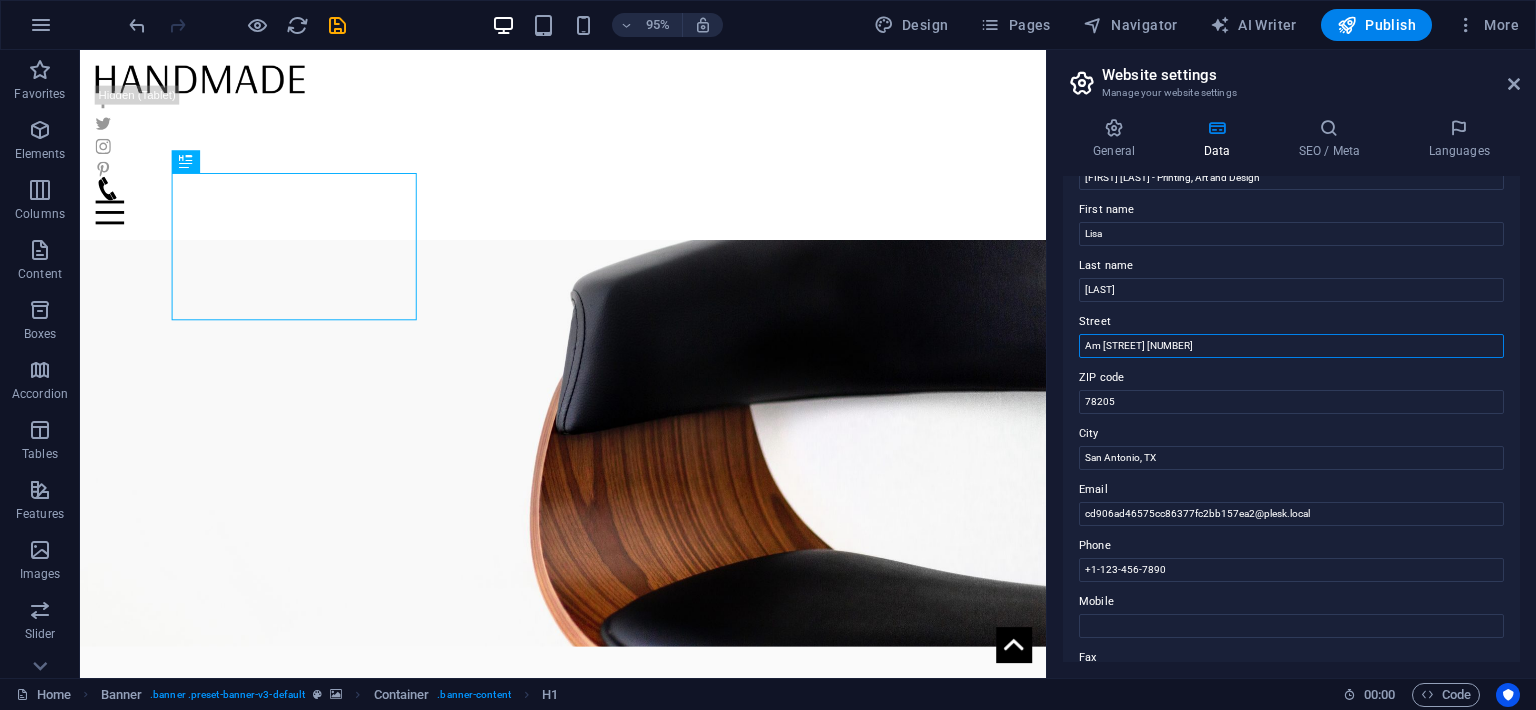 type on "Am [STREET] [NUMBER]" 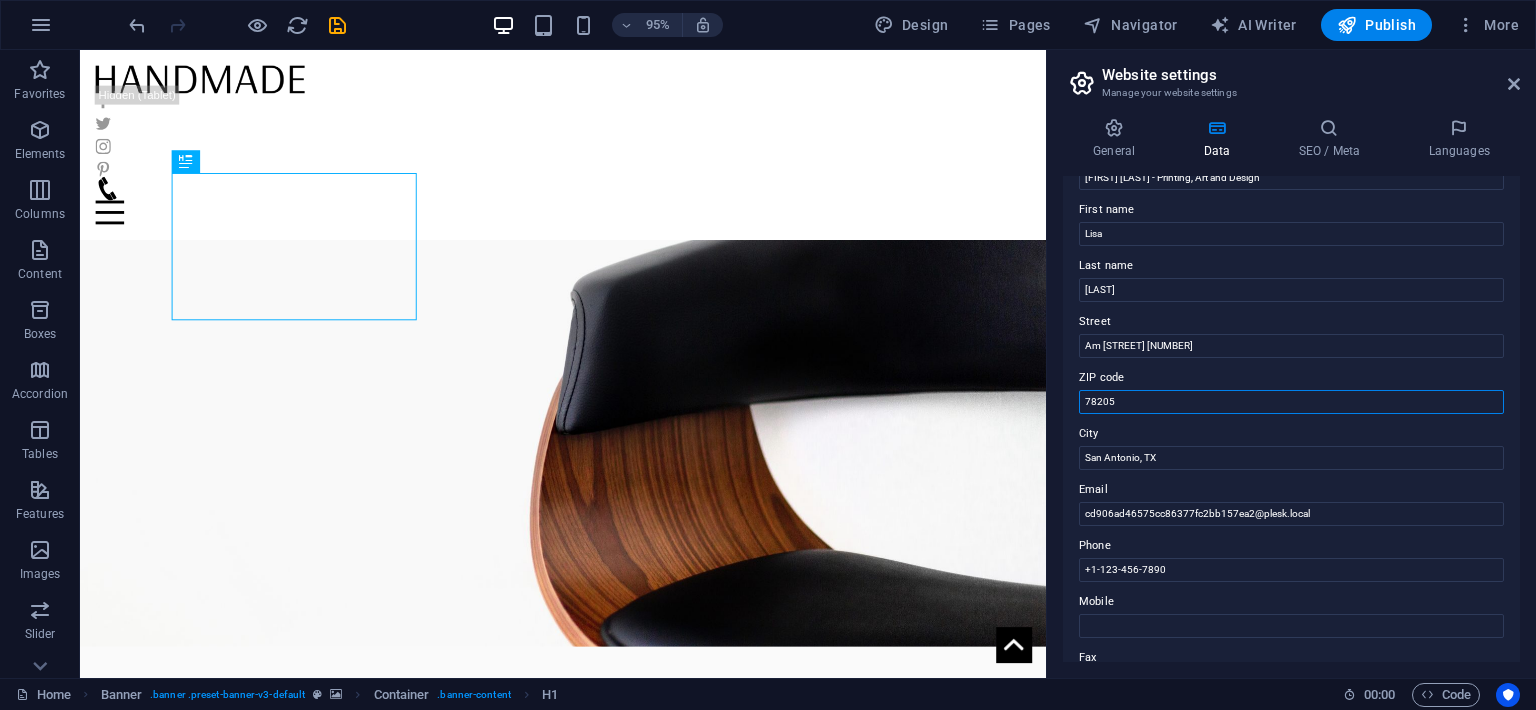 drag, startPoint x: 1159, startPoint y: 404, endPoint x: 1058, endPoint y: 402, distance: 101.0198 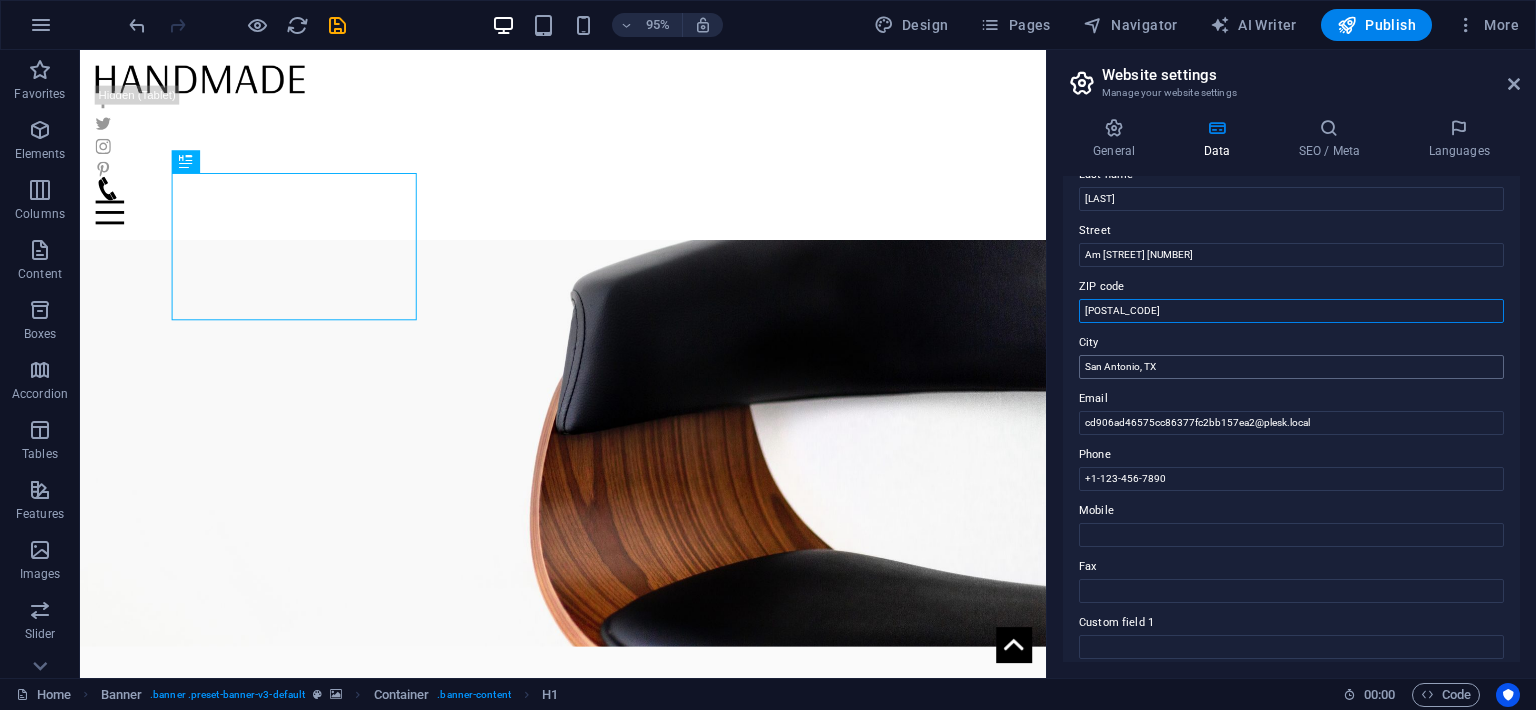 scroll, scrollTop: 91, scrollLeft: 0, axis: vertical 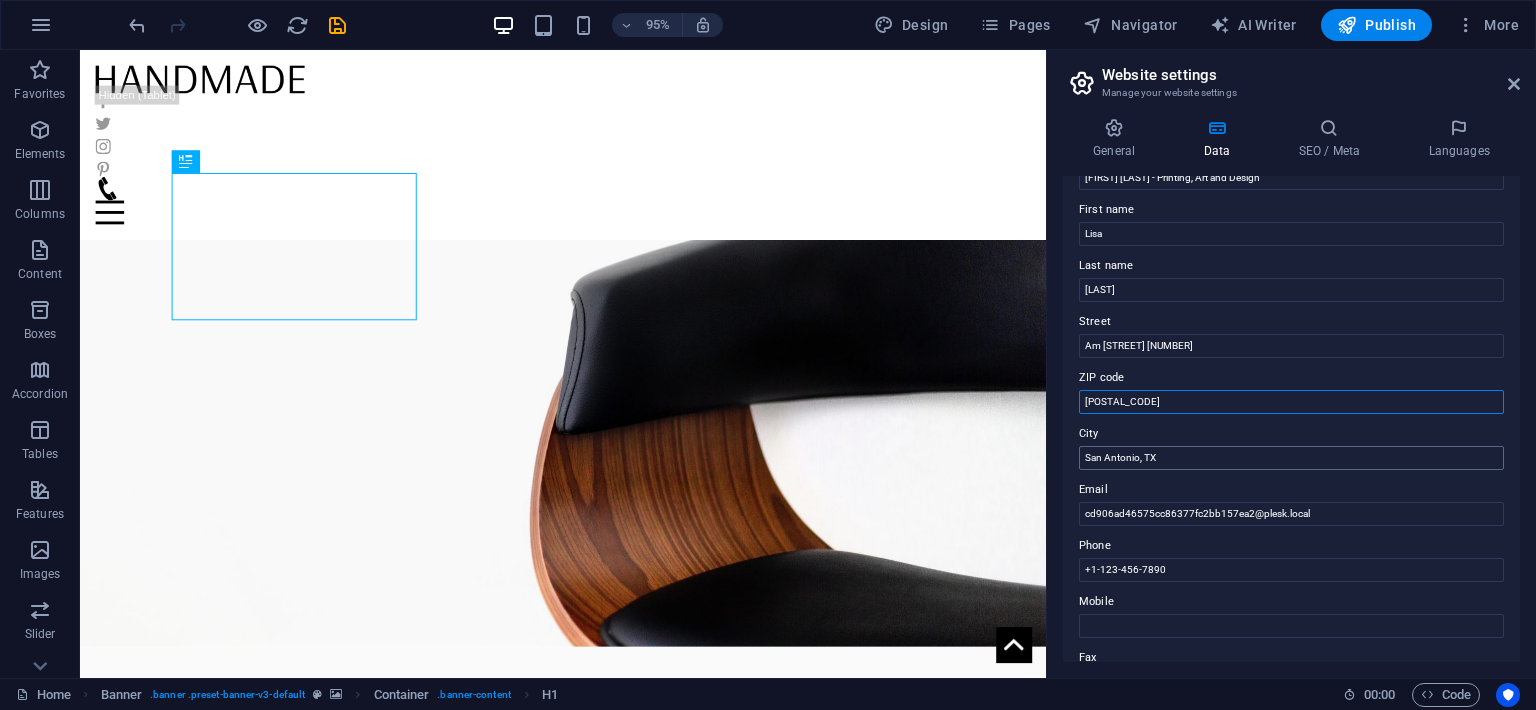 type on "[POSTAL_CODE]" 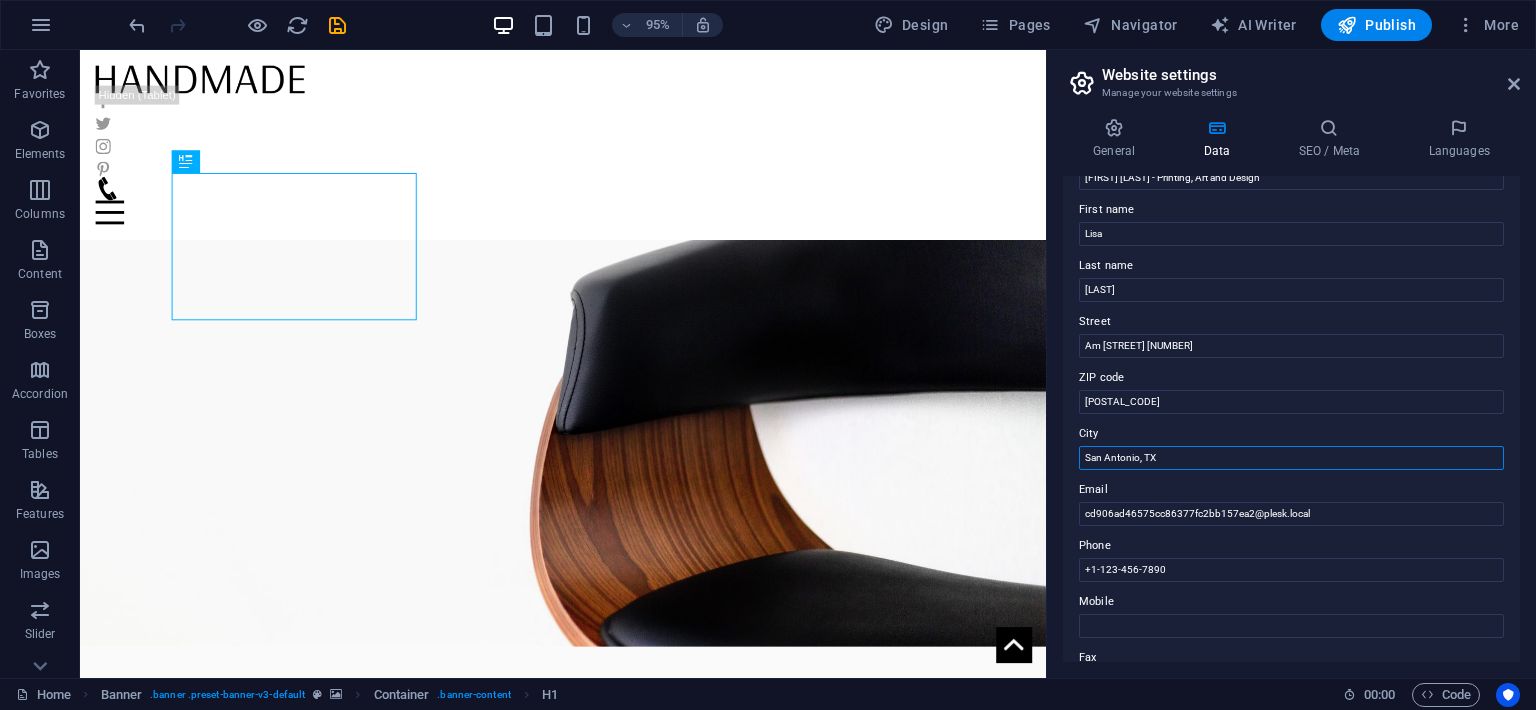 drag, startPoint x: 1177, startPoint y: 456, endPoint x: 1075, endPoint y: 456, distance: 102 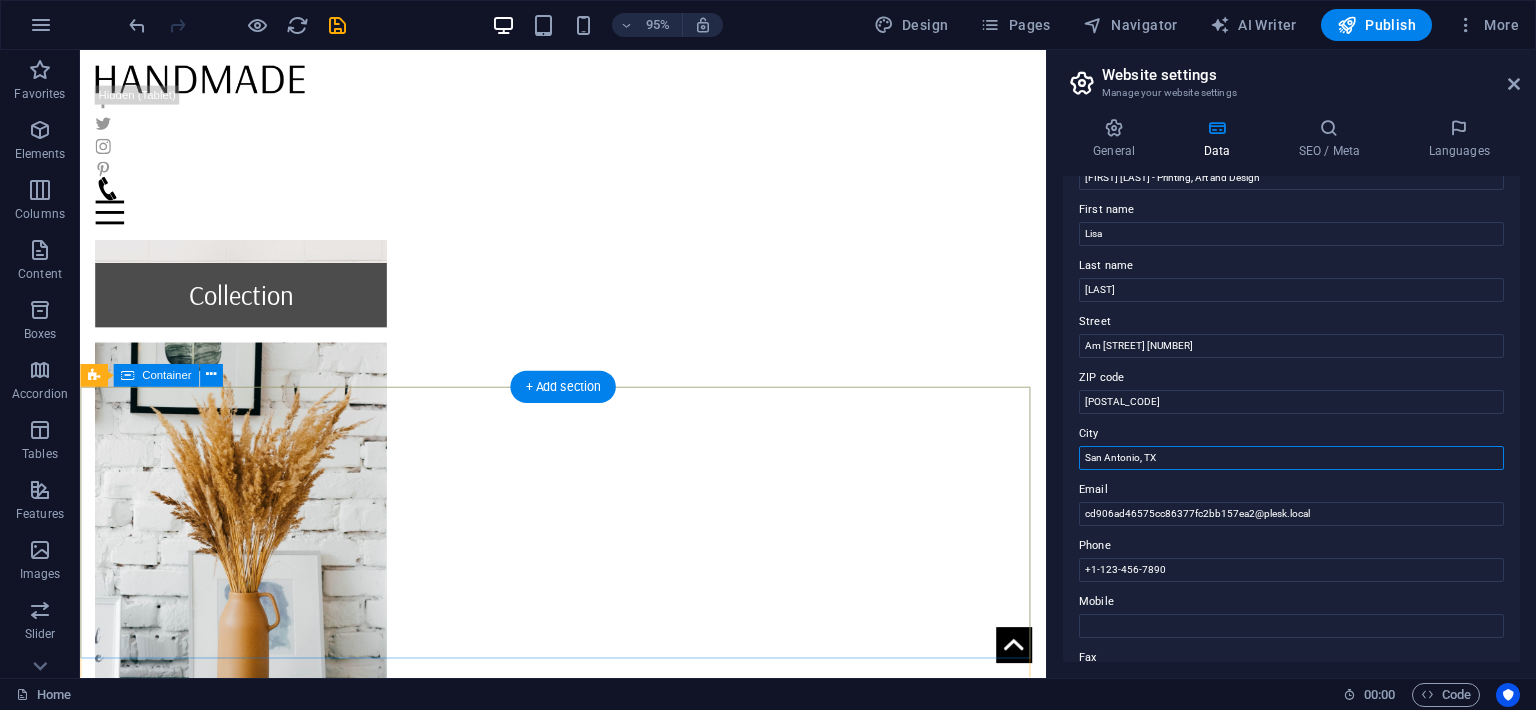 scroll, scrollTop: 1478, scrollLeft: 0, axis: vertical 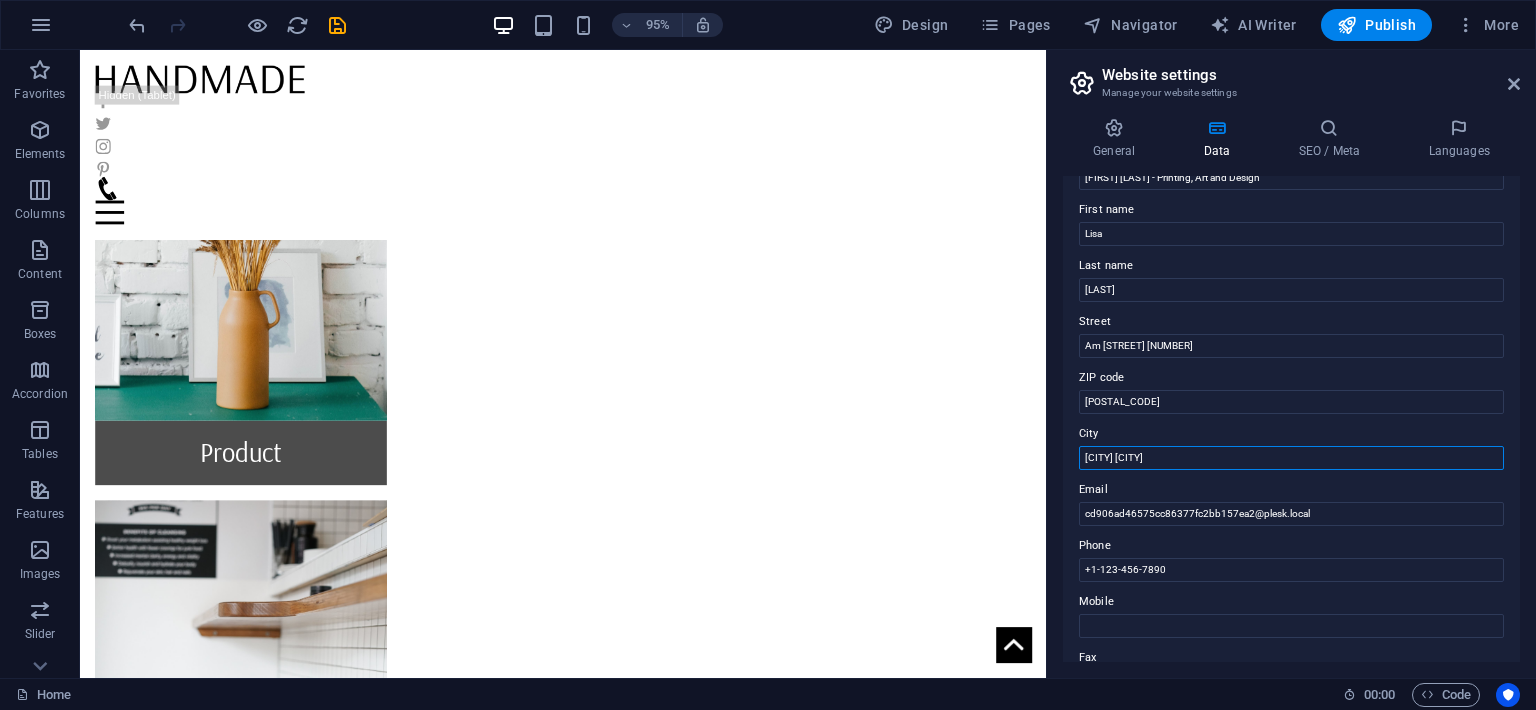 click on "[CITY] [CITY]" at bounding box center [1291, 458] 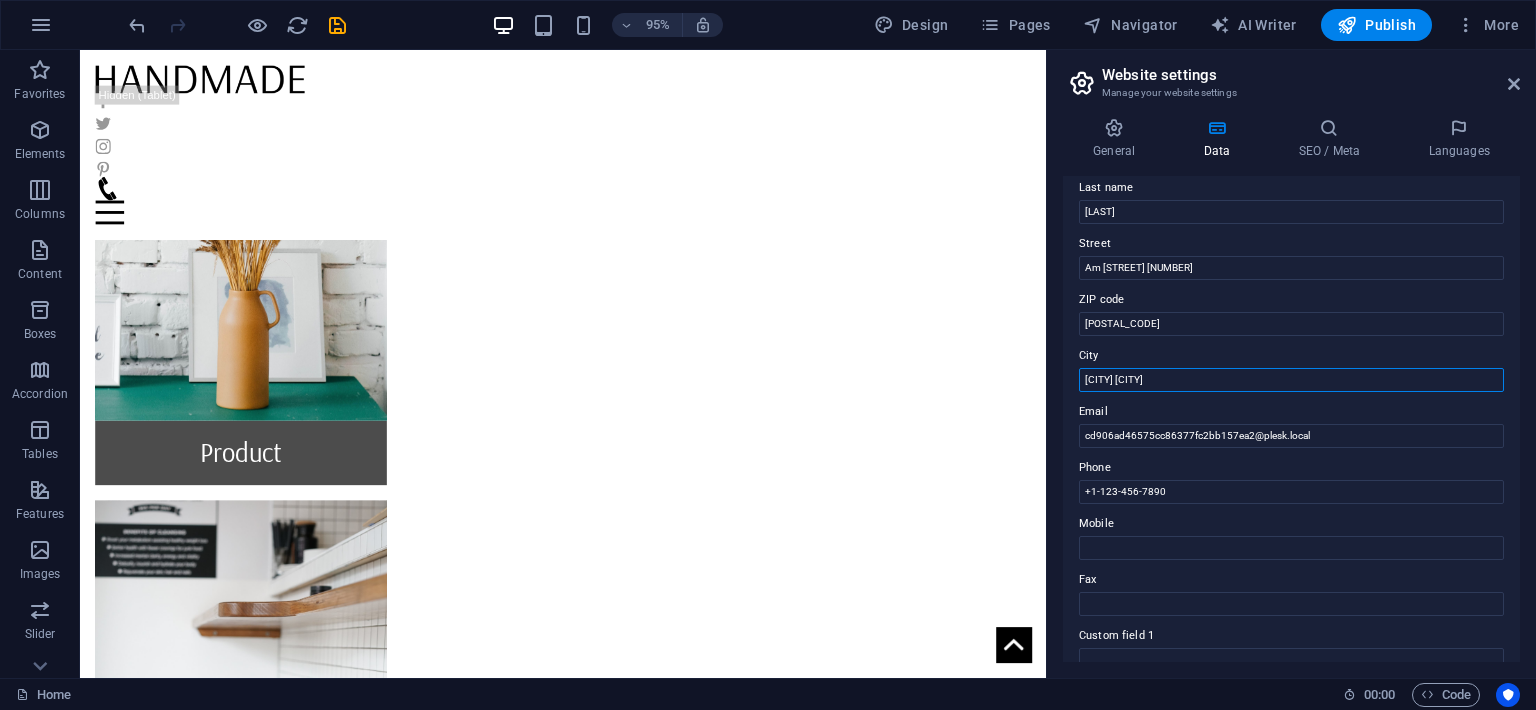 scroll, scrollTop: 201, scrollLeft: 0, axis: vertical 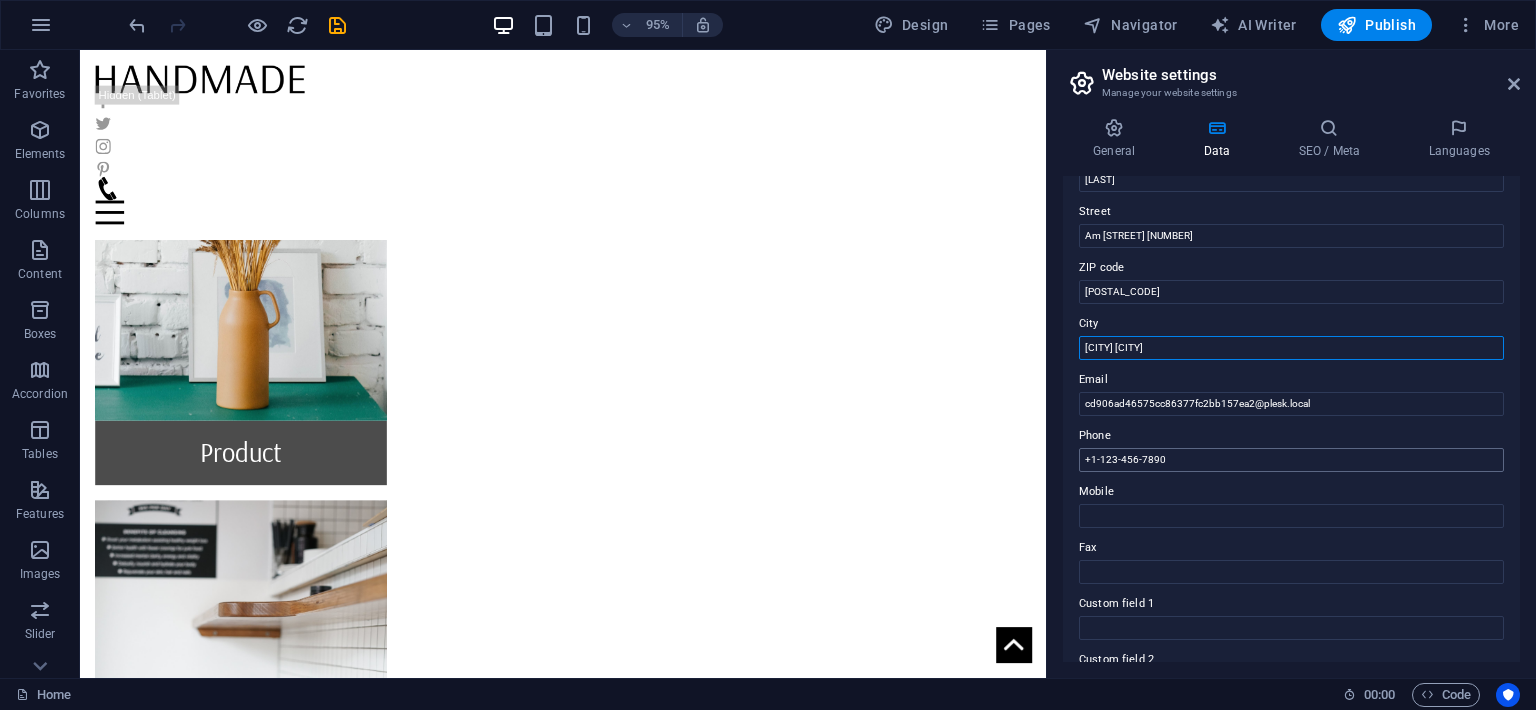 type on "[CITY] [CITY]" 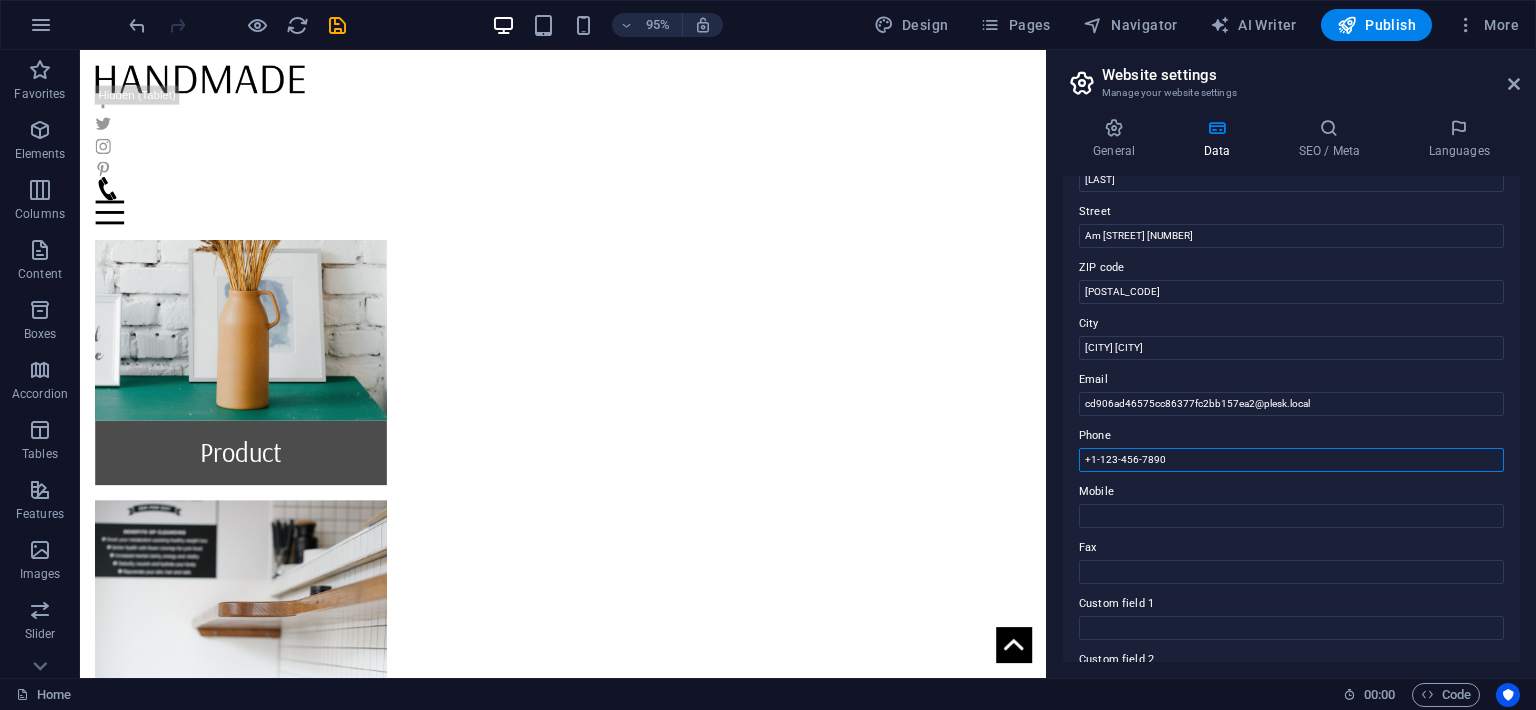 drag, startPoint x: 1172, startPoint y: 462, endPoint x: 1034, endPoint y: 460, distance: 138.0145 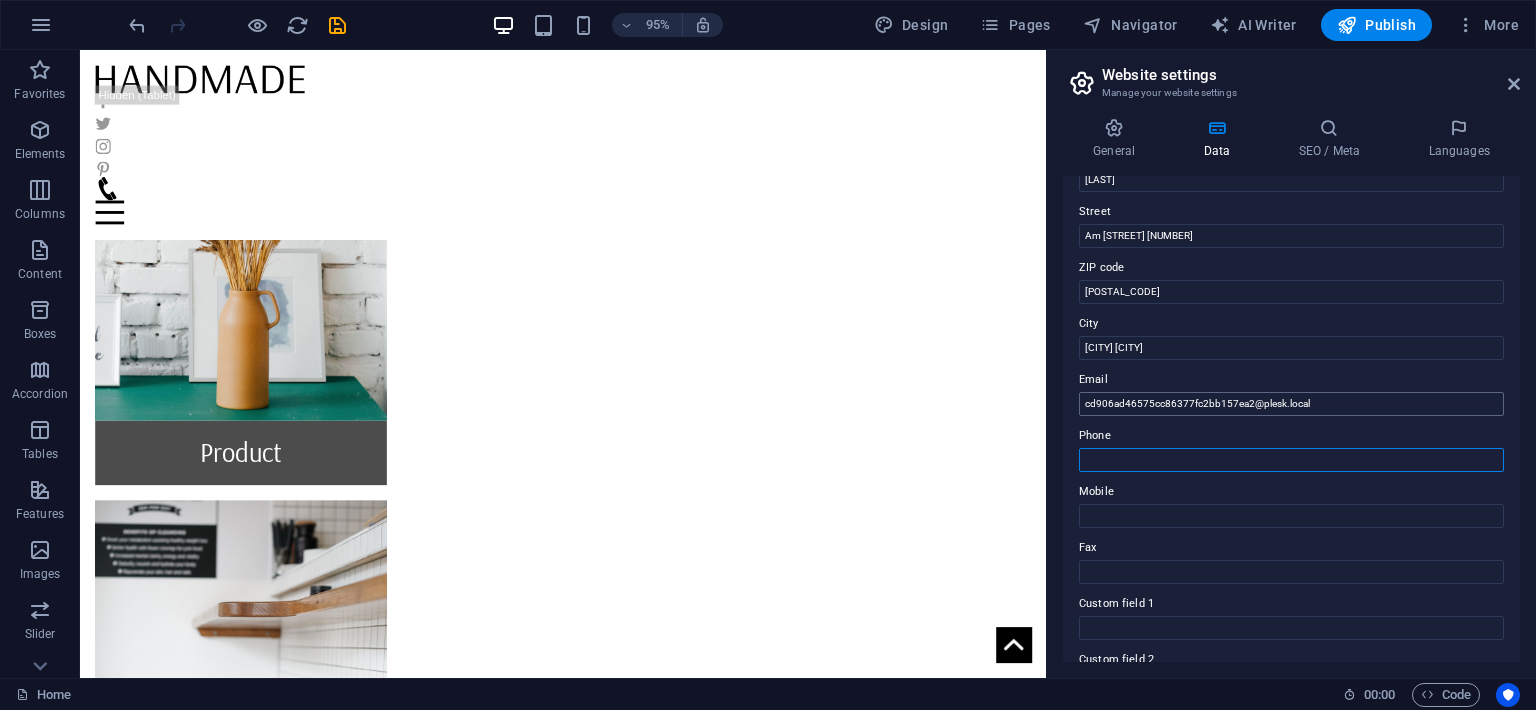 type 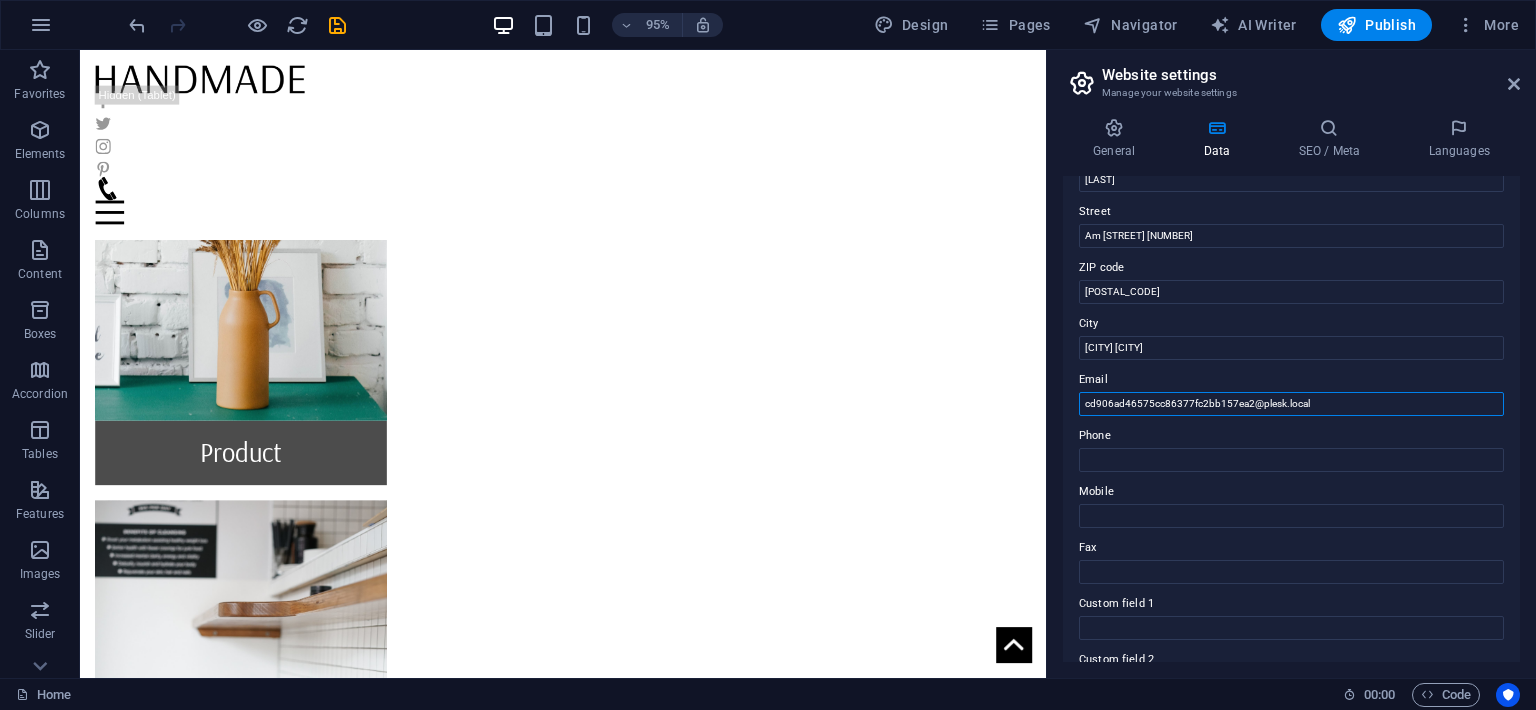drag, startPoint x: 1322, startPoint y: 403, endPoint x: 1063, endPoint y: 410, distance: 259.09457 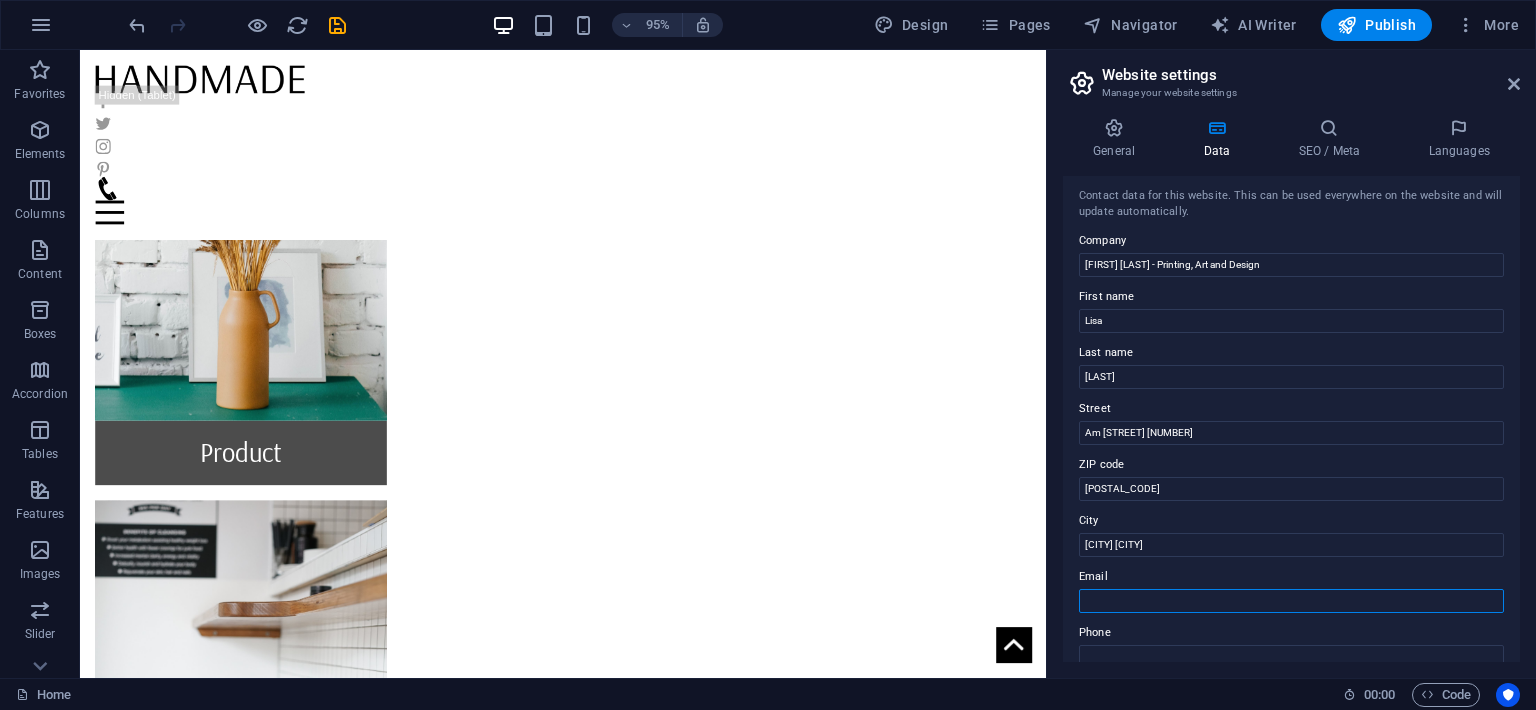 scroll, scrollTop: 0, scrollLeft: 0, axis: both 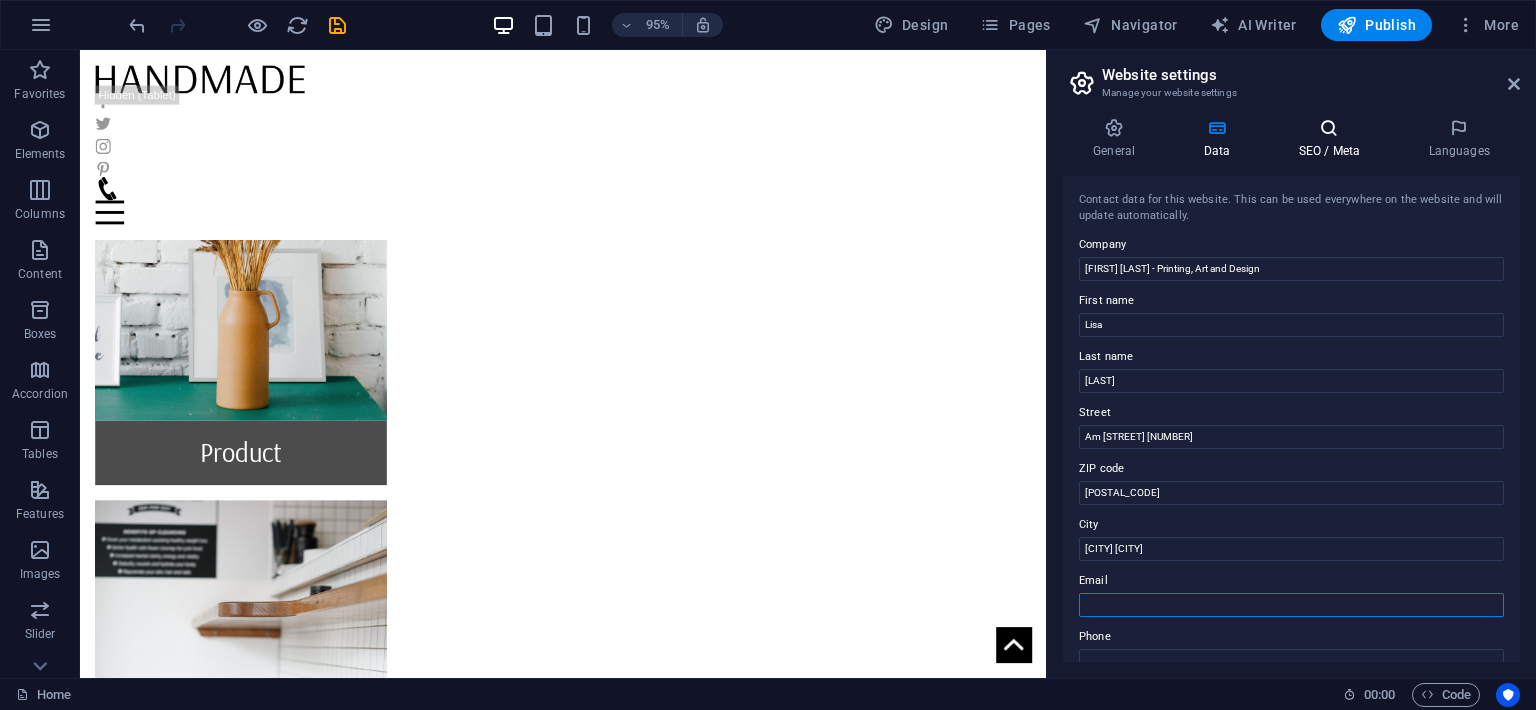 type 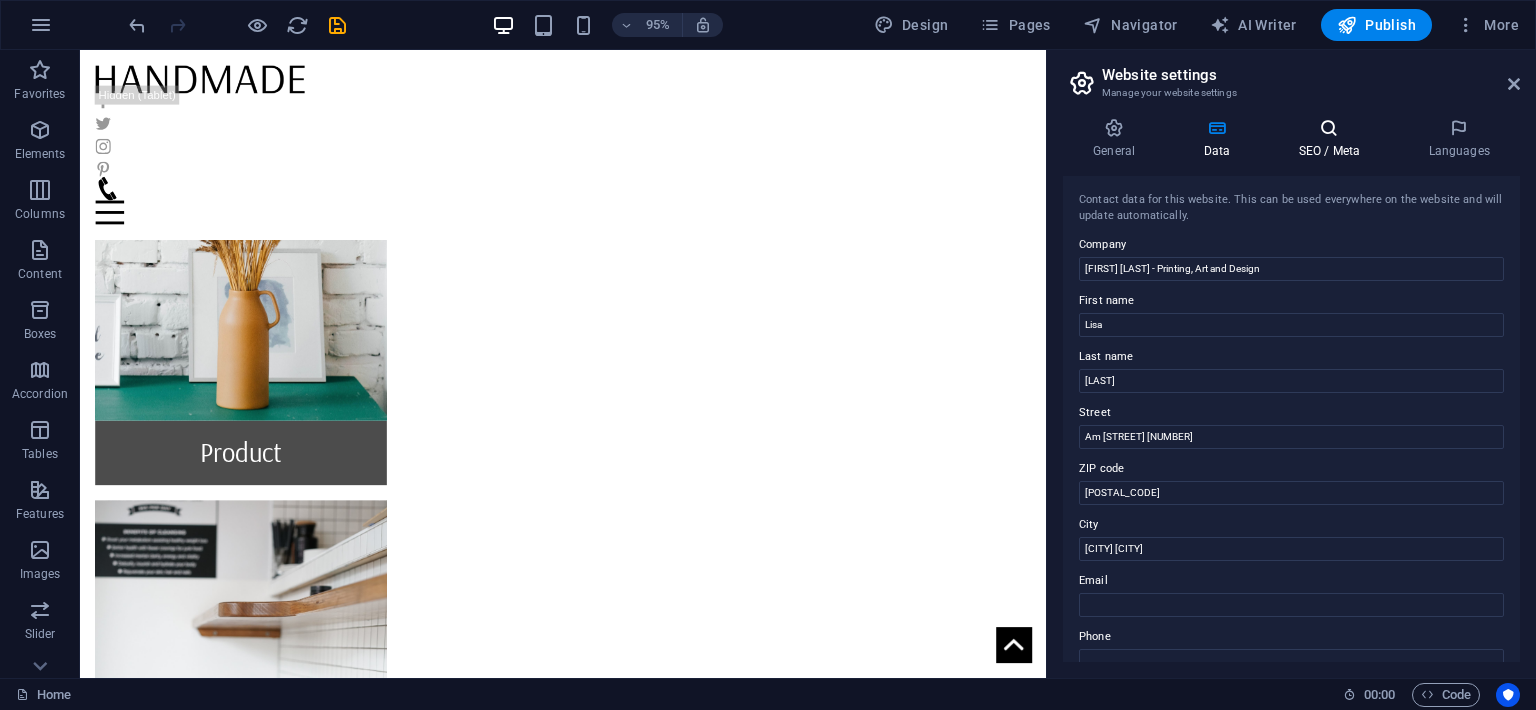 click on "SEO / Meta" at bounding box center [1333, 139] 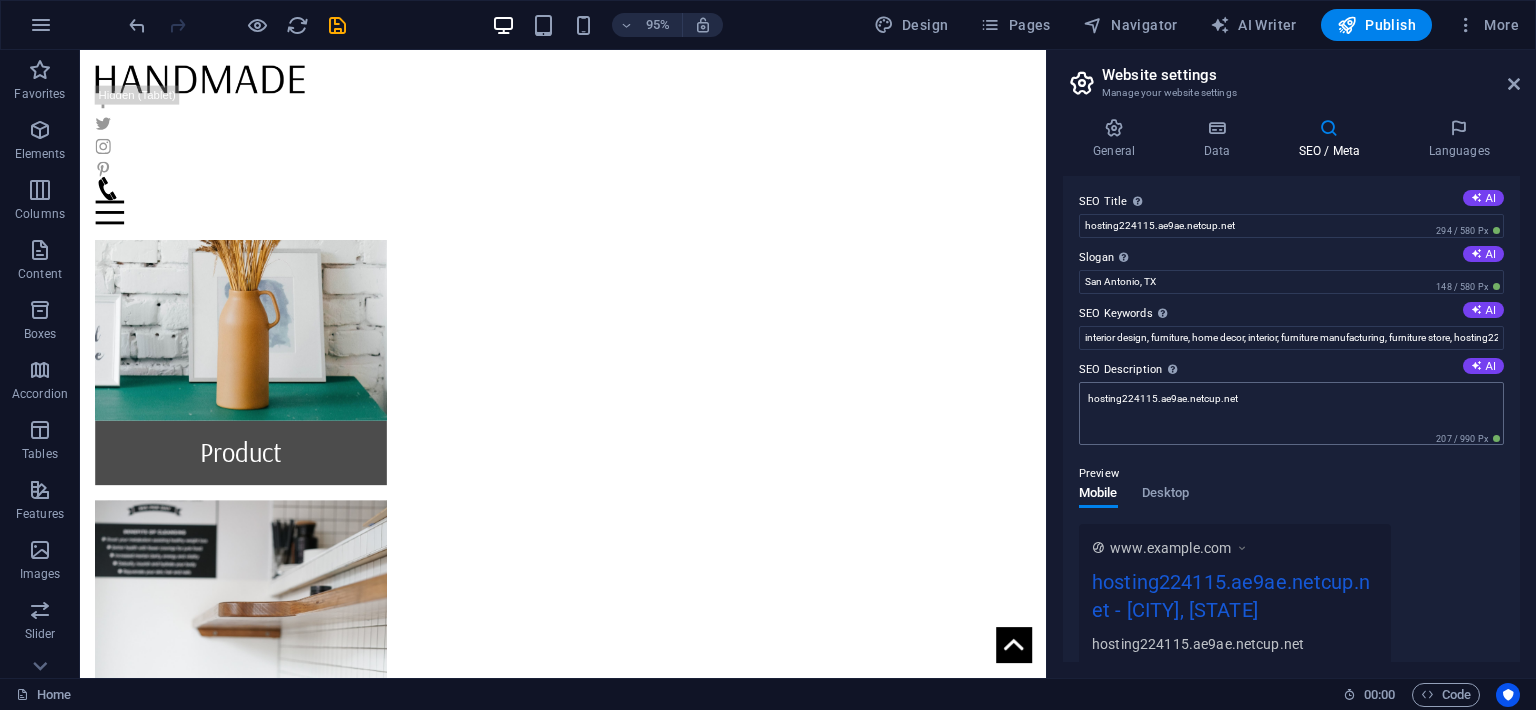 scroll, scrollTop: 0, scrollLeft: 0, axis: both 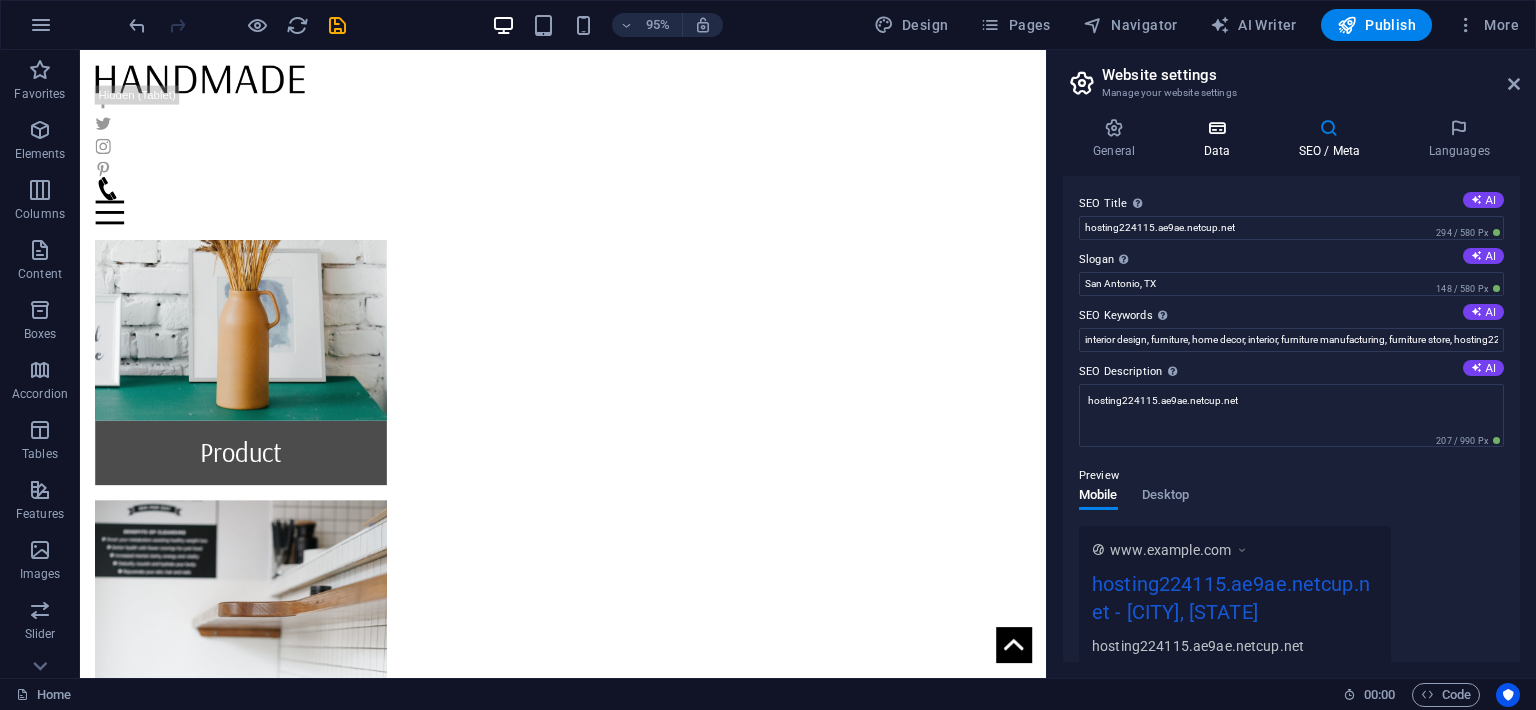 click at bounding box center (1216, 128) 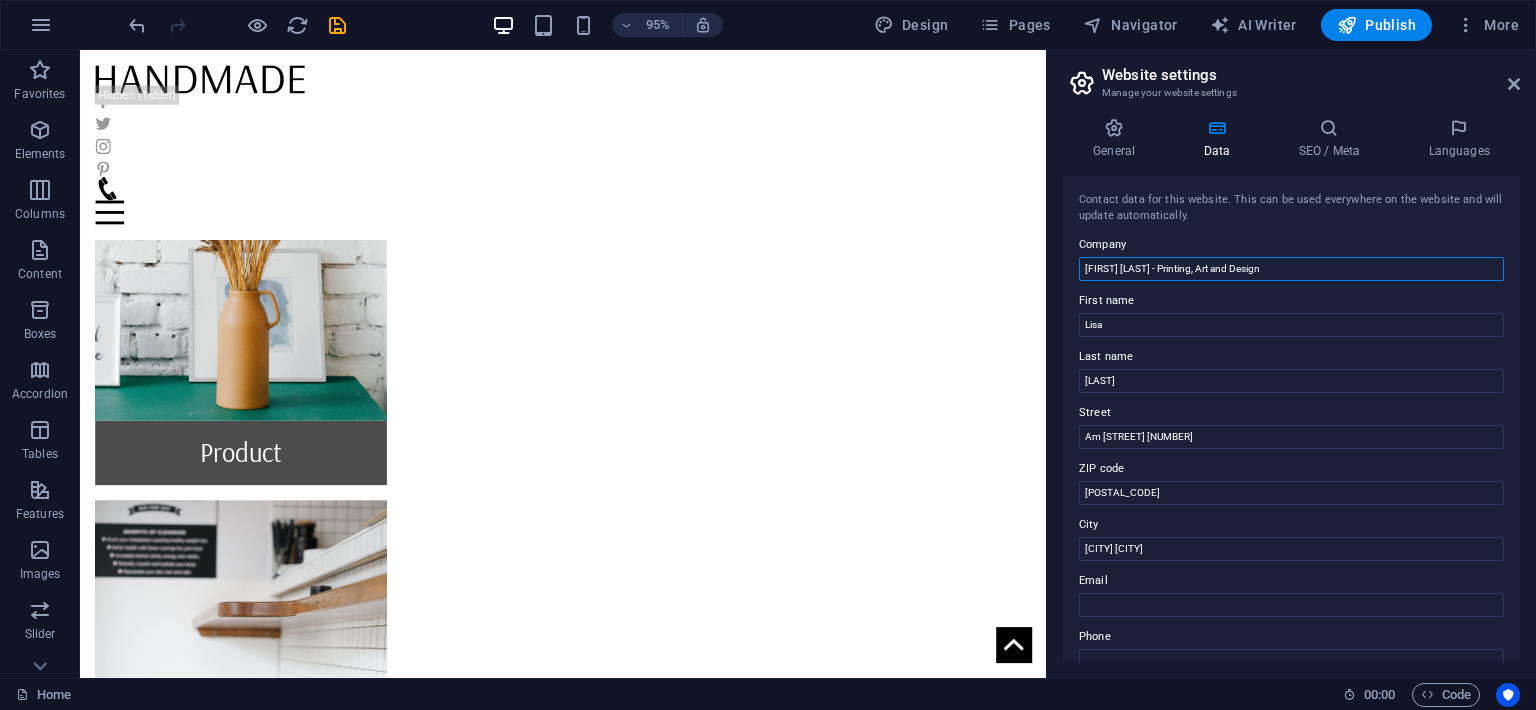 drag, startPoint x: 1291, startPoint y: 268, endPoint x: 1071, endPoint y: 274, distance: 220.0818 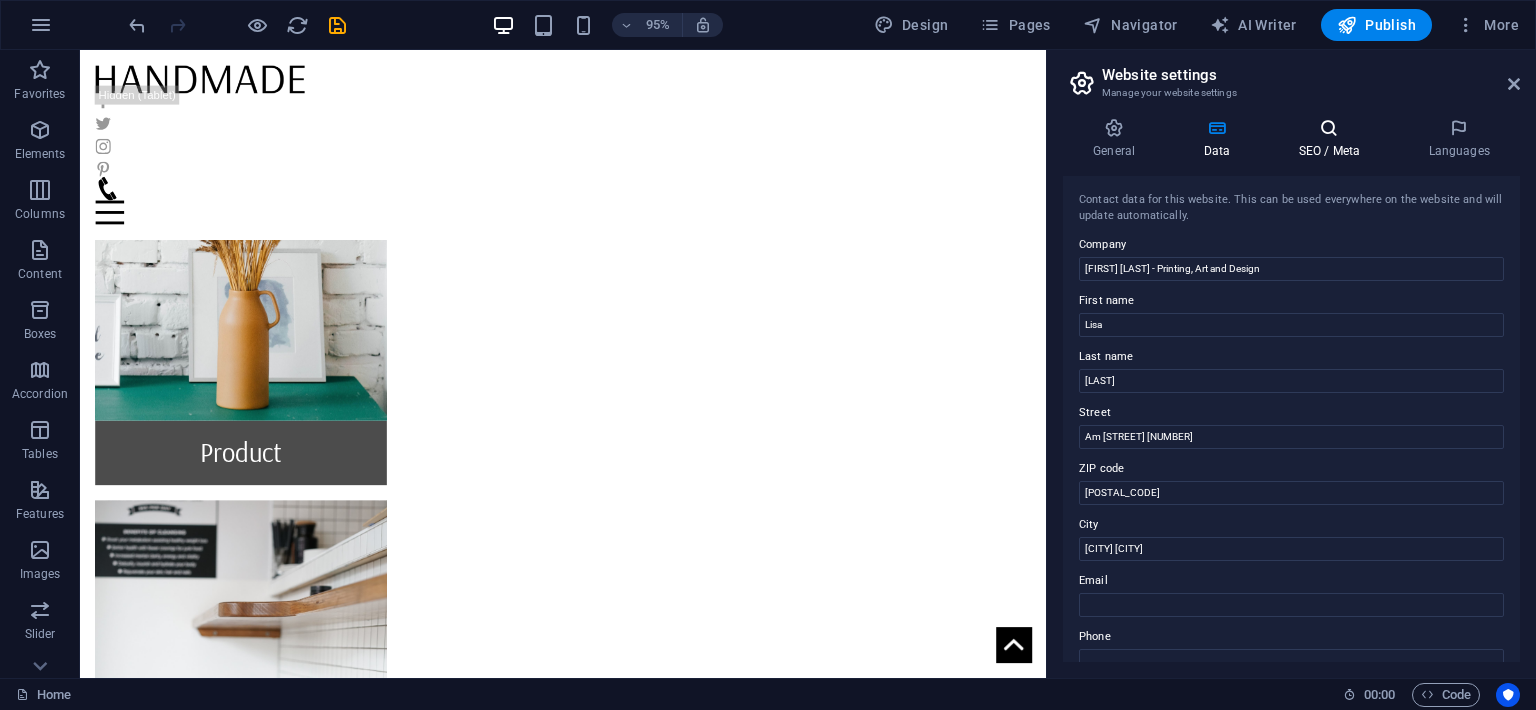 click at bounding box center [1329, 128] 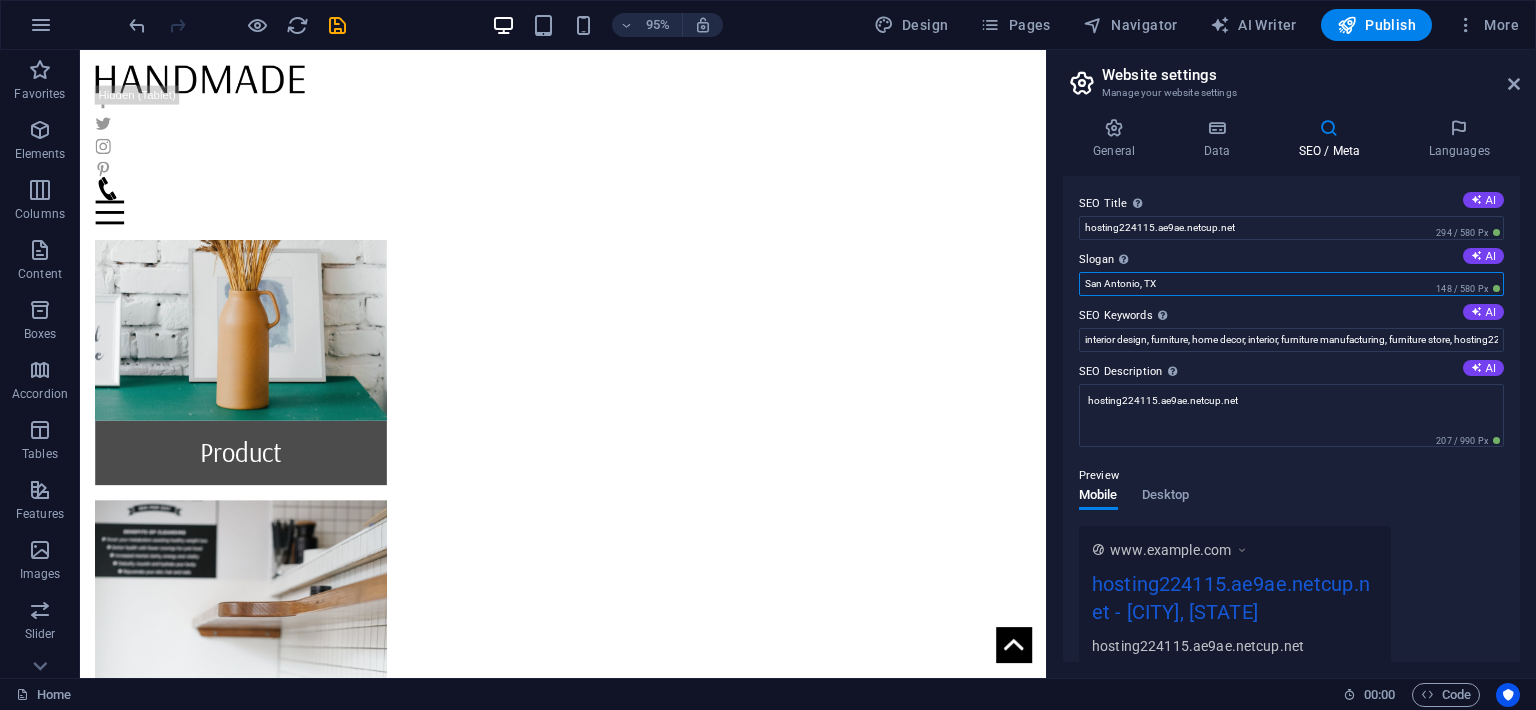 drag, startPoint x: 1191, startPoint y: 282, endPoint x: 1058, endPoint y: 284, distance: 133.01503 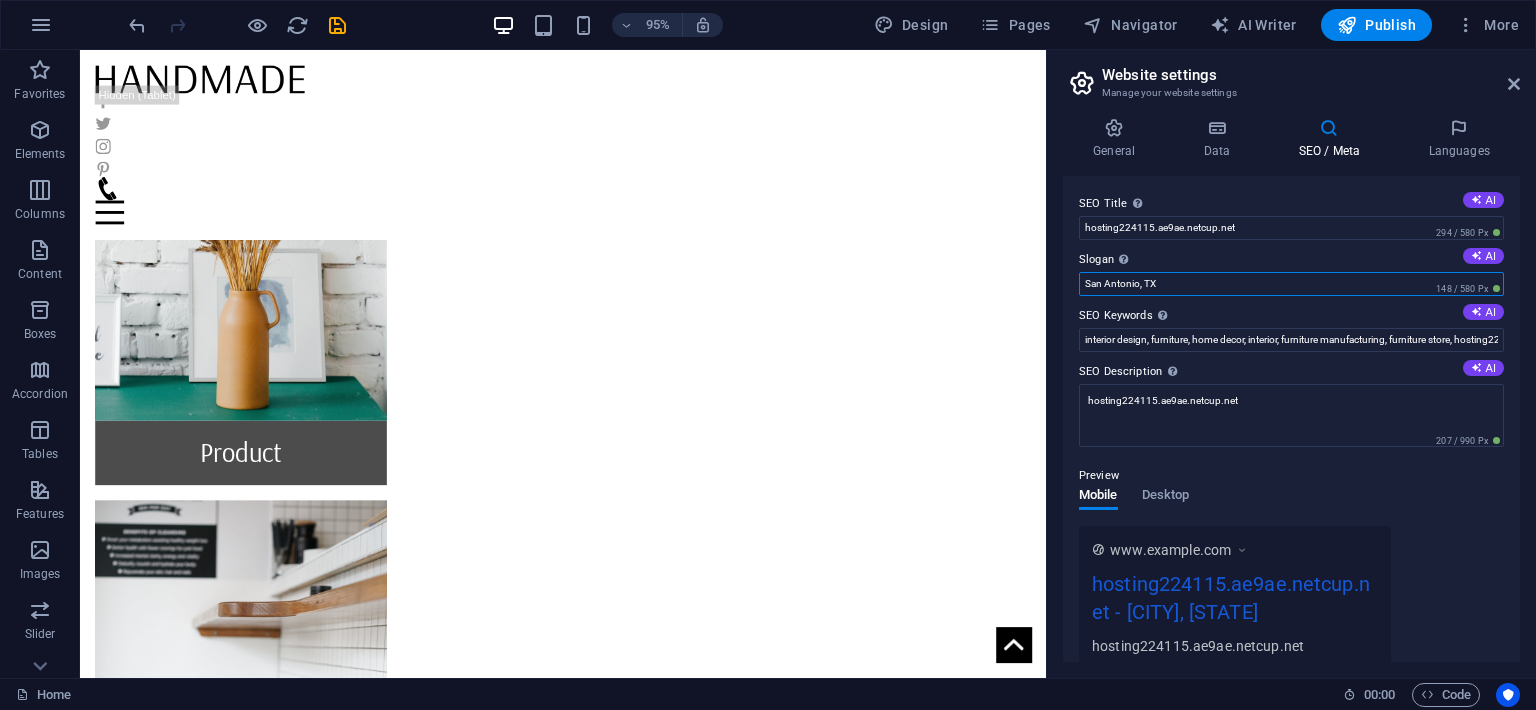 paste on "[FIRST] [LAST] - Printing, Art and Design" 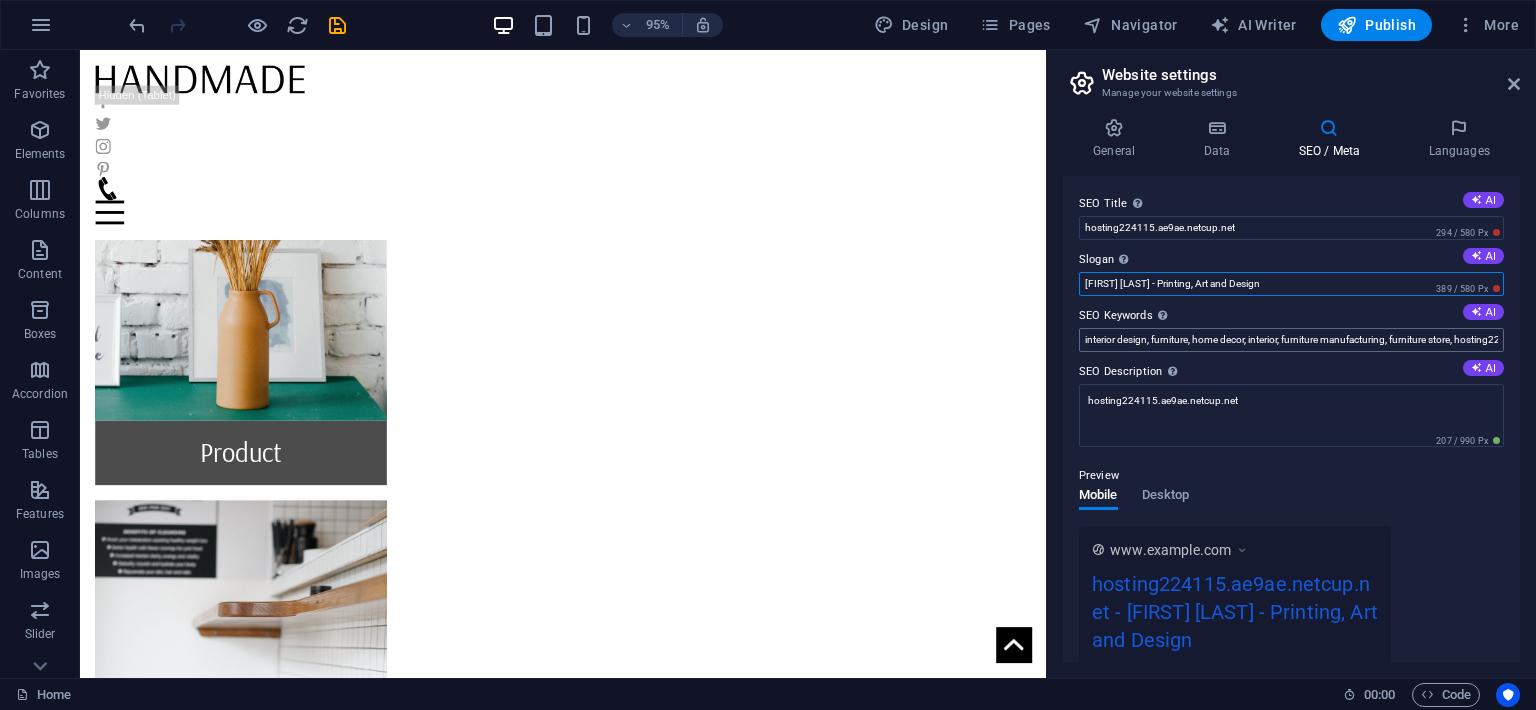 type on "[FIRST] [LAST] - Printing, Art and Design" 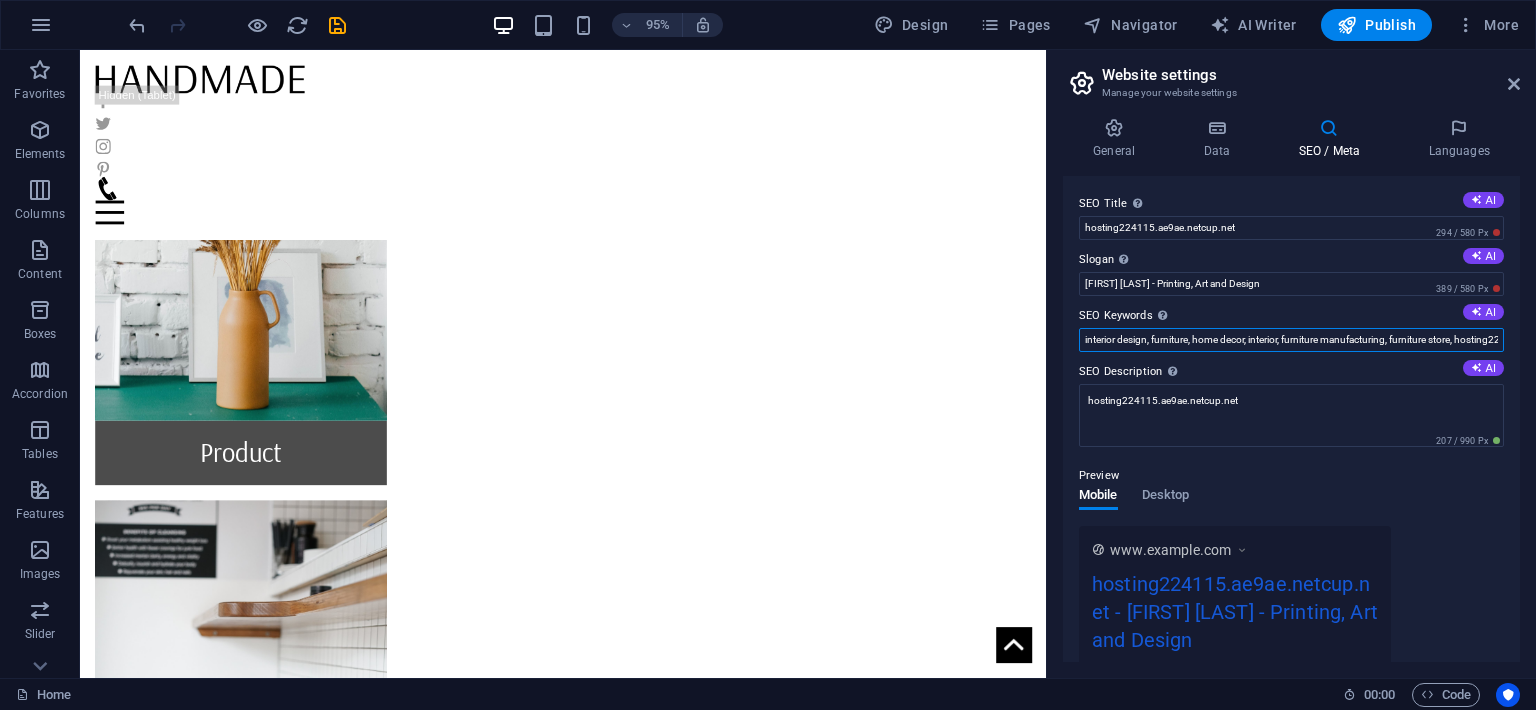 drag, startPoint x: 1422, startPoint y: 335, endPoint x: 1062, endPoint y: 346, distance: 360.16803 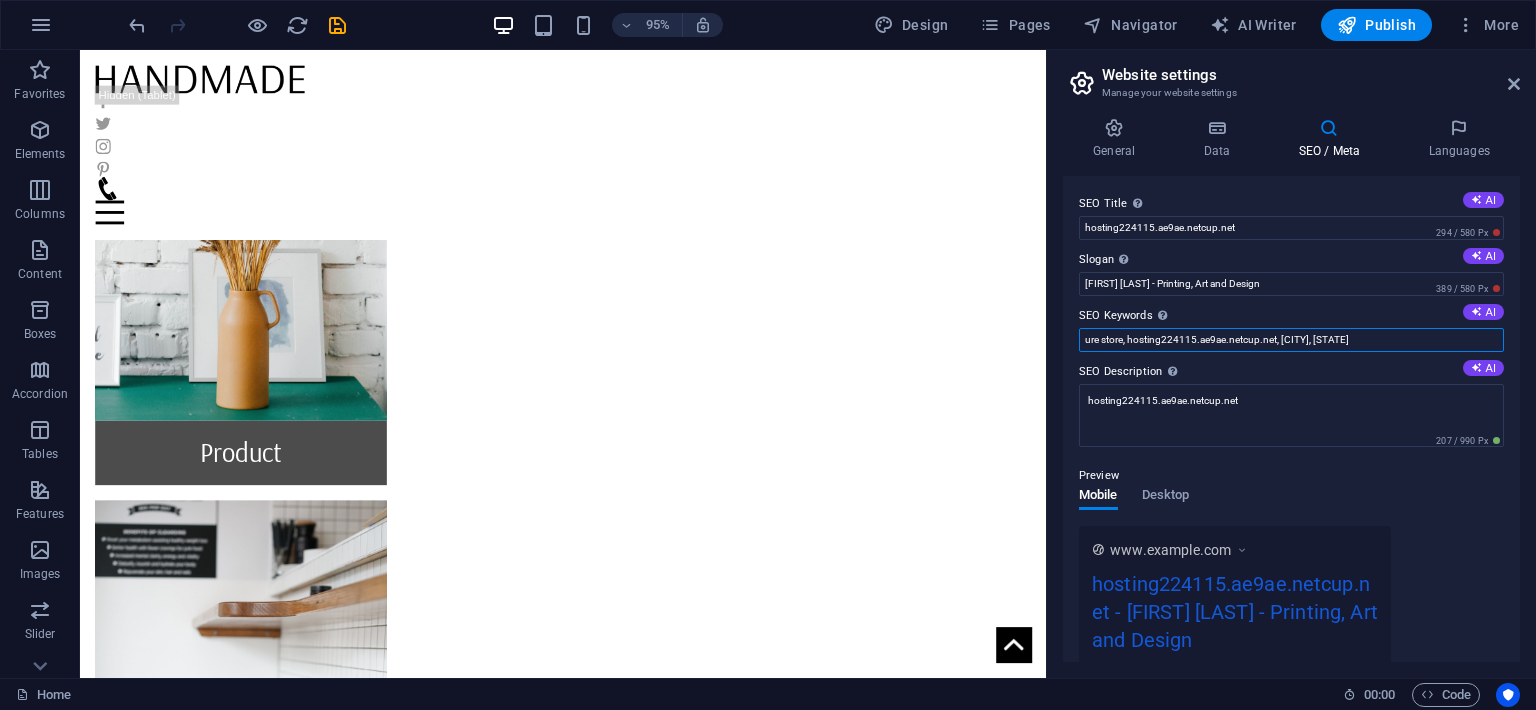 drag, startPoint x: 1378, startPoint y: 338, endPoint x: 1005, endPoint y: 347, distance: 373.10855 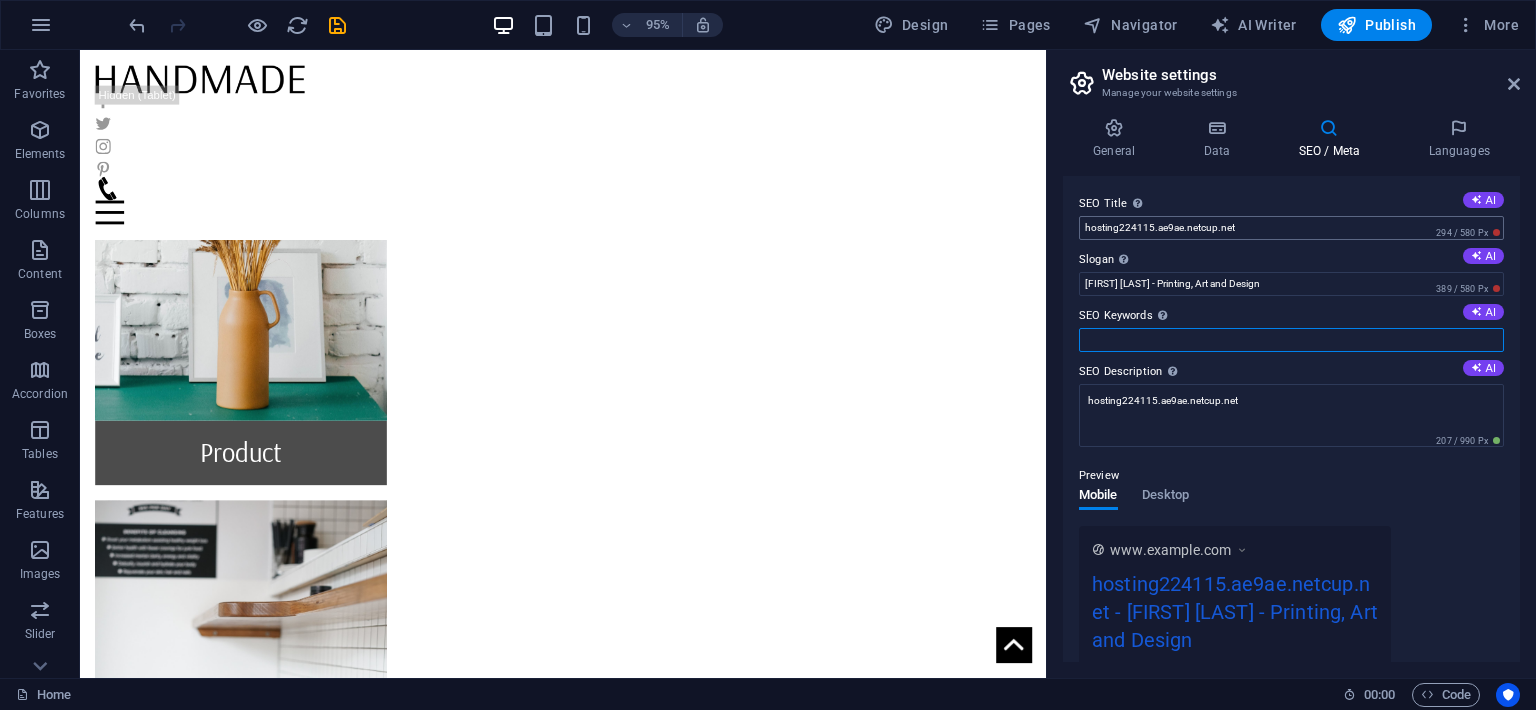 type 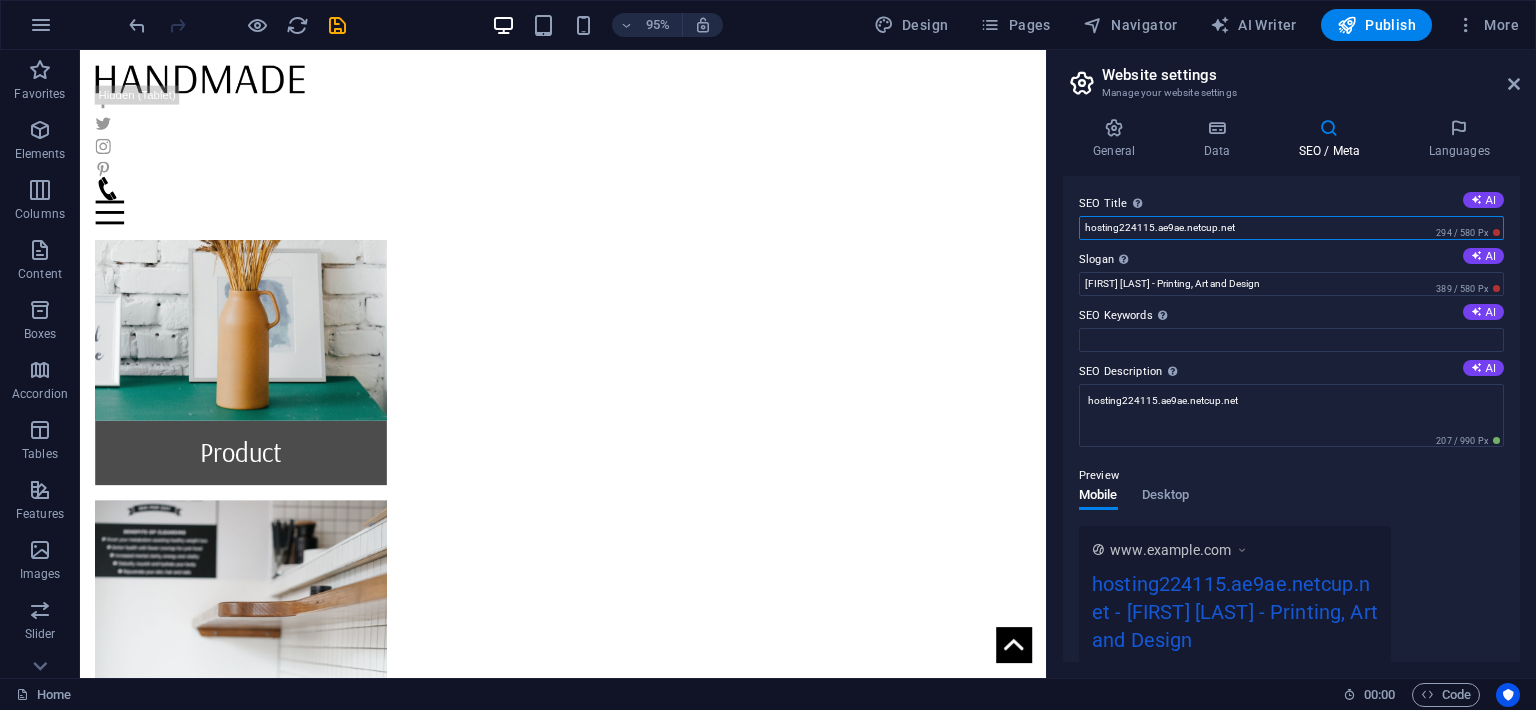 drag, startPoint x: 1258, startPoint y: 226, endPoint x: 1010, endPoint y: 228, distance: 248.00807 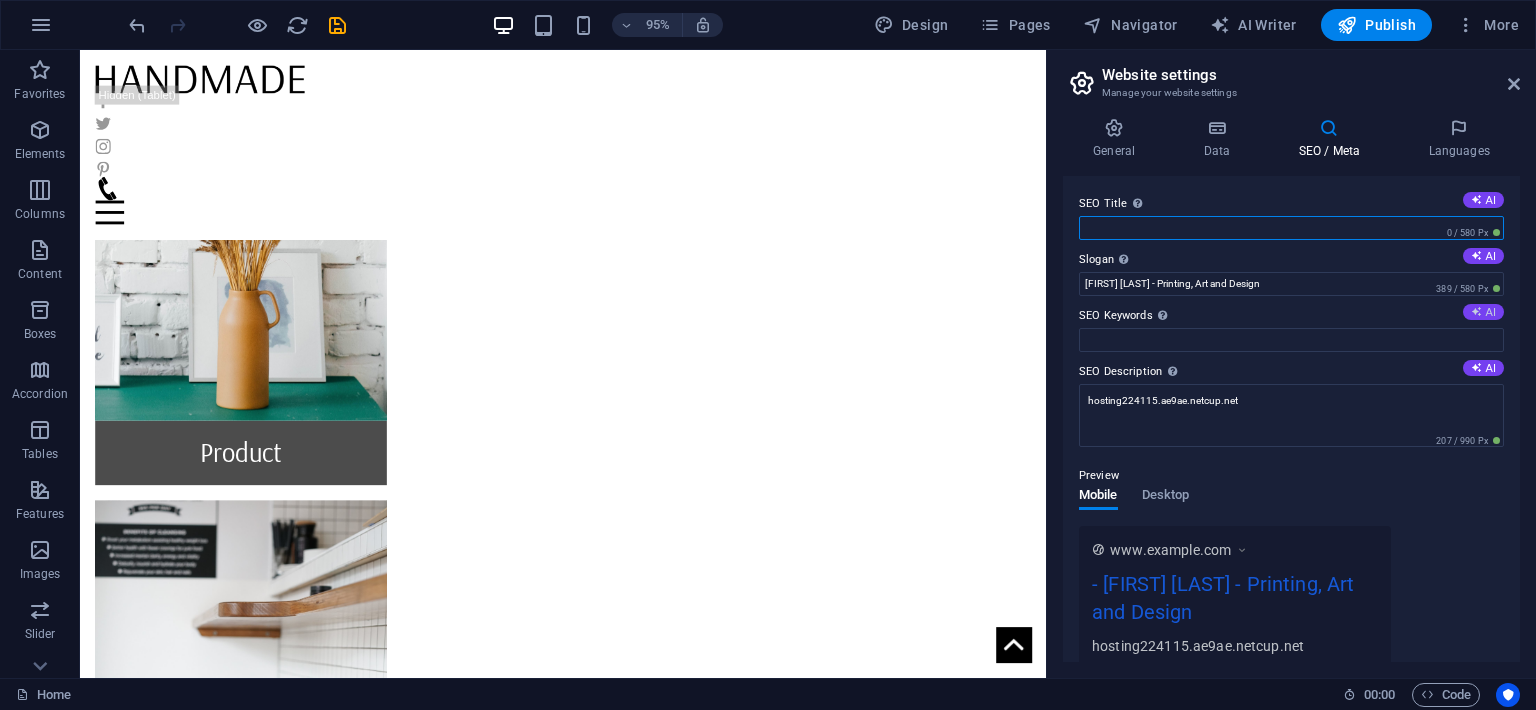 type 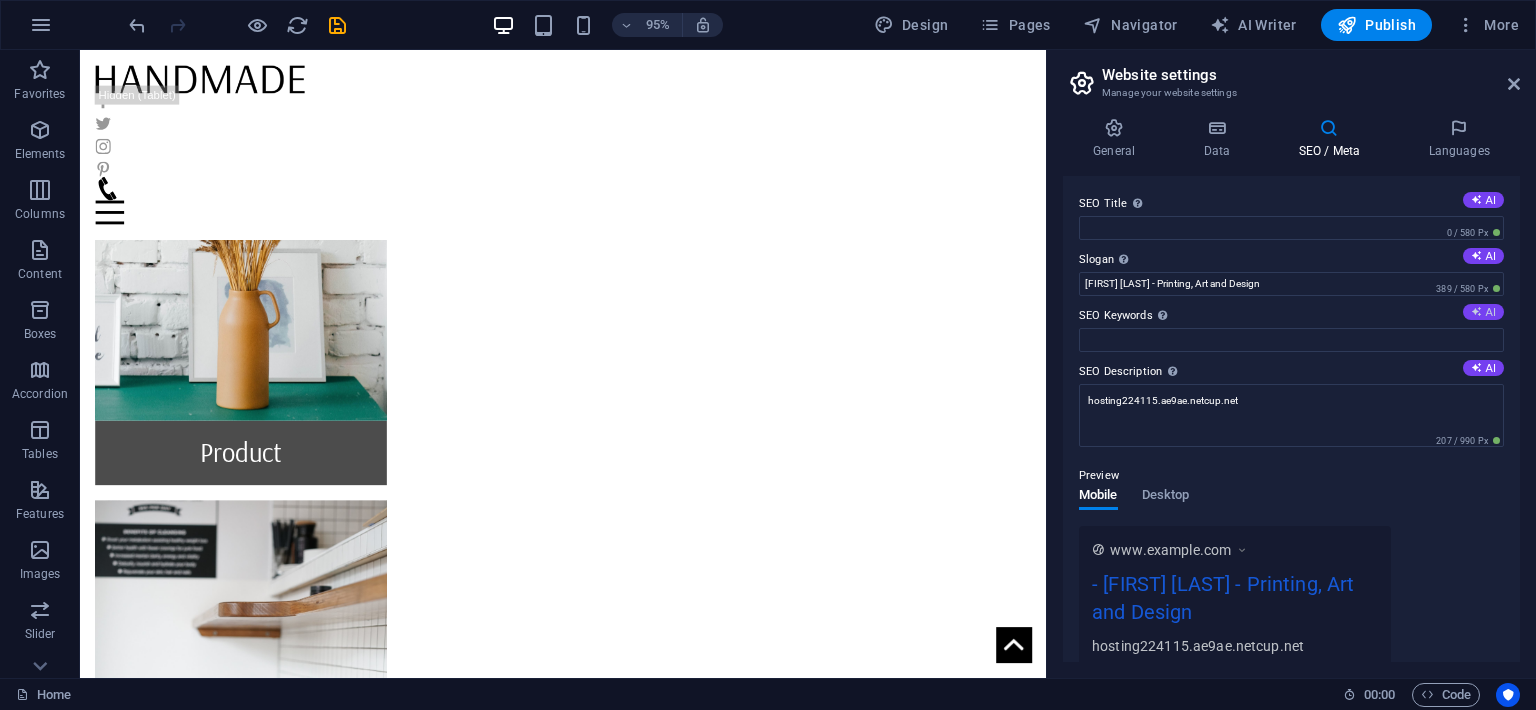 click on "AI" at bounding box center [1483, 312] 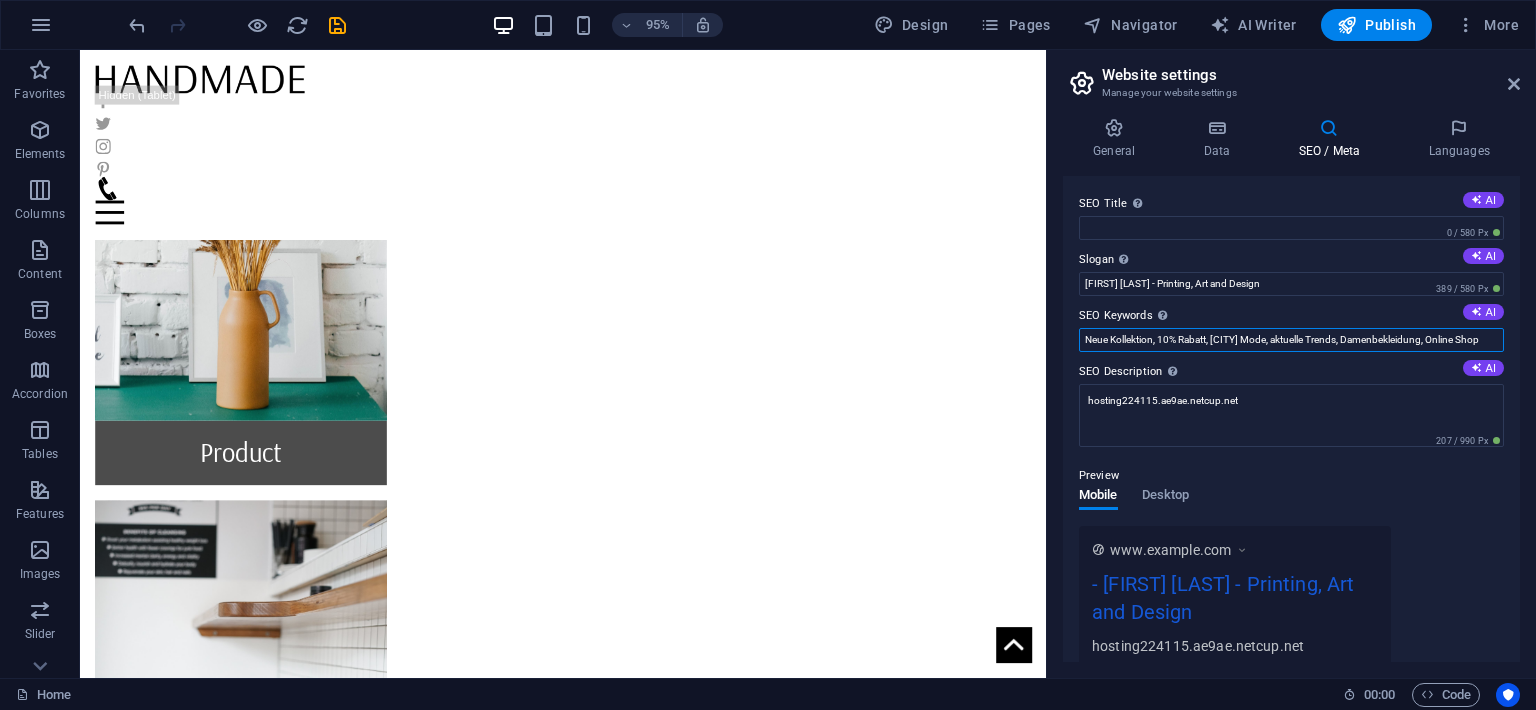 drag, startPoint x: 1212, startPoint y: 341, endPoint x: 1037, endPoint y: 348, distance: 175.13994 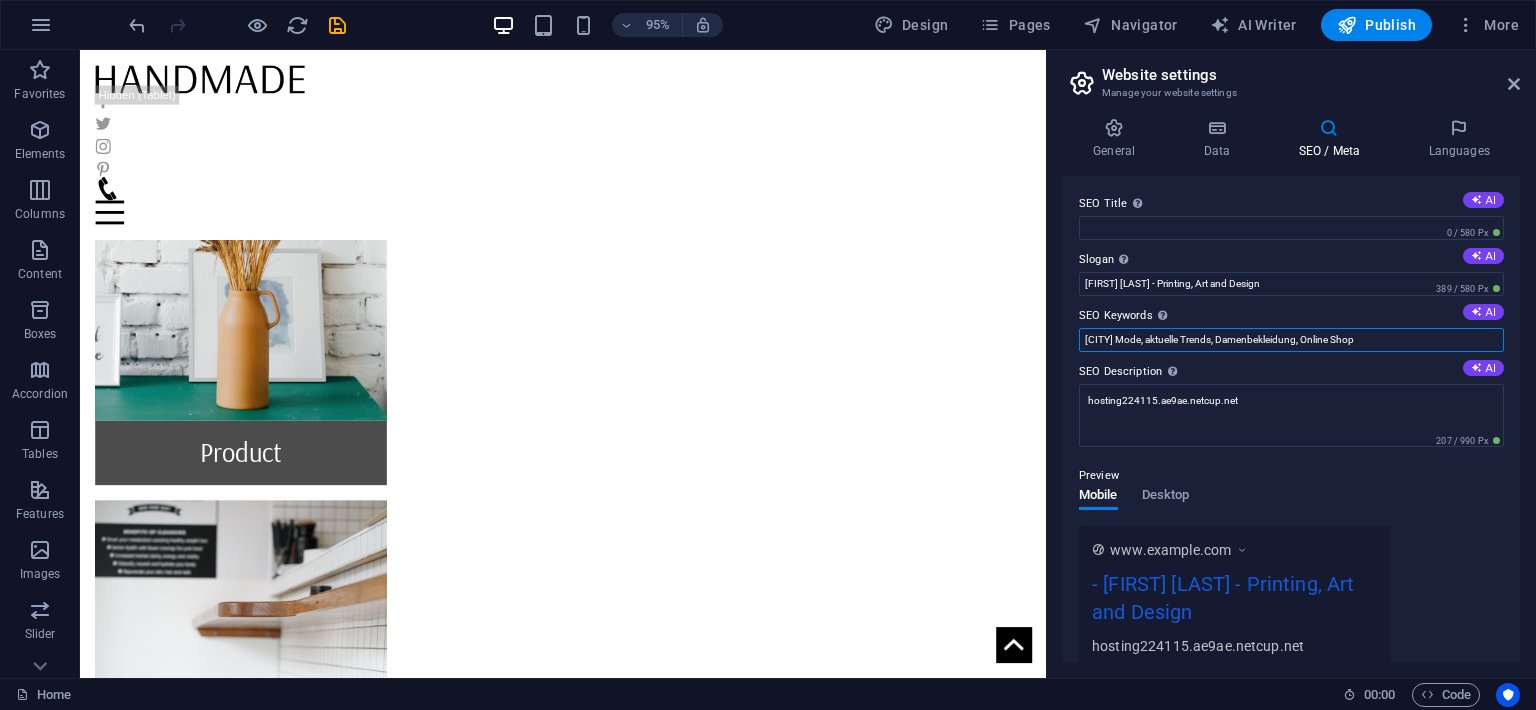 click on "[CITY] Mode, aktuelle Trends, Damenbekleidung, Online Shop" at bounding box center (1291, 340) 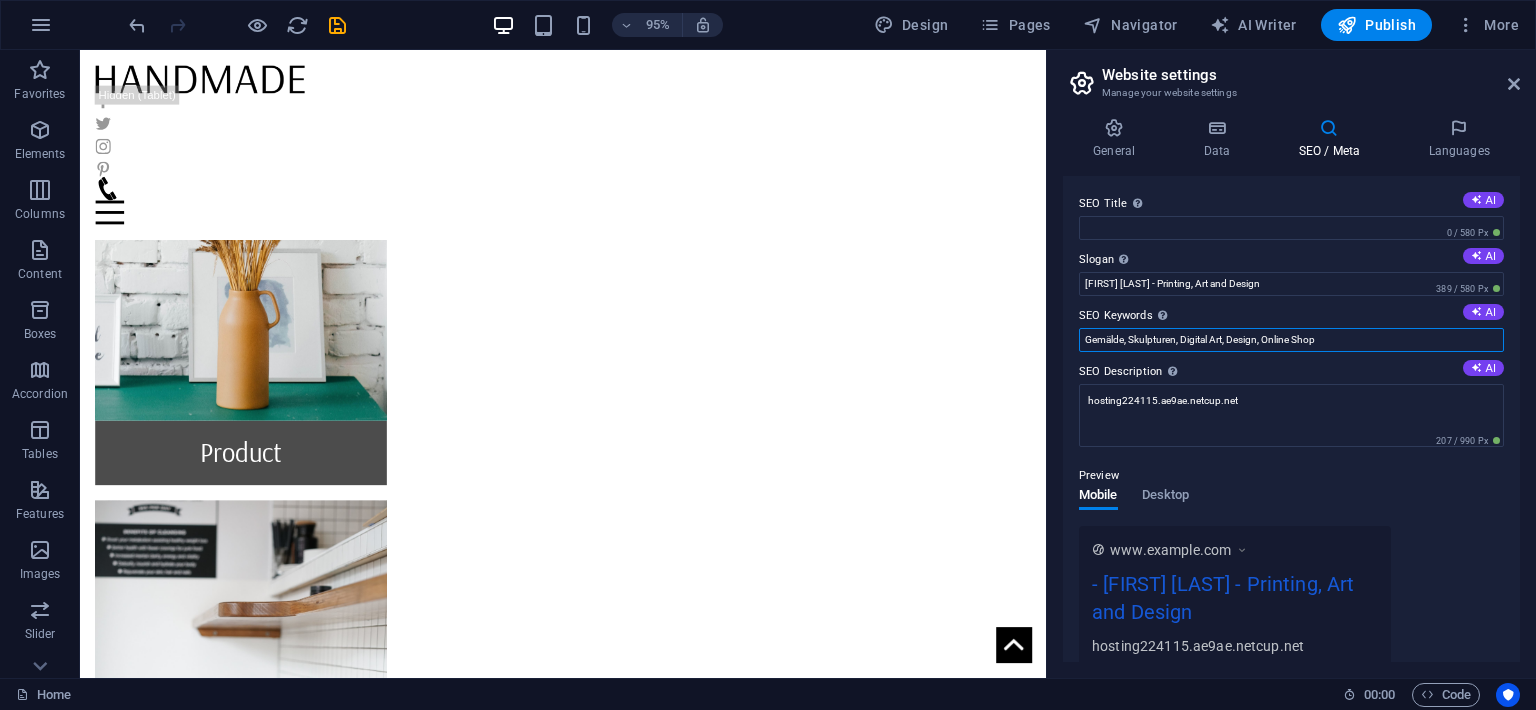 drag, startPoint x: 1338, startPoint y: 338, endPoint x: 1077, endPoint y: 337, distance: 261.00192 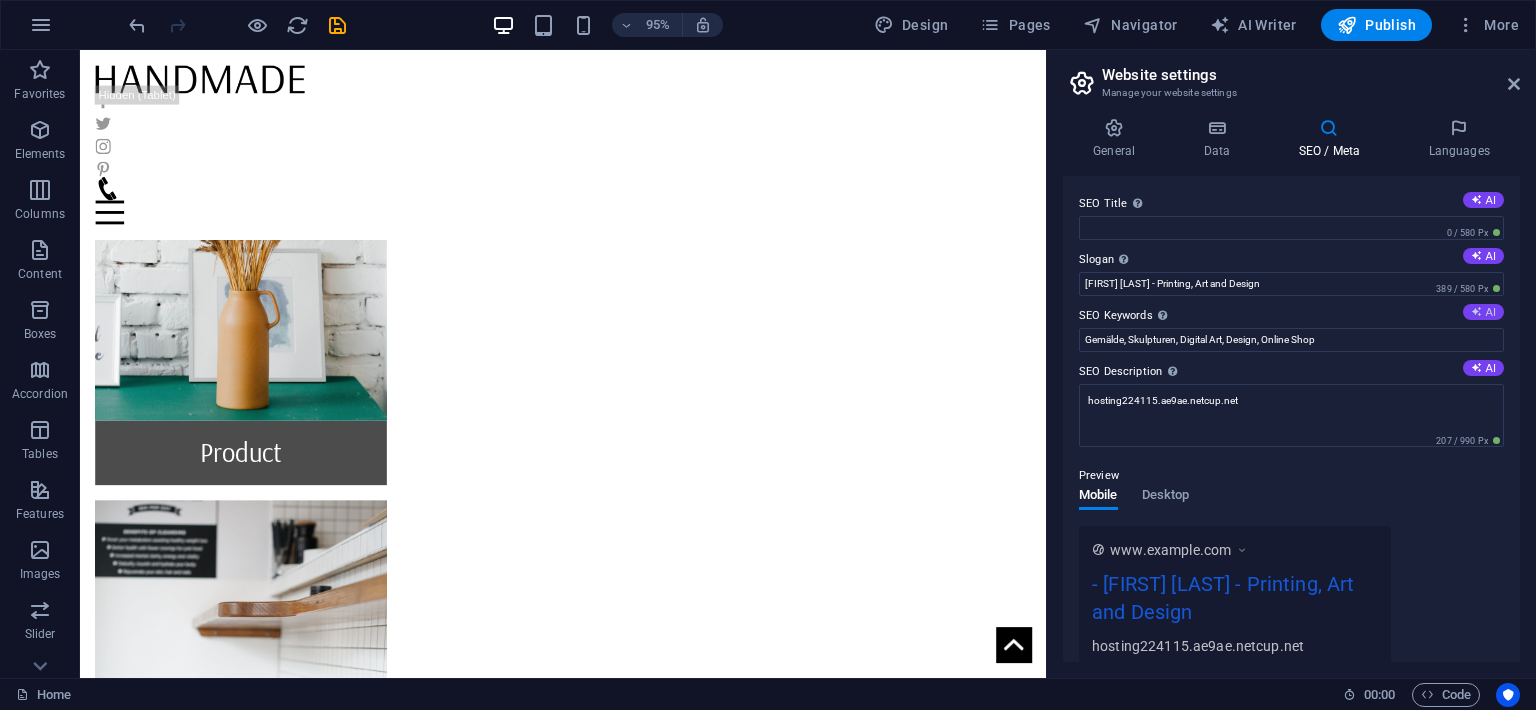click on "AI" at bounding box center (1483, 312) 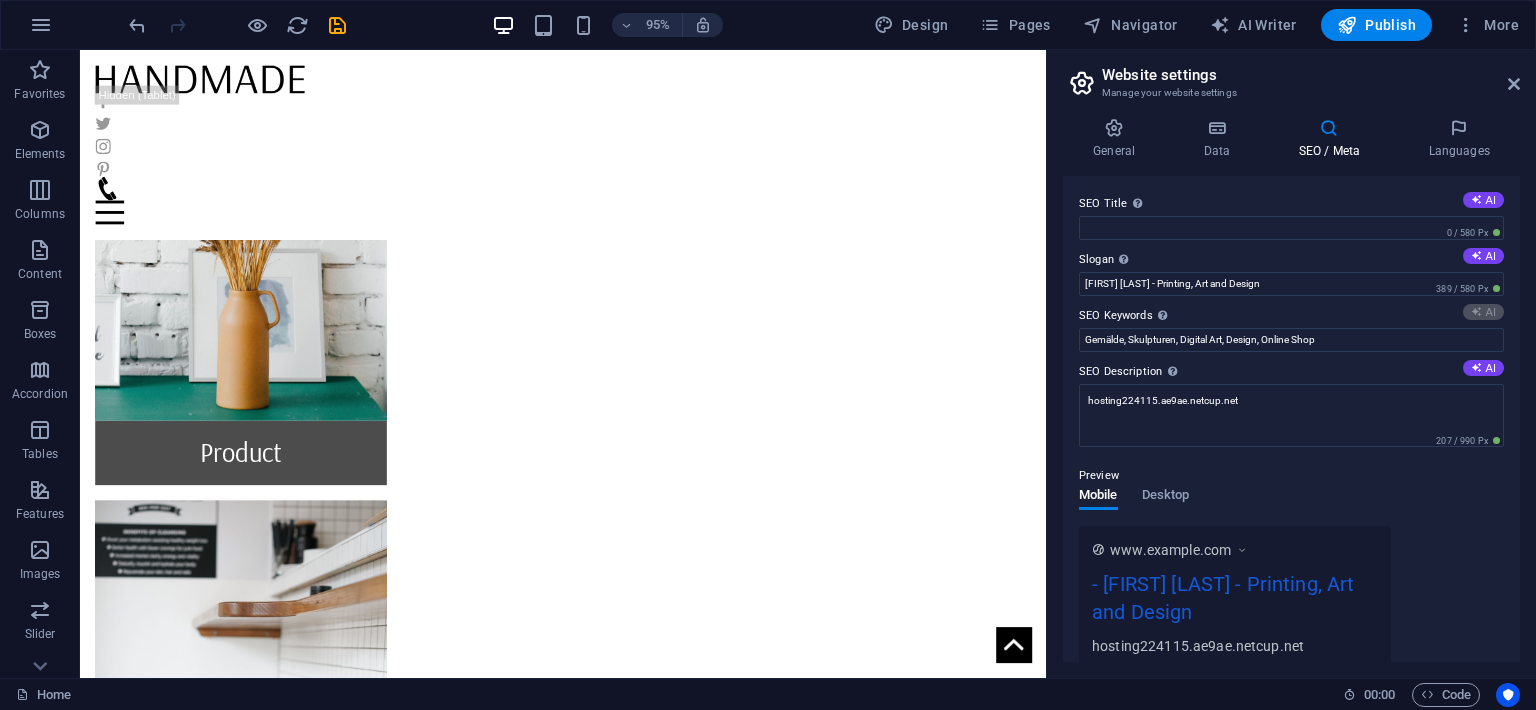 type on "Neue Kollektion, 10% Rabatt, [CITY], mode, Rabattaktion, Kundenservice" 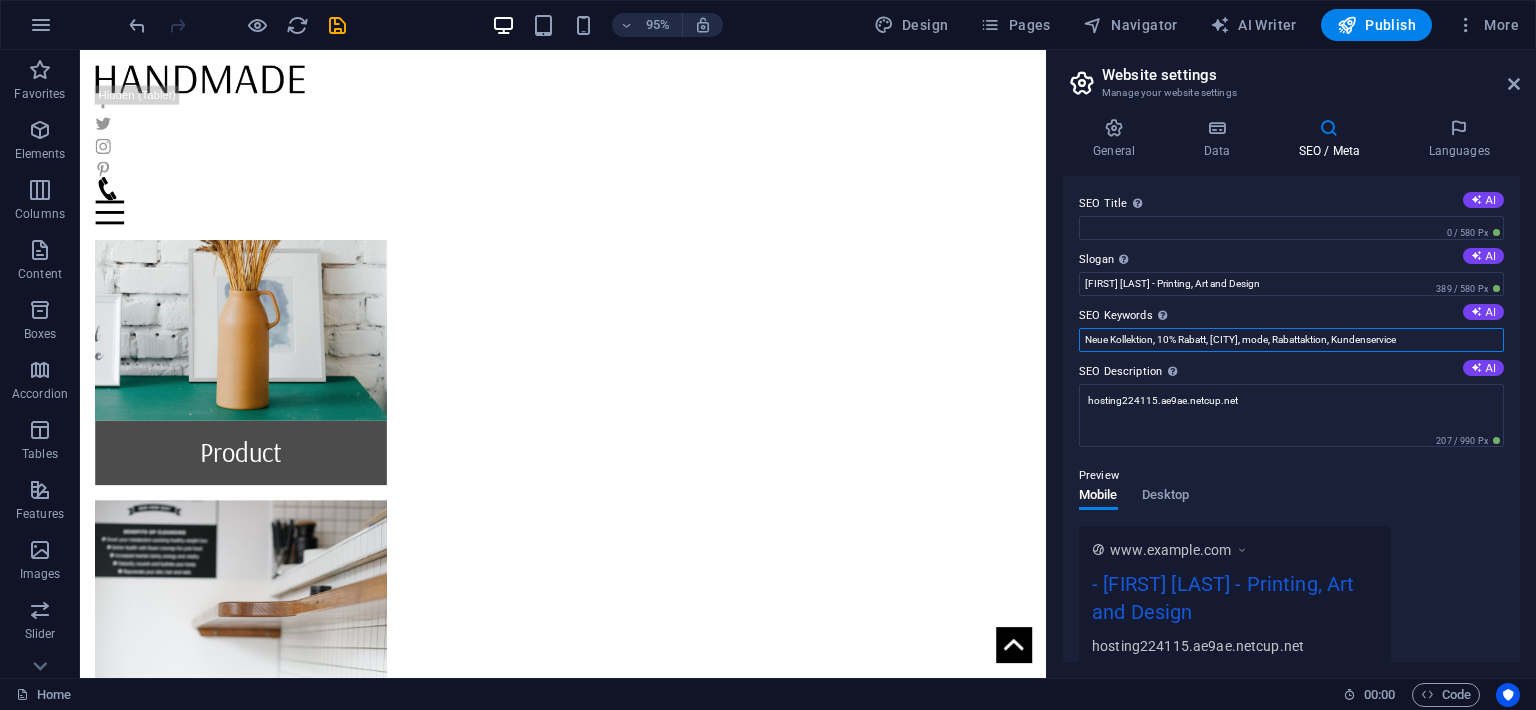 drag, startPoint x: 1461, startPoint y: 334, endPoint x: 986, endPoint y: 336, distance: 475.0042 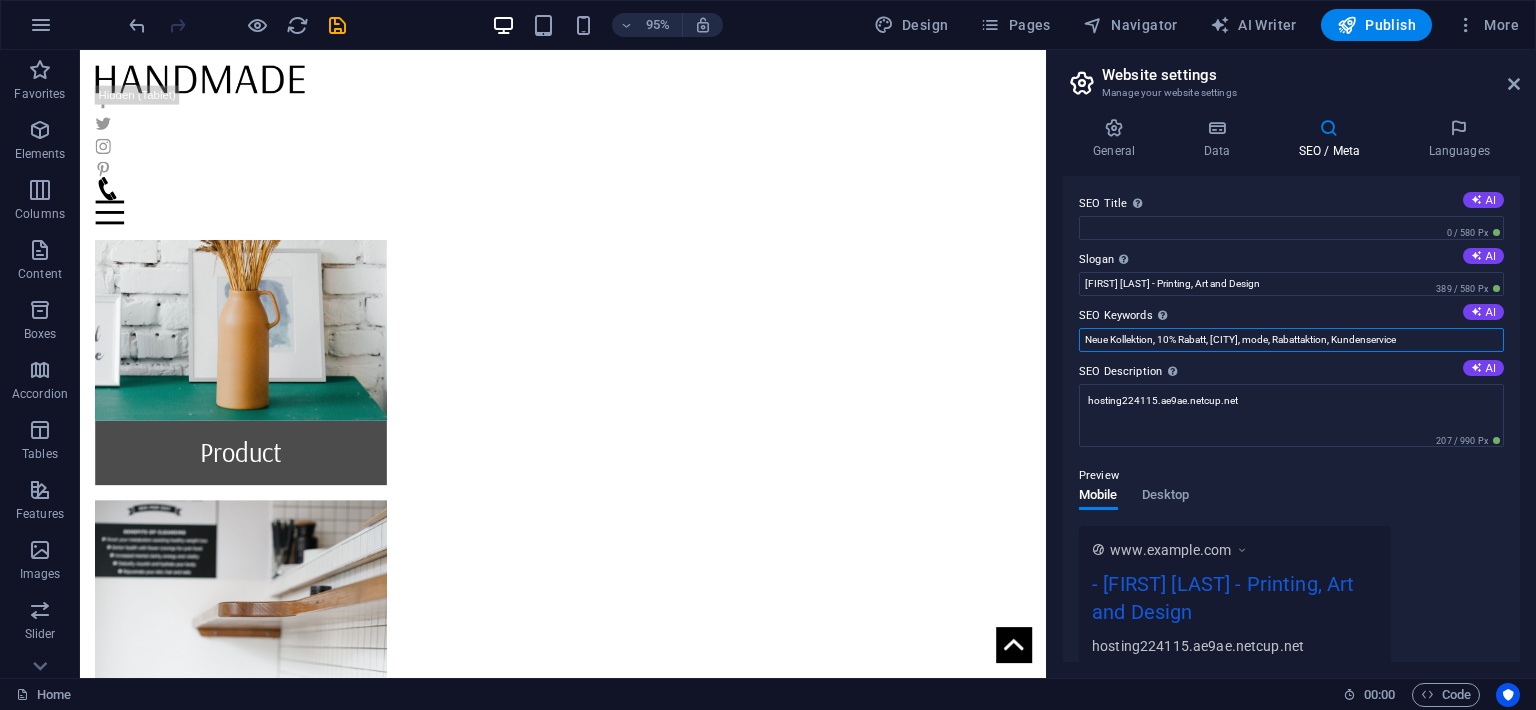 click on "Neue Kollektion, 10% Rabatt, [CITY], mode, Rabattaktion, Kundenservice" at bounding box center [1291, 340] 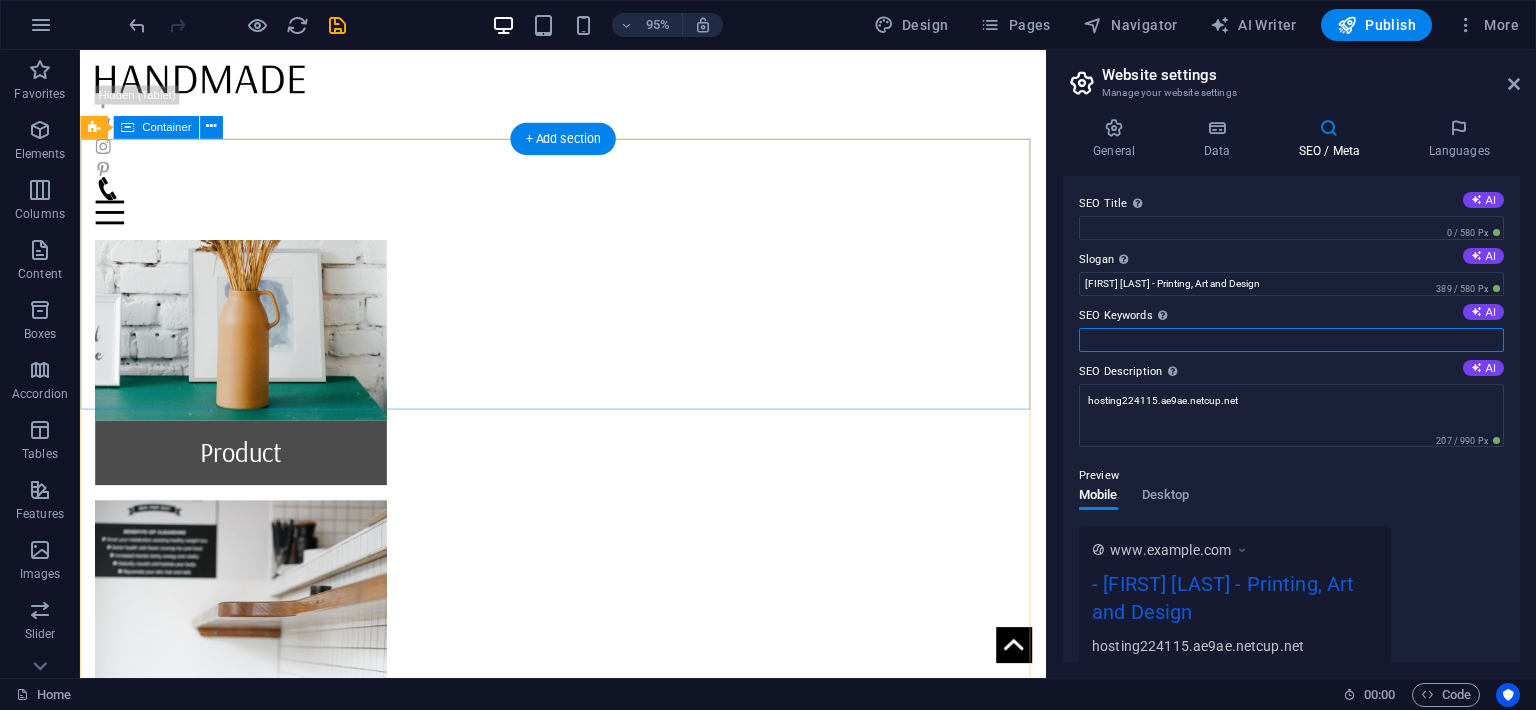 paste on "Gemälde, Skulpturen, Digital Art, Design, Online Shop" 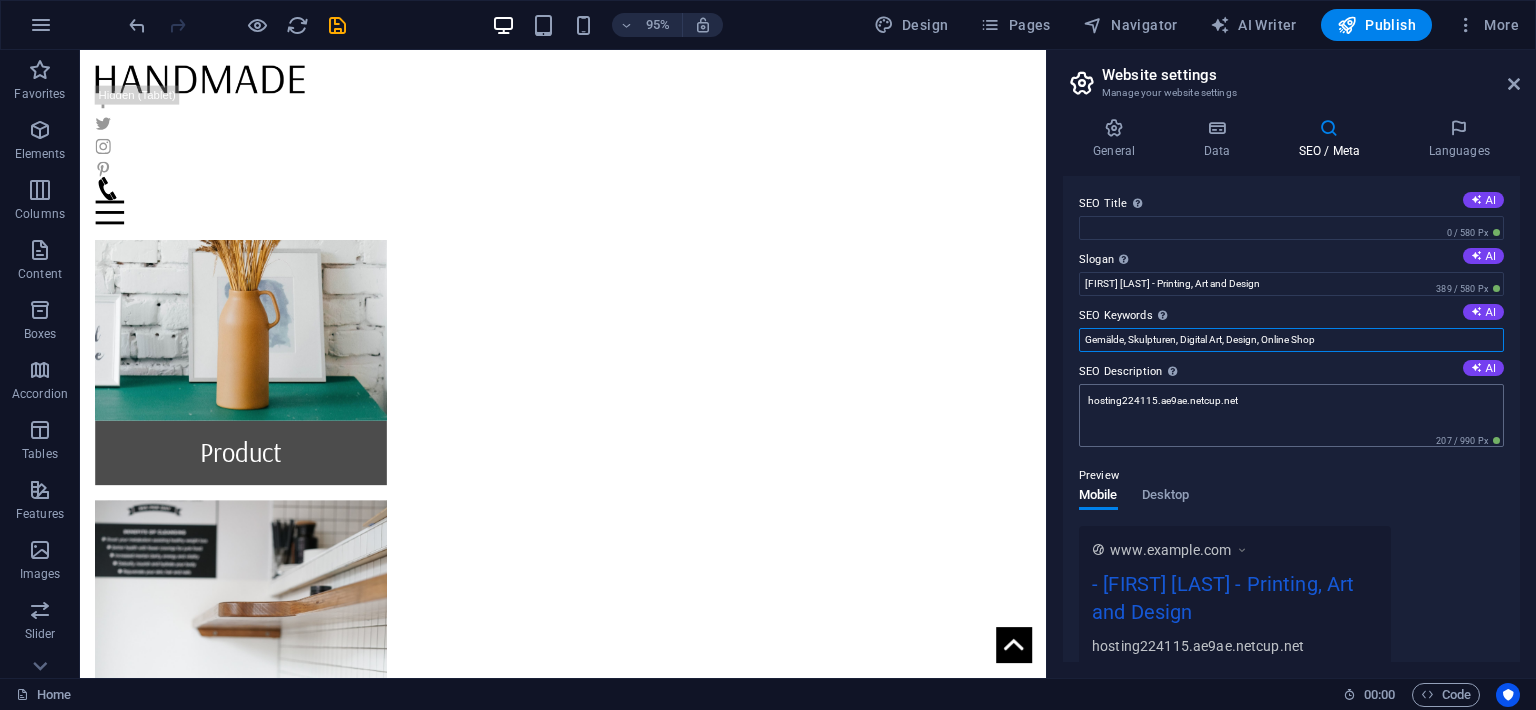 type on "Gemälde, Skulpturen, Digital Art, Design, Online Shop" 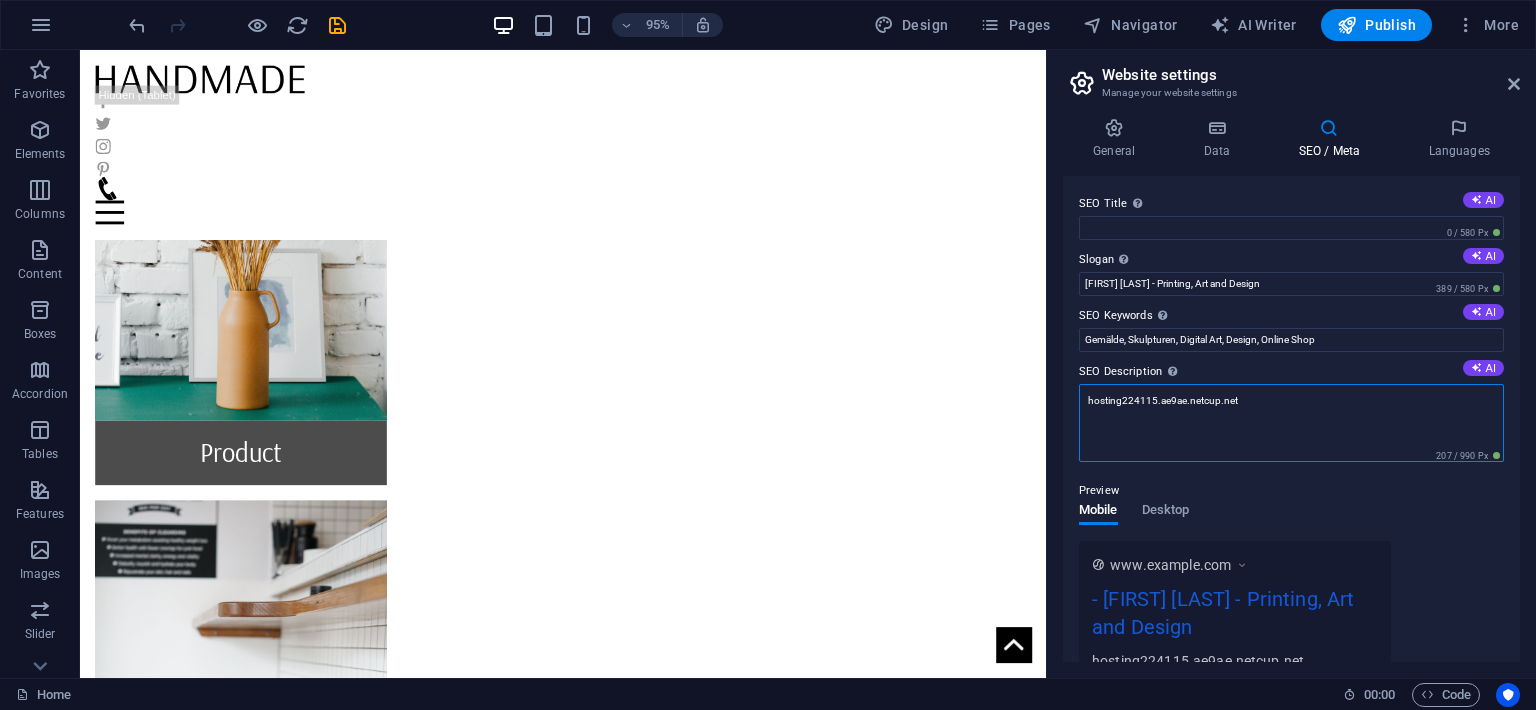 click on "hosting224115.ae9ae.netcup.net" at bounding box center (1291, 423) 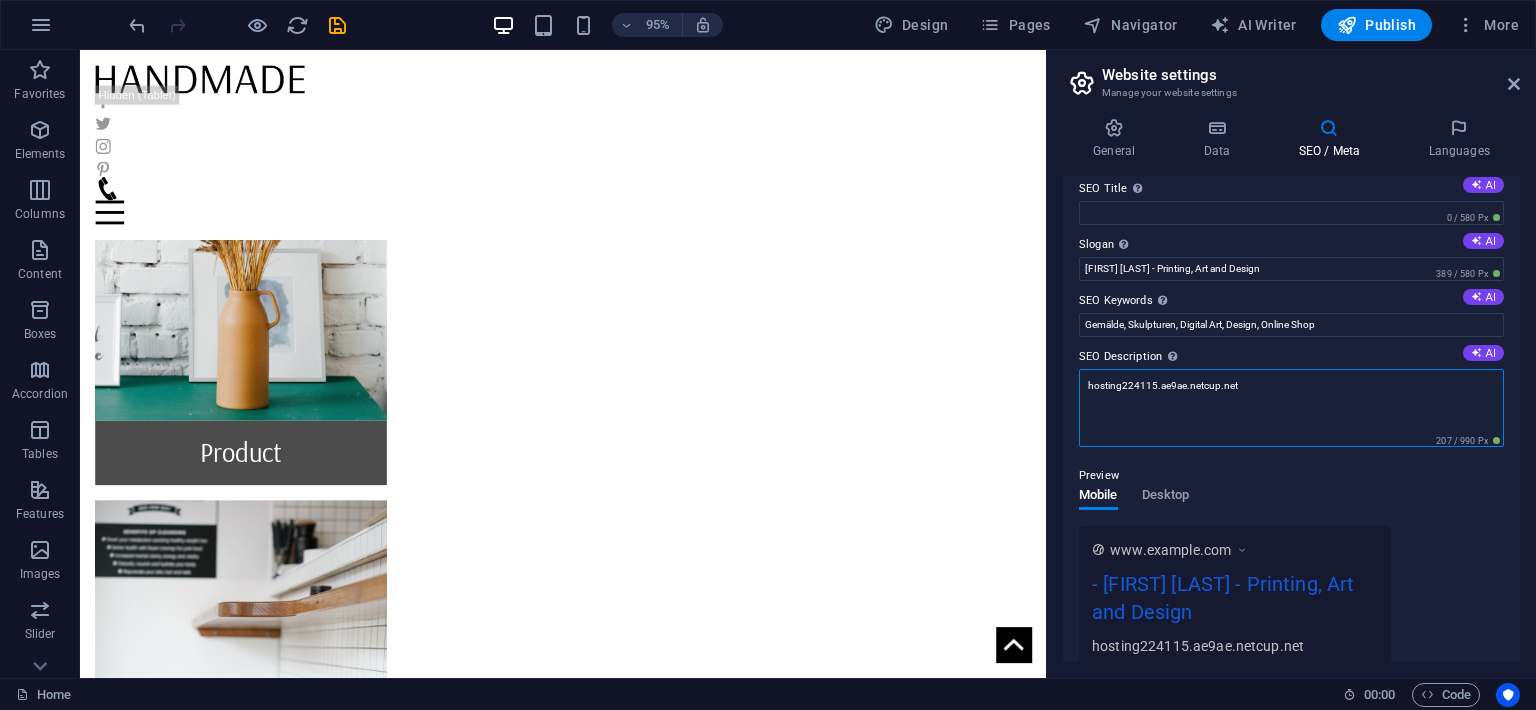scroll, scrollTop: 0, scrollLeft: 0, axis: both 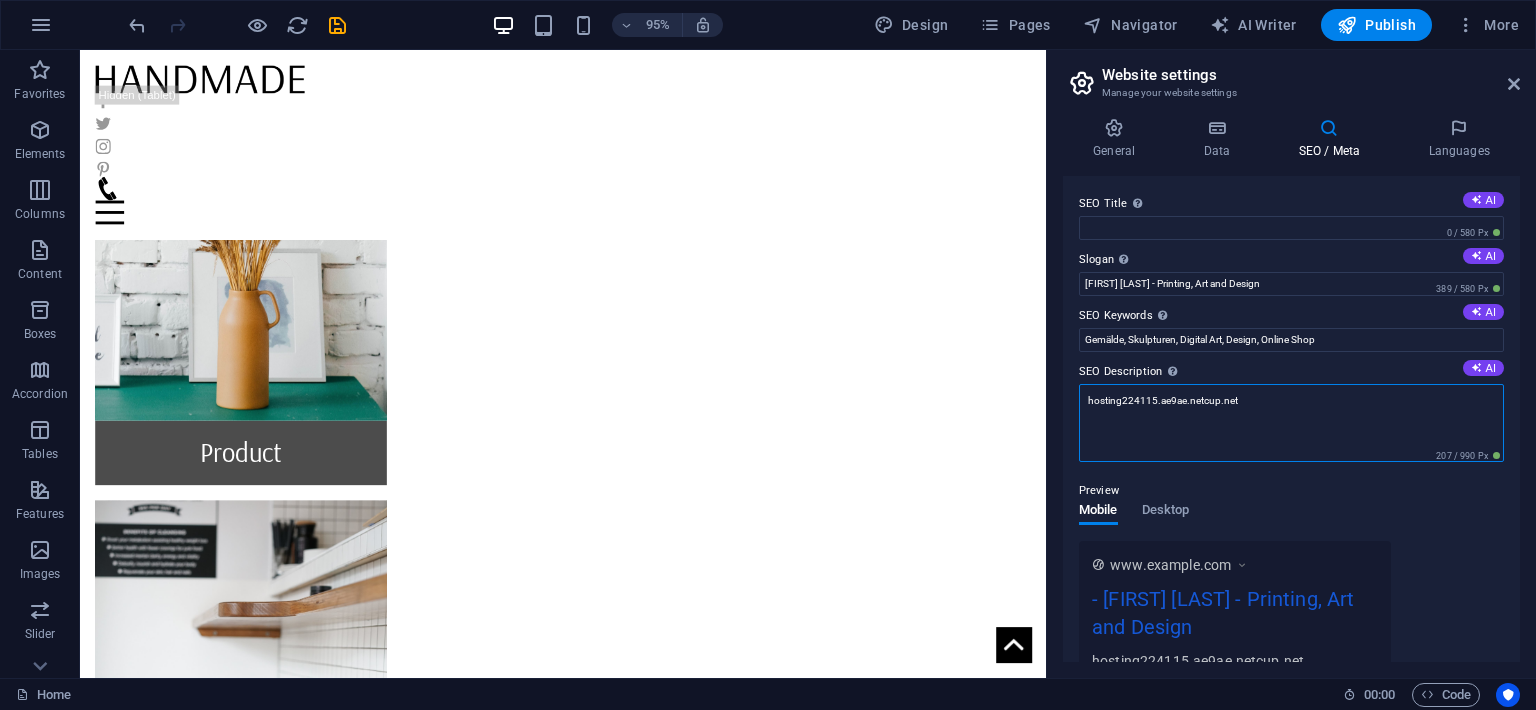drag, startPoint x: 1252, startPoint y: 400, endPoint x: 1010, endPoint y: 387, distance: 242.34892 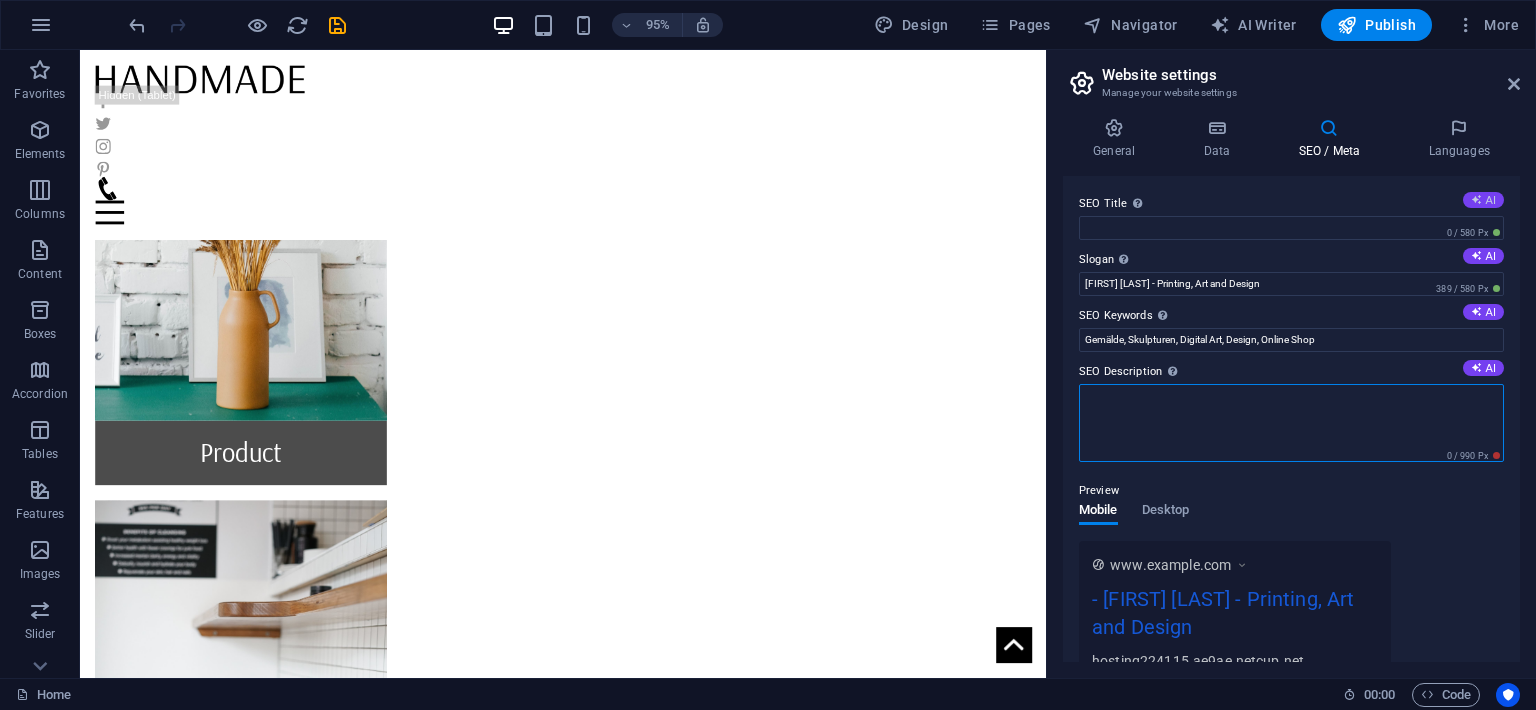 type 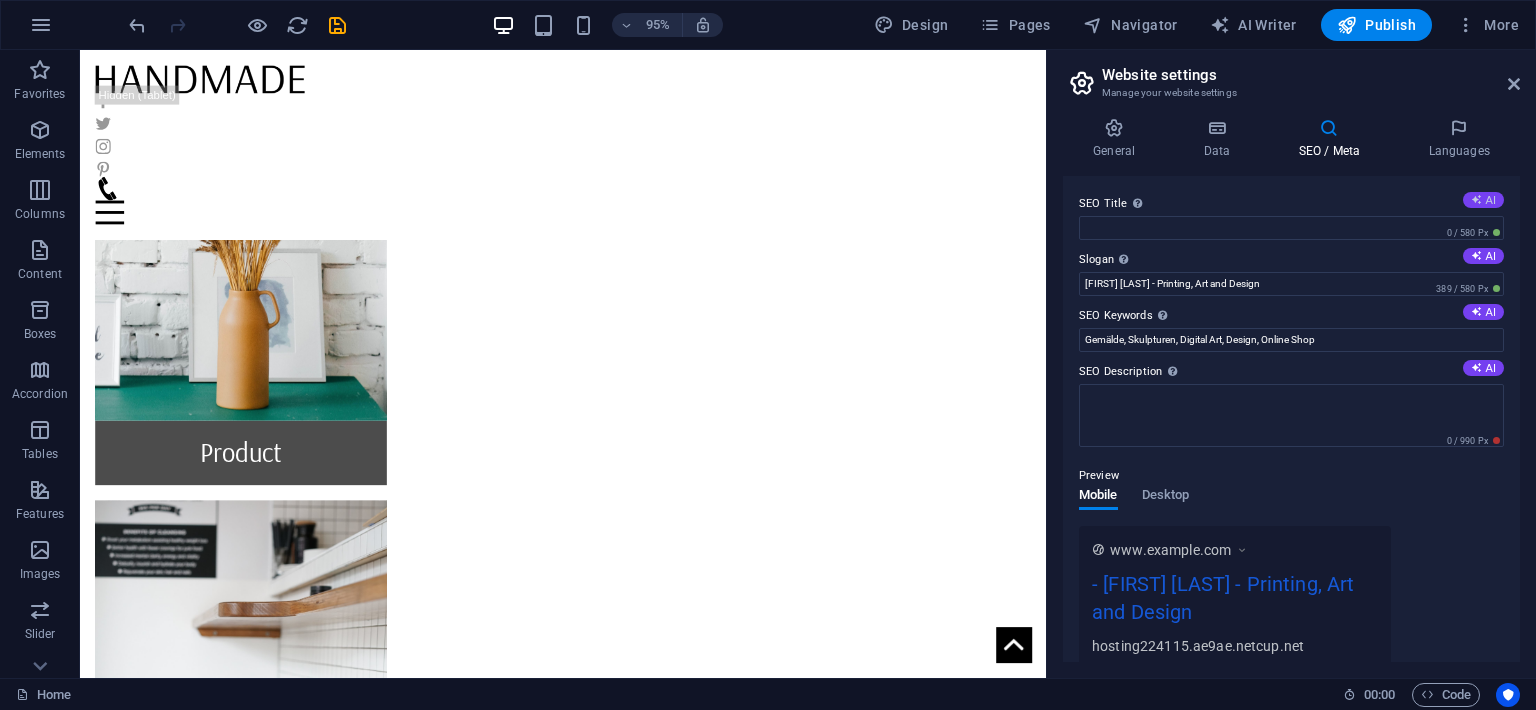 click on "AI" at bounding box center (1483, 200) 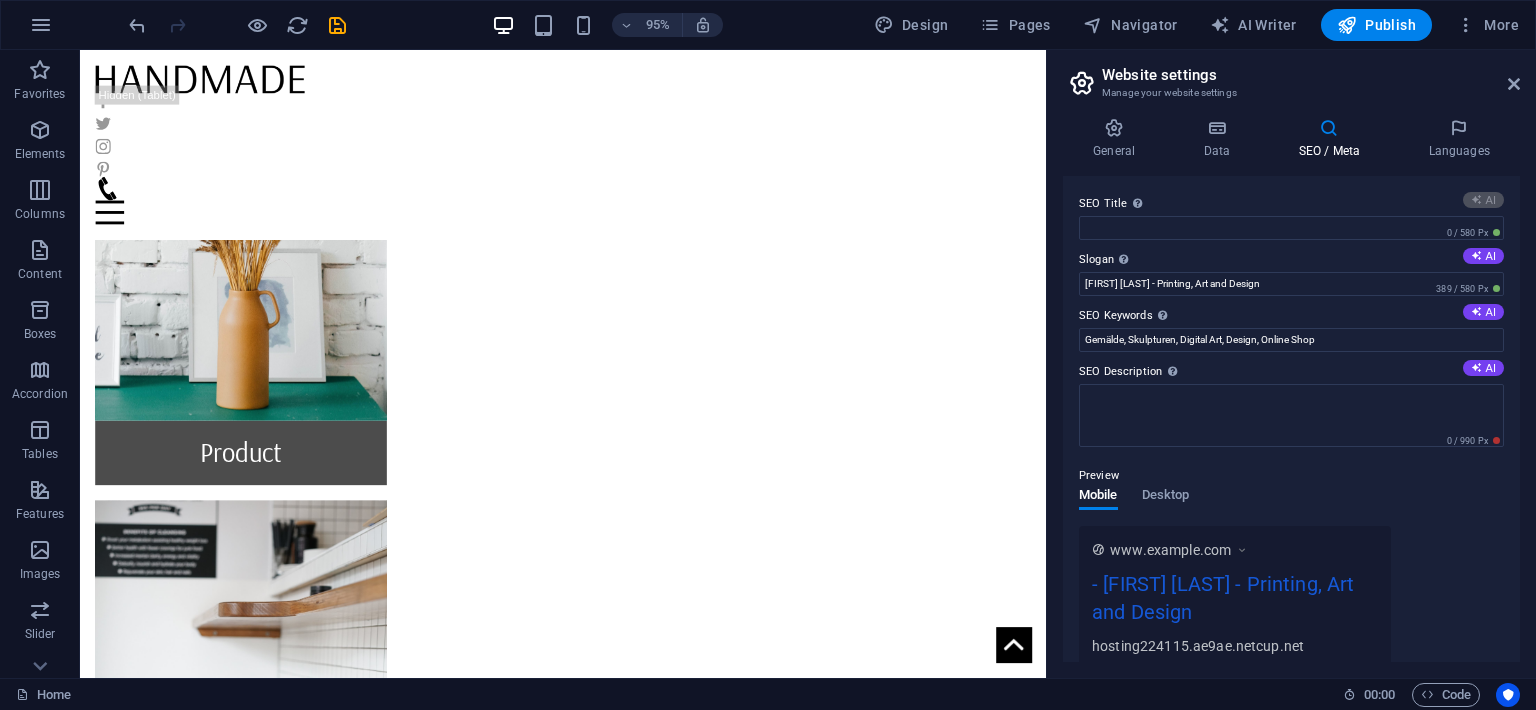 type on "Neue Kollektion & 10% Rabatt" 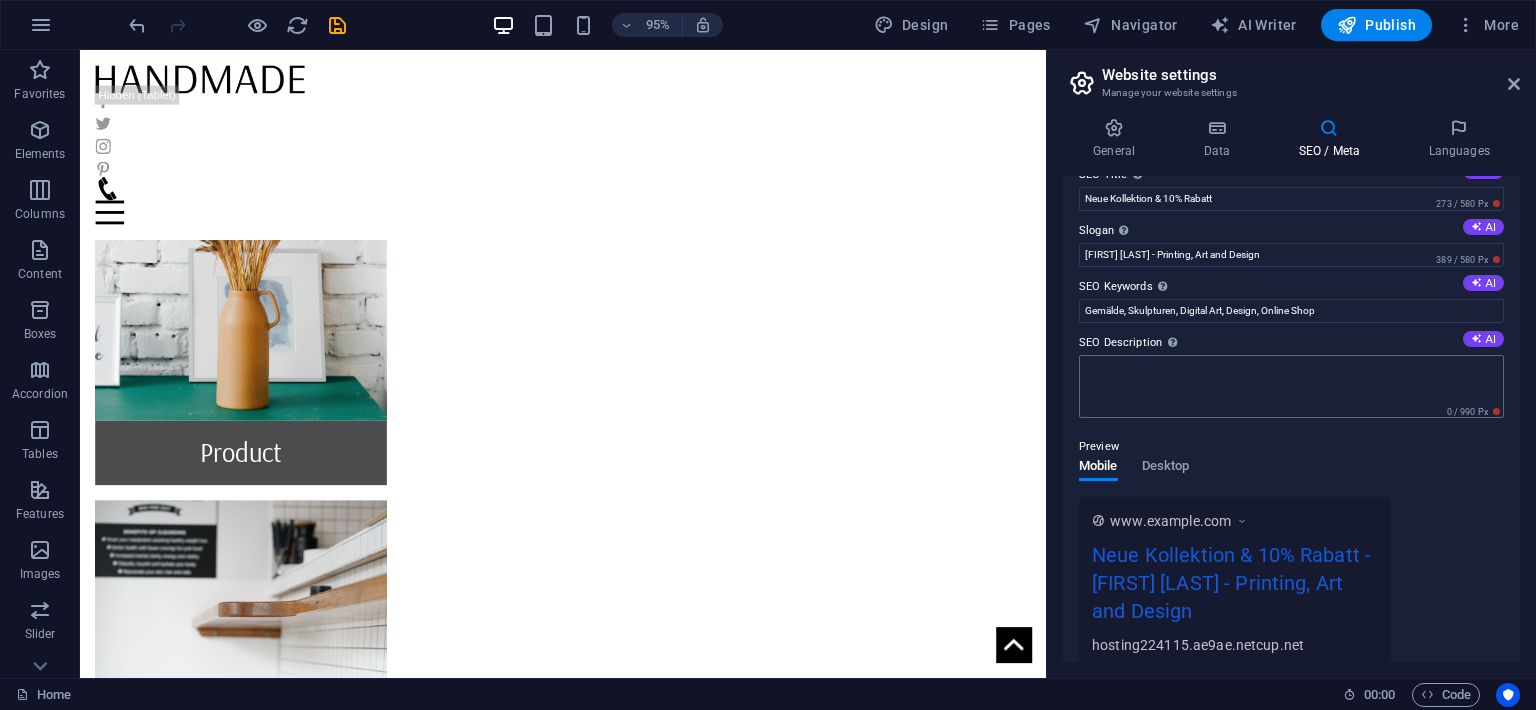 scroll, scrollTop: 0, scrollLeft: 0, axis: both 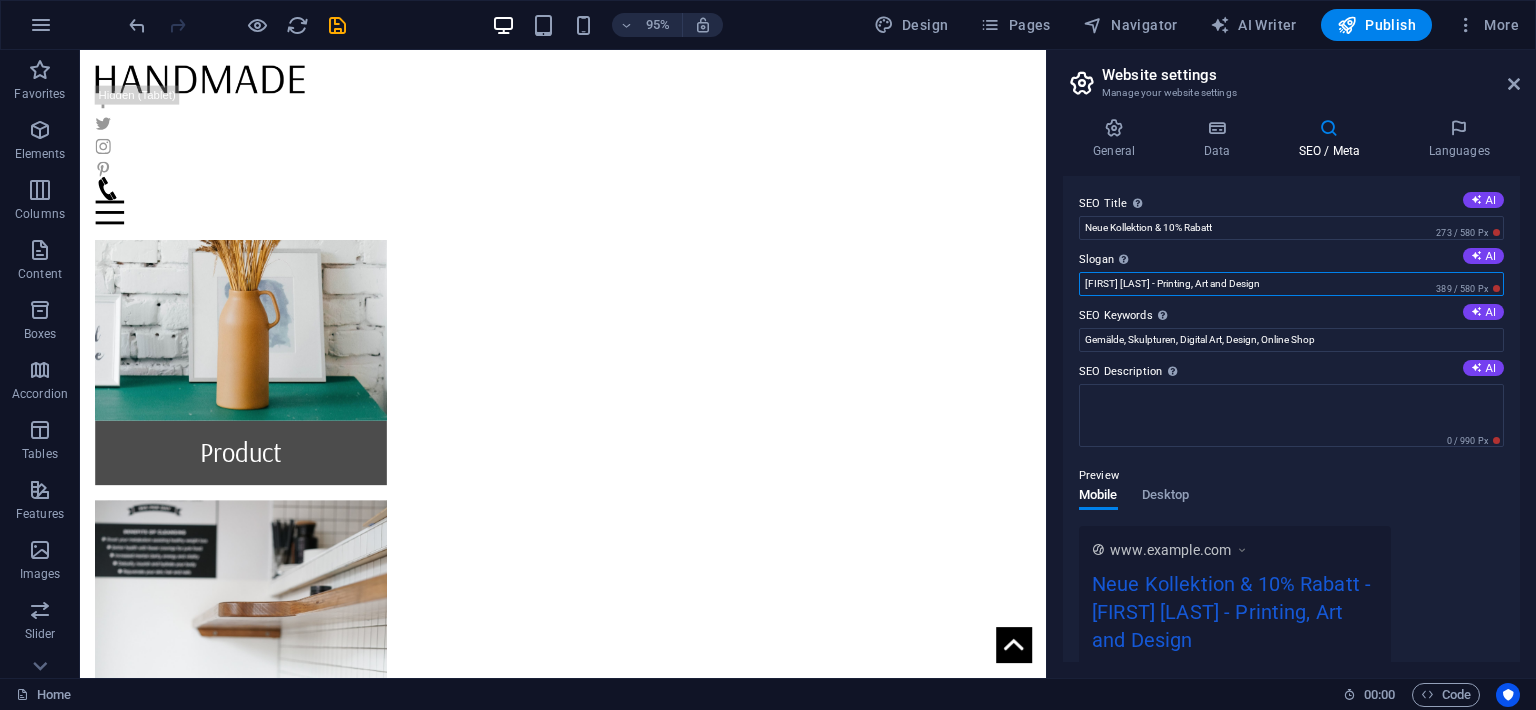 drag, startPoint x: 1347, startPoint y: 283, endPoint x: 978, endPoint y: 285, distance: 369.00543 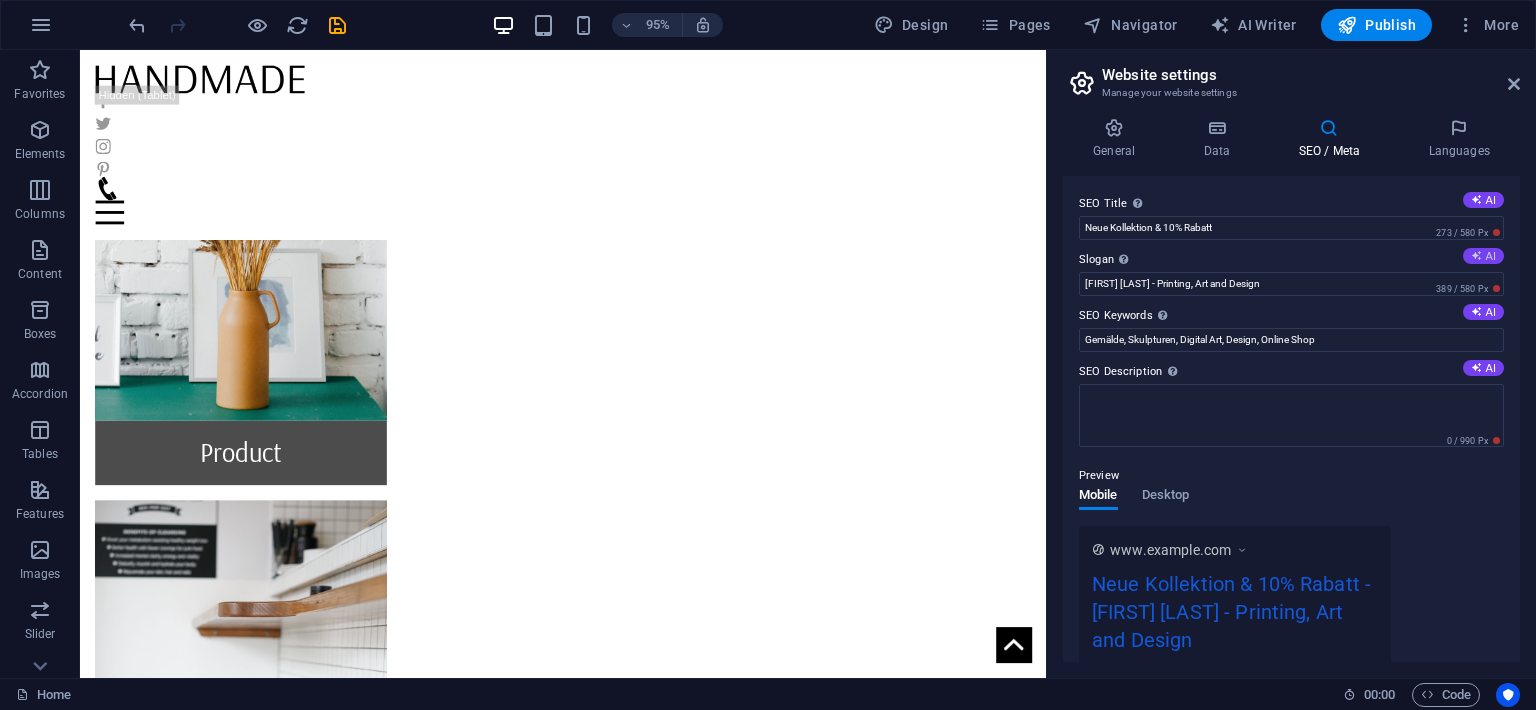 click on "AI" at bounding box center (1483, 256) 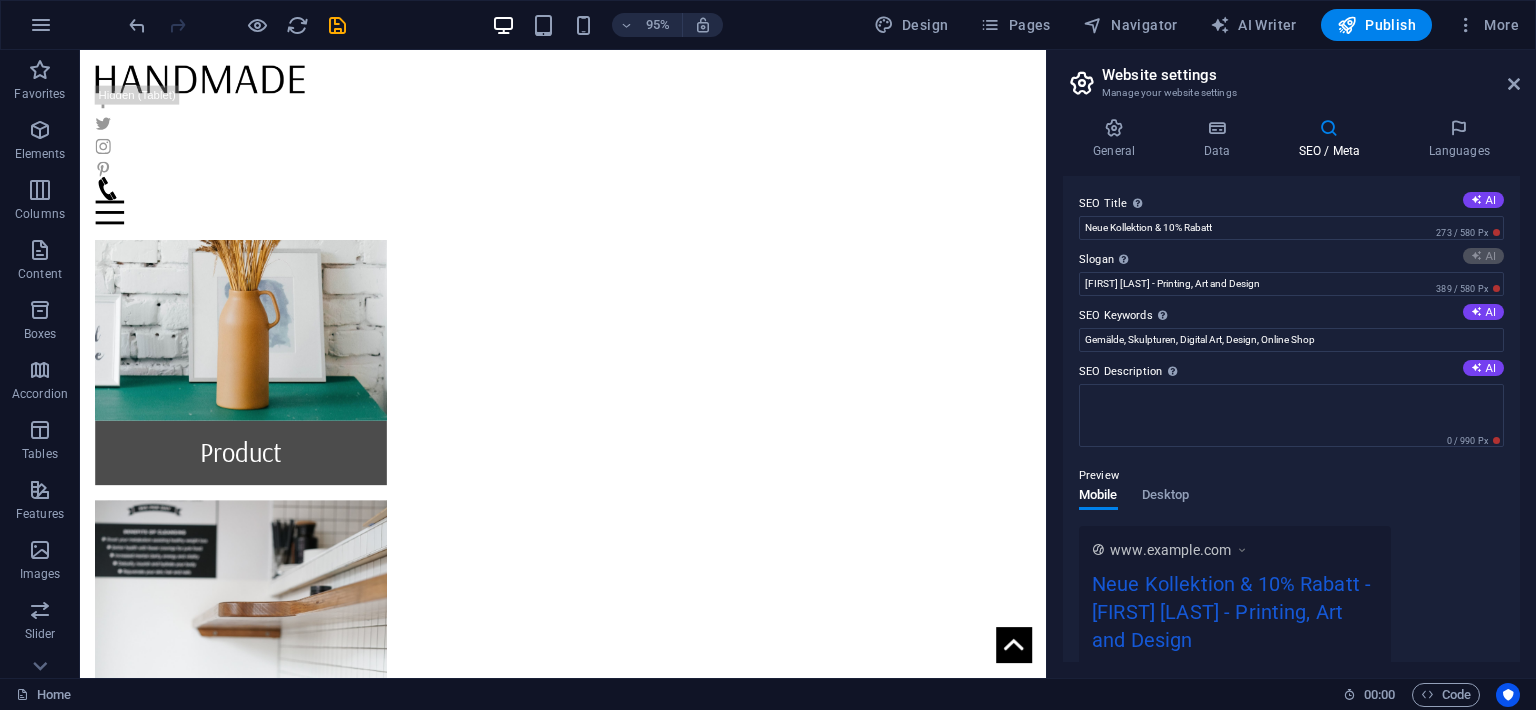type on "Entdecken Sie die neue Kollektion mit 10% Rabatt!" 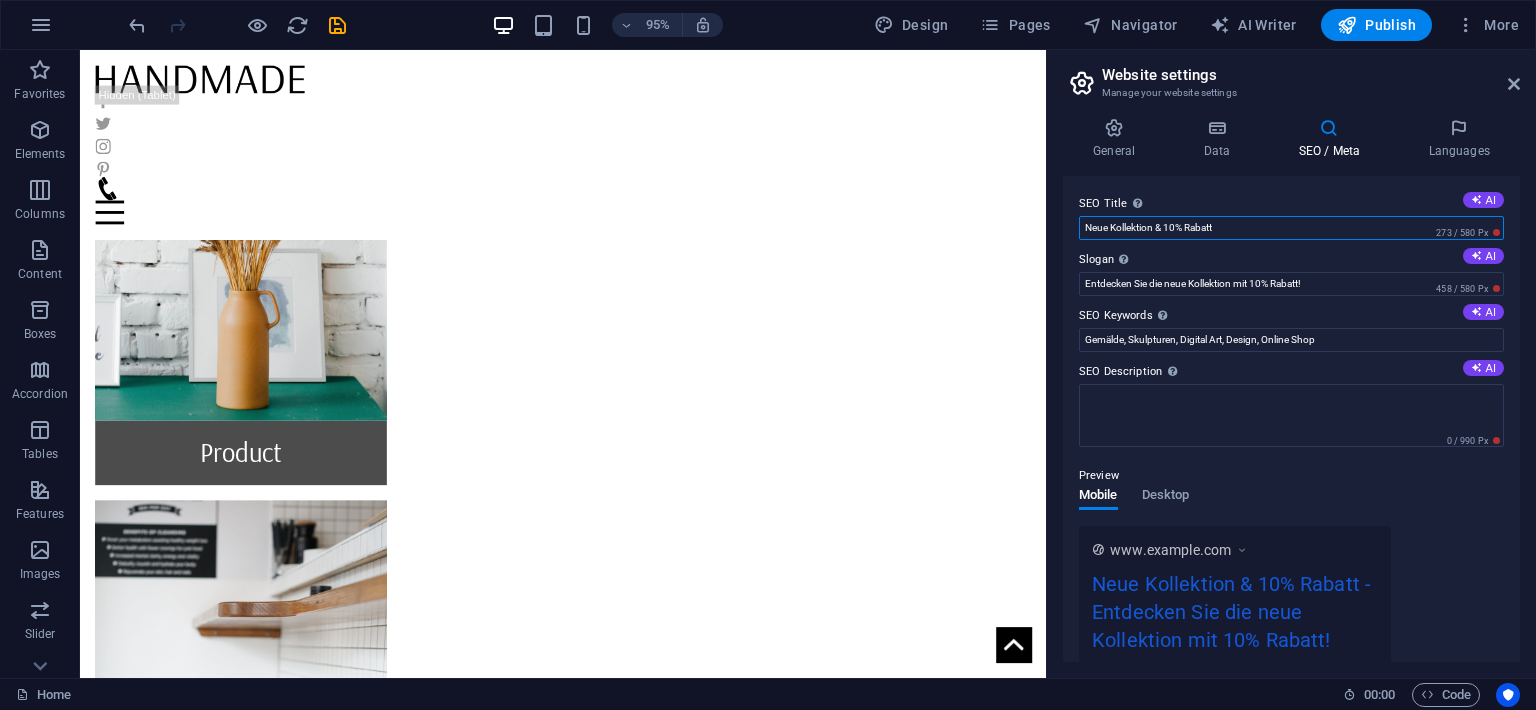 drag, startPoint x: 1247, startPoint y: 229, endPoint x: 990, endPoint y: 236, distance: 257.0953 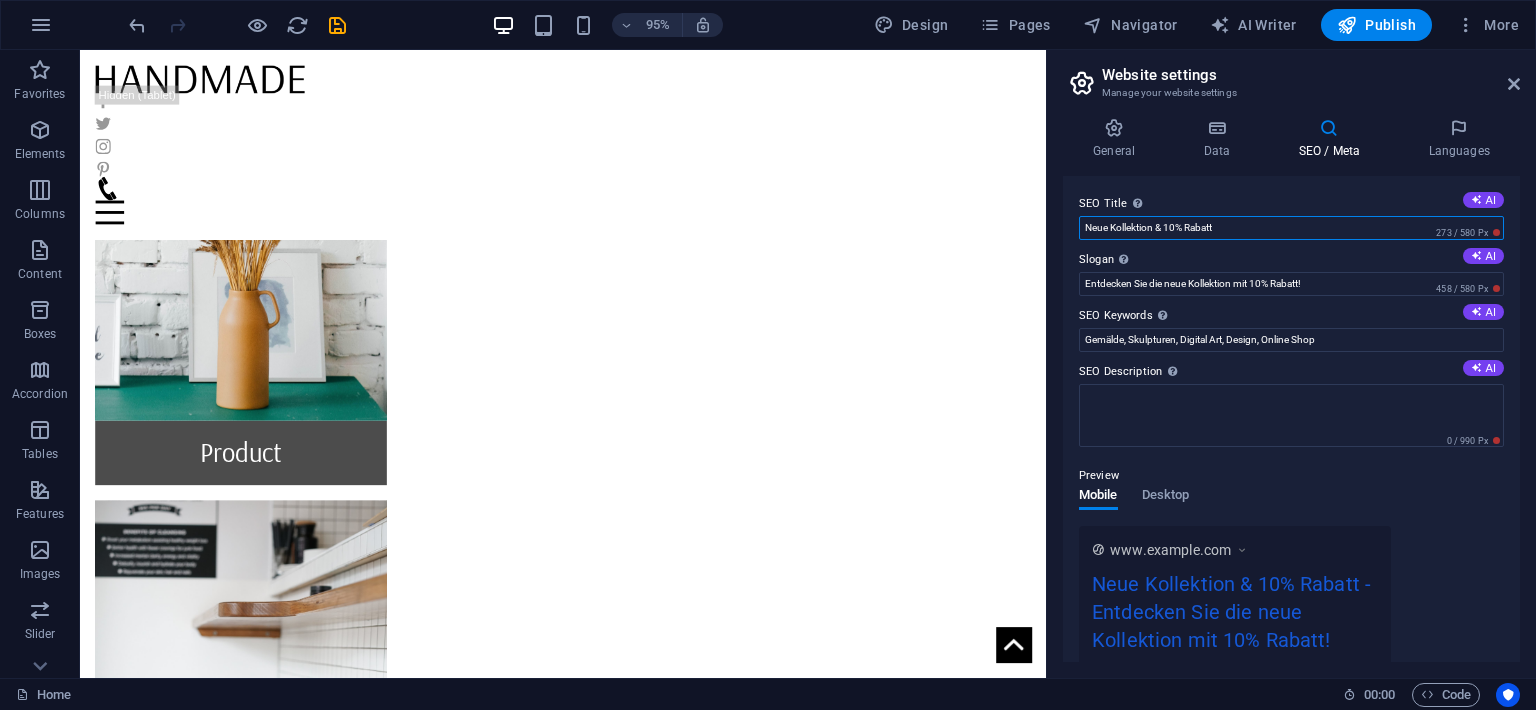 click on "Neue Kollektion & 10% Rabatt" at bounding box center [1291, 228] 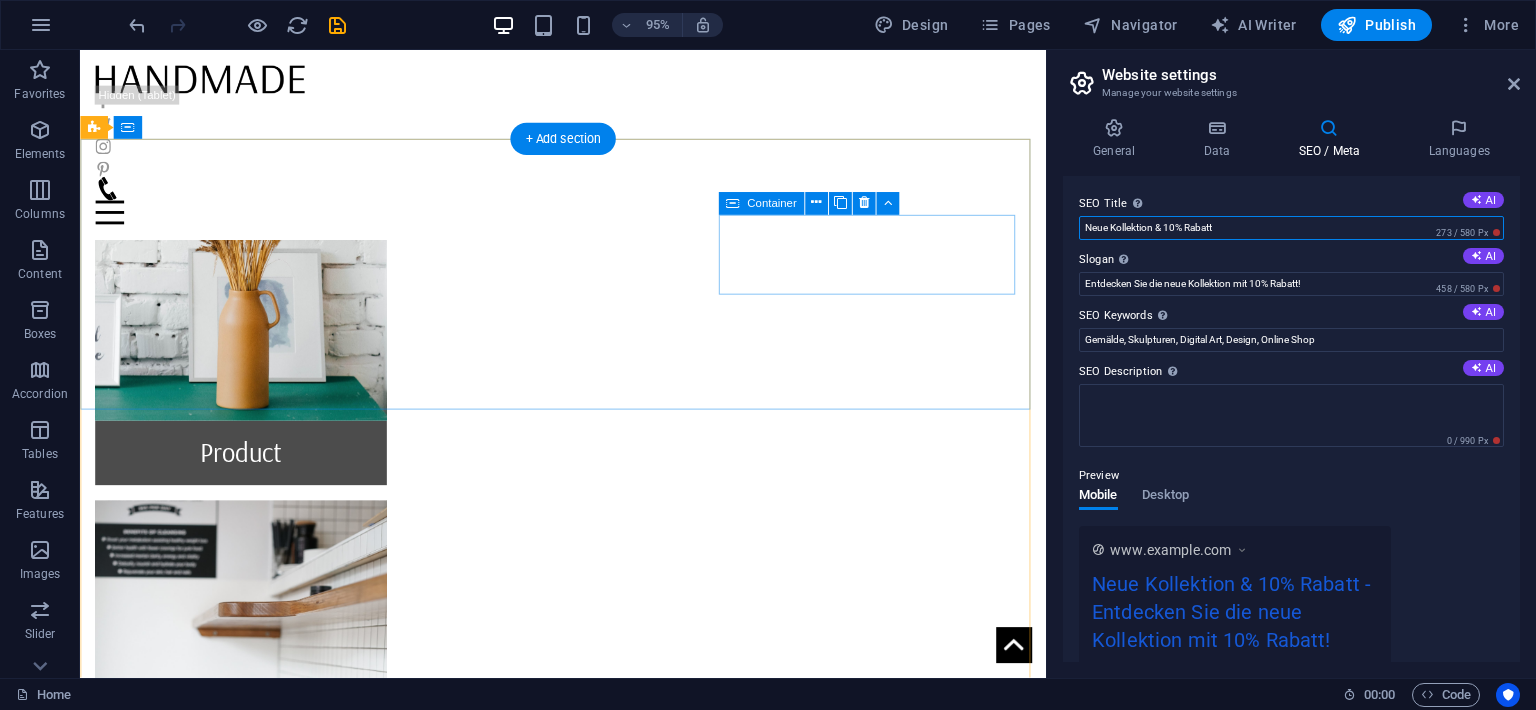 paste on "[FIRST] [LAST] - Printing, Art and Design" 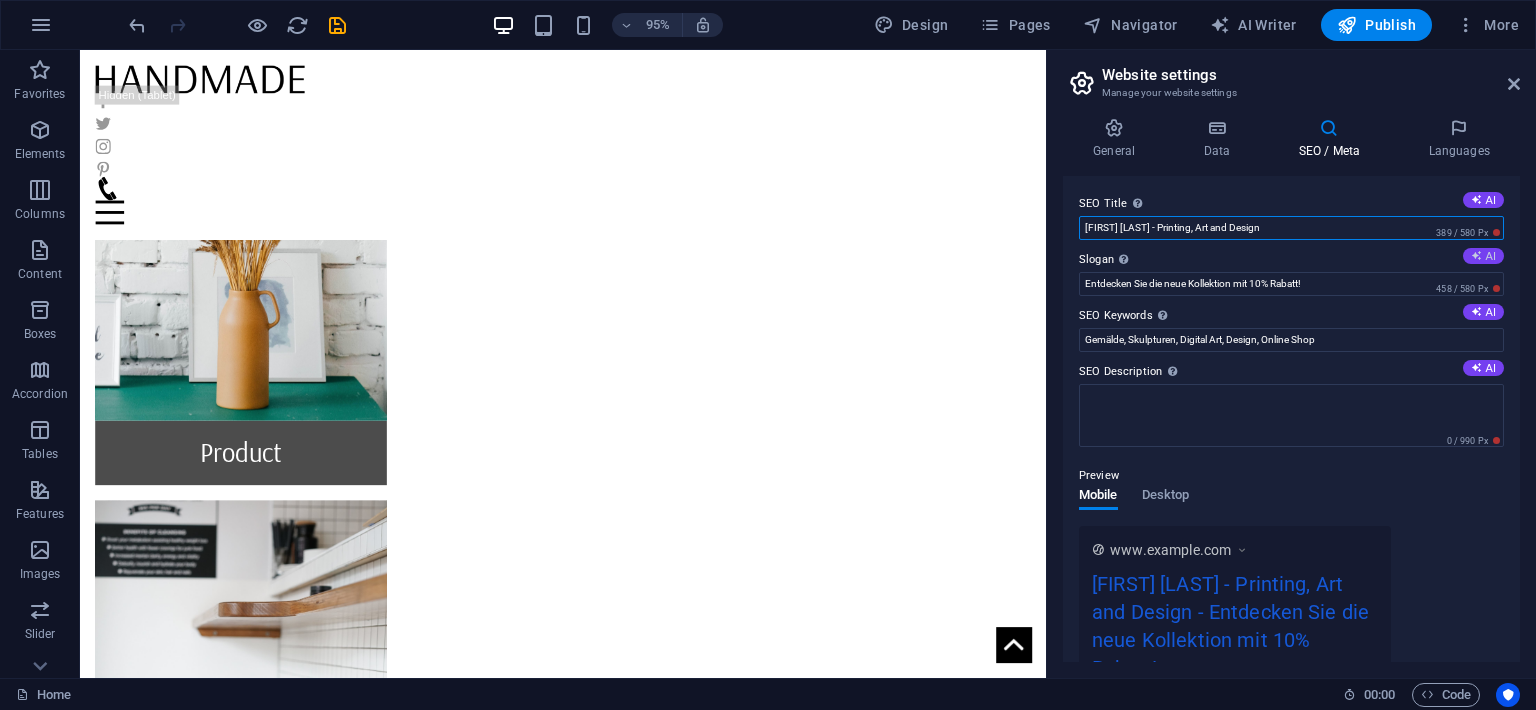 type on "[FIRST] [LAST] - Printing, Art and Design" 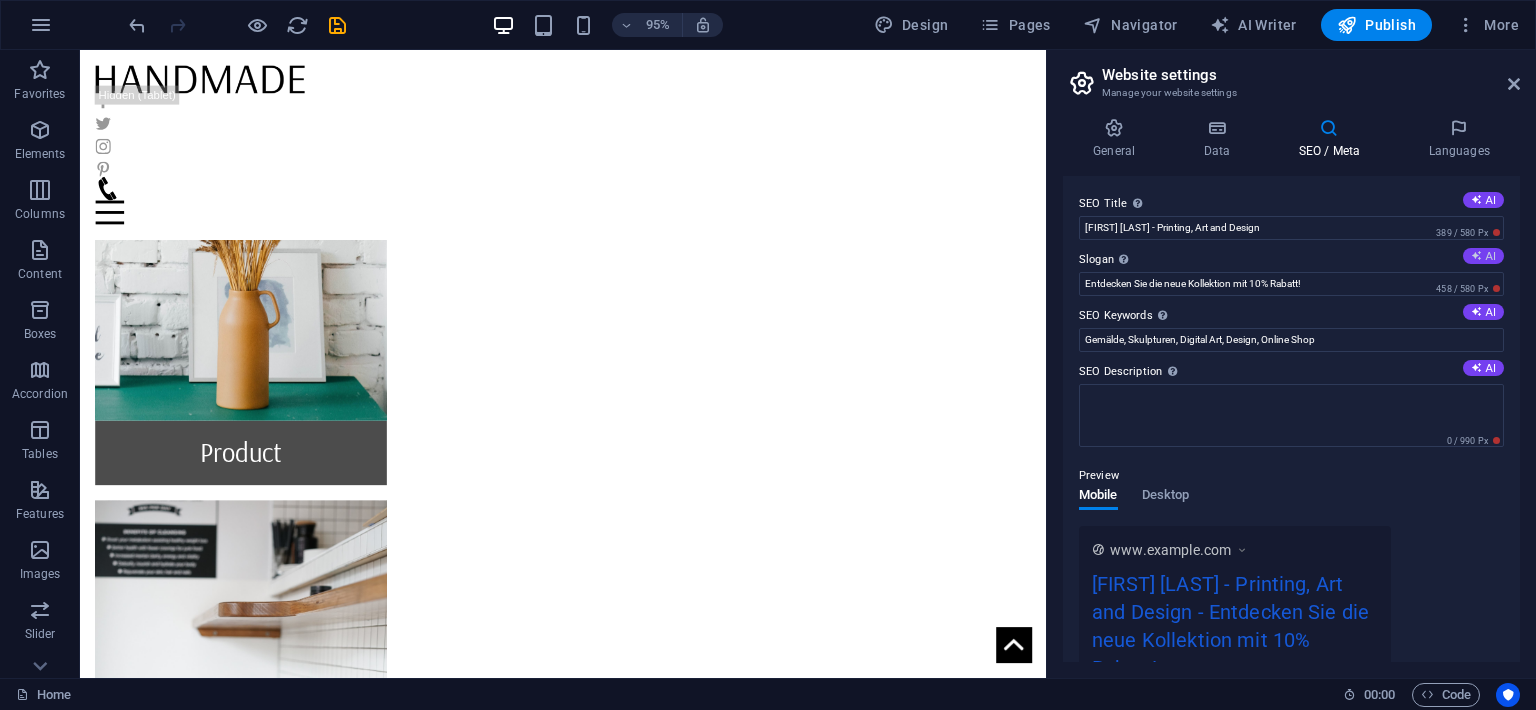 click on "AI" at bounding box center (1483, 256) 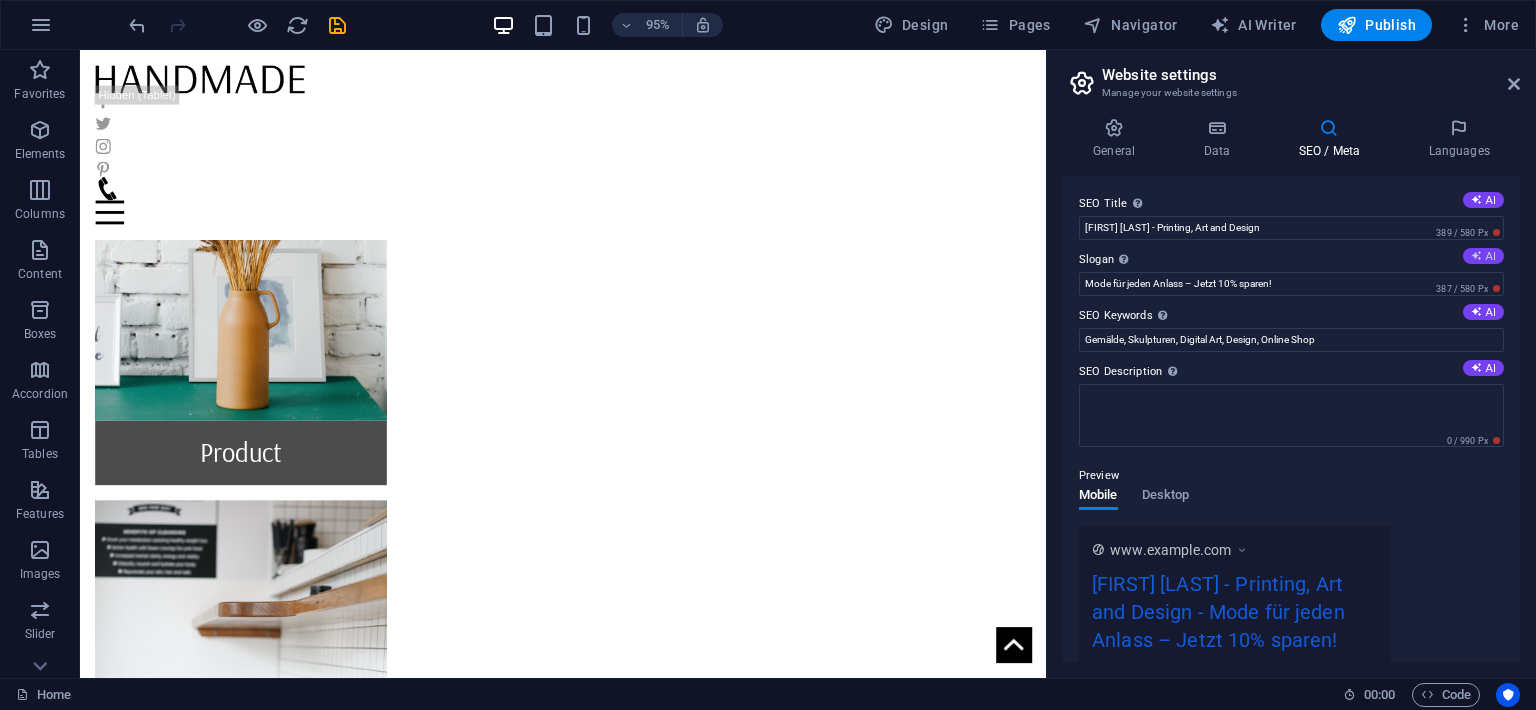 click on "AI" at bounding box center [1483, 256] 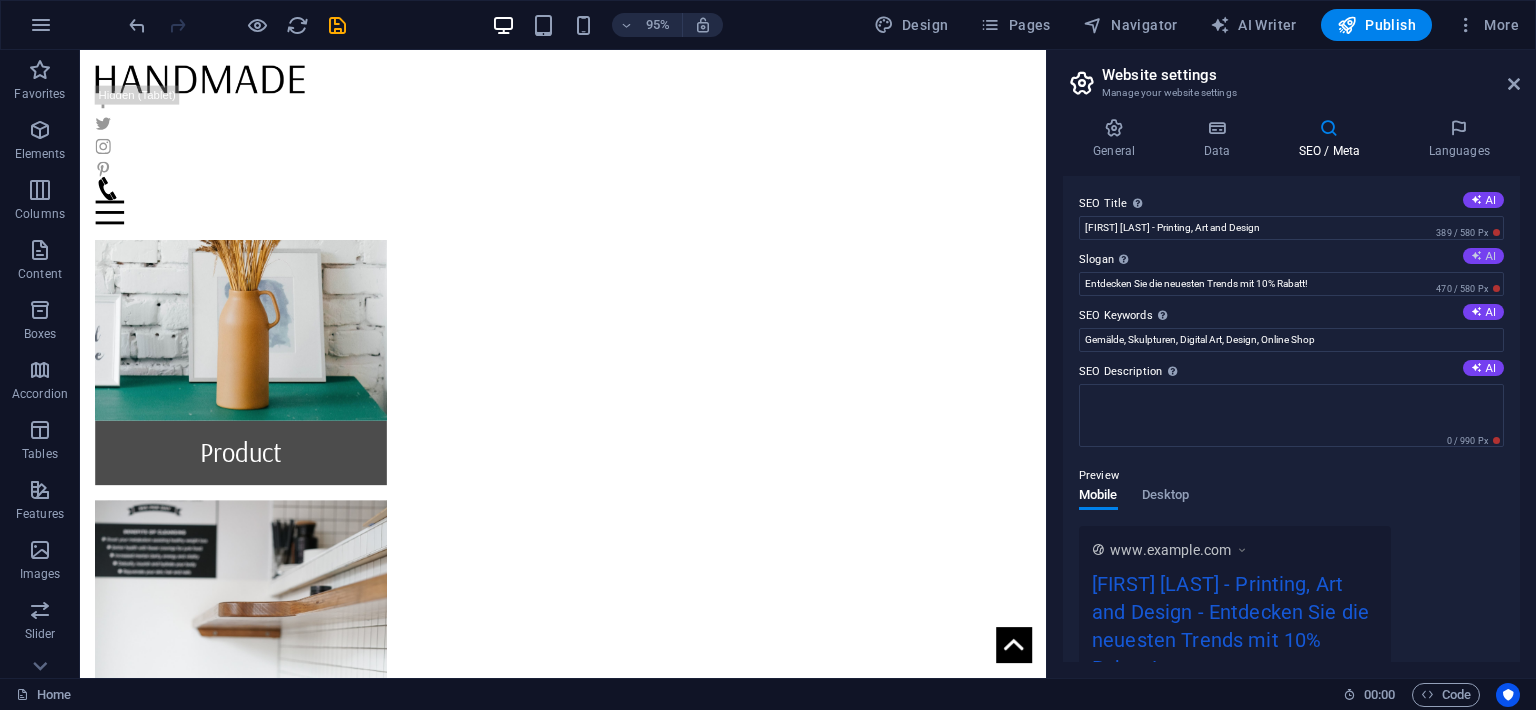 click on "AI" at bounding box center [1483, 256] 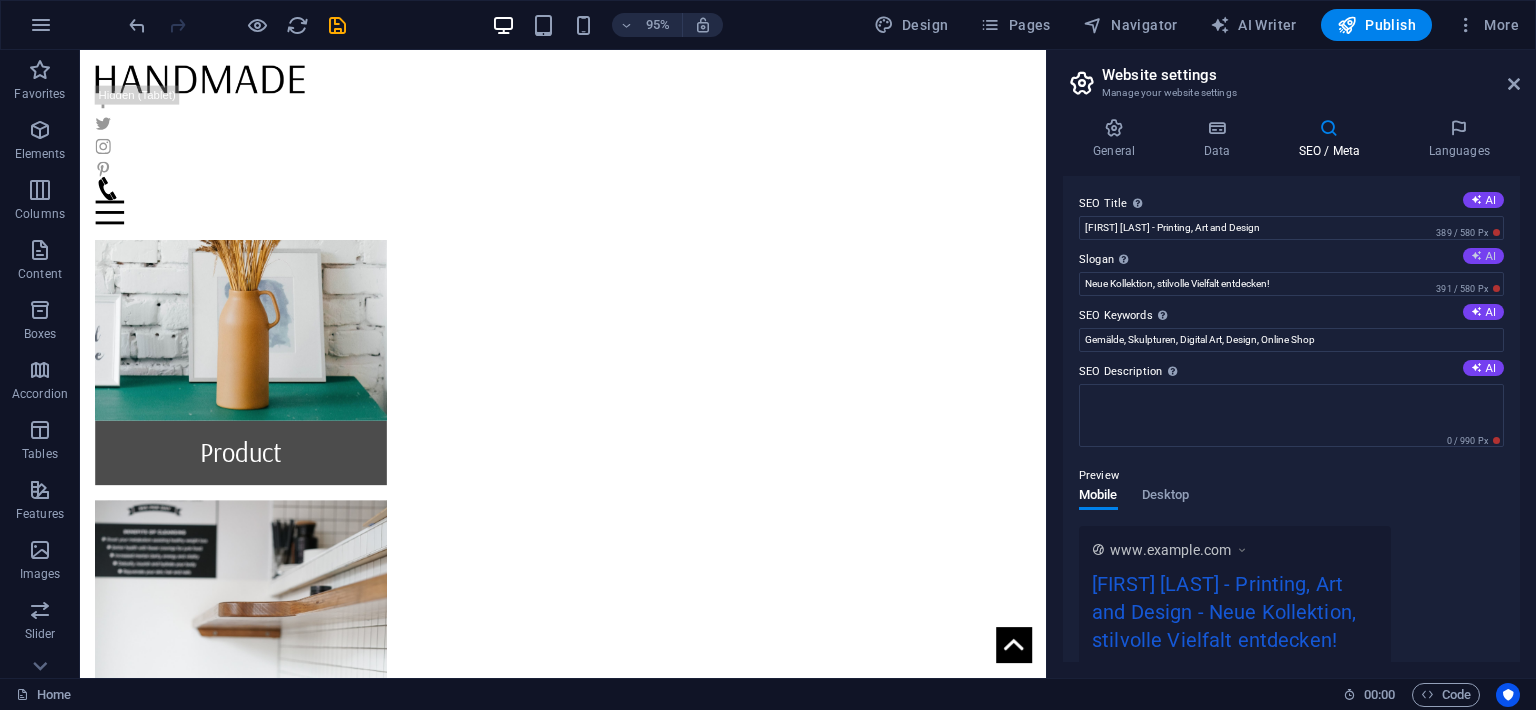 click on "AI" at bounding box center (1483, 256) 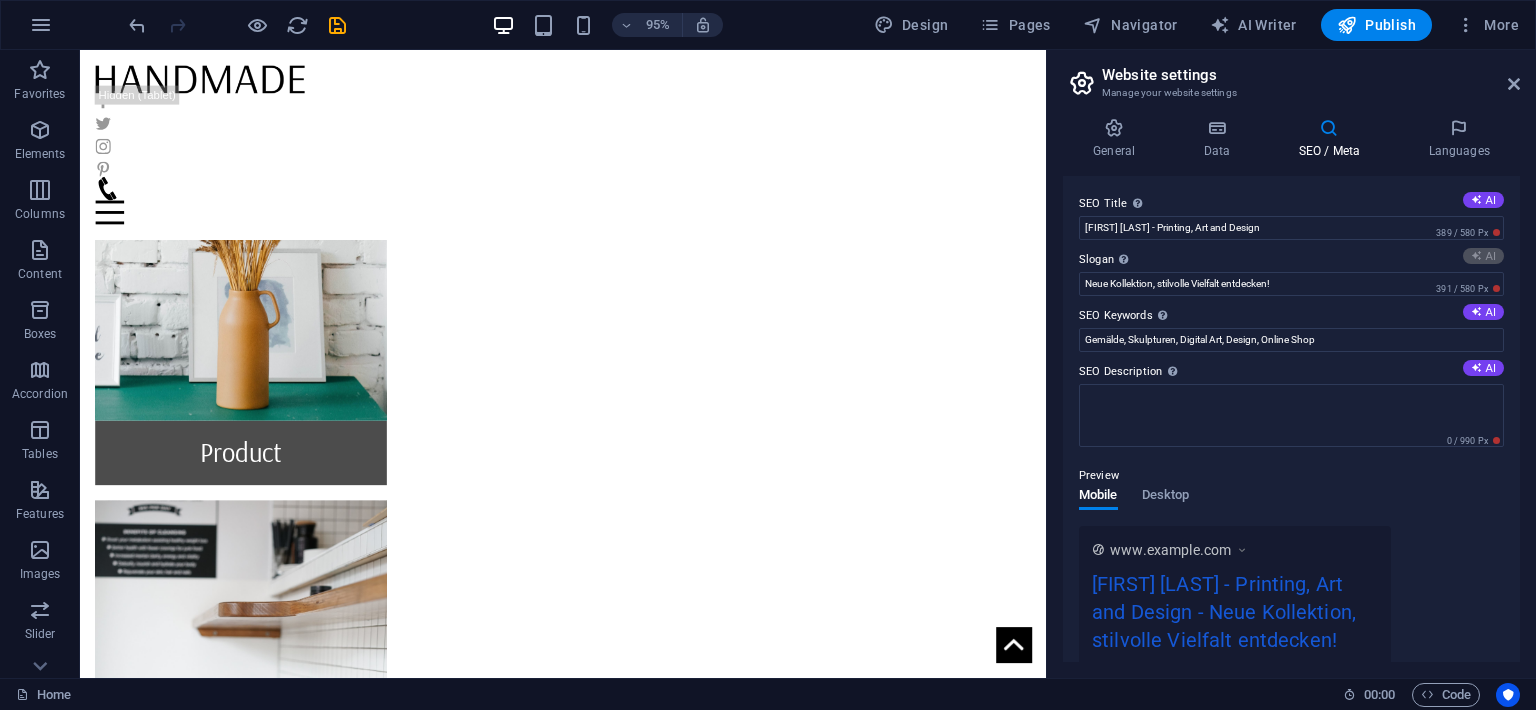 type on "Neue Kollektion & 10% Rabatt auf Ihren Einkauf!" 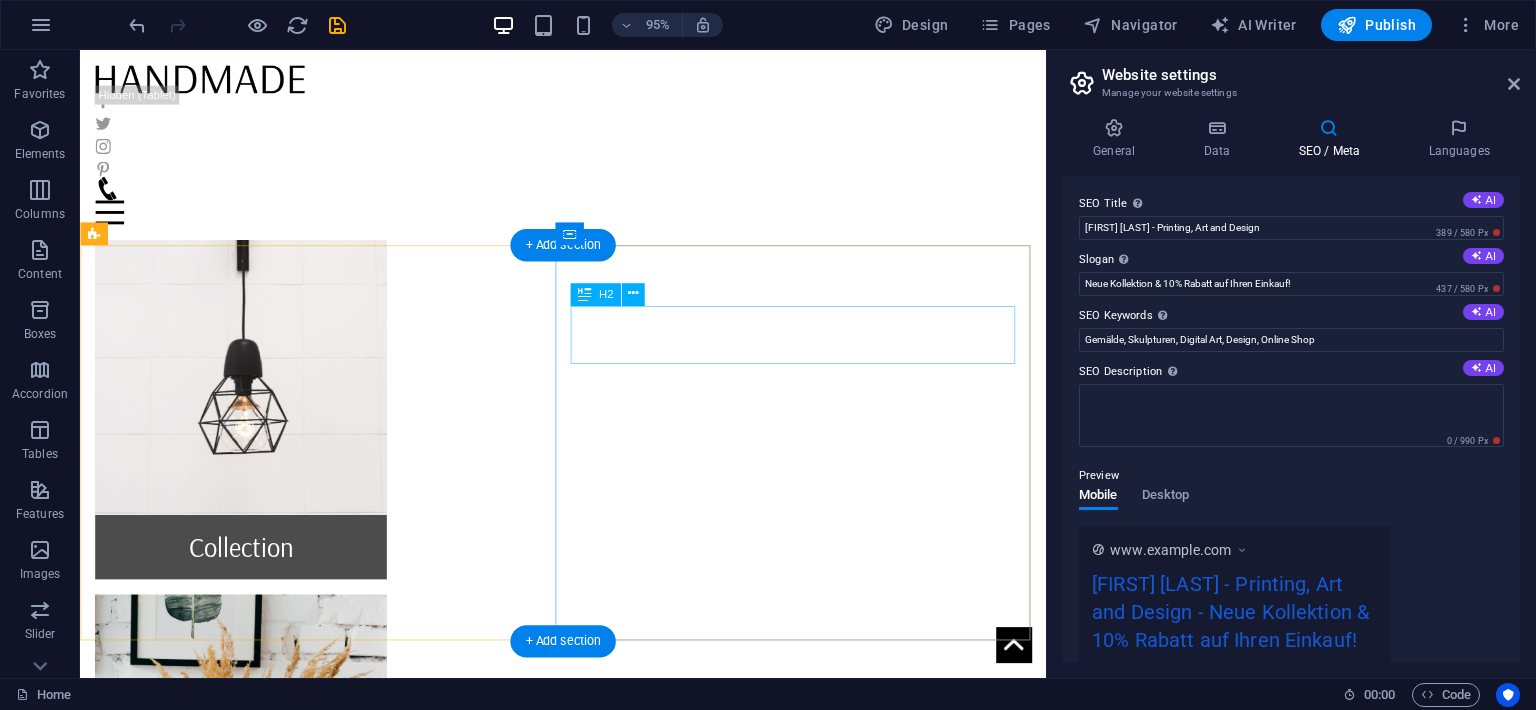 scroll, scrollTop: 844, scrollLeft: 0, axis: vertical 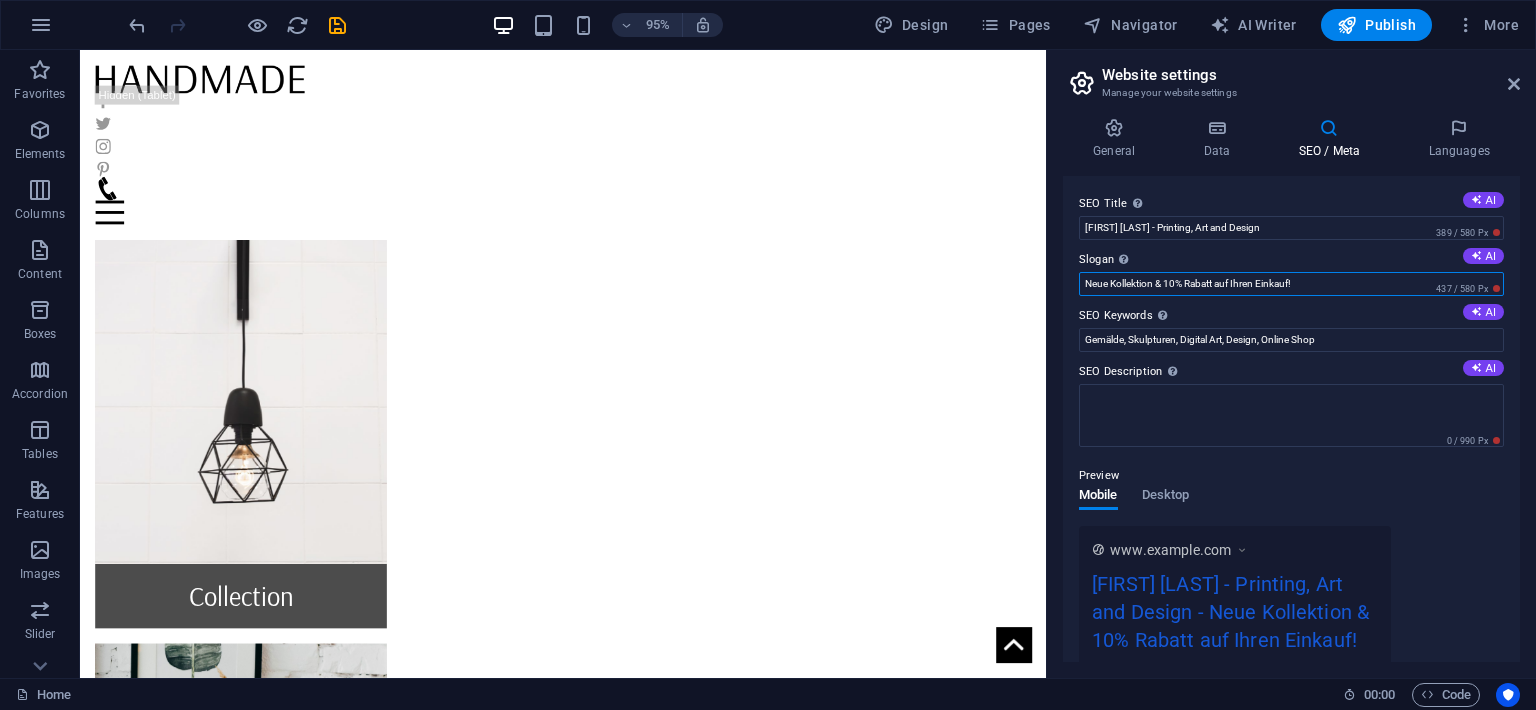 drag, startPoint x: 1331, startPoint y: 286, endPoint x: 1015, endPoint y: 292, distance: 316.05695 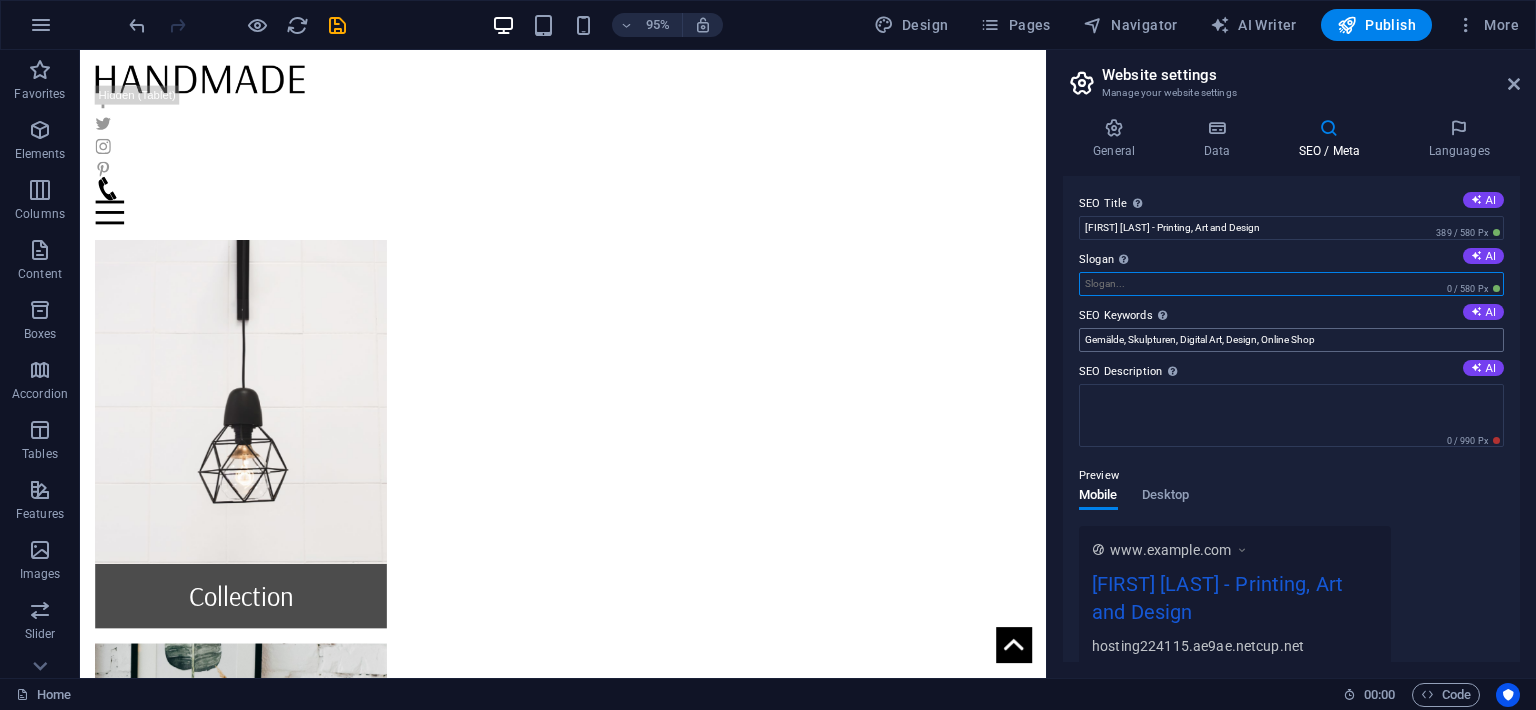 type 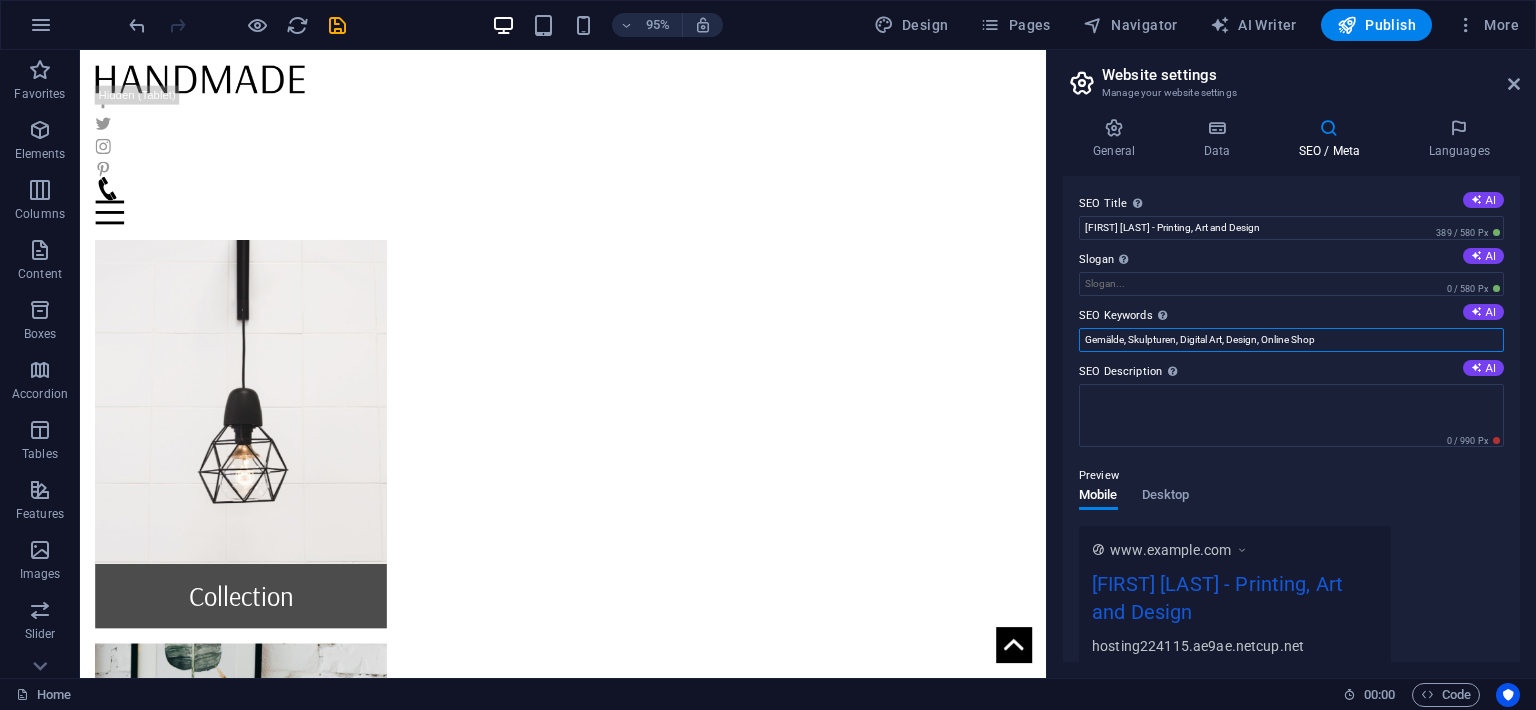 click on "Gemälde, Skulpturen, Digital Art, Design, Online Shop" at bounding box center [1291, 340] 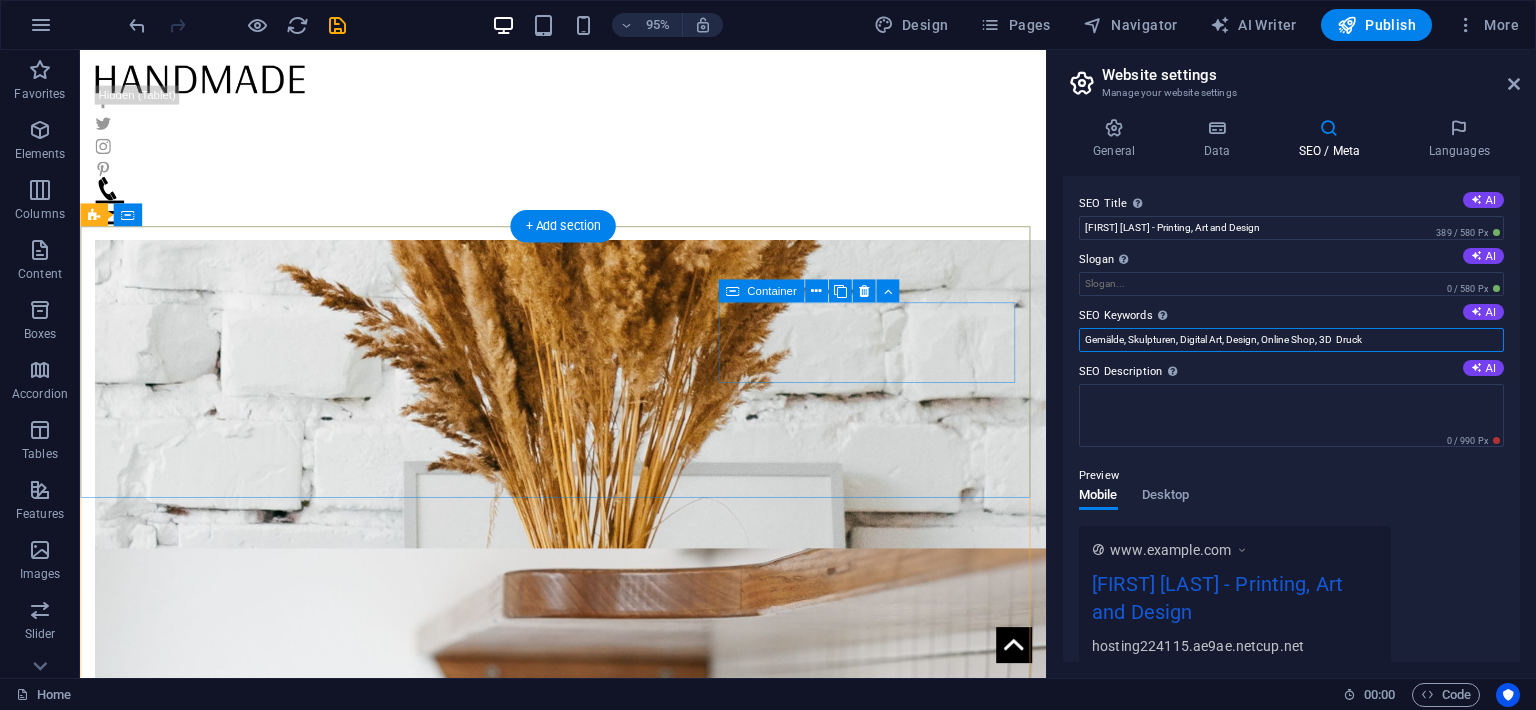 scroll, scrollTop: 1385, scrollLeft: 0, axis: vertical 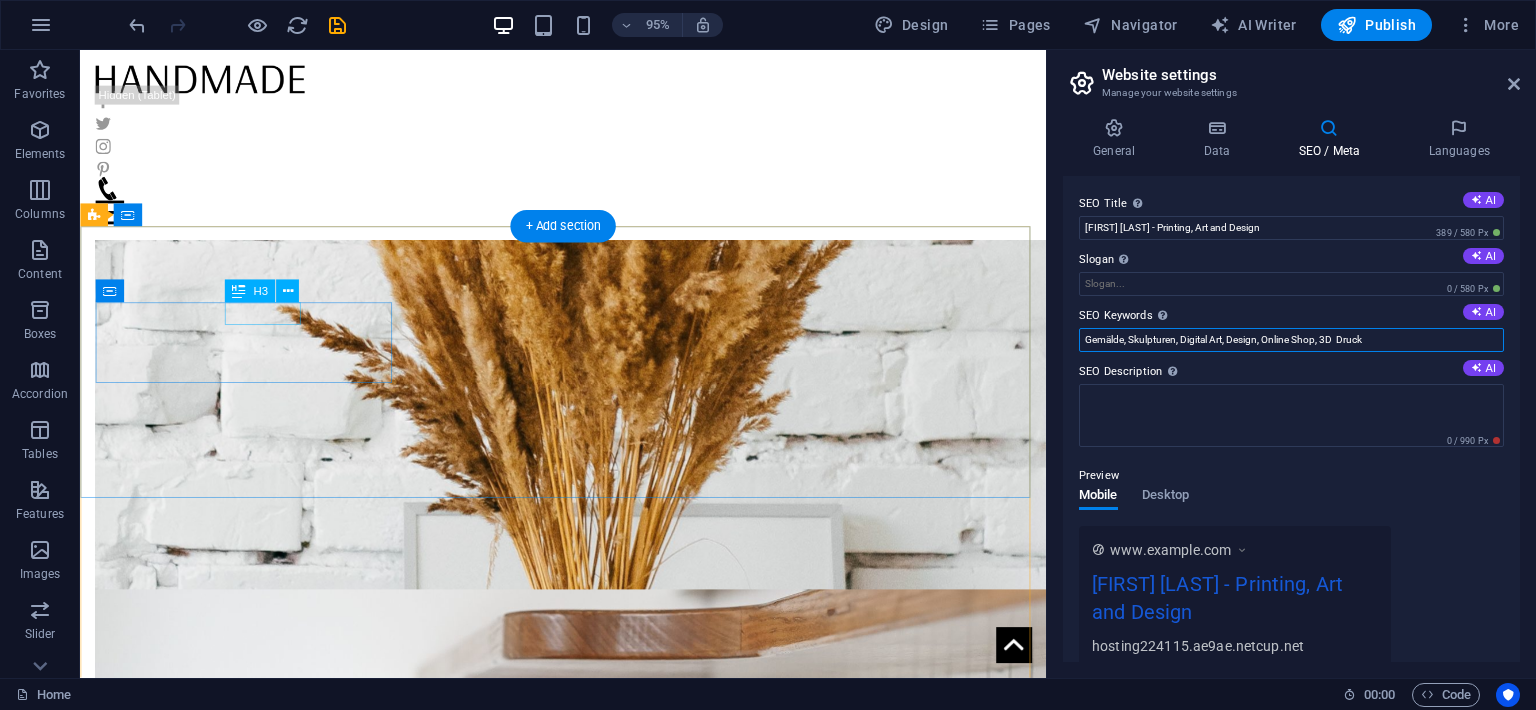 type on "Gemälde, Skulpturen, Digital Art, Design, Online Shop, 3D  Druck" 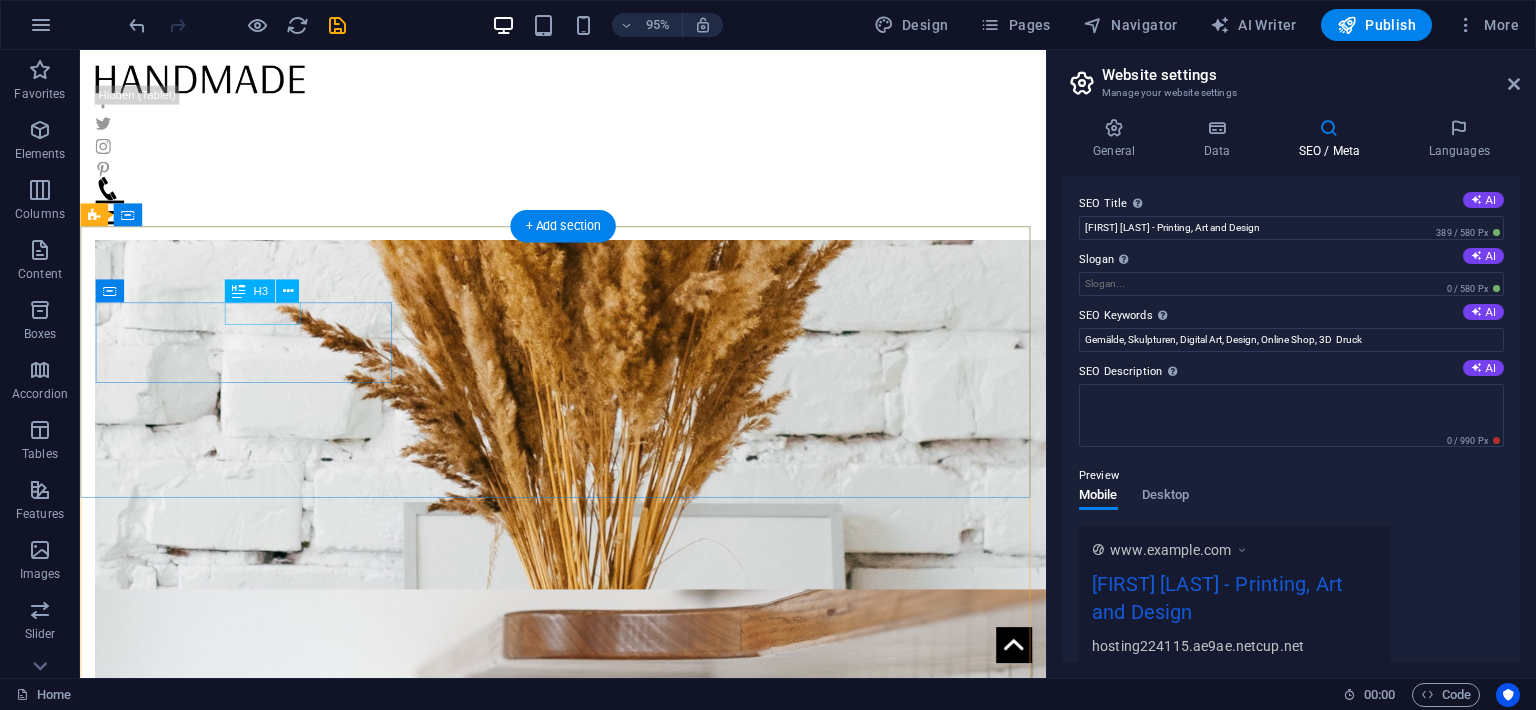 click on "Address" at bounding box center [255, 2178] 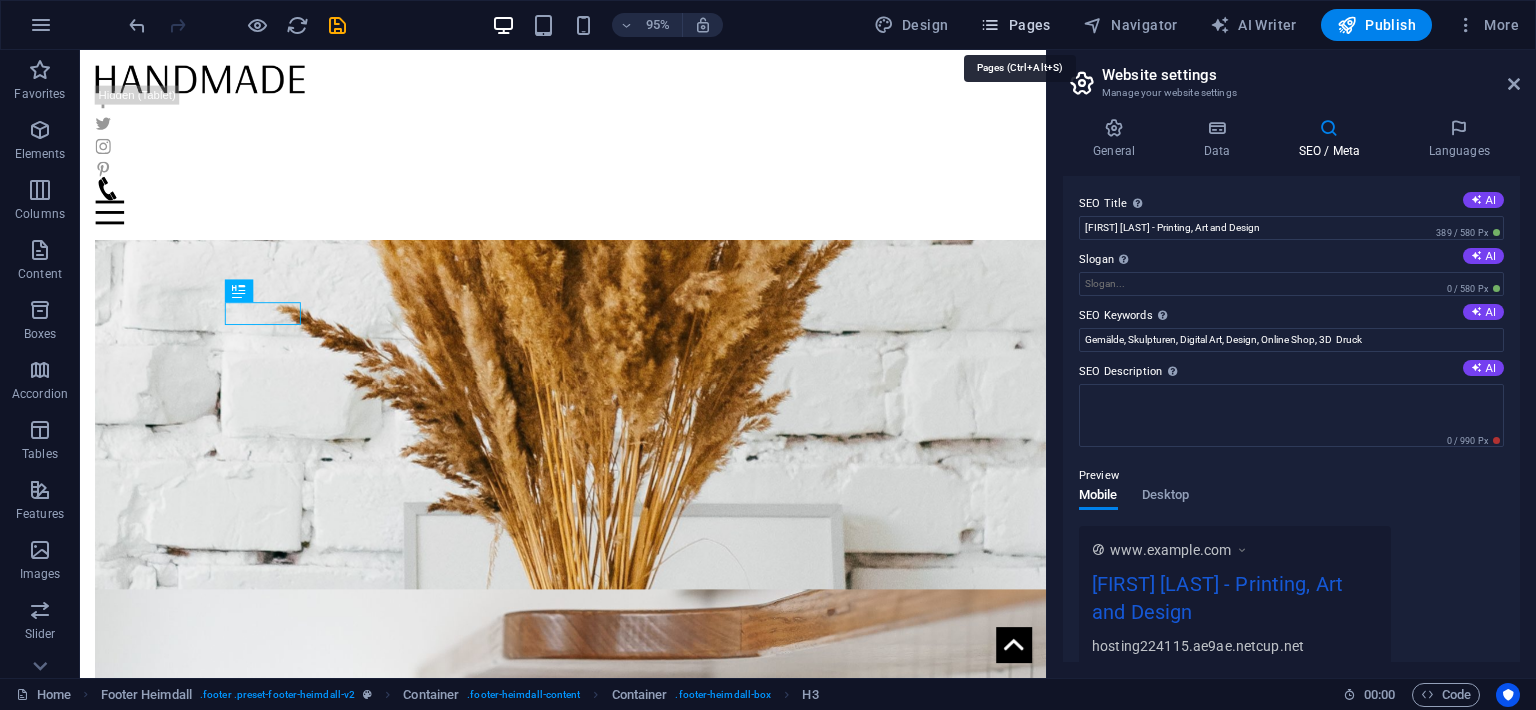 click on "Pages" at bounding box center [1015, 25] 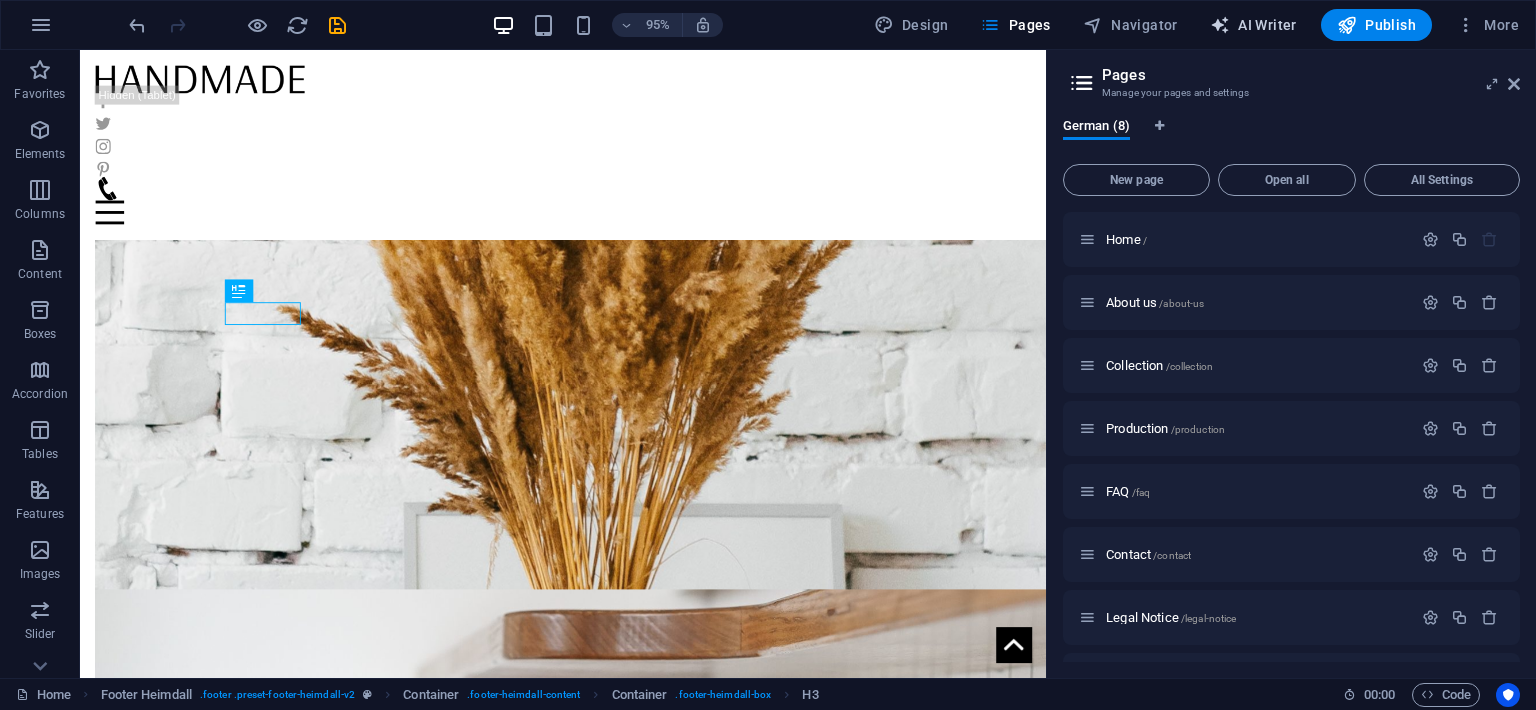 click on "AI Writer" at bounding box center [1253, 25] 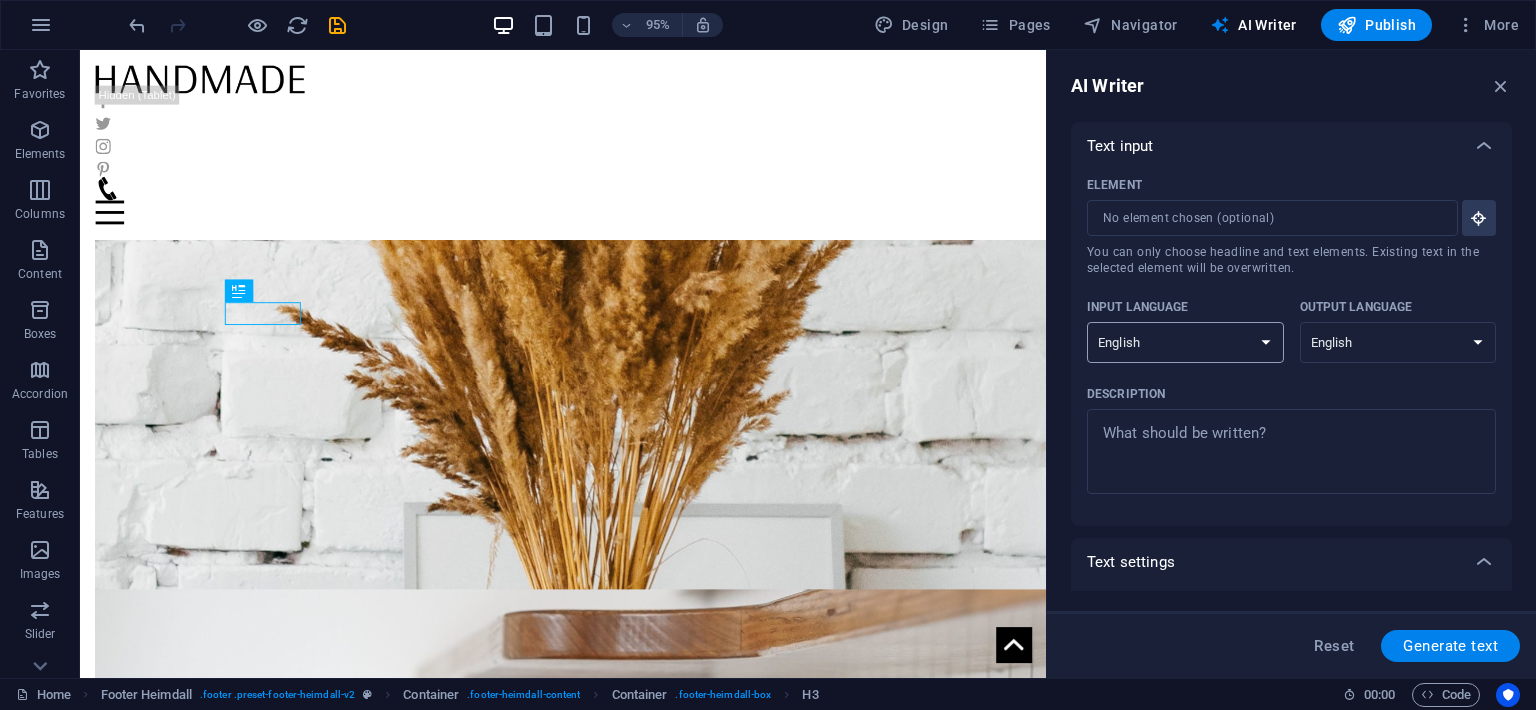 click on "Albanian Arabic Armenian Awadhi Azerbaijani Bashkir Basque Belarusian Bengali Bhojpuri Bosnian Brazilian Portuguese Bulgarian Cantonese (Yue) Catalan Chhattisgarhi Chinese Croatian Czech Danish Dogri Dutch English Estonian Faroese Finnish French Galician Georgian German Greek Gujarati Haryanvi Hindi Hungarian Indonesian Irish Italian Japanese Javanese Kannada Kashmiri Kazakh Konkani Korean Kyrgyz Latvian Lithuanian Macedonian Maithili Malay Maltese Mandarin Mandarin Chinese Marathi Marwari Min Nan Moldovan Mongolian Montenegrin Nepali Norwegian Oriya Pashto Persian (Farsi) Polish Portuguese Punjabi Rajasthani Romanian Russian Sanskrit Santali Serbian Sindhi Sinhala Slovak Slovene Slovenian Spanish Ukrainian Urdu Uzbek Vietnamese Welsh Wu" at bounding box center [1185, 342] 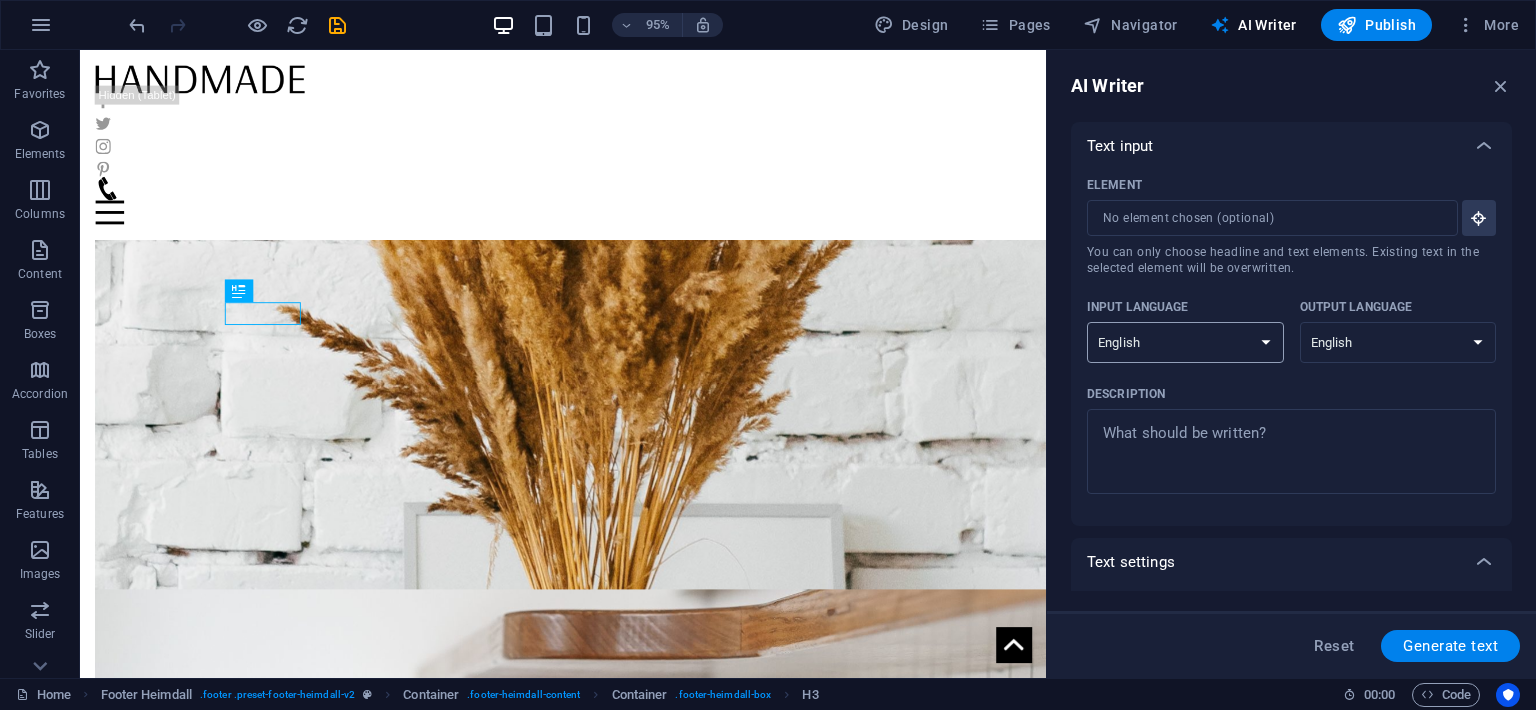 select on "German" 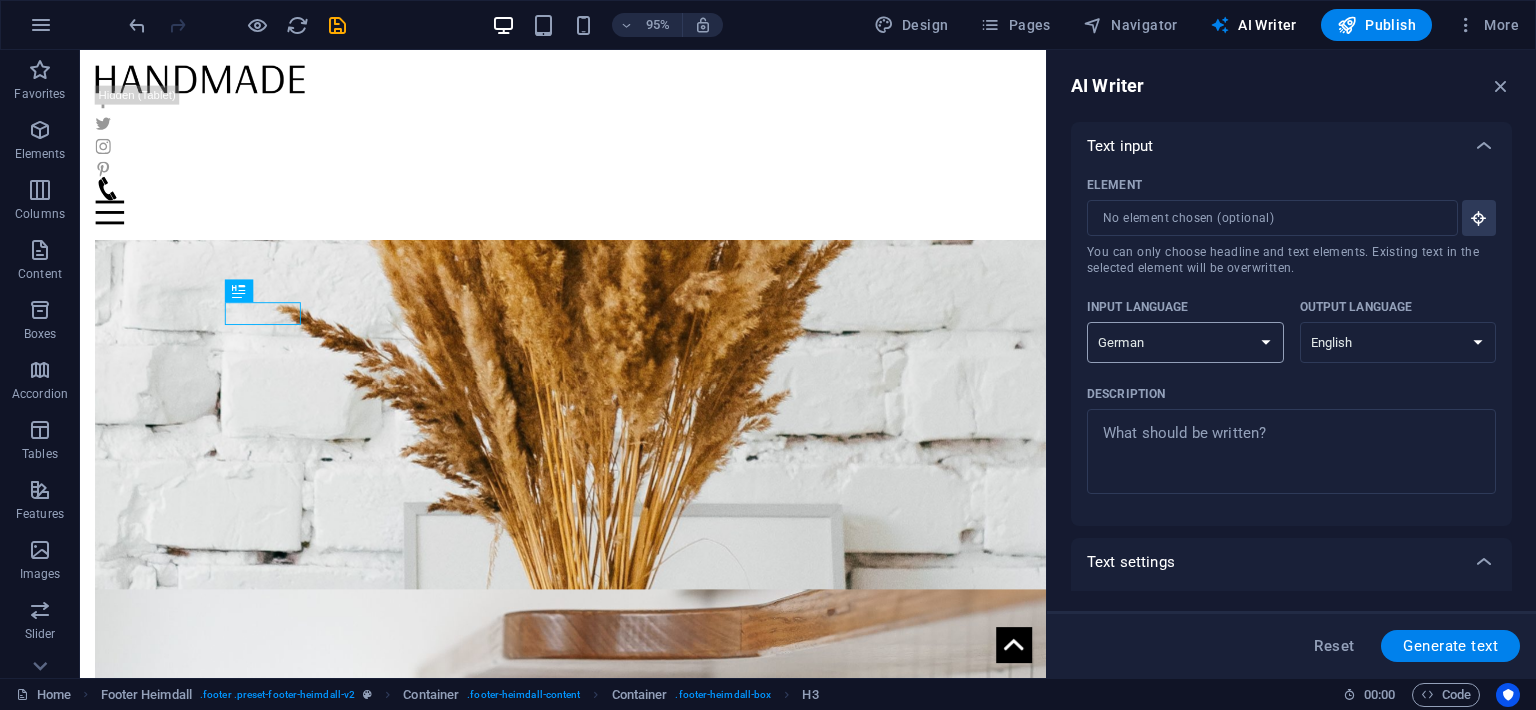 click on "German" at bounding box center [0, 0] 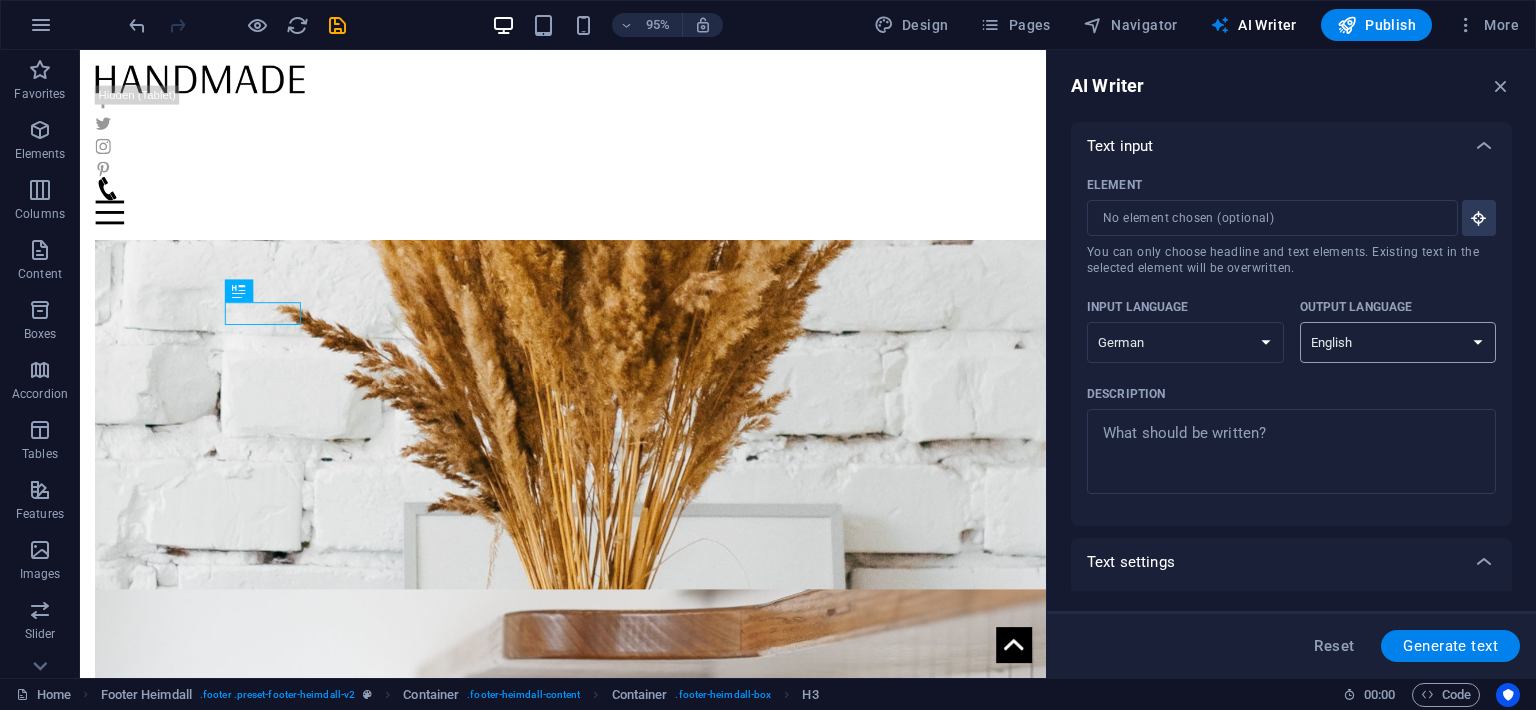 click on "Albanian Arabic Armenian Awadhi Azerbaijani Bashkir Basque Belarusian Bengali Bhojpuri Bosnian Brazilian Portuguese Bulgarian Cantonese (Yue) Catalan Chhattisgarhi Chinese Croatian Czech Danish Dogri Dutch English Estonian Faroese Finnish French Galician Georgian German Greek Gujarati Haryanvi Hindi Hungarian Indonesian Irish Italian Japanese Javanese Kannada Kashmiri Kazakh Konkani Korean Kyrgyz Latvian Lithuanian Macedonian Maithili Malay Maltese Mandarin Mandarin Chinese Marathi Marwari Min Nan Moldovan Mongolian Montenegrin Nepali Norwegian Oriya Pashto Persian (Farsi) Polish Portuguese Punjabi Rajasthani Romanian Russian Sanskrit Santali Serbian Sindhi Sinhala Slovak Slovene Slovenian Spanish Ukrainian Urdu Uzbek Vietnamese Welsh Wu" at bounding box center (1398, 342) 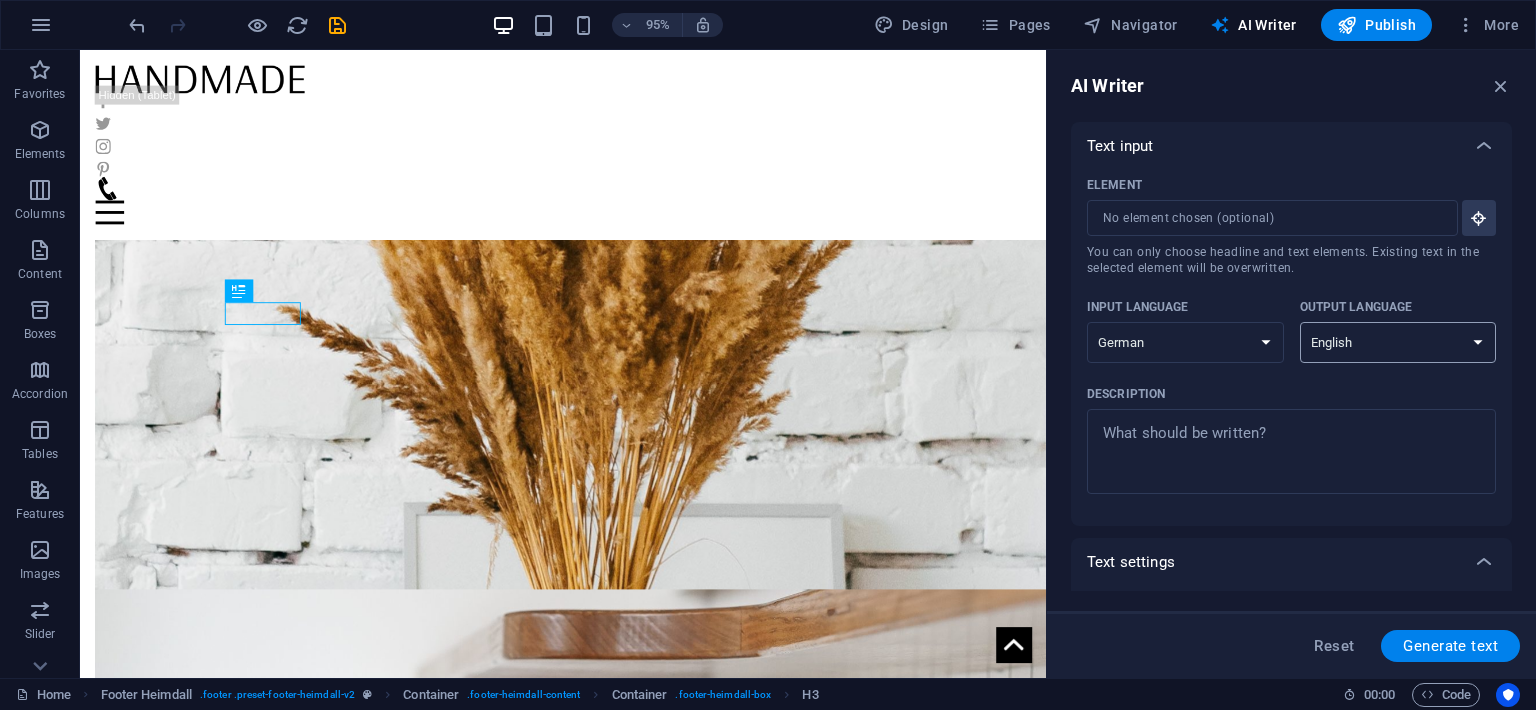 select on "German" 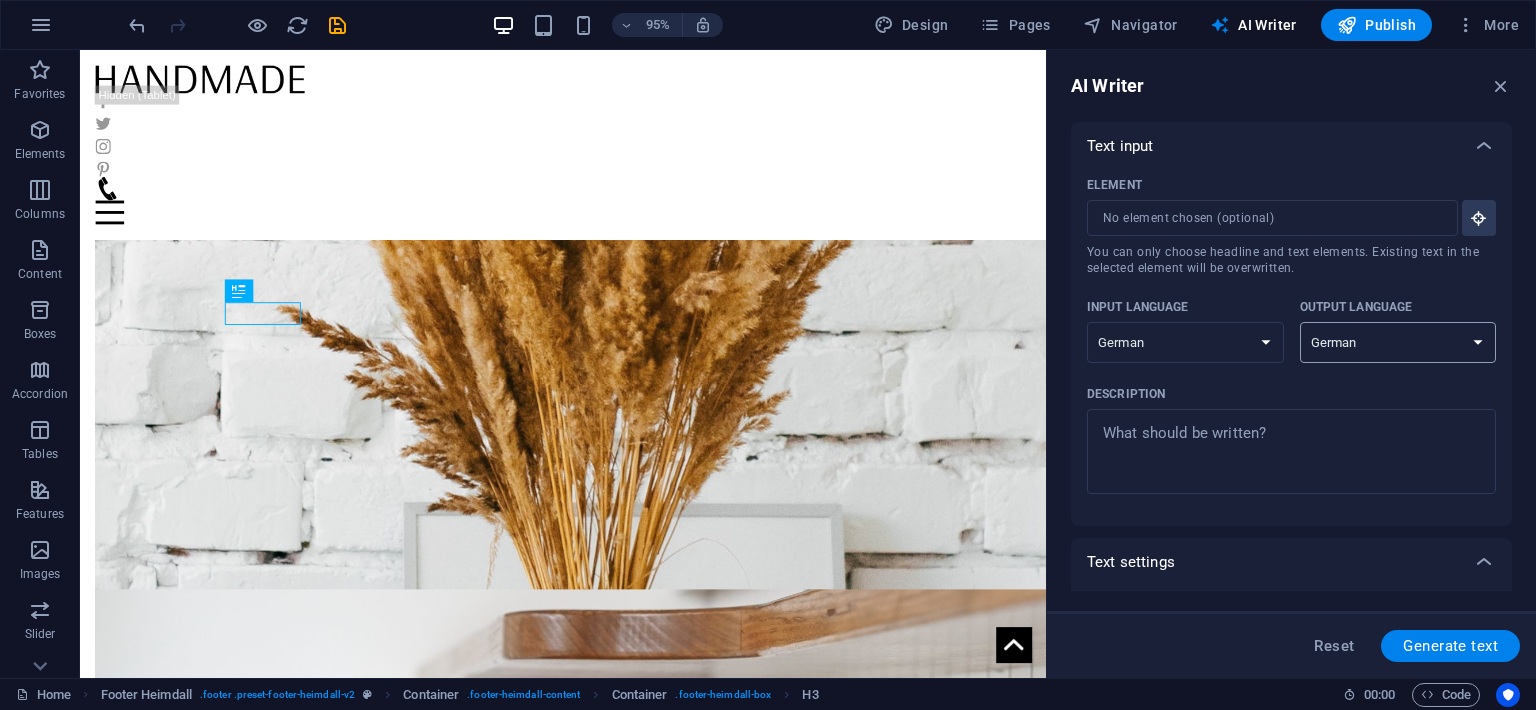 click on "German" at bounding box center (0, 0) 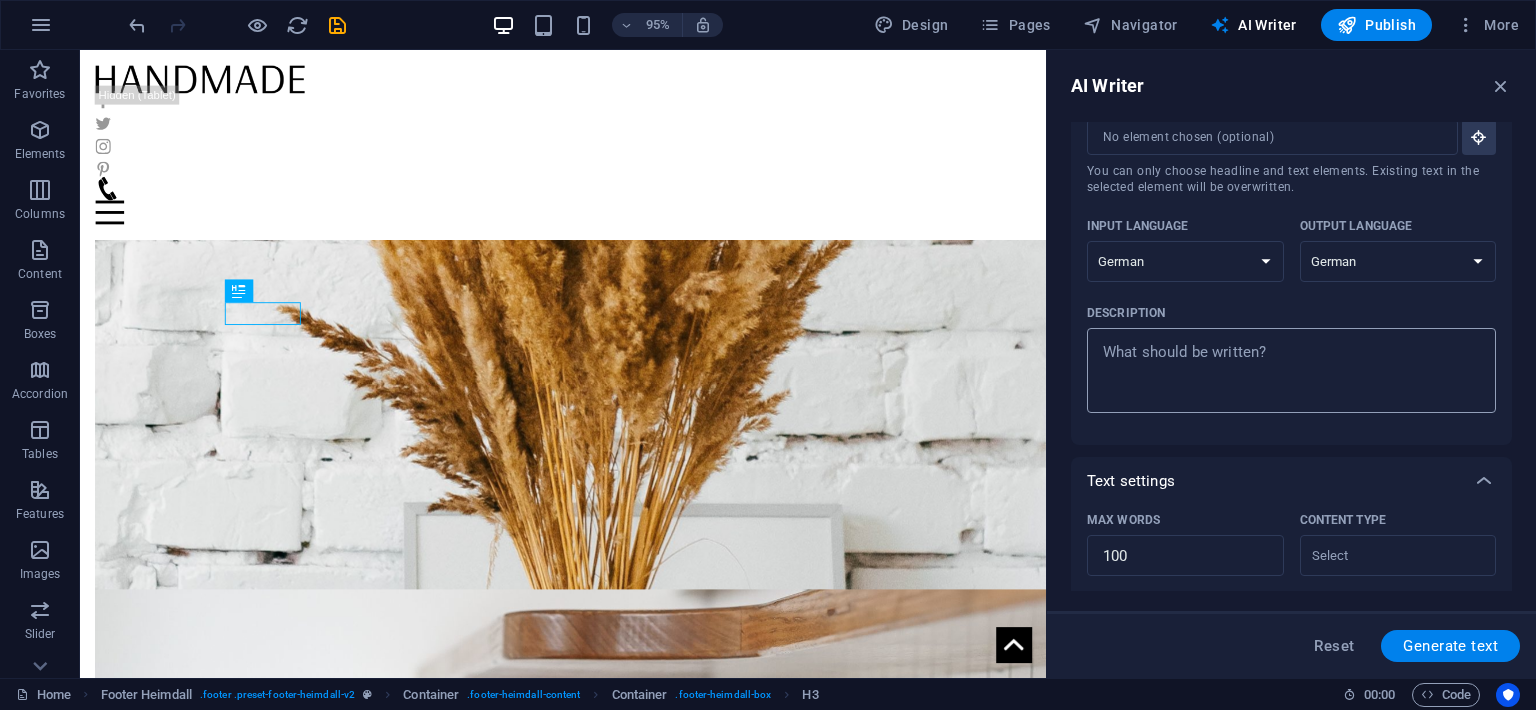 scroll, scrollTop: 0, scrollLeft: 0, axis: both 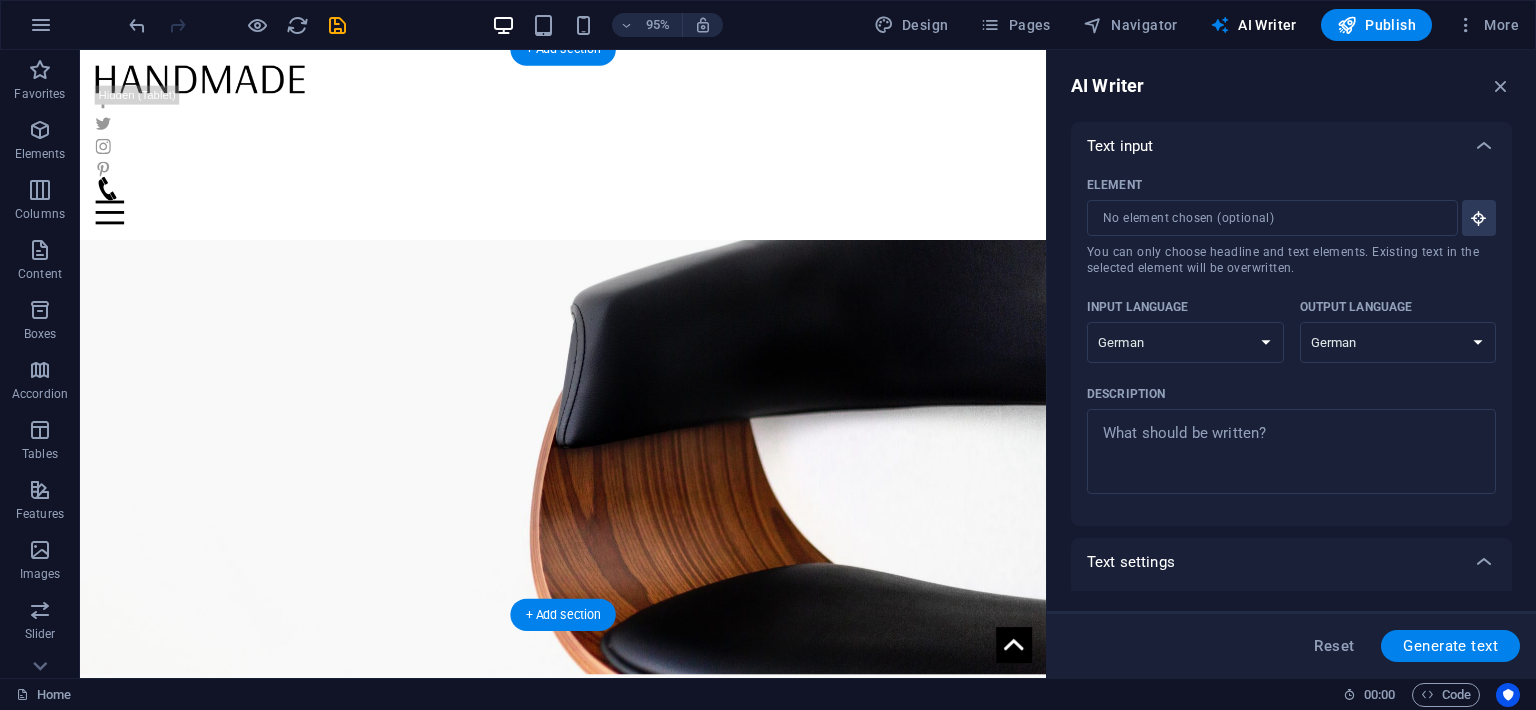 click at bounding box center (588, 409) 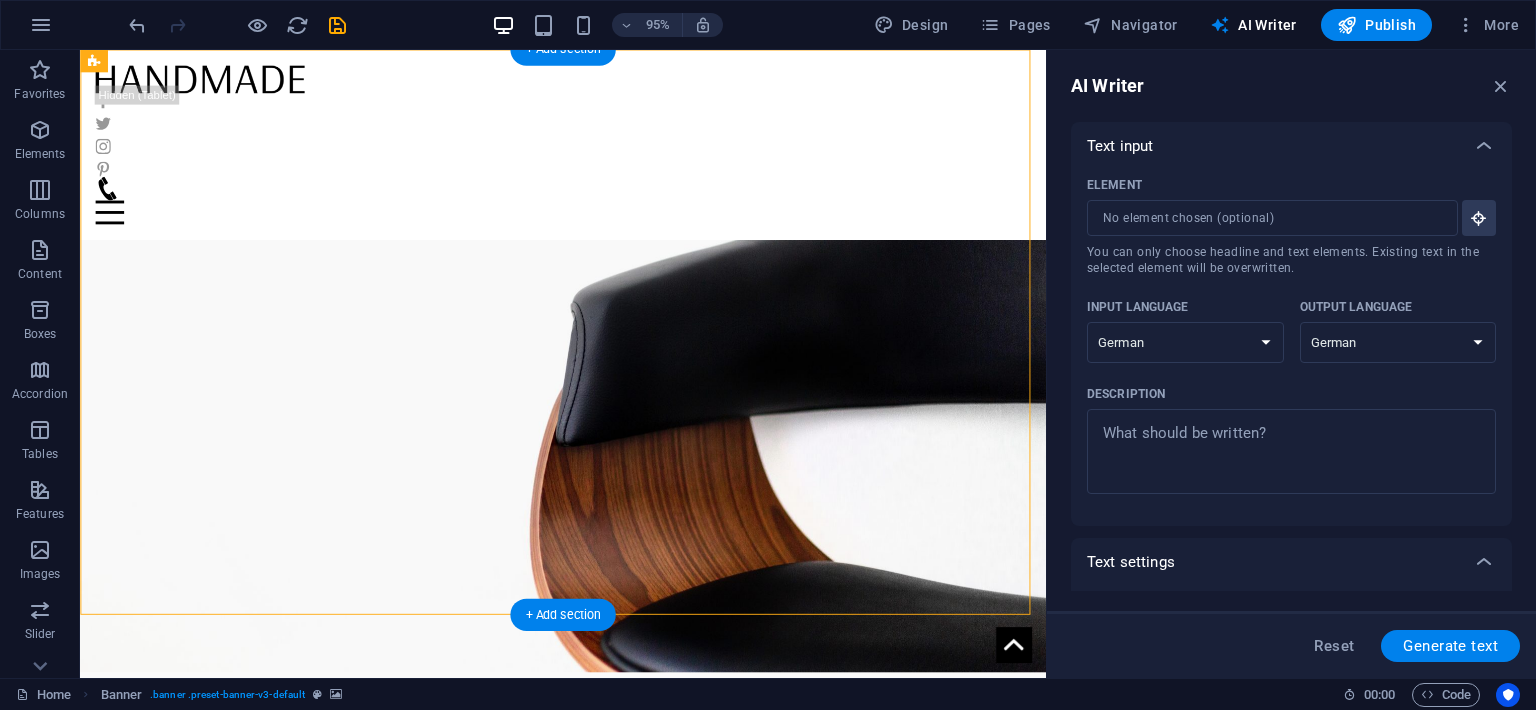 scroll, scrollTop: 0, scrollLeft: 0, axis: both 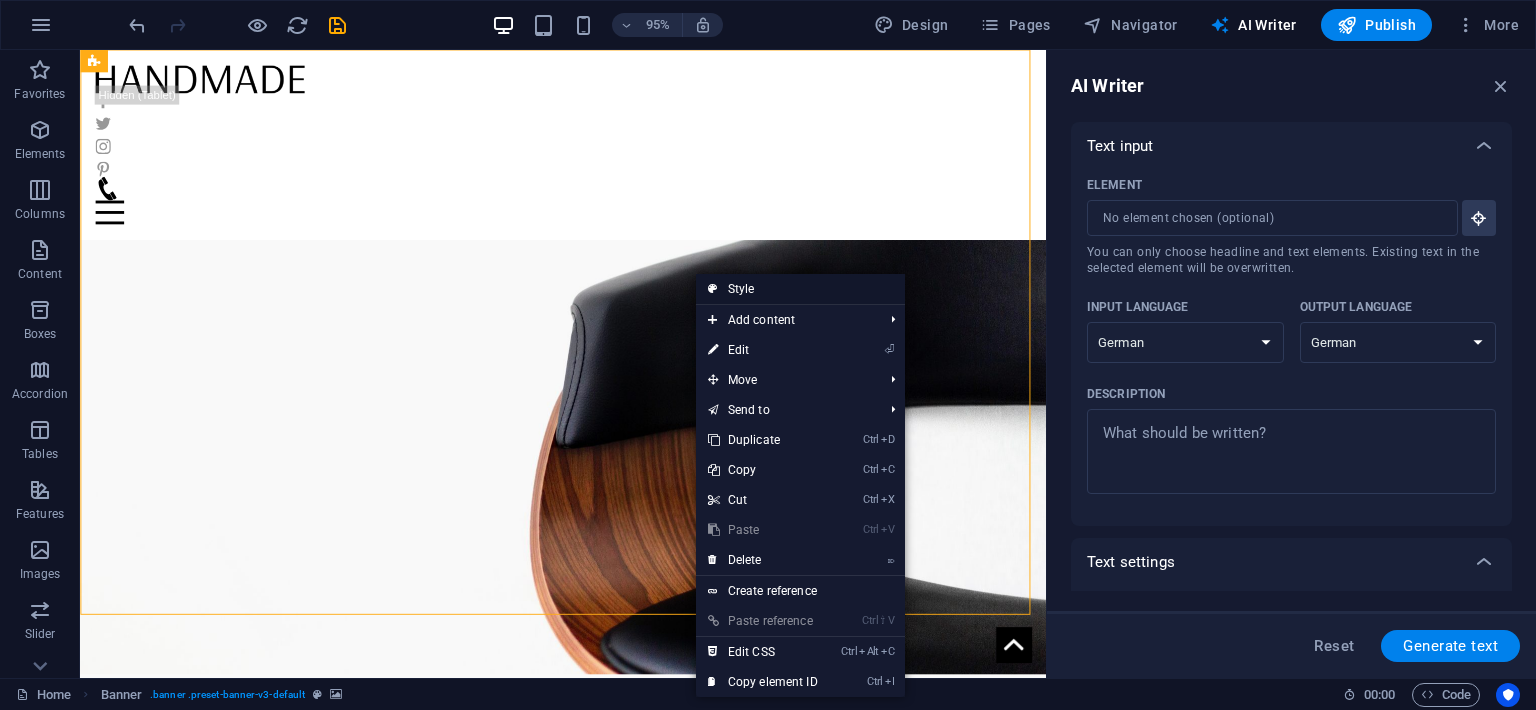 click on "Style" at bounding box center [800, 289] 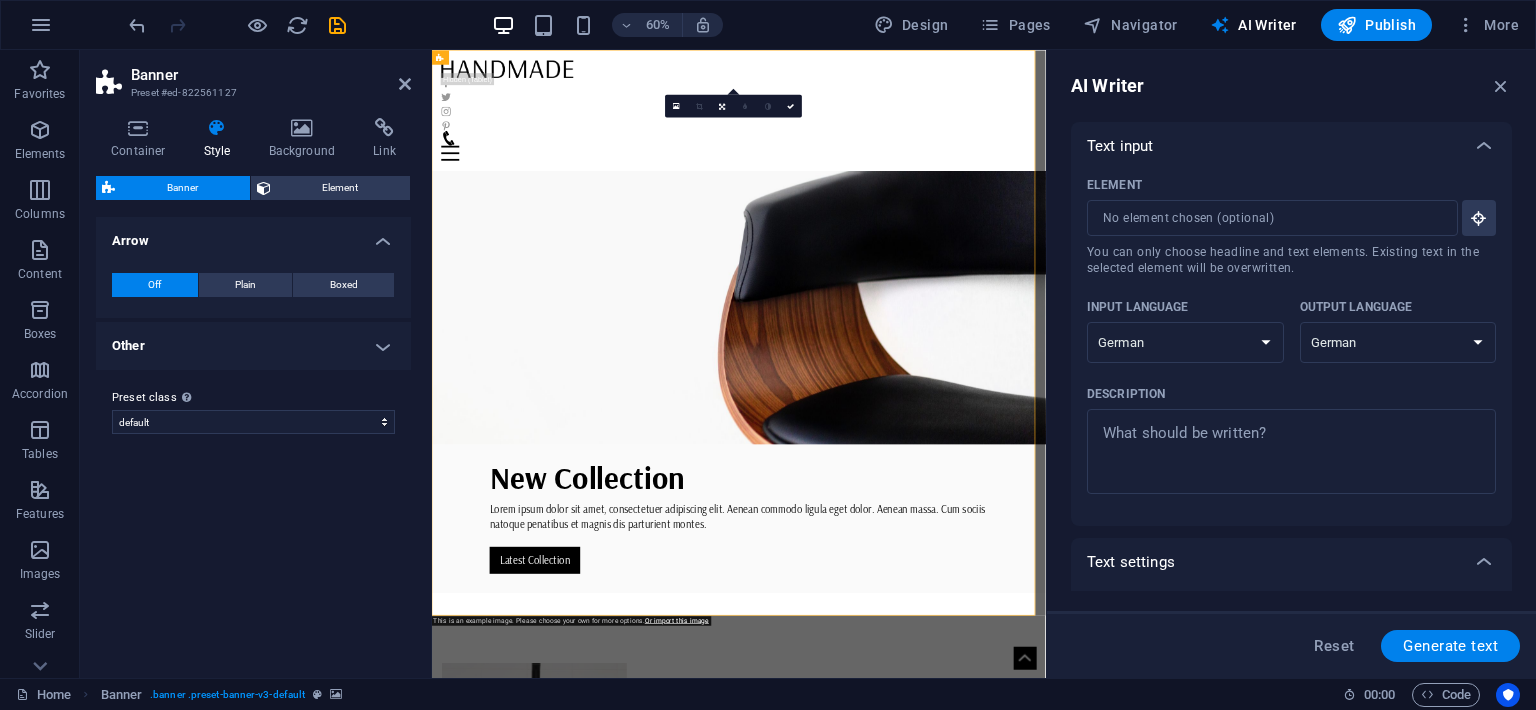 click on "Banner" at bounding box center (182, 188) 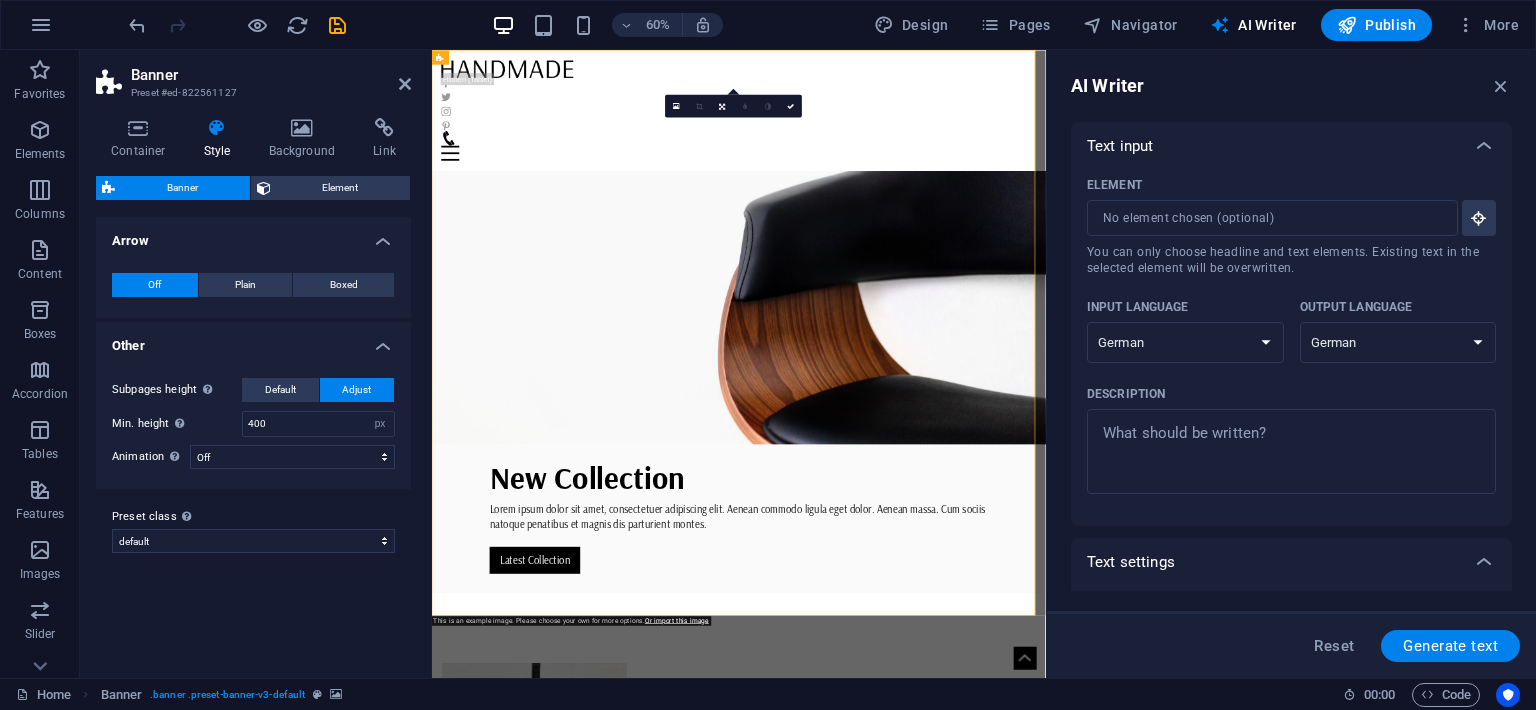 click on "Other" at bounding box center (253, 340) 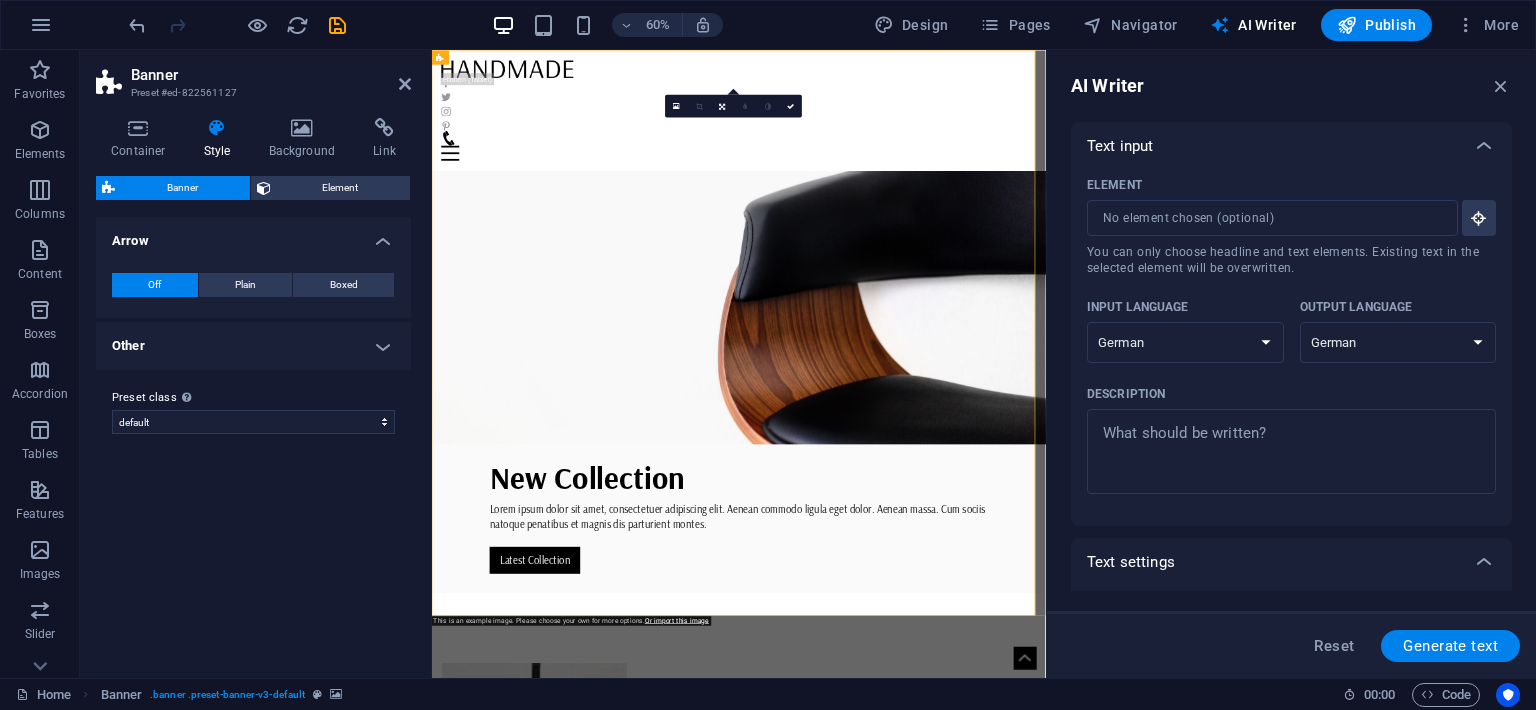 click at bounding box center (943, 409) 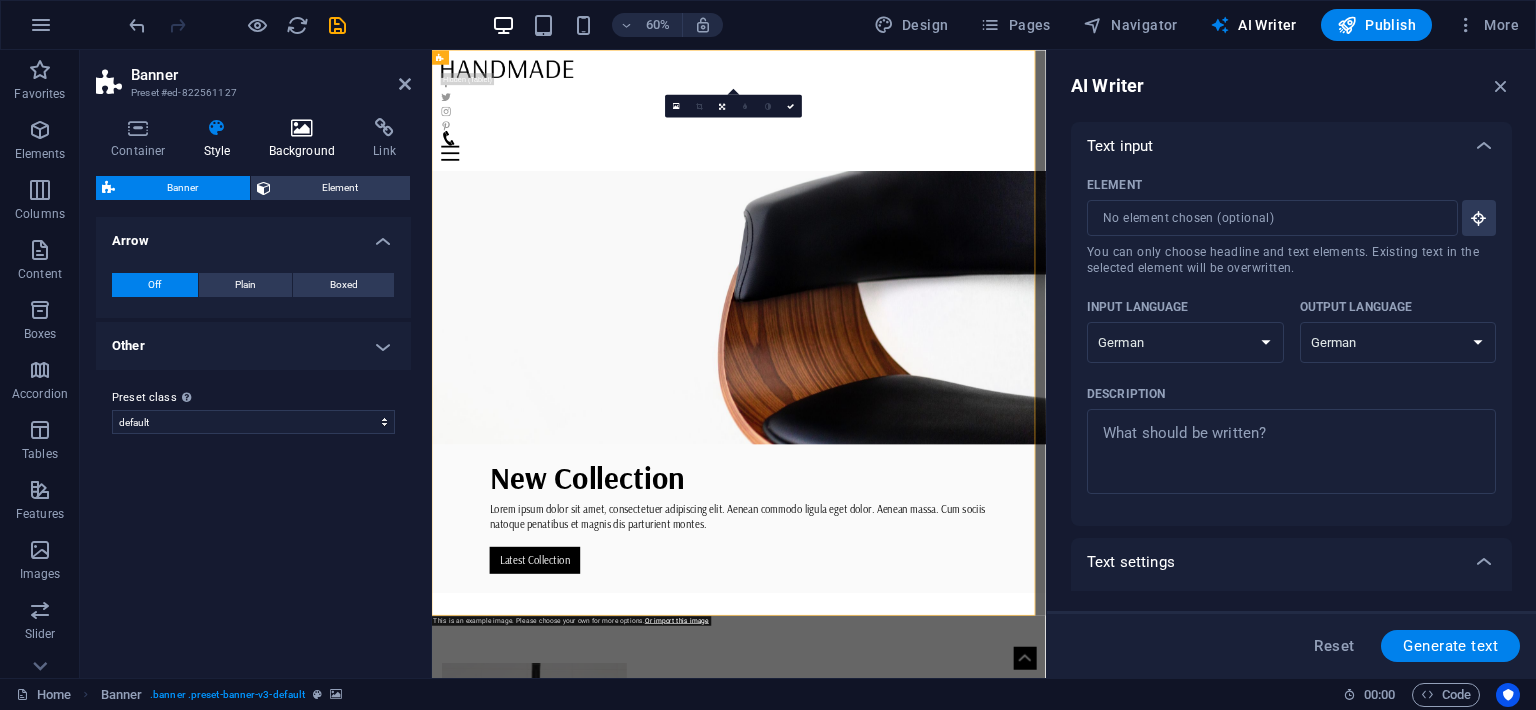 click at bounding box center [302, 128] 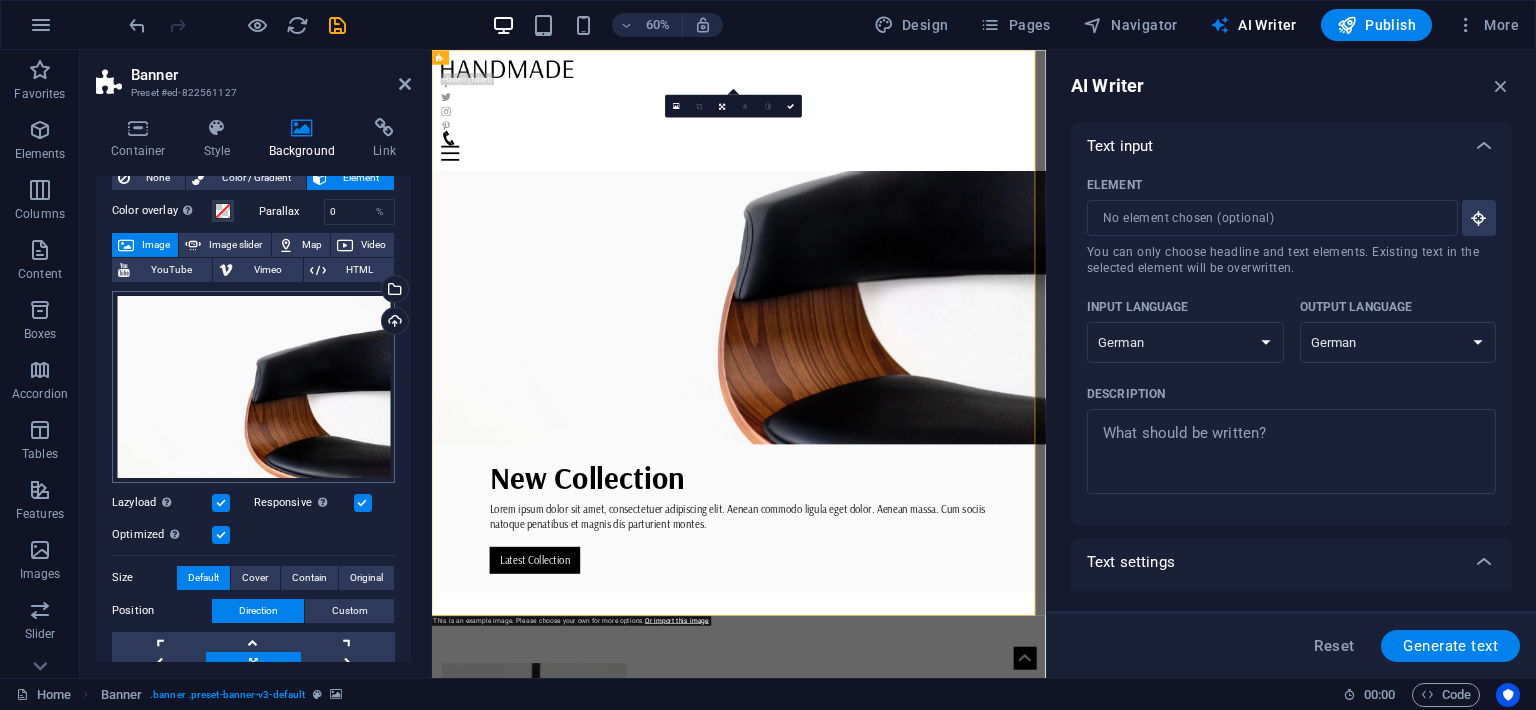 scroll, scrollTop: 91, scrollLeft: 0, axis: vertical 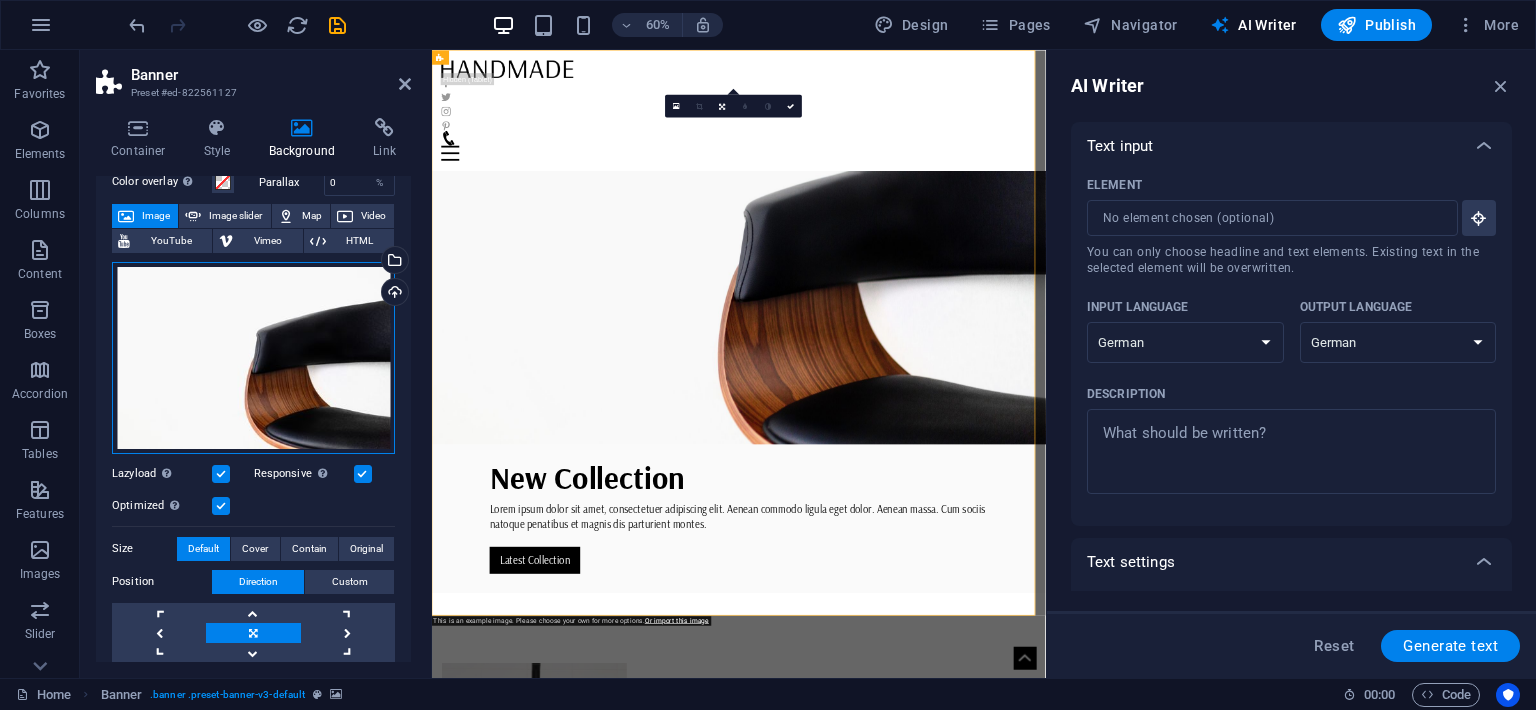 click on "Drag files here, click to choose files or select files from Files or our free stock photos & videos" at bounding box center (253, 358) 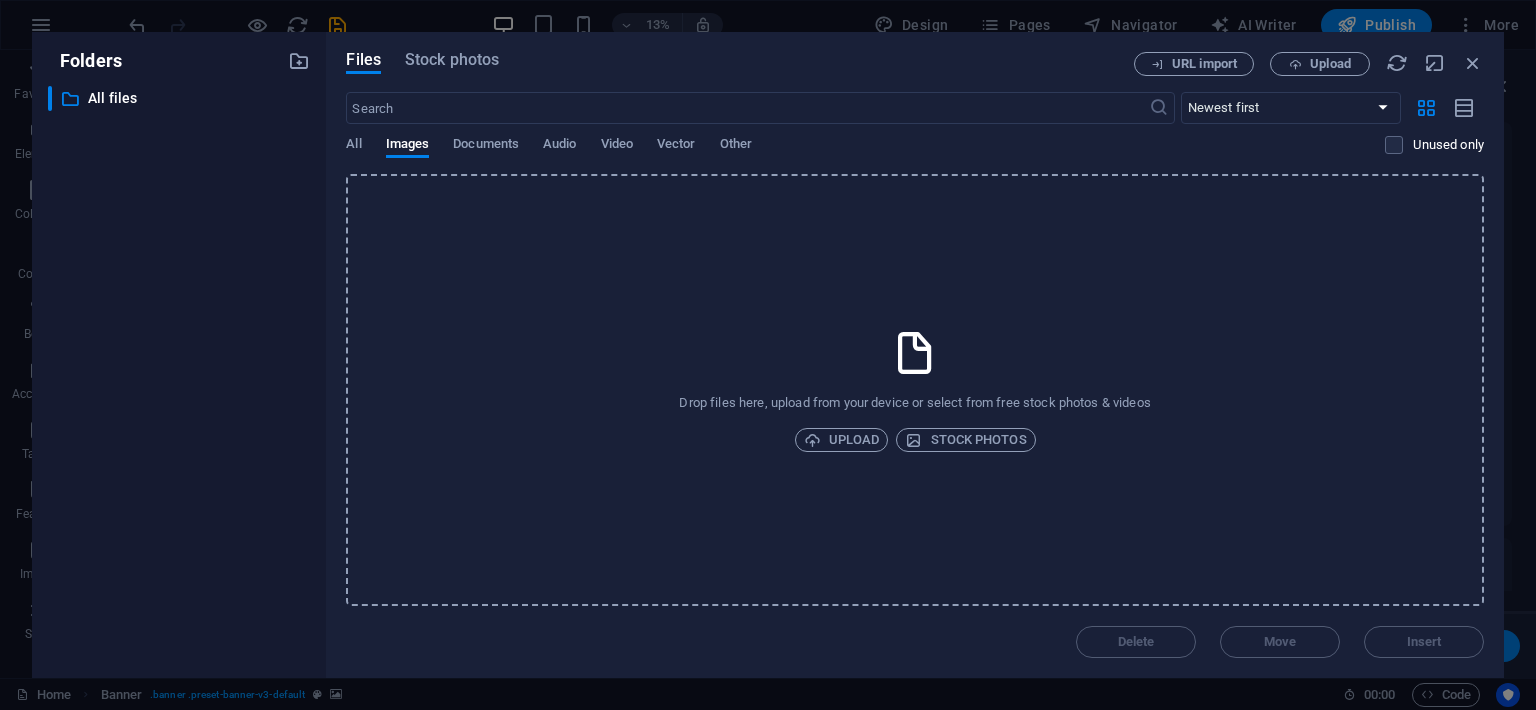 click on "Drop files here, upload from your device or select from free stock photos & videos Upload Stock photos" at bounding box center [915, 390] 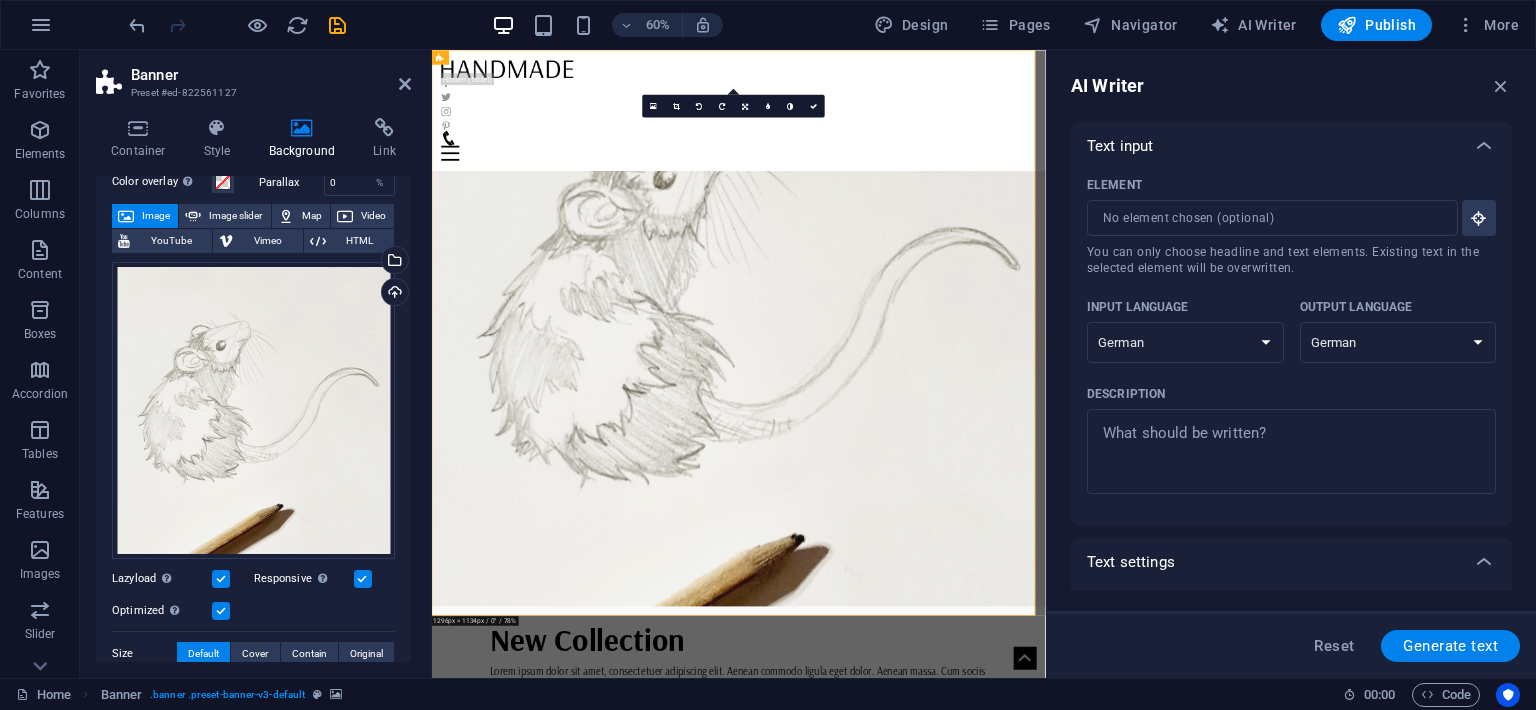 scroll, scrollTop: 0, scrollLeft: 0, axis: both 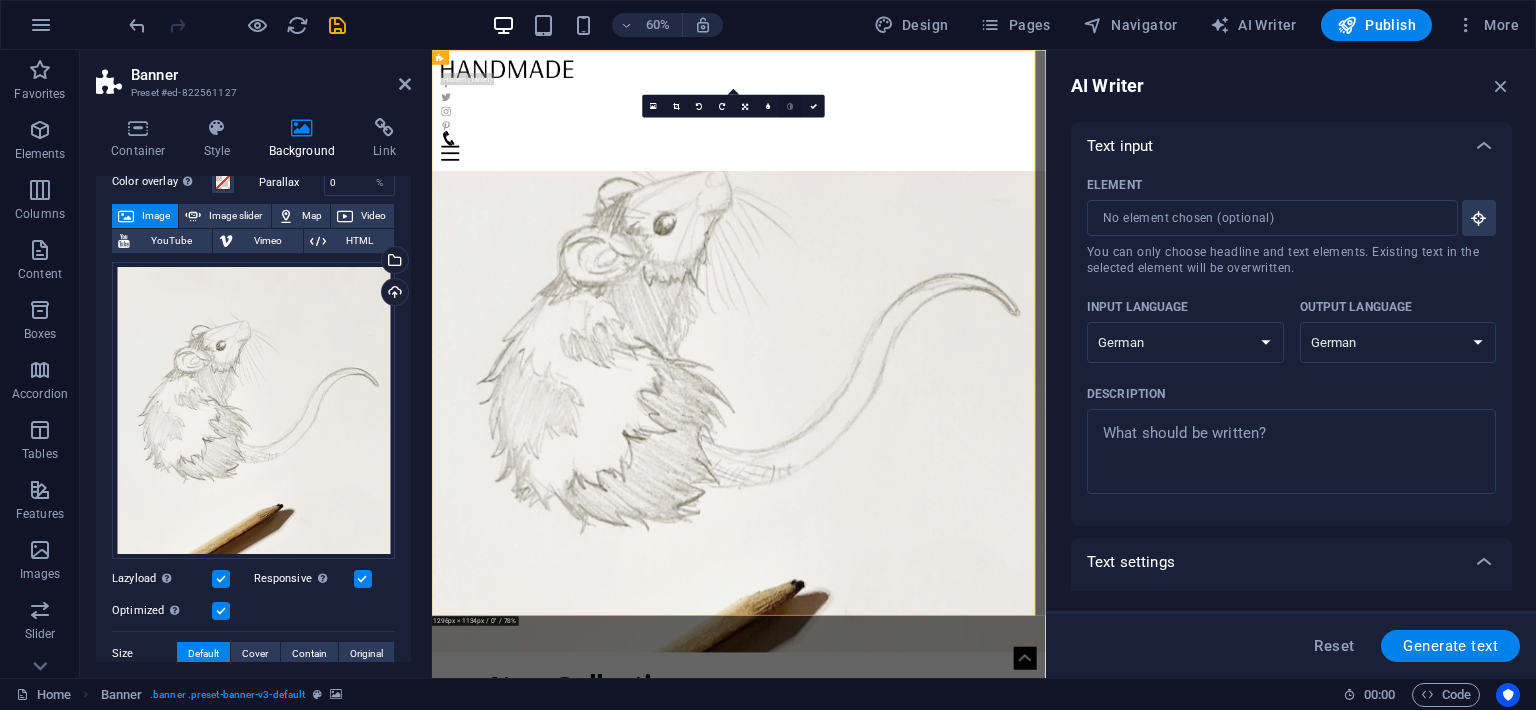 click at bounding box center [790, 105] 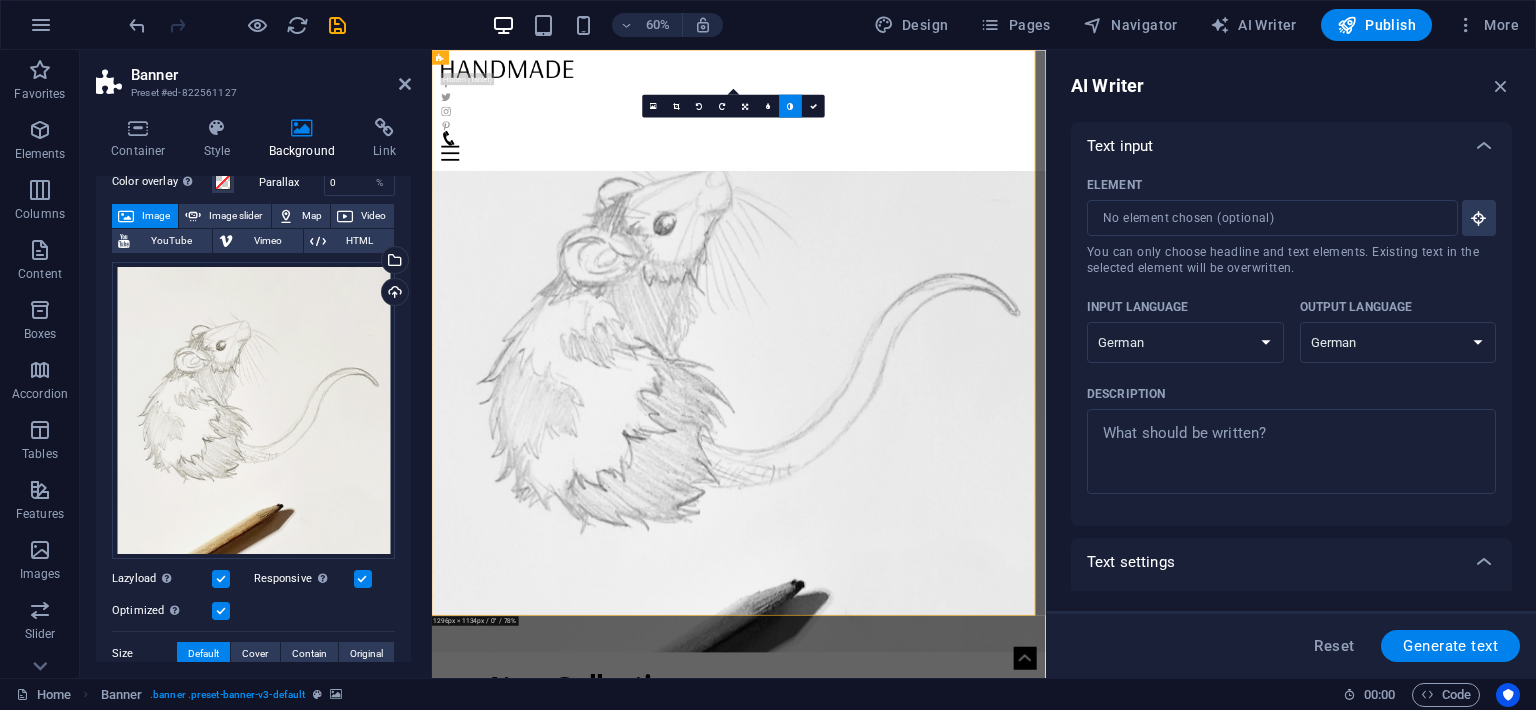 click at bounding box center [790, 105] 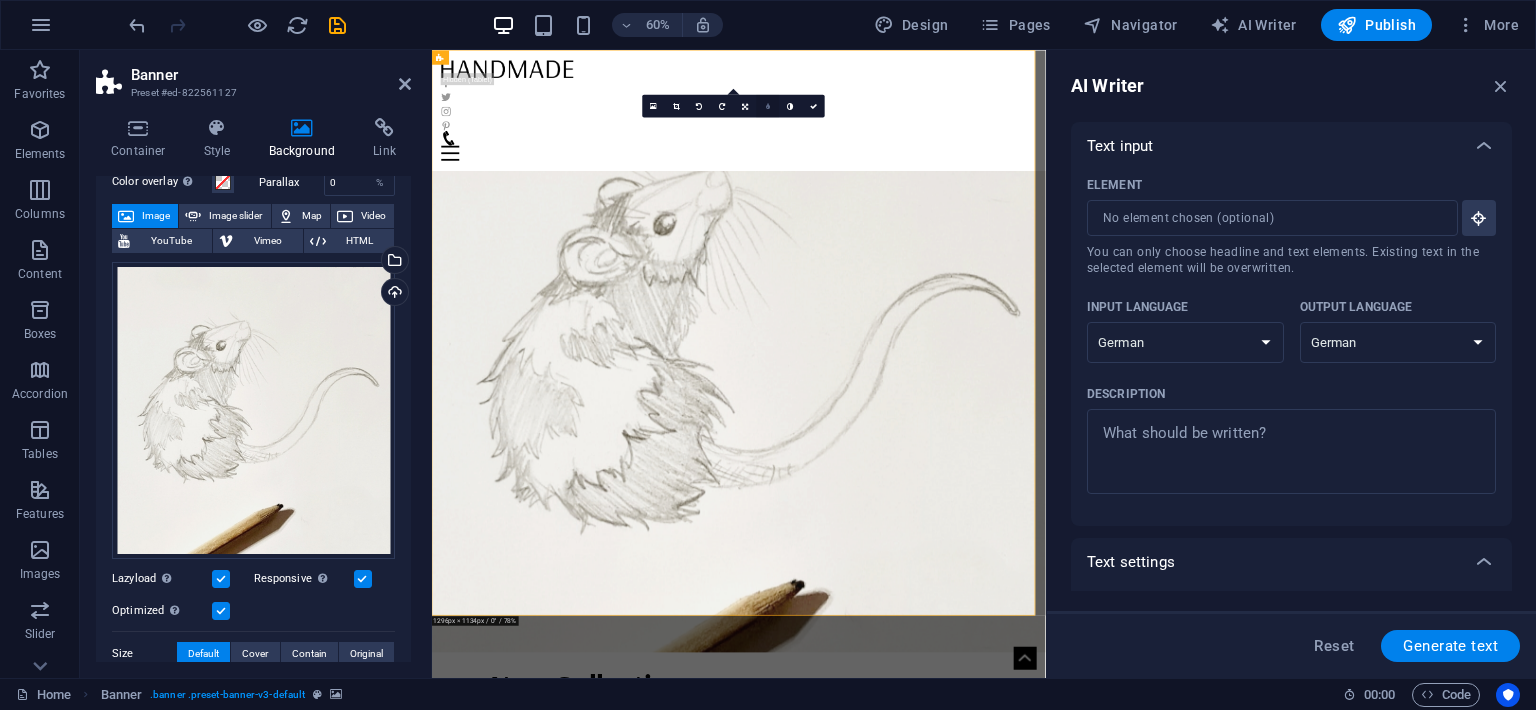 click at bounding box center (768, 105) 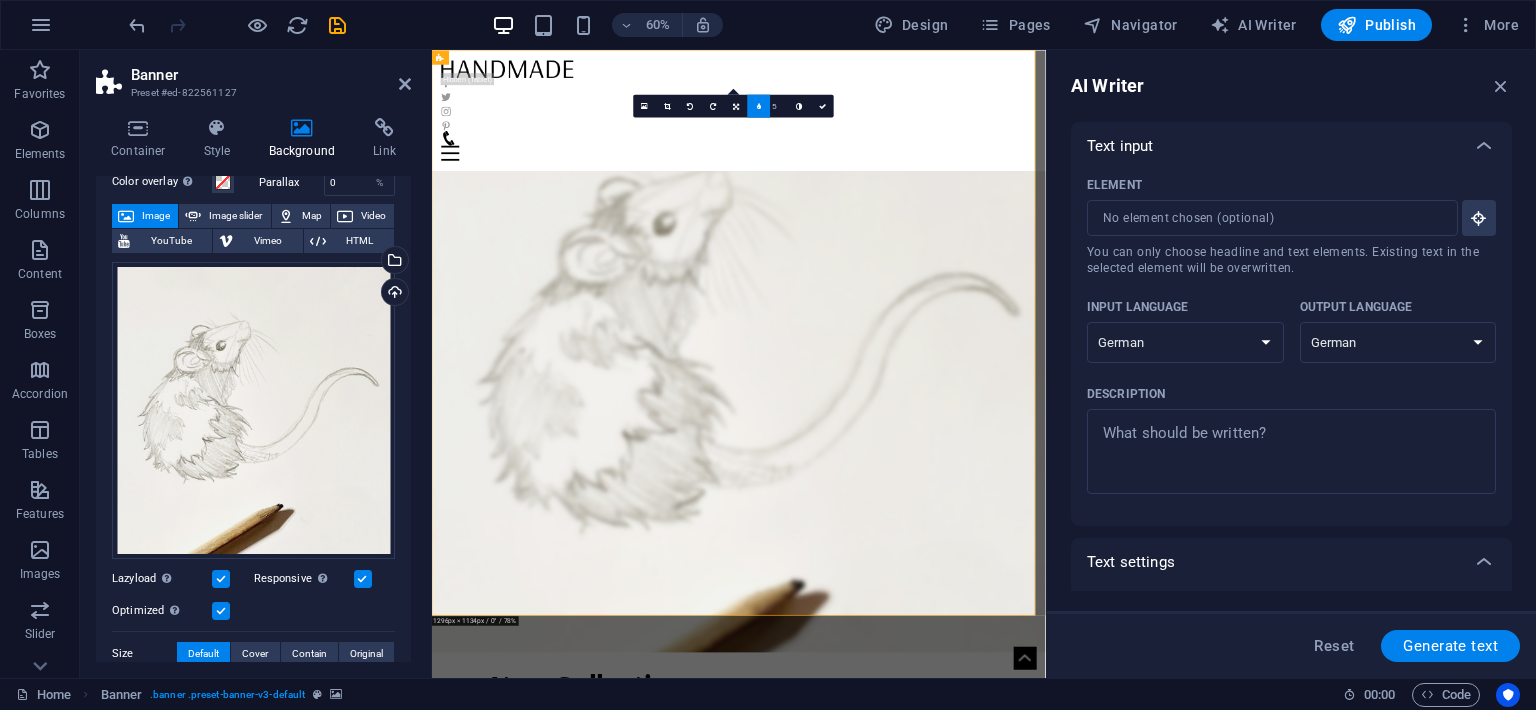 click at bounding box center (759, 105) 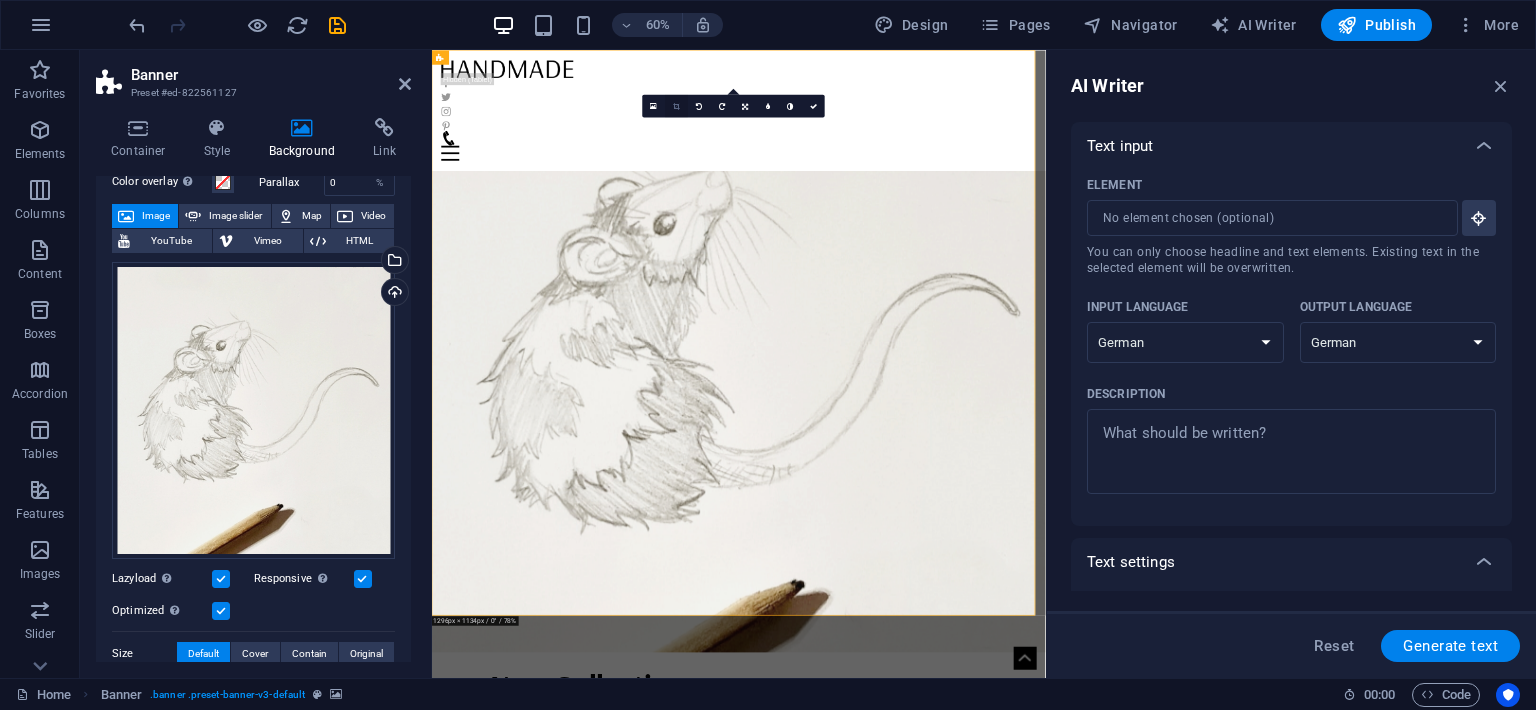 click at bounding box center [676, 105] 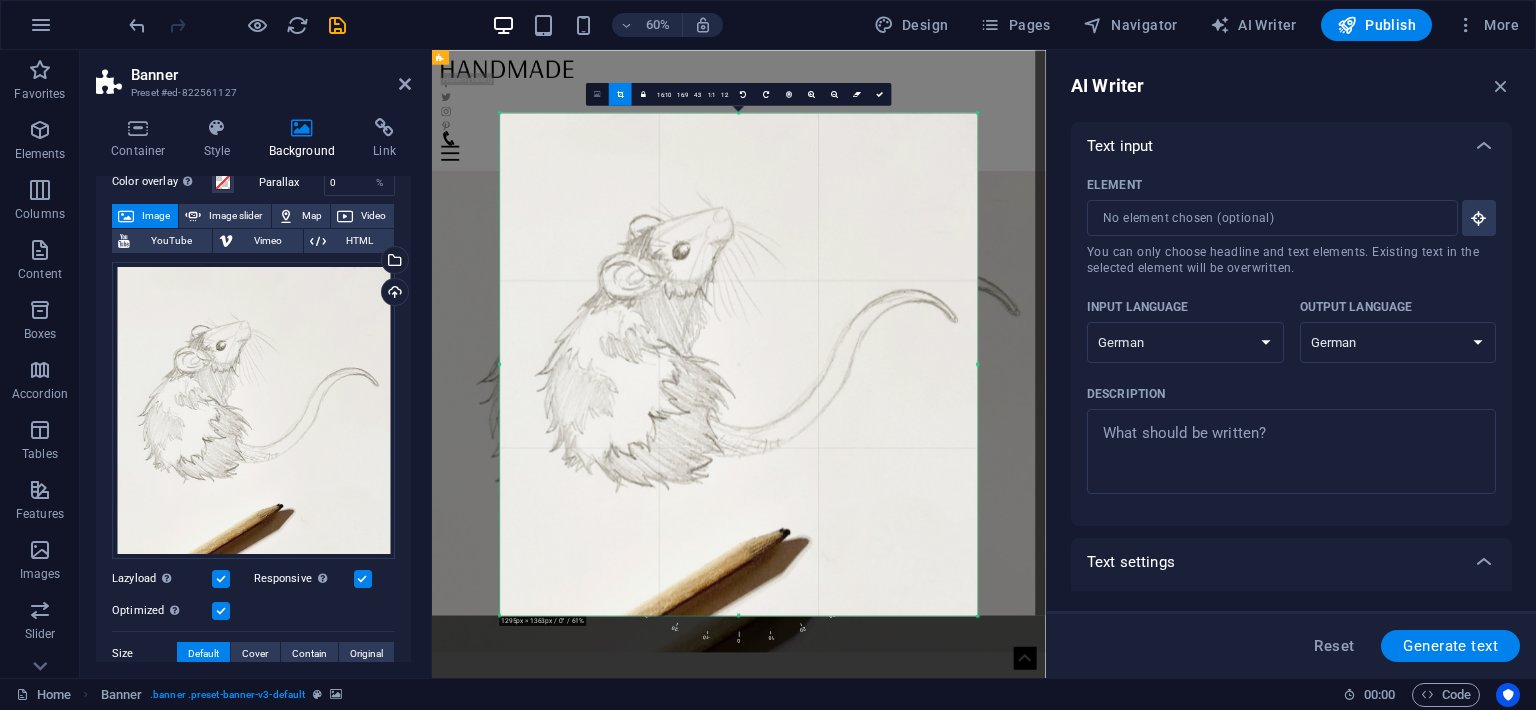 click at bounding box center (597, 94) 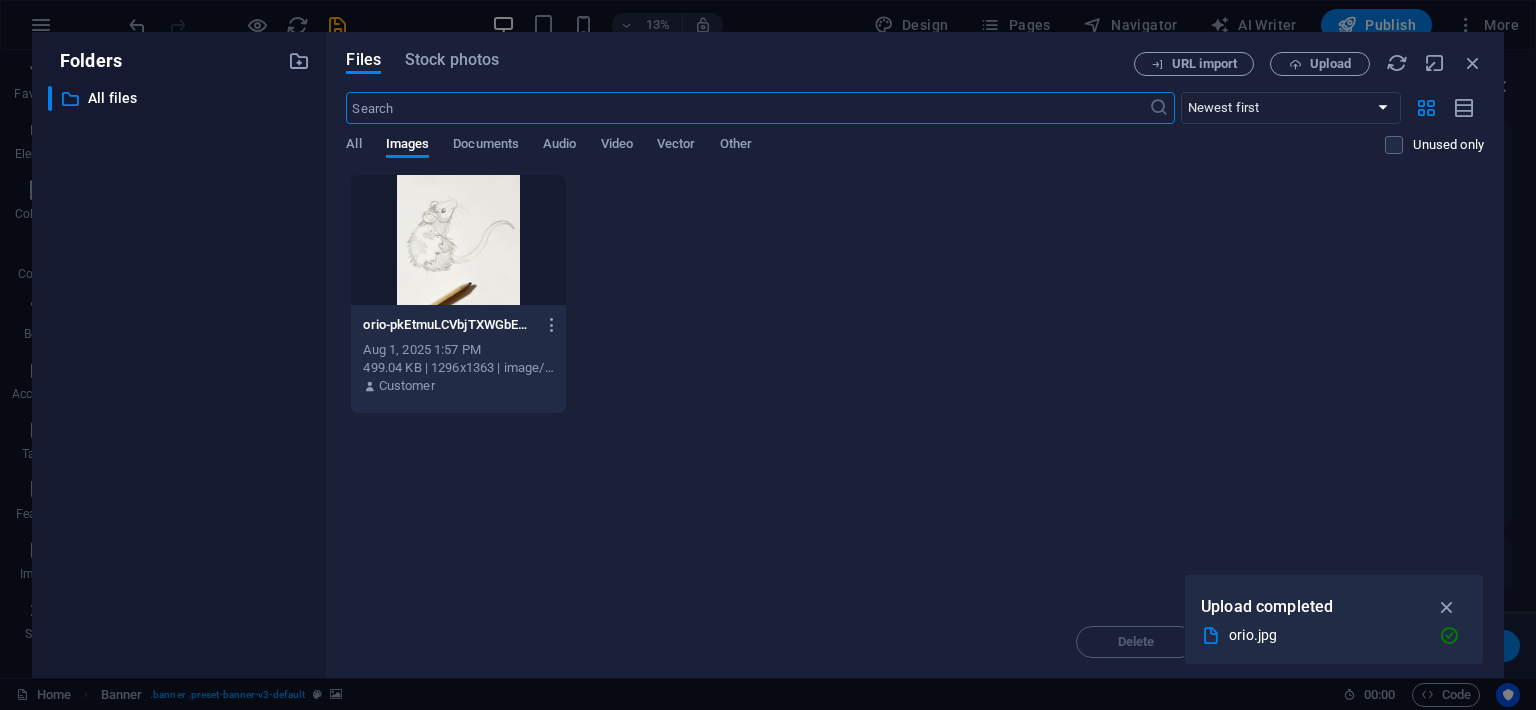 click on "orio-pkEtmuLCVbjTXWGbEAEcBQ.jpg orio-pkEtmuLCVbjTXWGbEAEcBQ.jpg Aug 1, 2025 1:57 PM 499.04 KB | 1296x1363 | image/jpeg Customer" at bounding box center (915, 294) 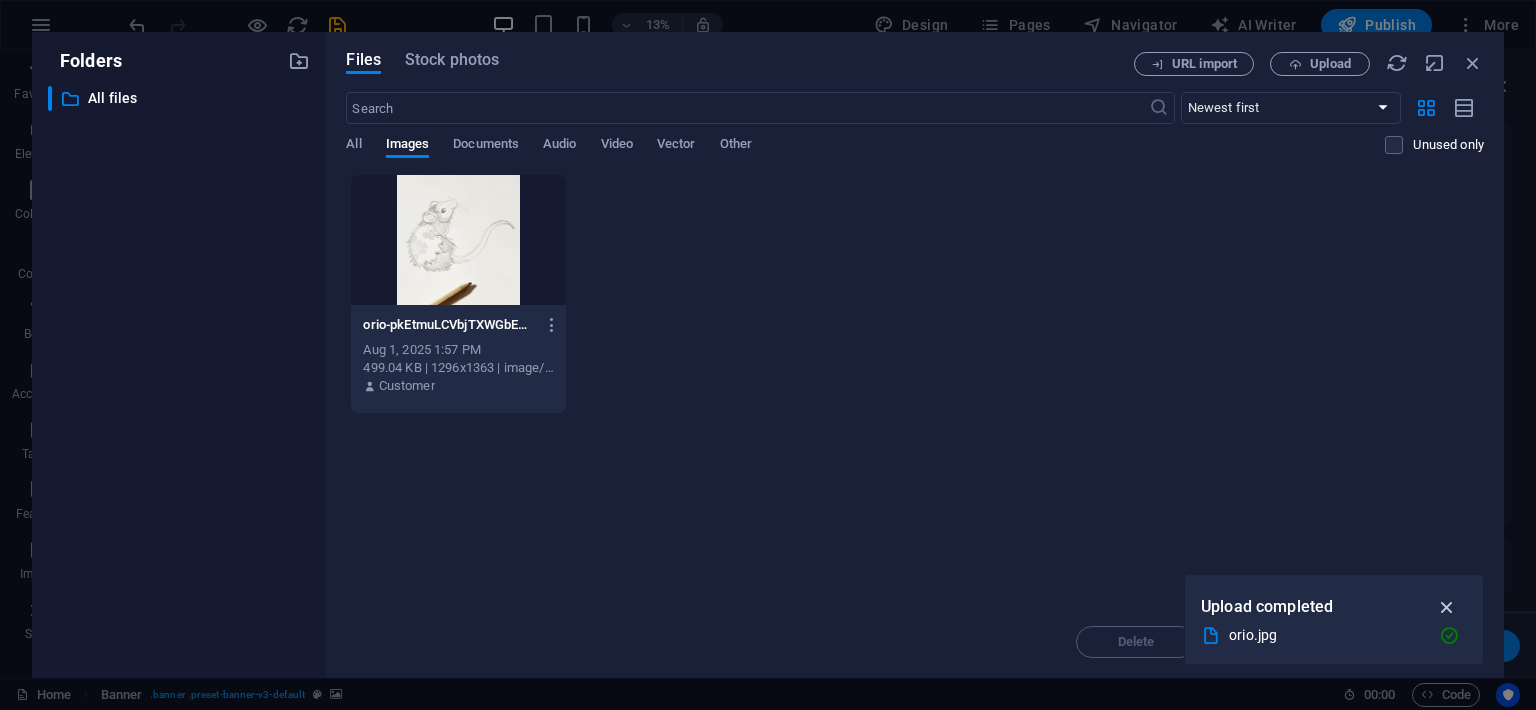 click at bounding box center (1447, 607) 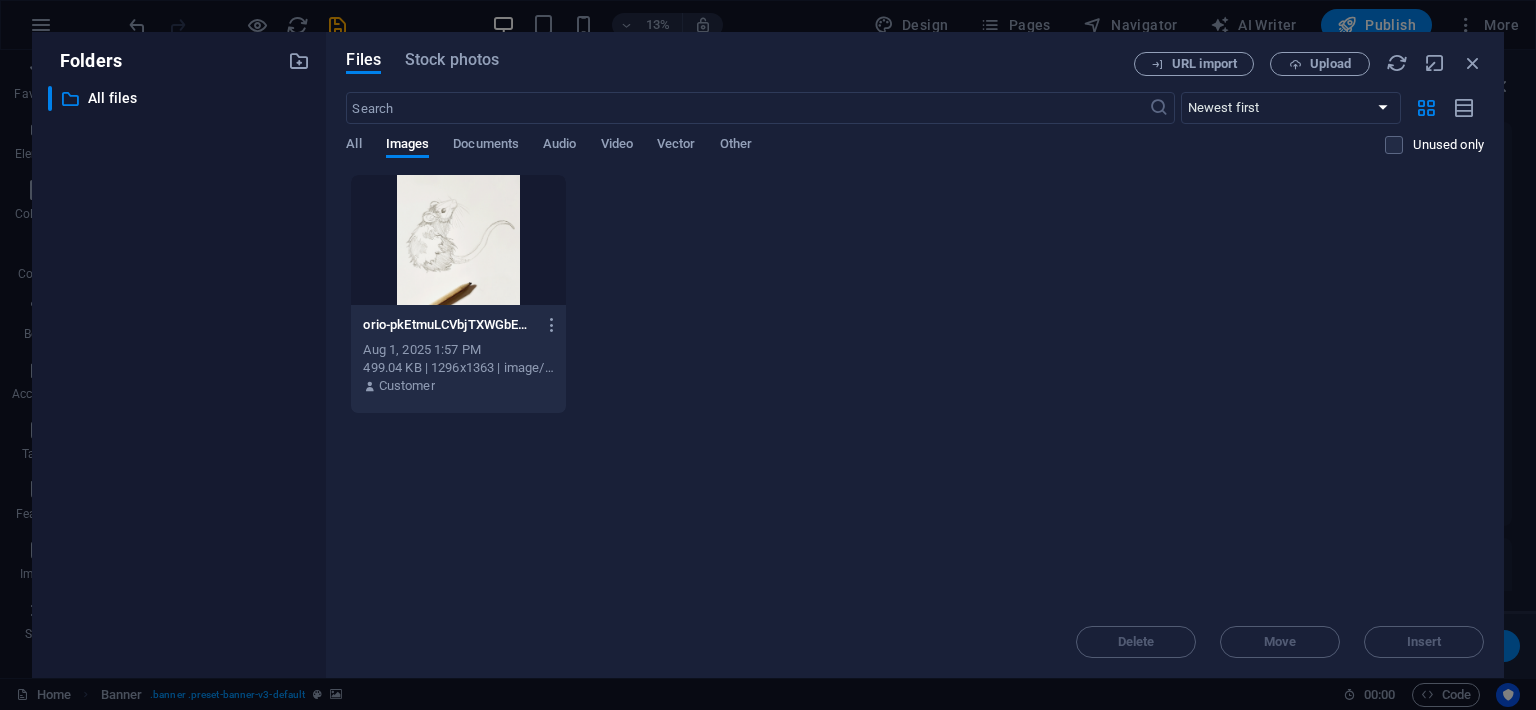 click on "Delete Move Insert" at bounding box center [915, 632] 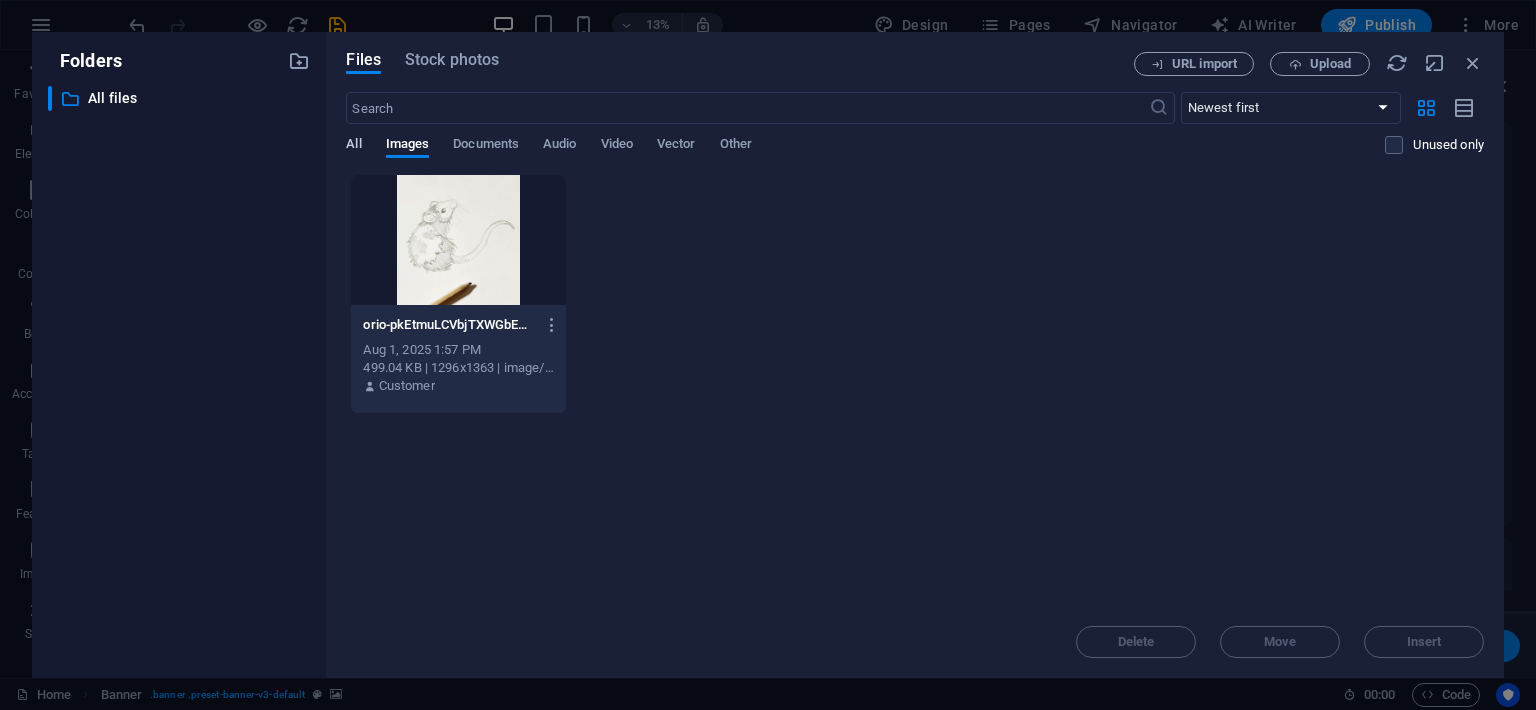 click on "All" at bounding box center (353, 146) 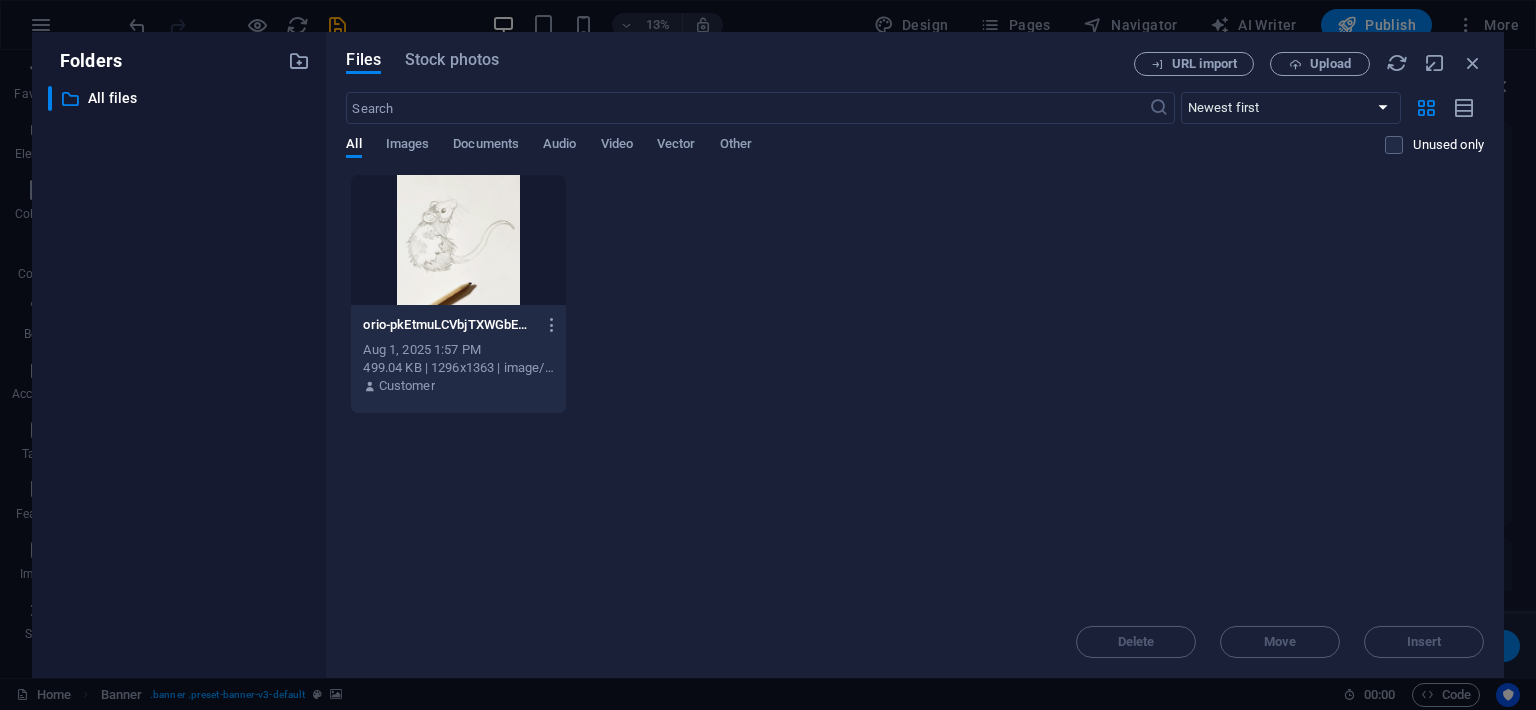 click on "orio-pkEtmuLCVbjTXWGbEAEcBQ.jpg orio-pkEtmuLCVbjTXWGbEAEcBQ.jpg Aug 1, 2025 1:57 PM 499.04 KB | 1296x1363 | image/jpeg Customer" at bounding box center (915, 294) 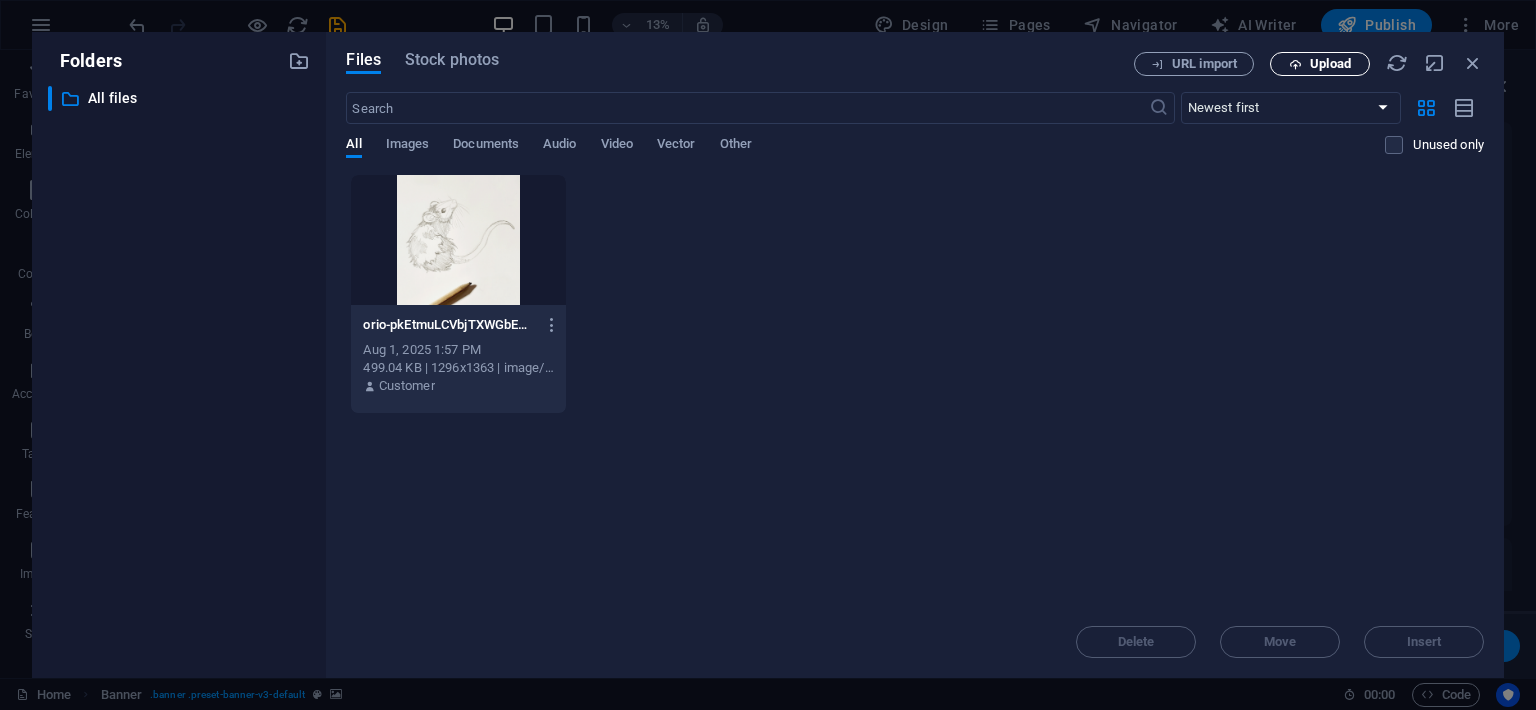 click on "Upload" at bounding box center (1330, 64) 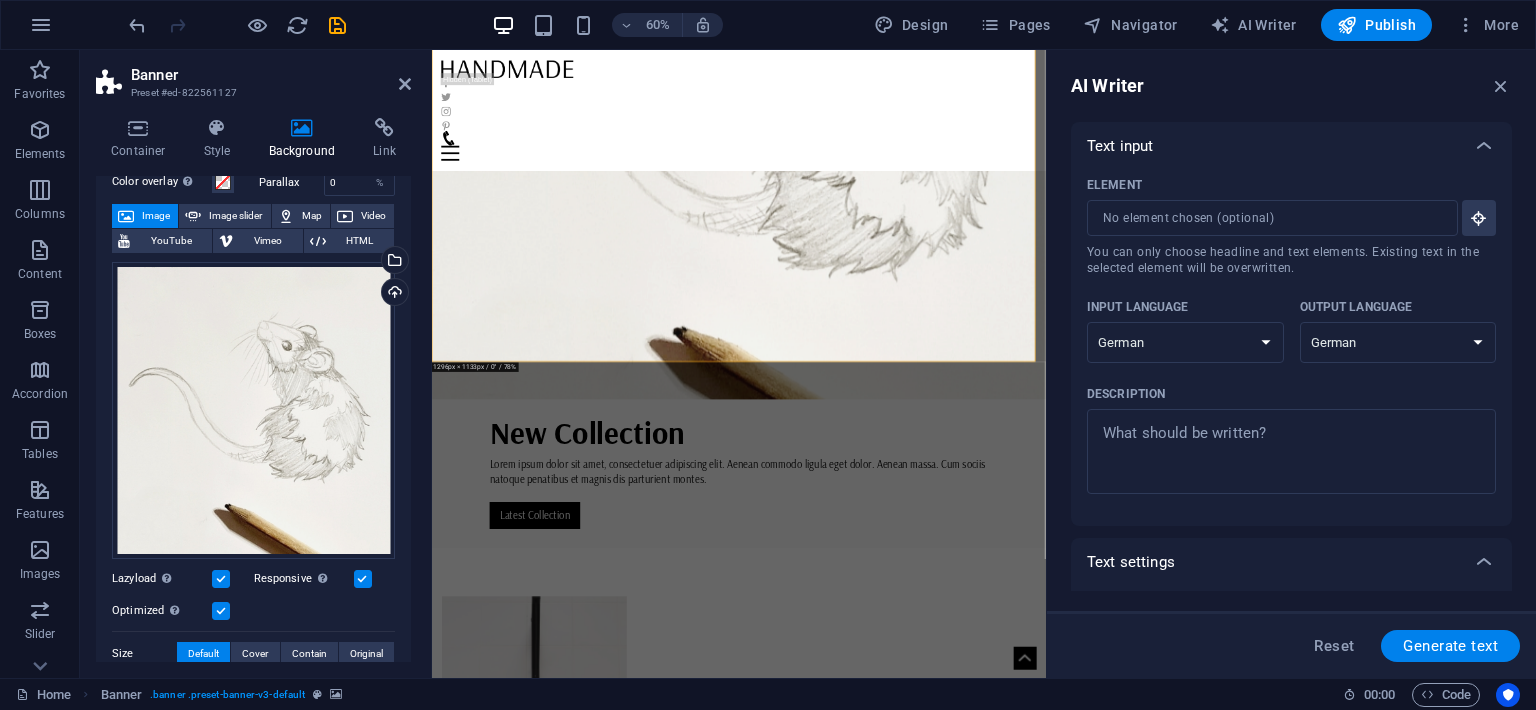 scroll, scrollTop: 0, scrollLeft: 0, axis: both 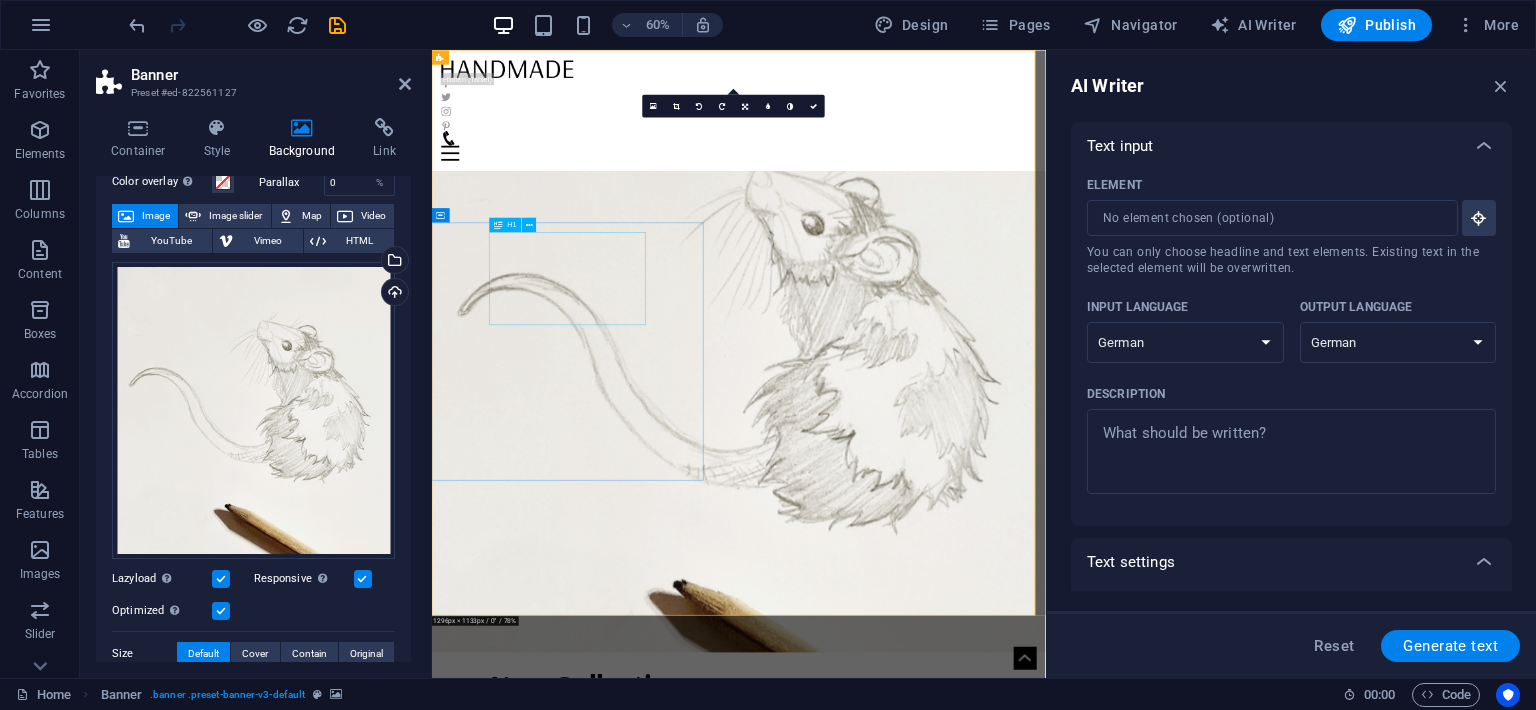 click on "New Collection" at bounding box center (943, 1109) 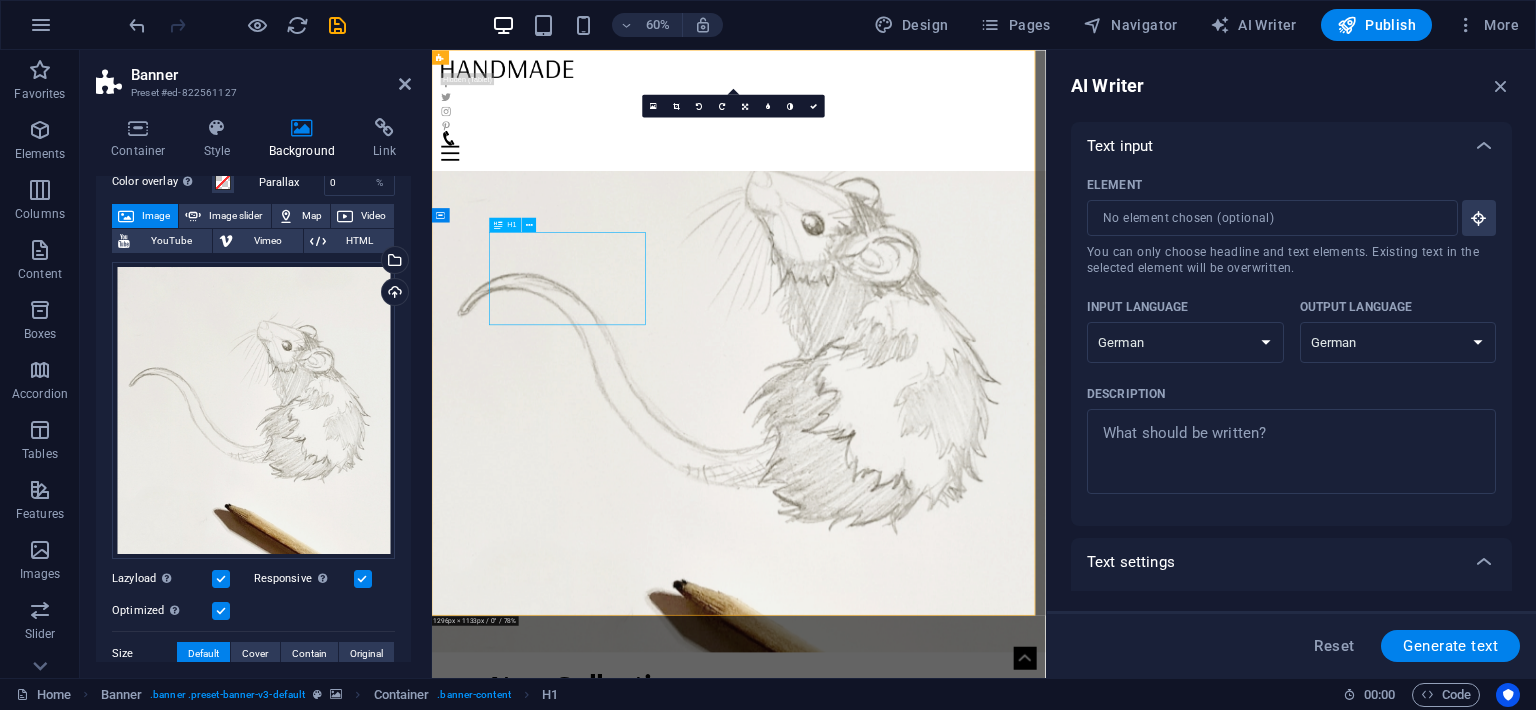click on "New Collection" at bounding box center [943, 1109] 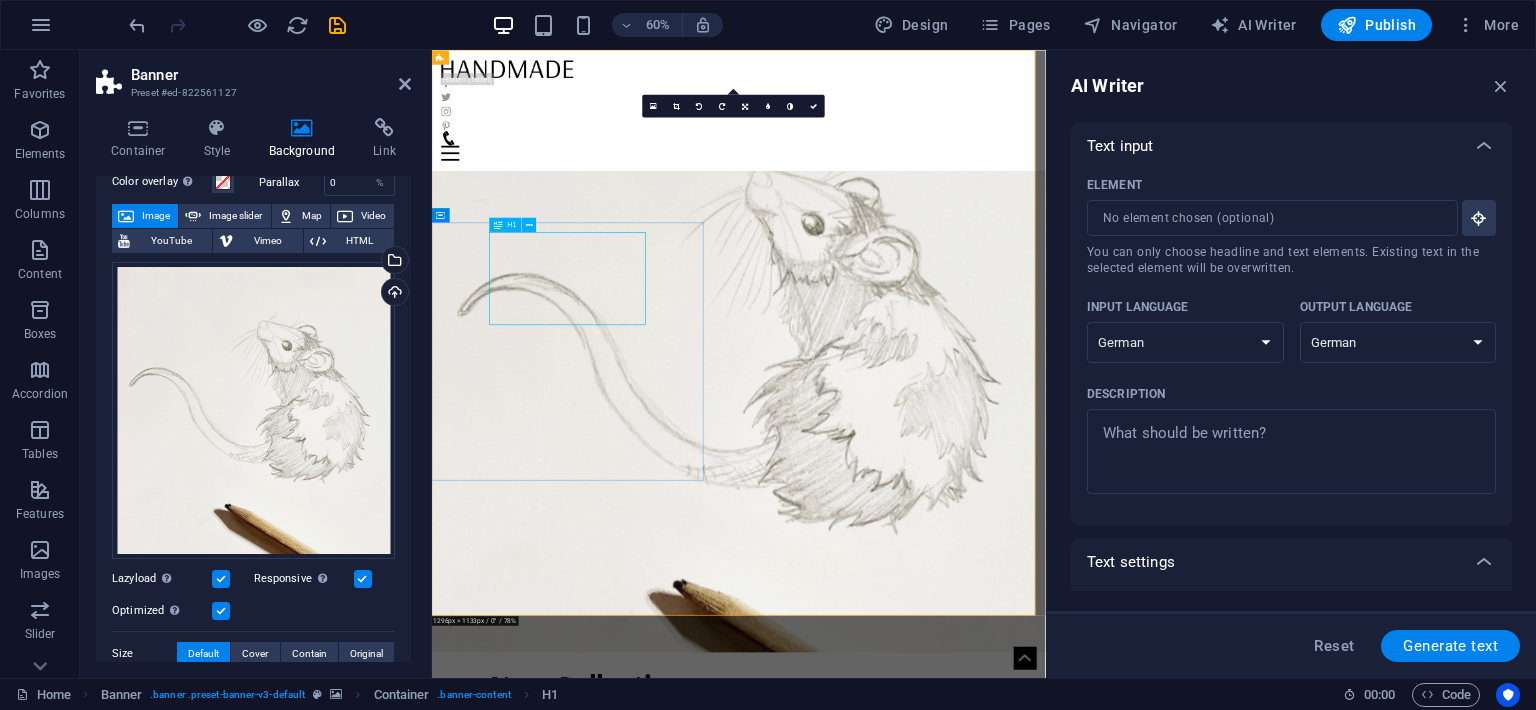 click on "New Collection" at bounding box center [943, 1109] 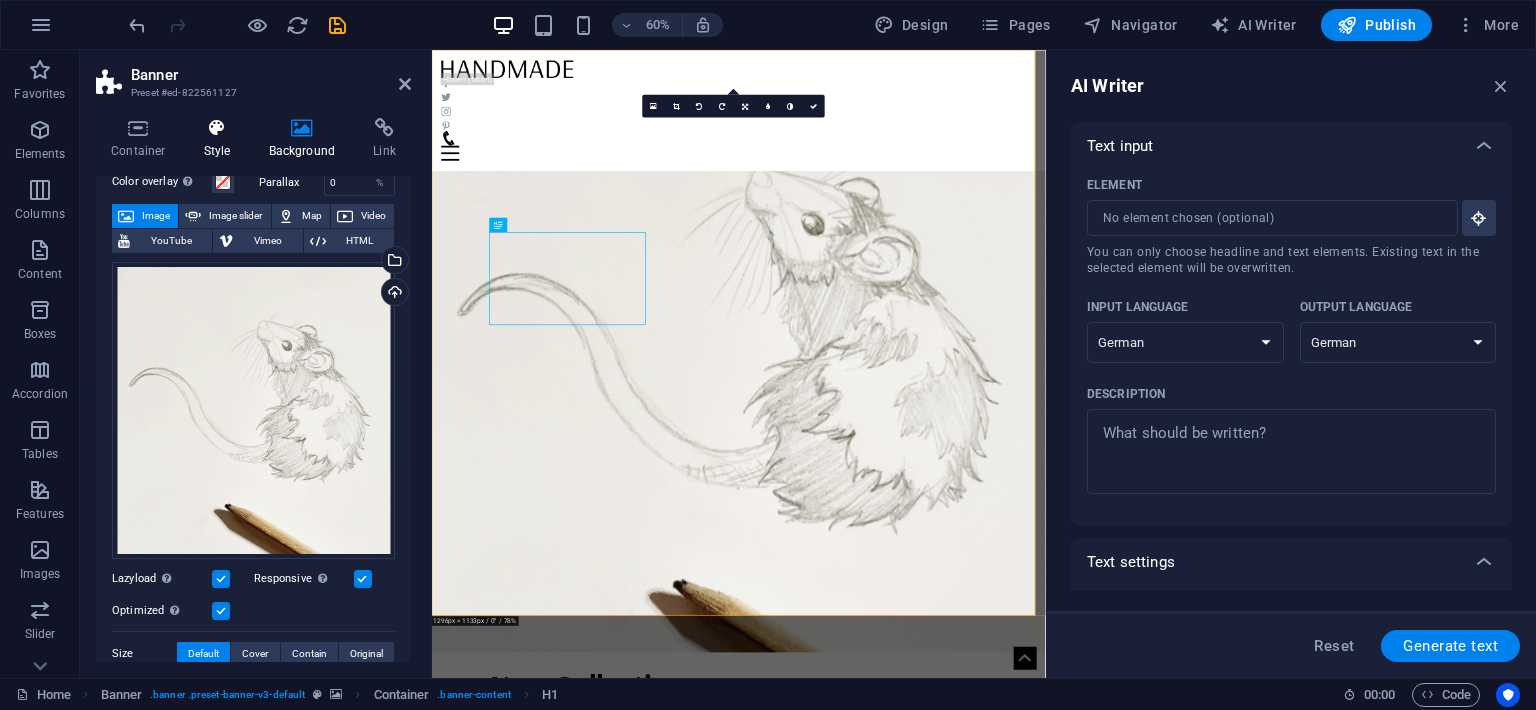 click at bounding box center [217, 128] 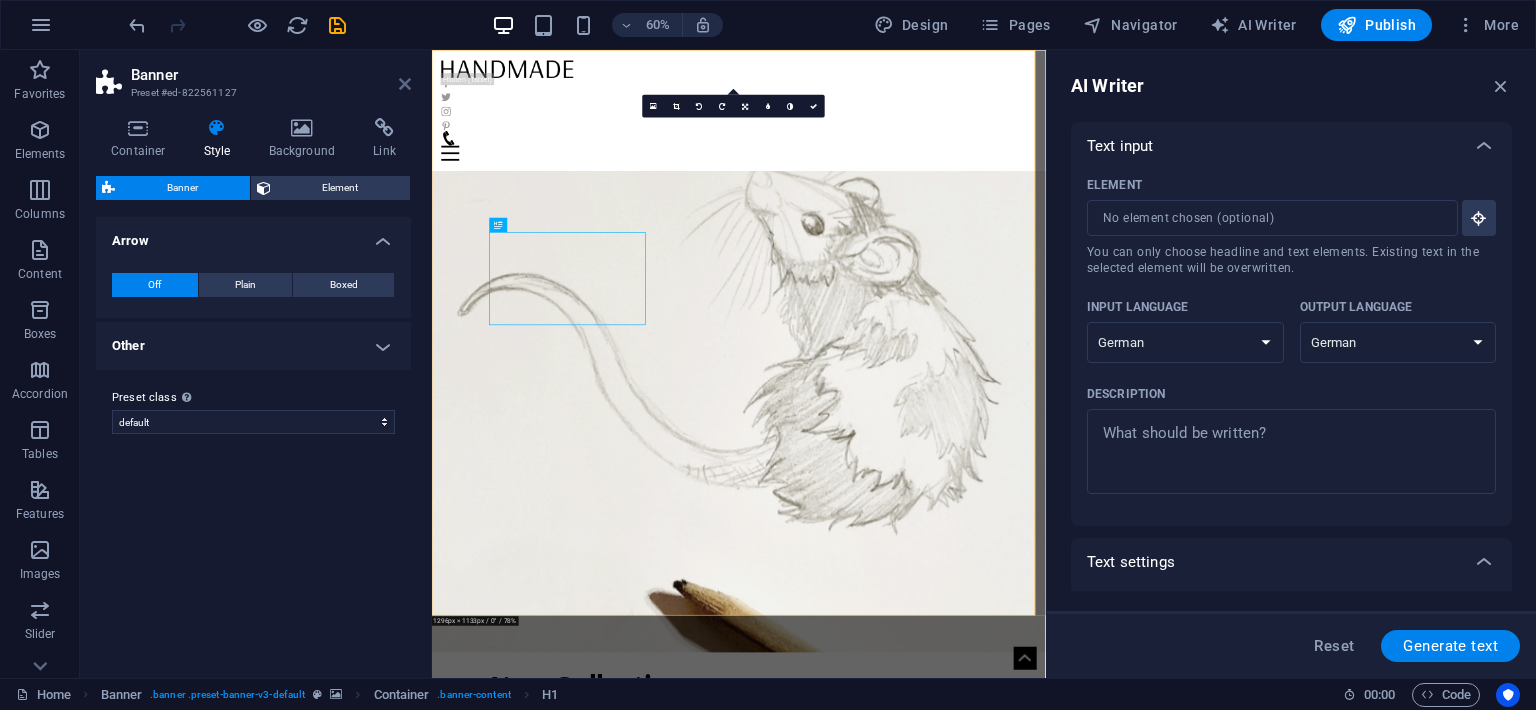 click at bounding box center [405, 84] 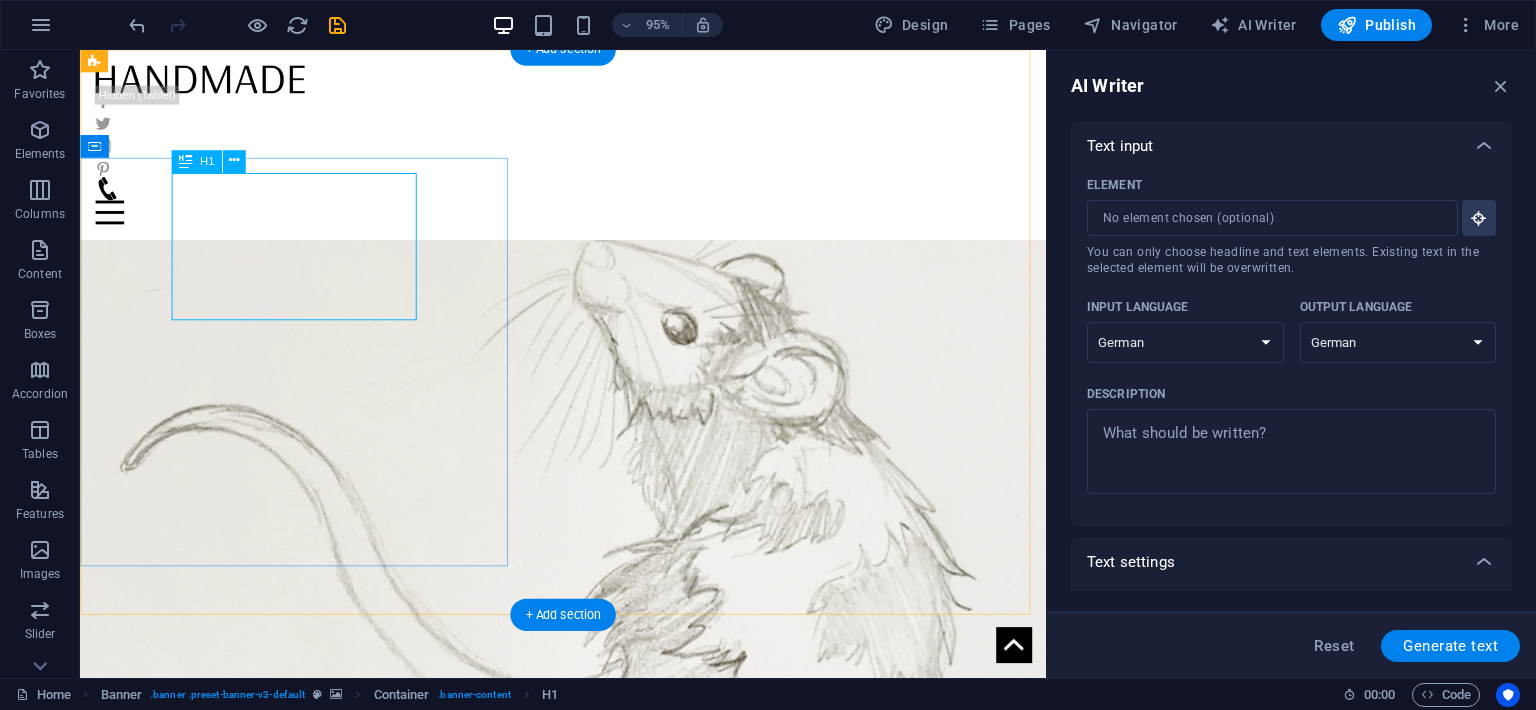 click on "New Collection" at bounding box center (588, 1109) 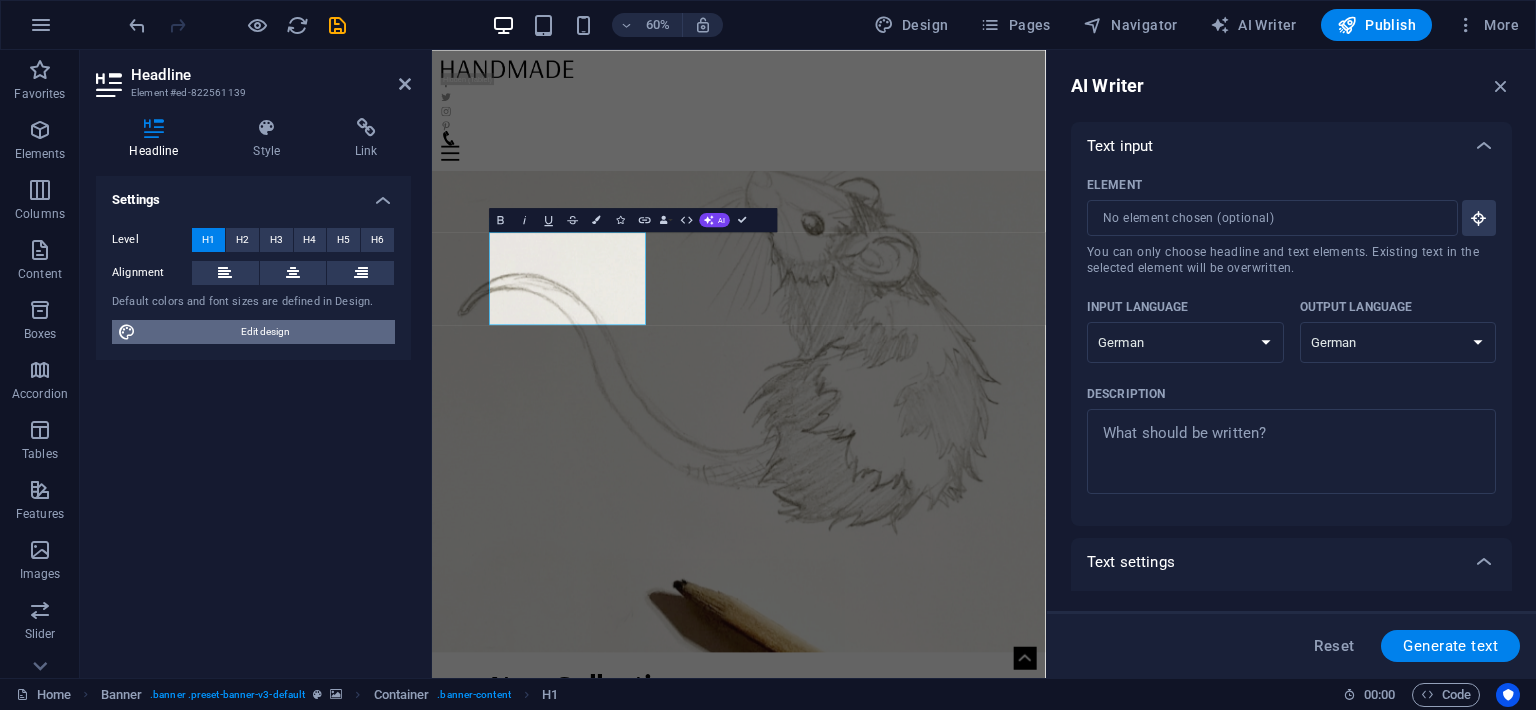 type 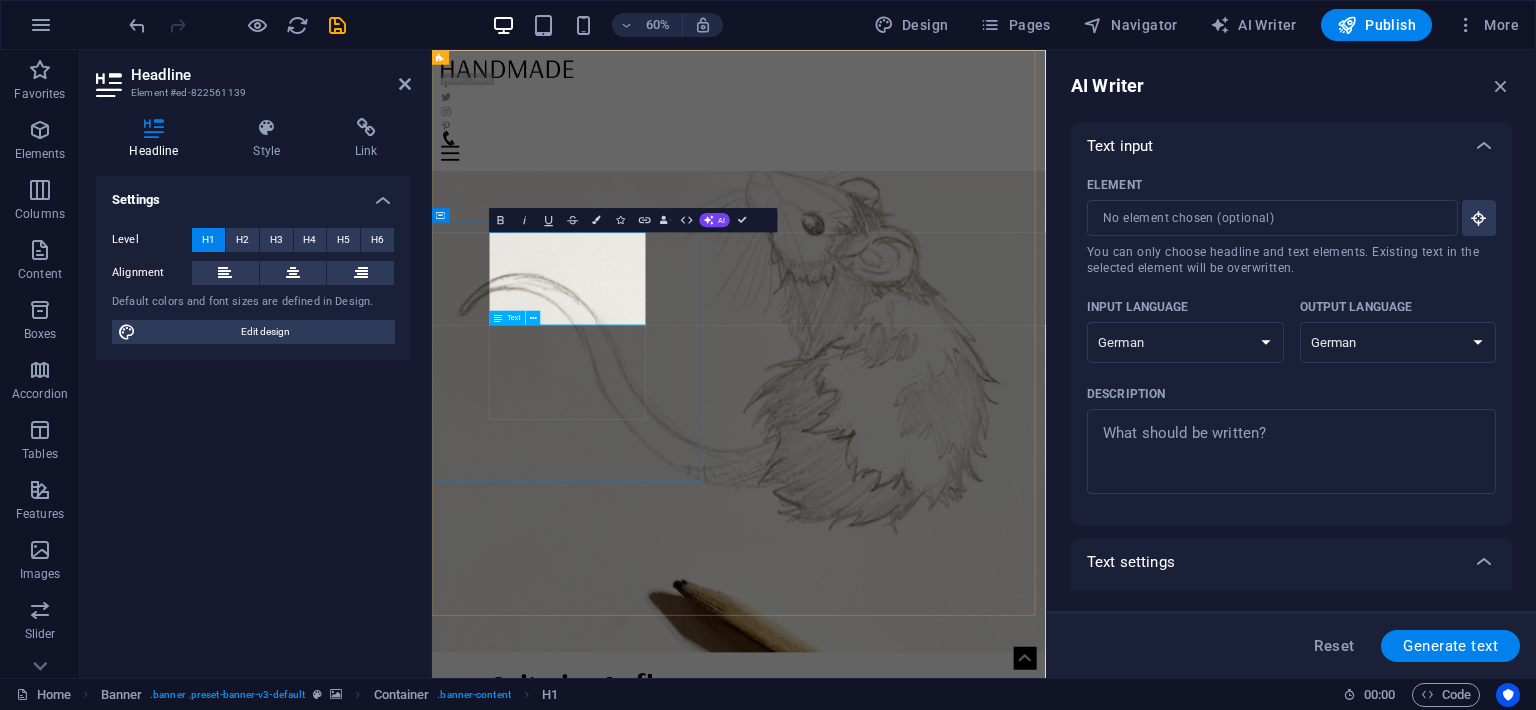 click on "Lorem ipsum dolor sit amet, consectetuer adipiscing elit. Aenean commodo ligula eget dolor. Aenean massa. Cum sociis natoque penatibus et magnis dis parturient montes." at bounding box center [943, 1174] 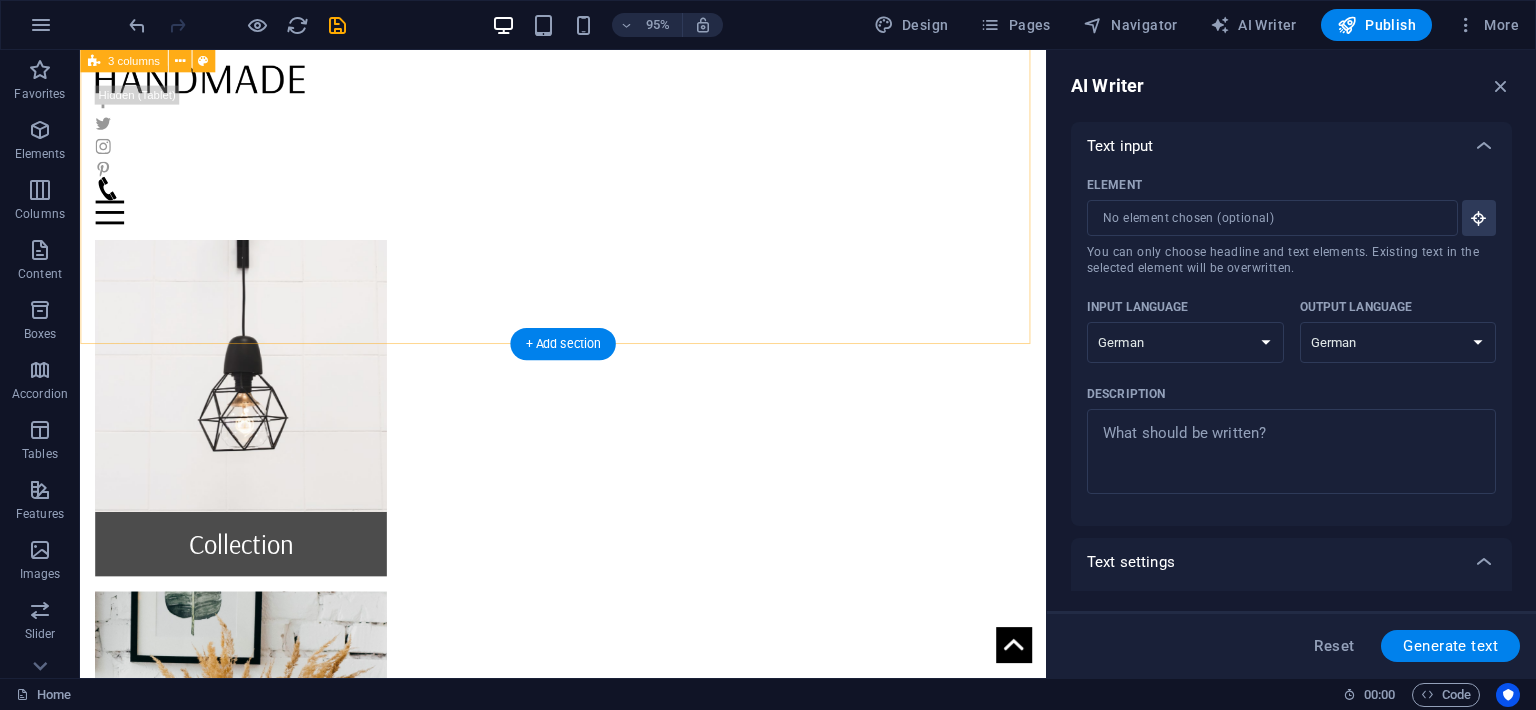 scroll, scrollTop: 950, scrollLeft: 0, axis: vertical 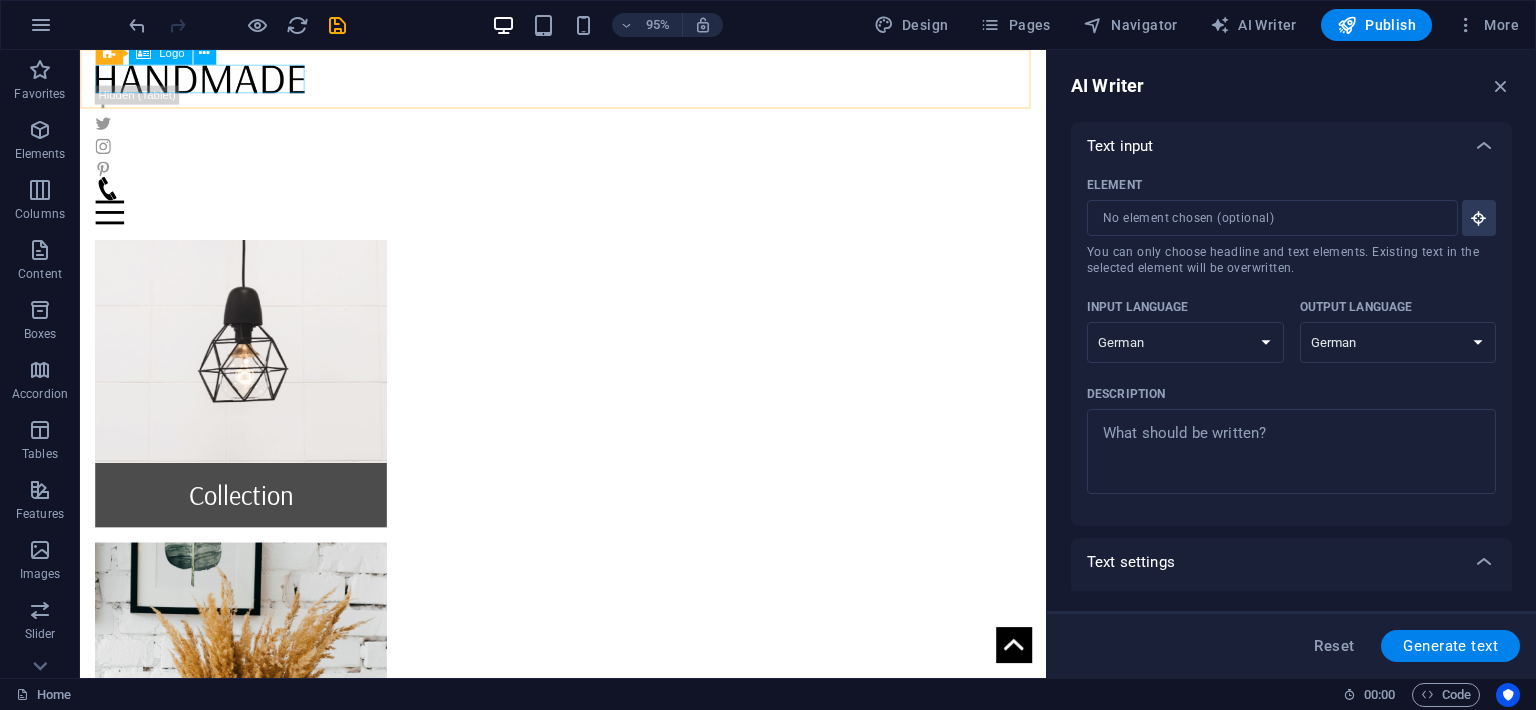 click at bounding box center (588, 81) 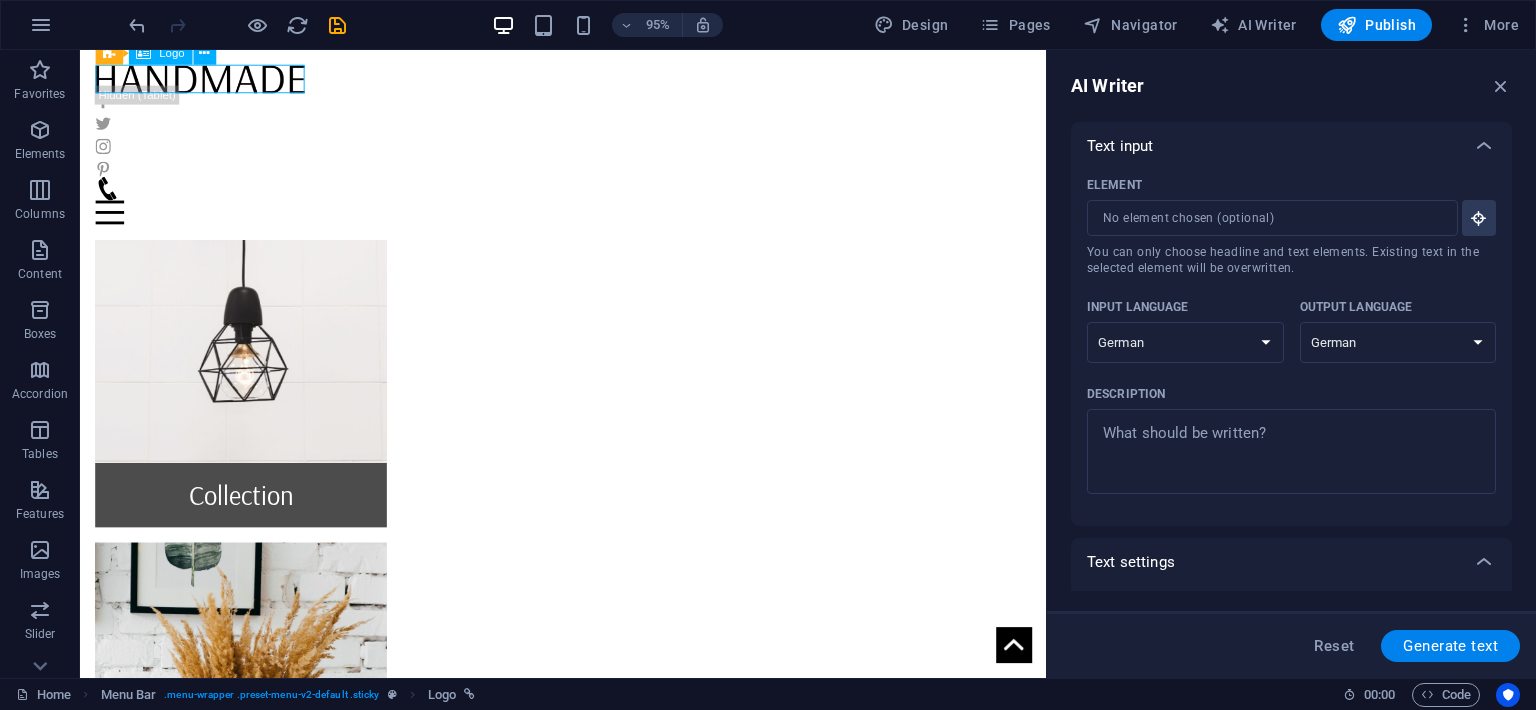 click at bounding box center (588, 81) 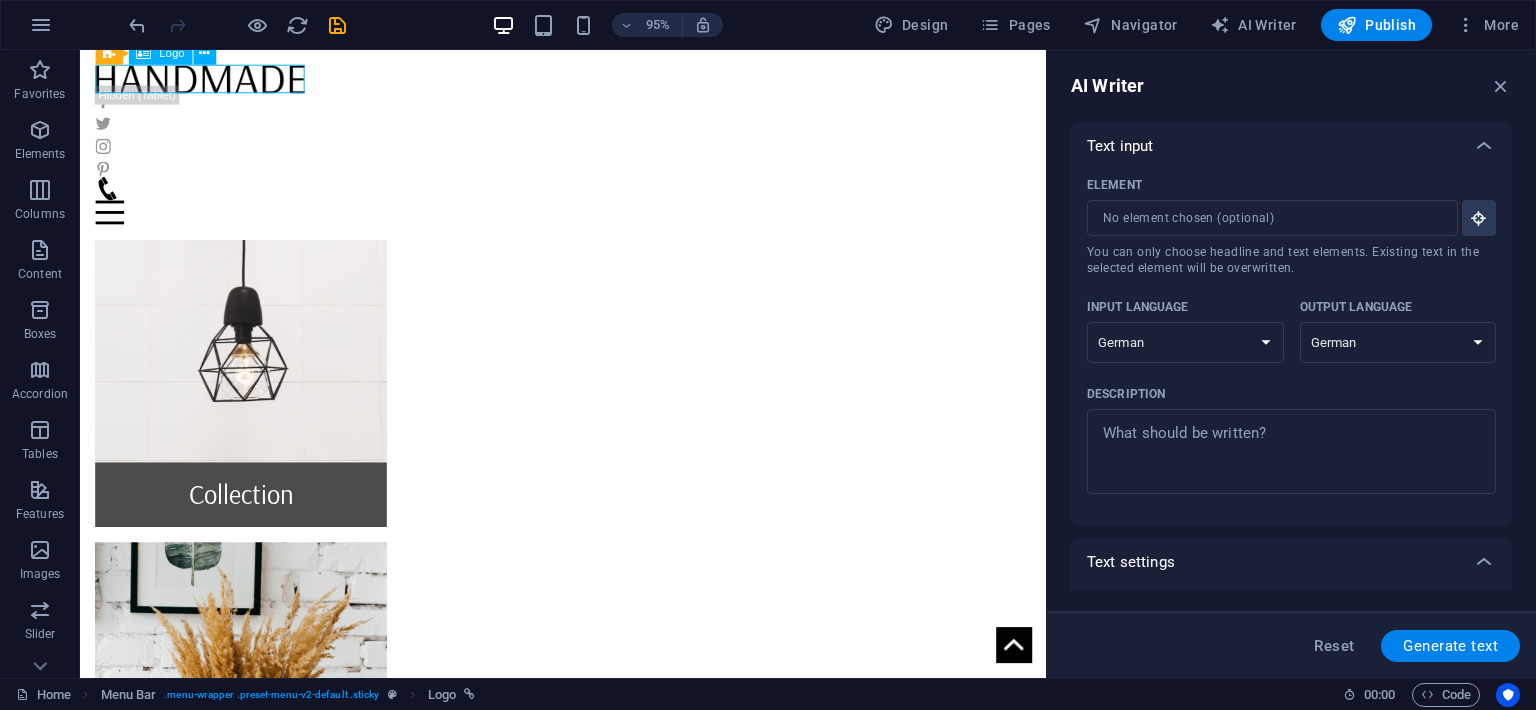 select on "px" 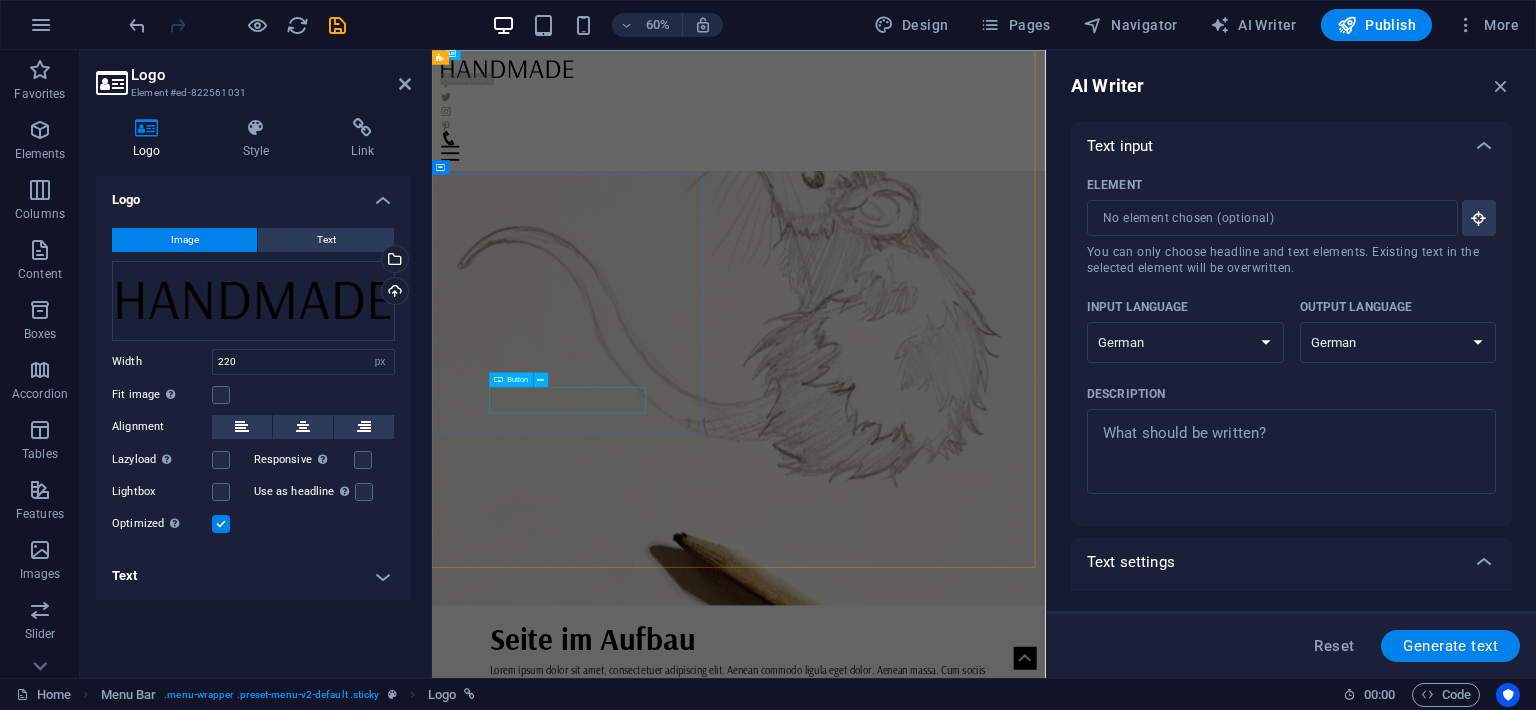 scroll, scrollTop: 0, scrollLeft: 0, axis: both 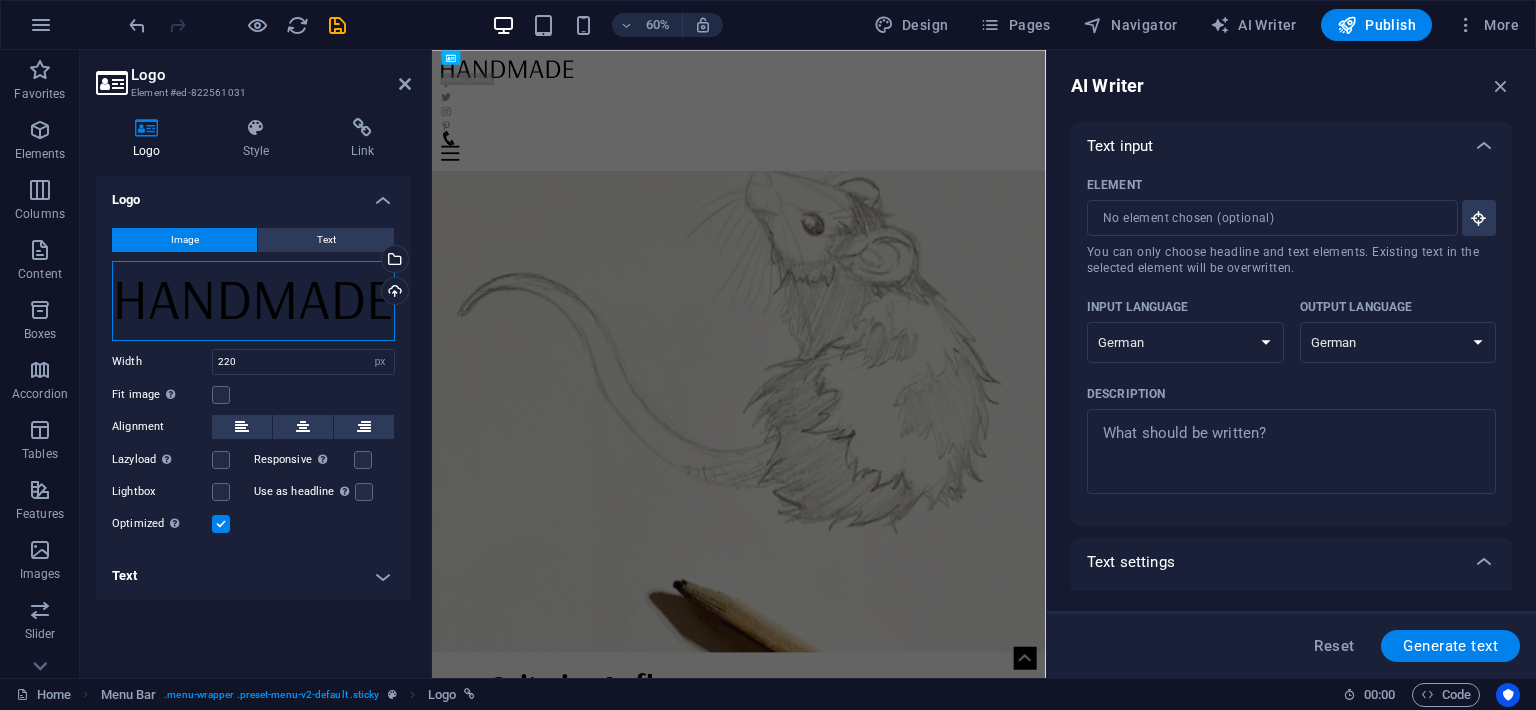 click on "Drag files here, click to choose files or select files from Files or our free stock photos & videos" at bounding box center [253, 301] 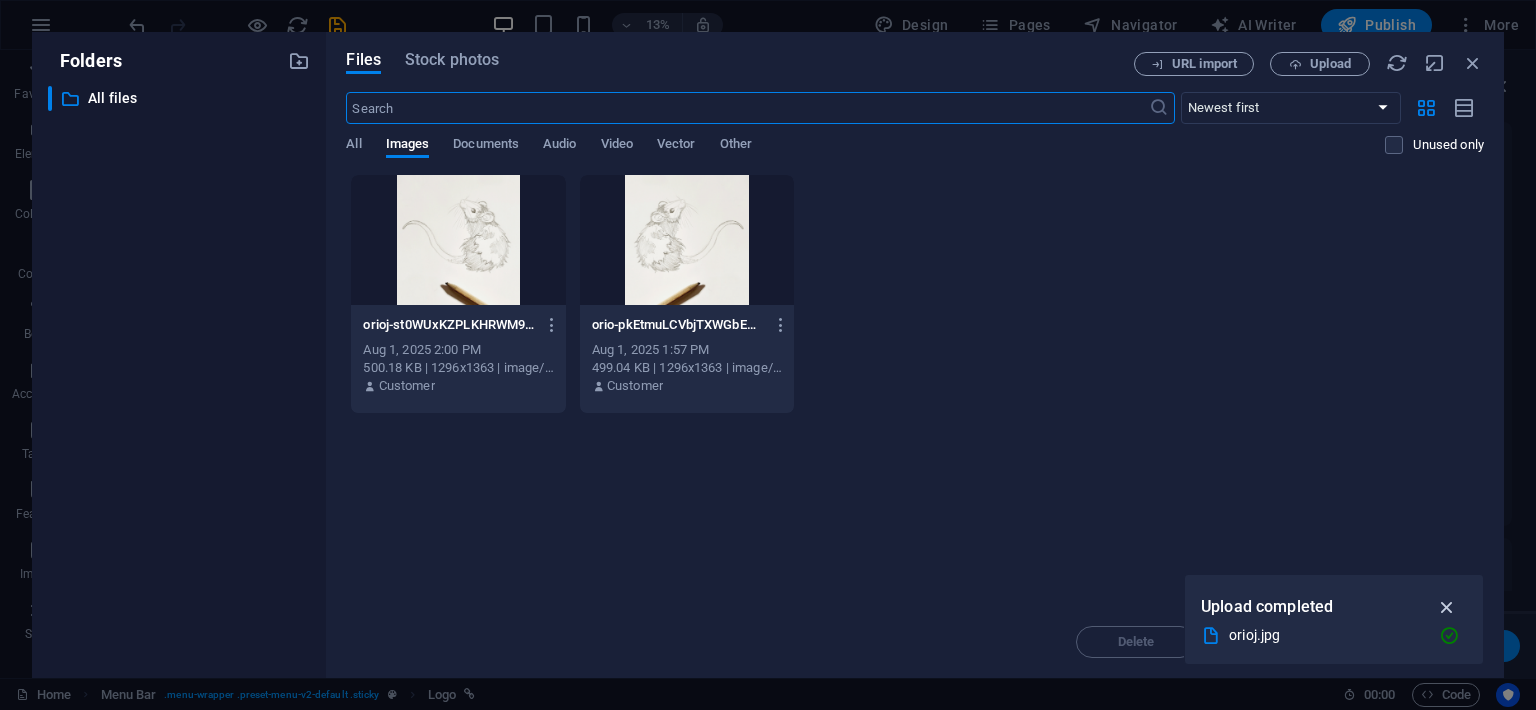 click at bounding box center [1447, 607] 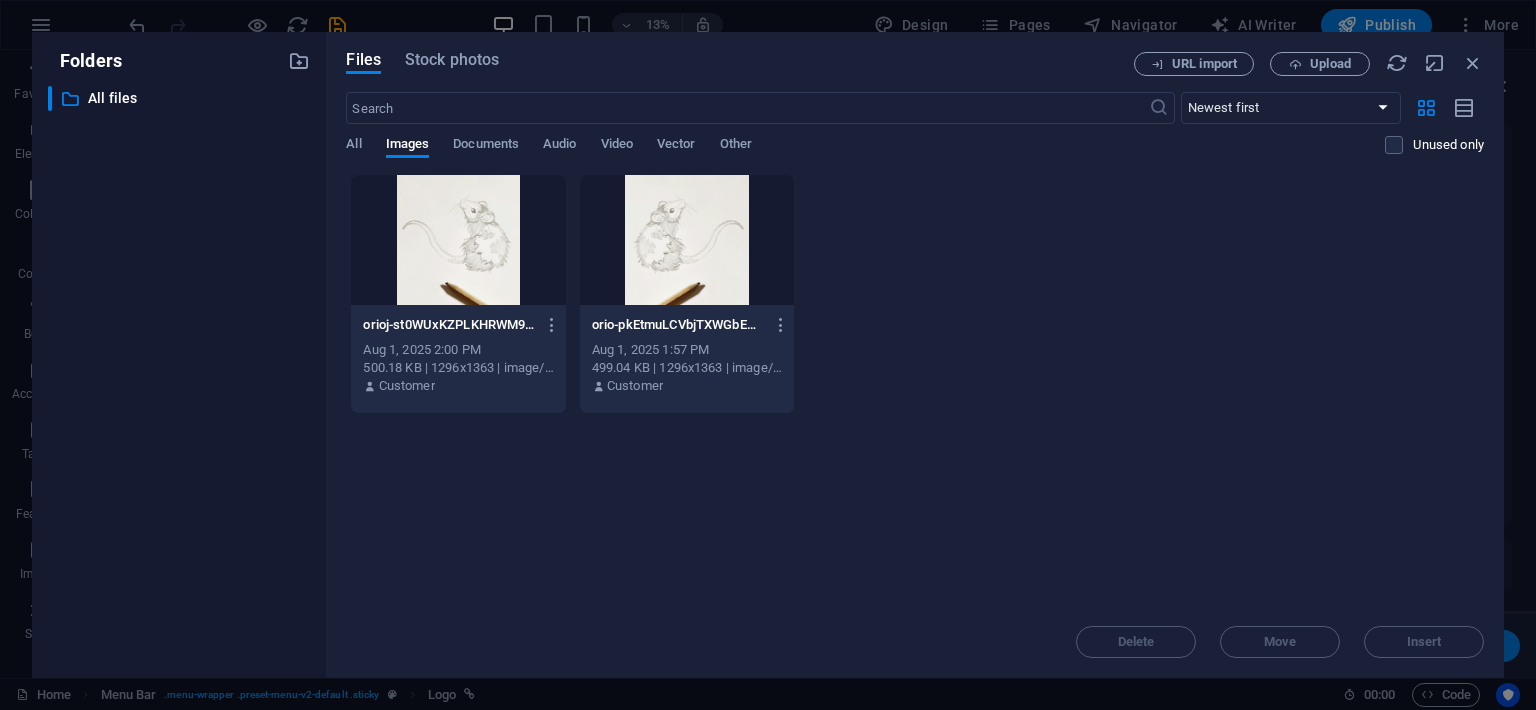 click on "Folders ​ All files All files Files Stock photos URL import Upload ​ Newest first Oldest first Name (A-Z) Name (Z-A) Size (0-9) Size (9-0) Resolution (0-9) Resolution (9-0) All Images Documents Audio Video Vector Other Unused only Drop files here to upload them instantly orioj-st0WUxKZPLKHRWM9PMRxVw.jpg orioj-st0WUxKZPLKHRWM9PMRxVw.jpg Aug 1, 2025 2:00 PM 500.18 KB | 1296x1363 | image/jpeg Customer orio-pkEtmuLCVbjTXWGbEAEcBQ.jpg orio-pkEtmuLCVbjTXWGbEAEcBQ.jpg Aug 1, 2025 1:57 PM 499.04 KB | 1296x1363 | image/jpeg Customer Delete Move Insert" at bounding box center (768, 355) 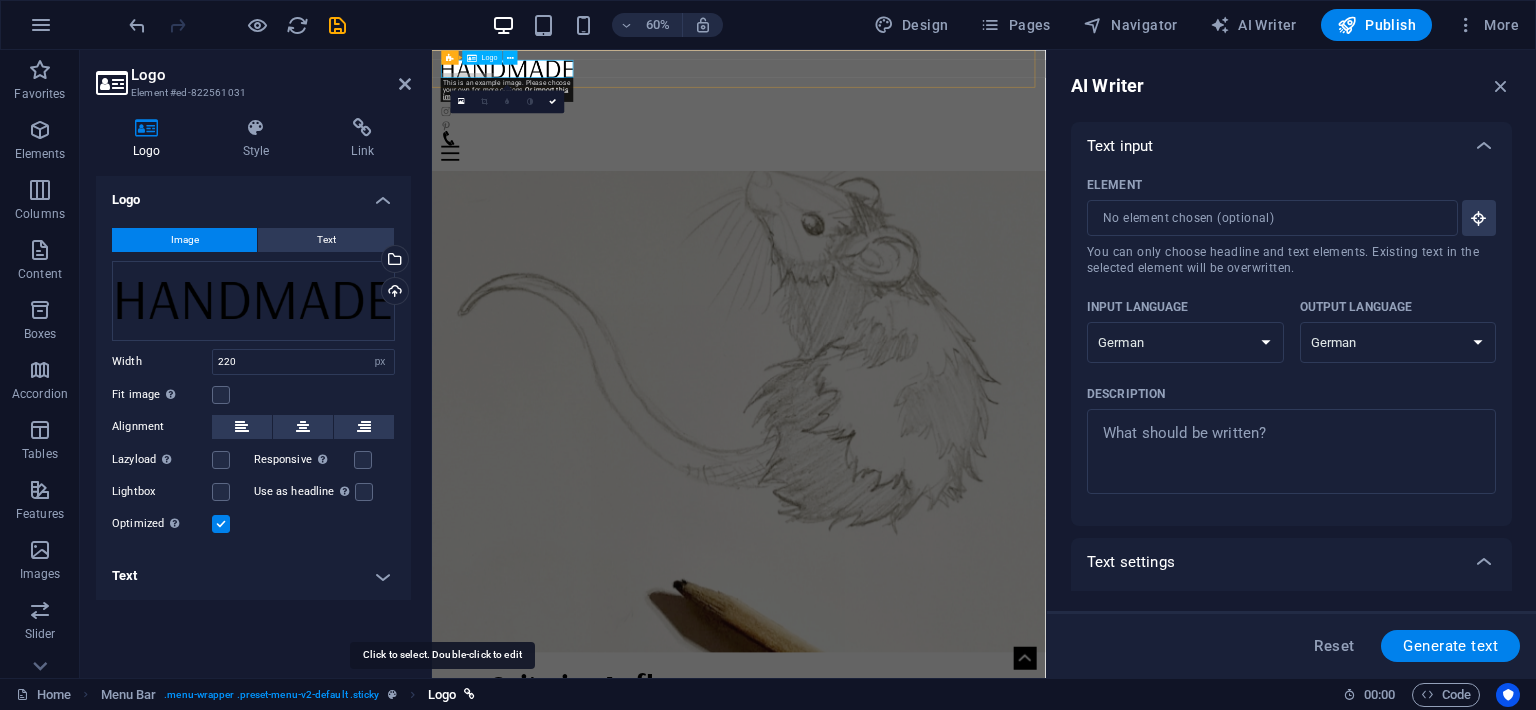 click on "Logo" at bounding box center (442, 695) 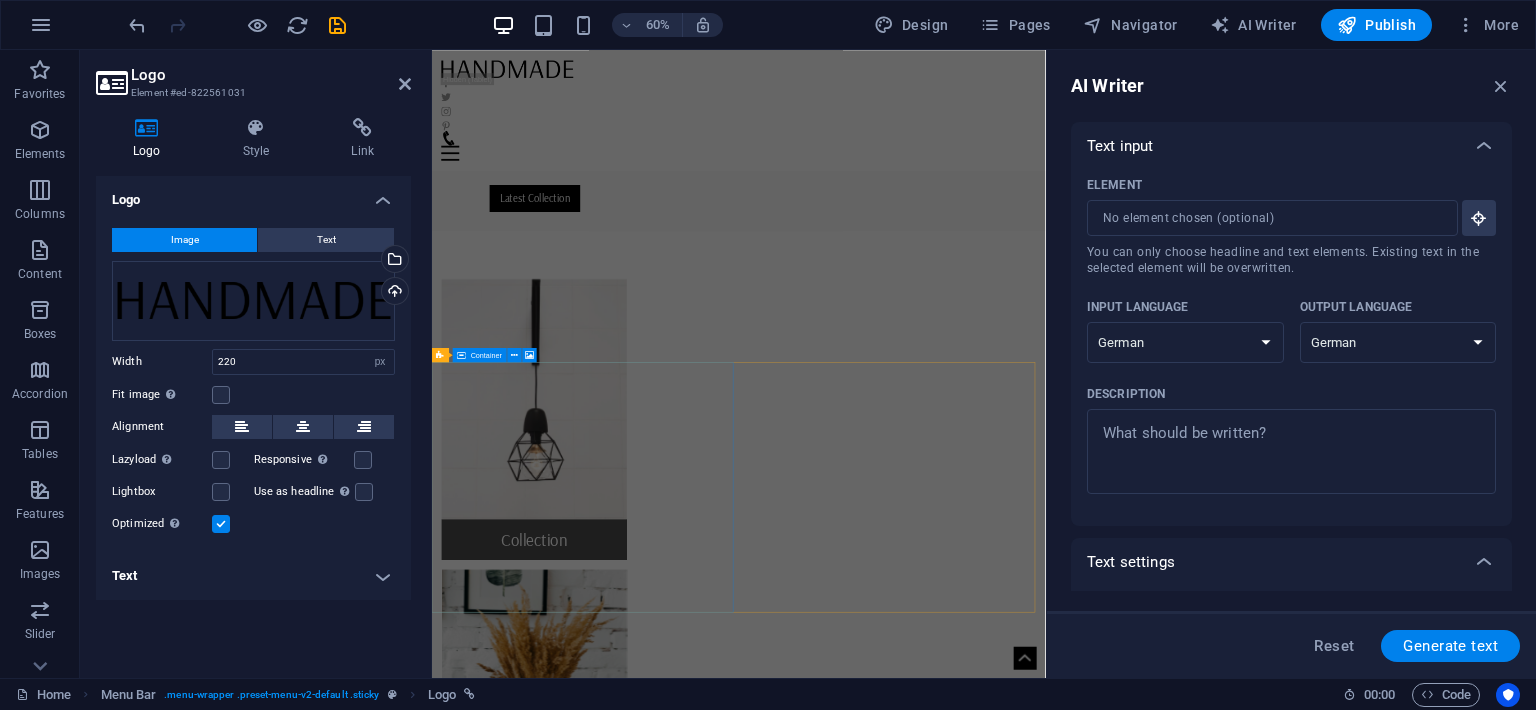 scroll, scrollTop: 1056, scrollLeft: 0, axis: vertical 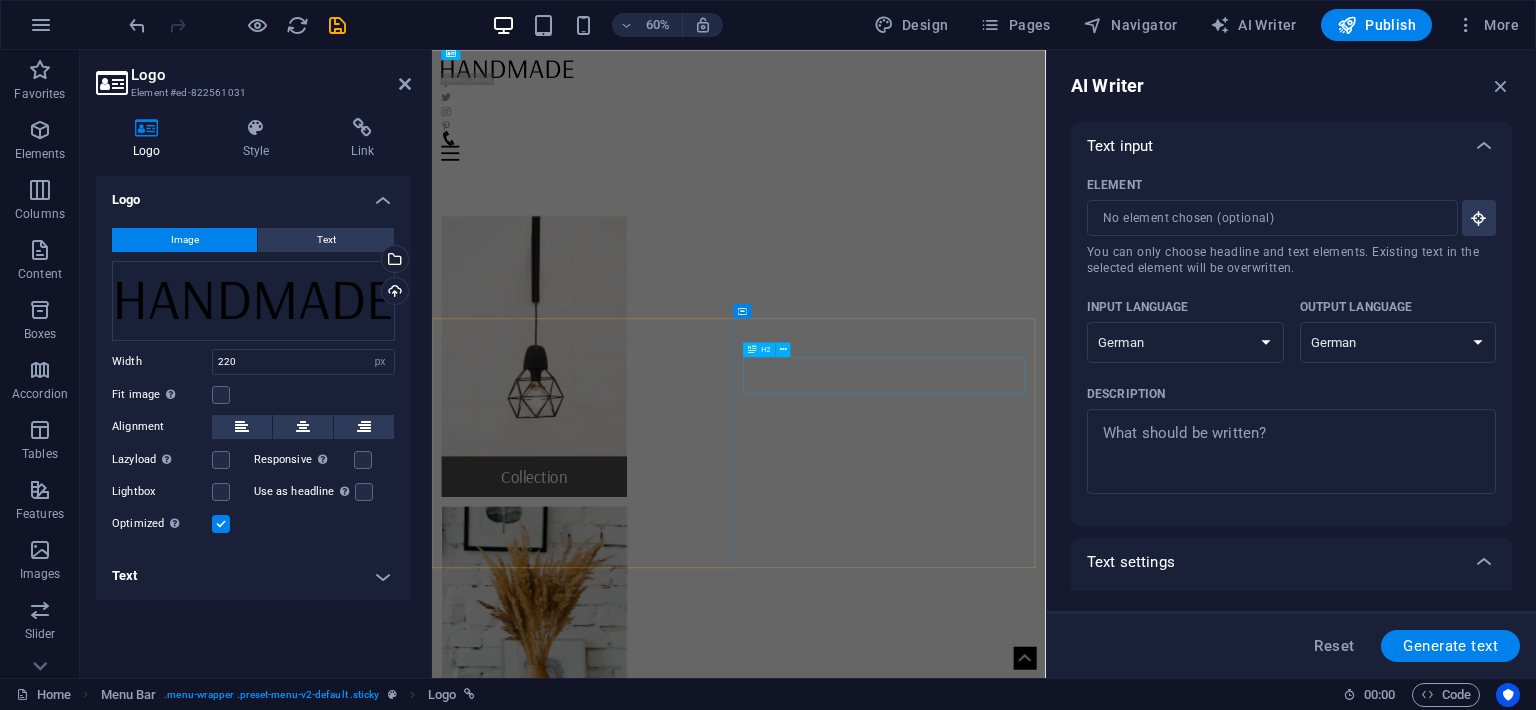 click on "10% Discount" at bounding box center [943, 2495] 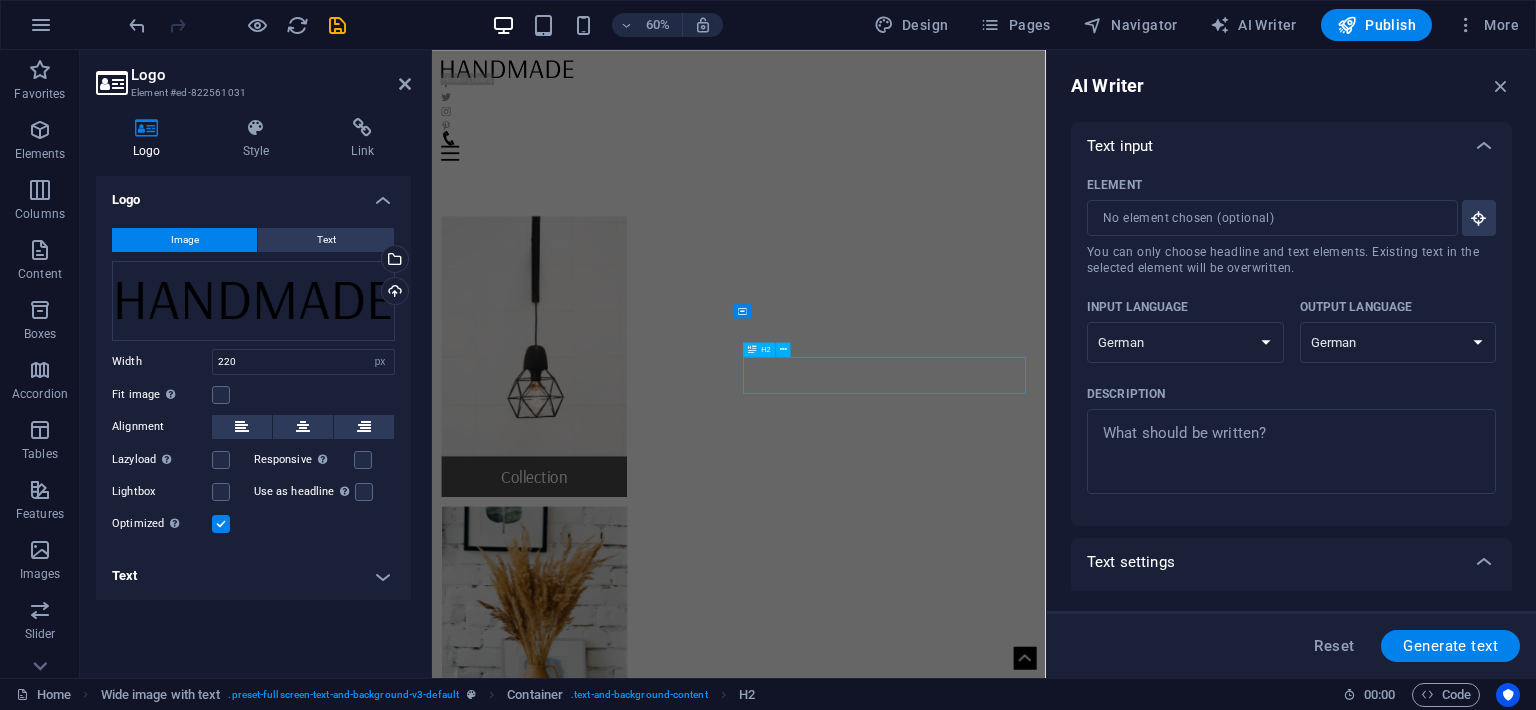 click on "10% Discount" at bounding box center [943, 2495] 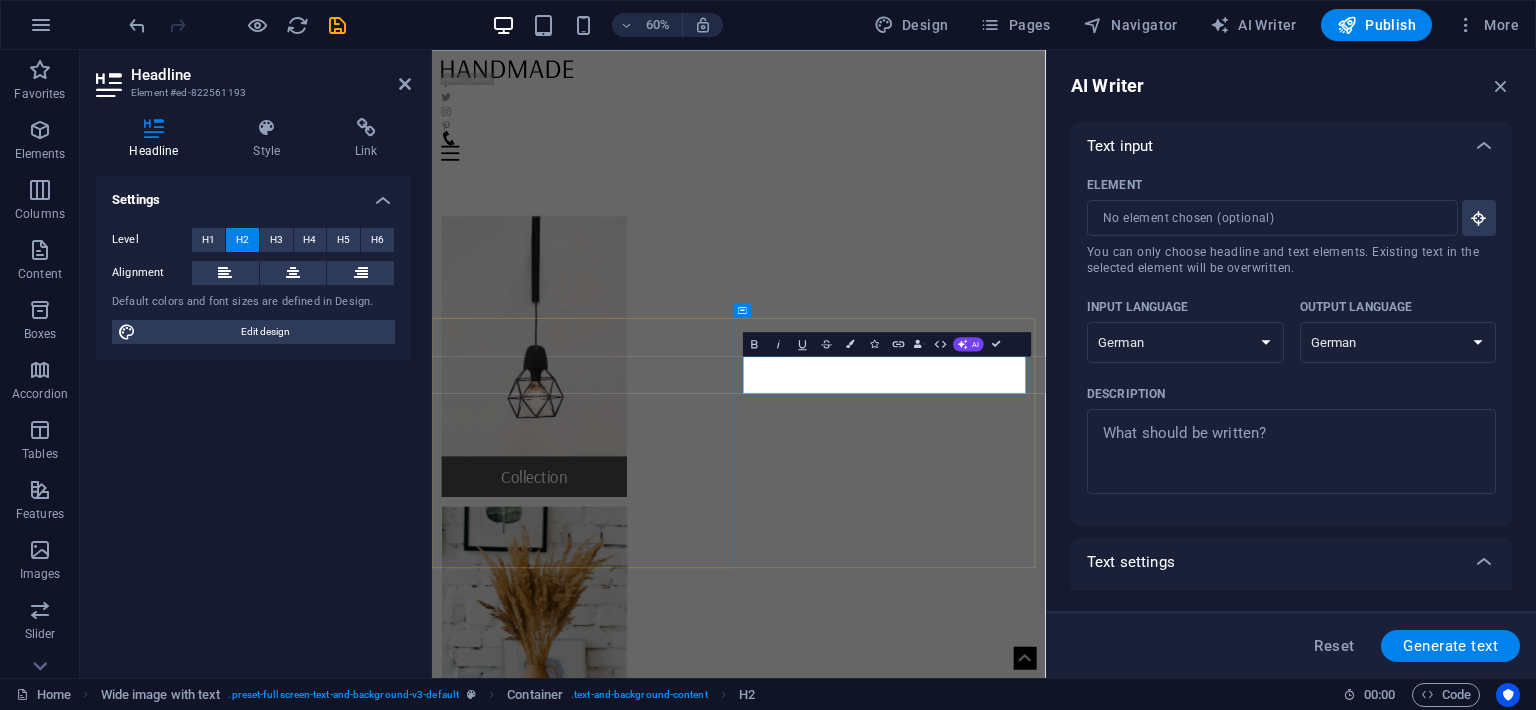 type 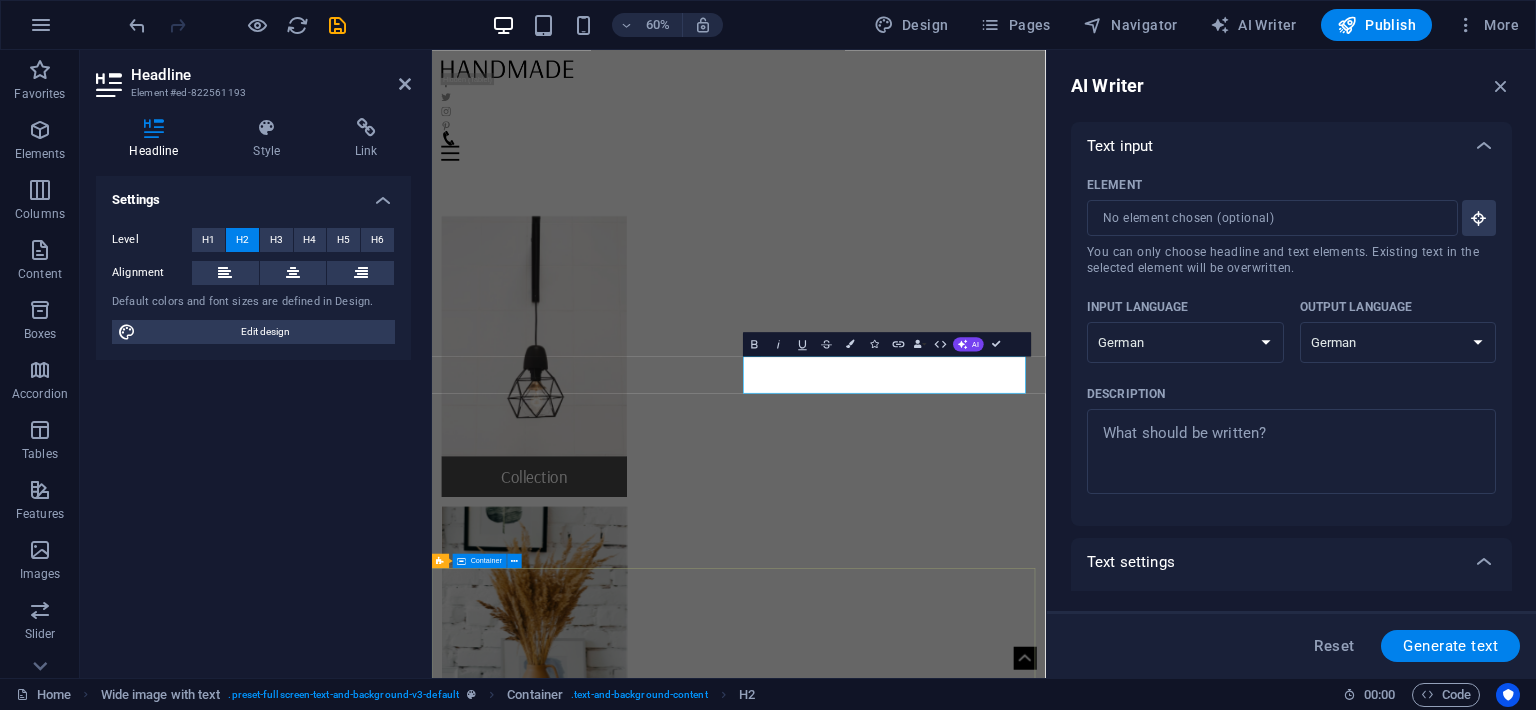click on "Address Am [STREET] [NUMBER] [CITY] [CITY]   [POSTAL_CODE] Phone Phone:  Mobile:  Contact Legal Notice  |  Privacy Policy" at bounding box center [943, 3032] 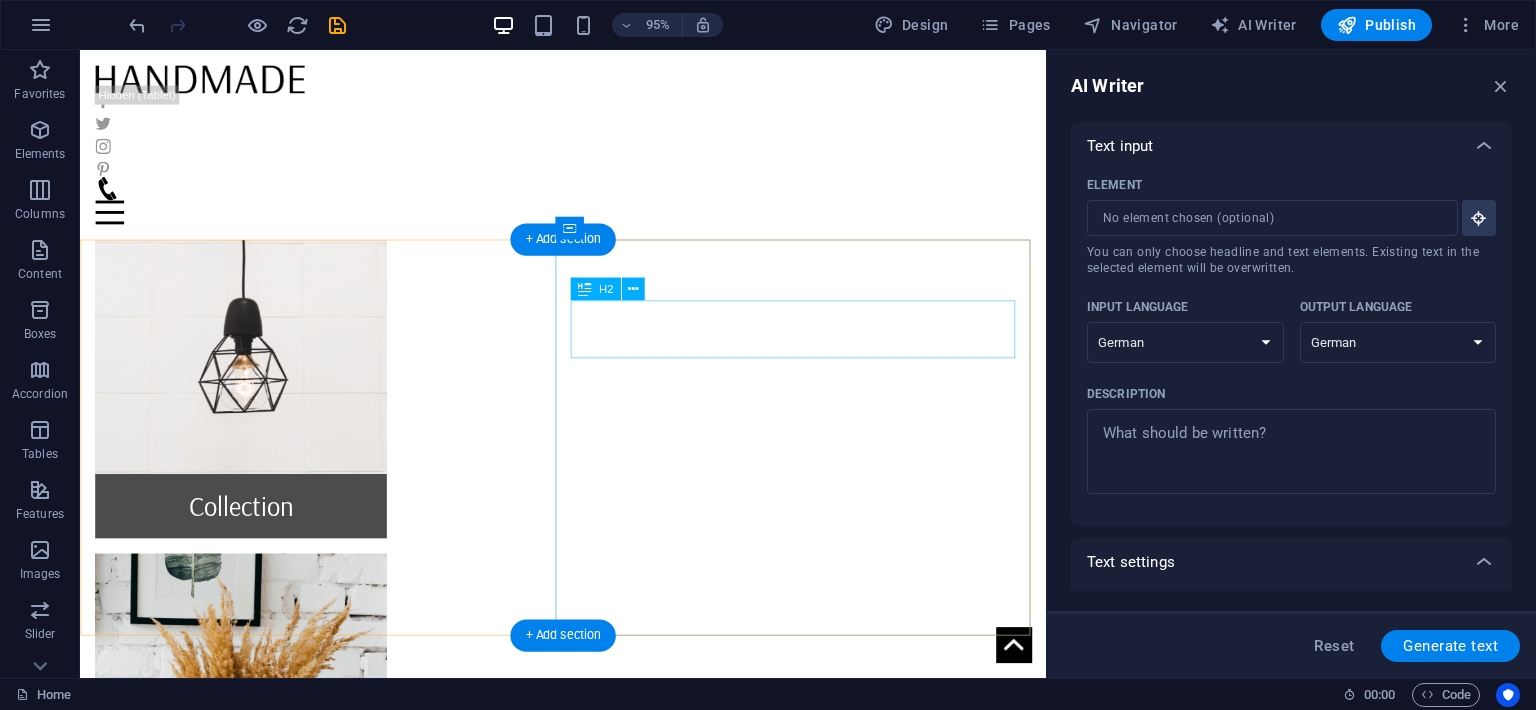scroll, scrollTop: 963, scrollLeft: 0, axis: vertical 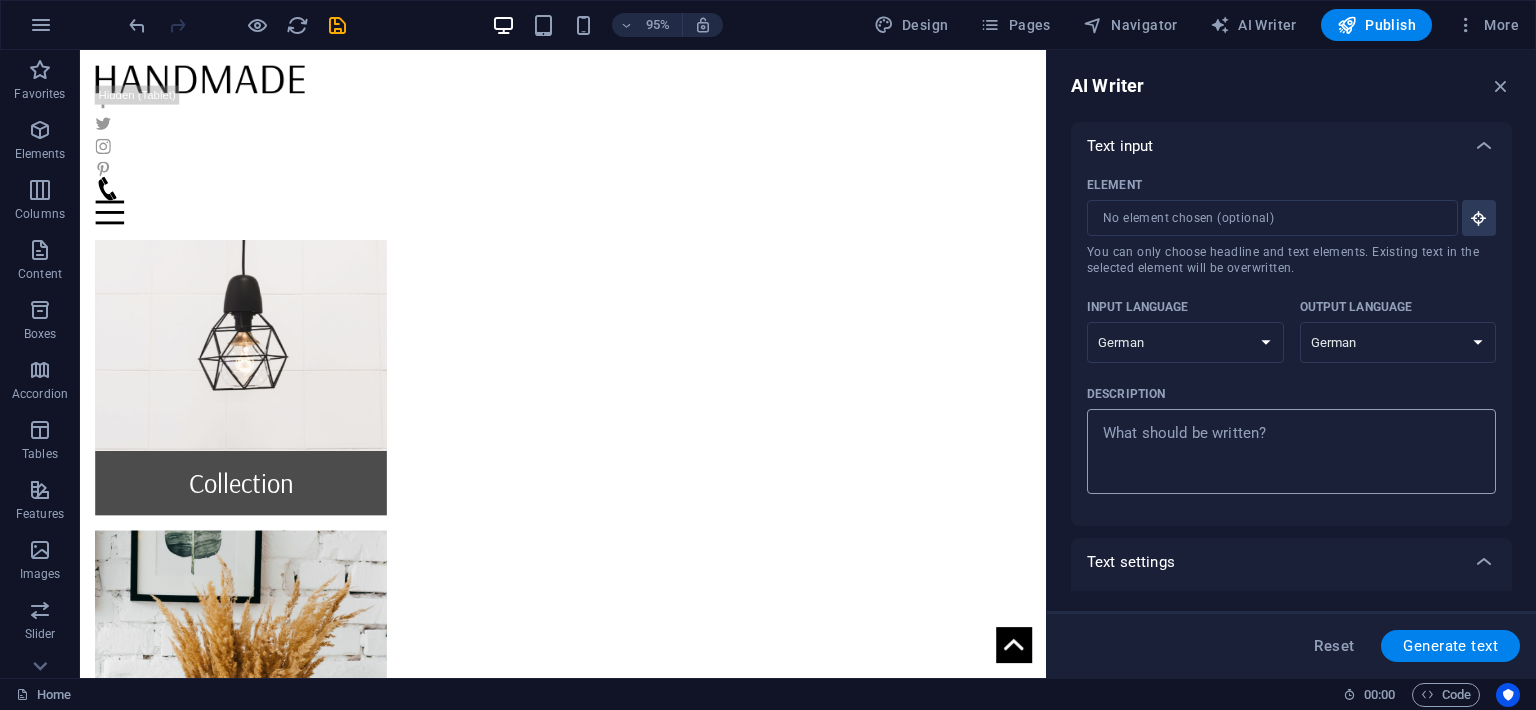 type on "x" 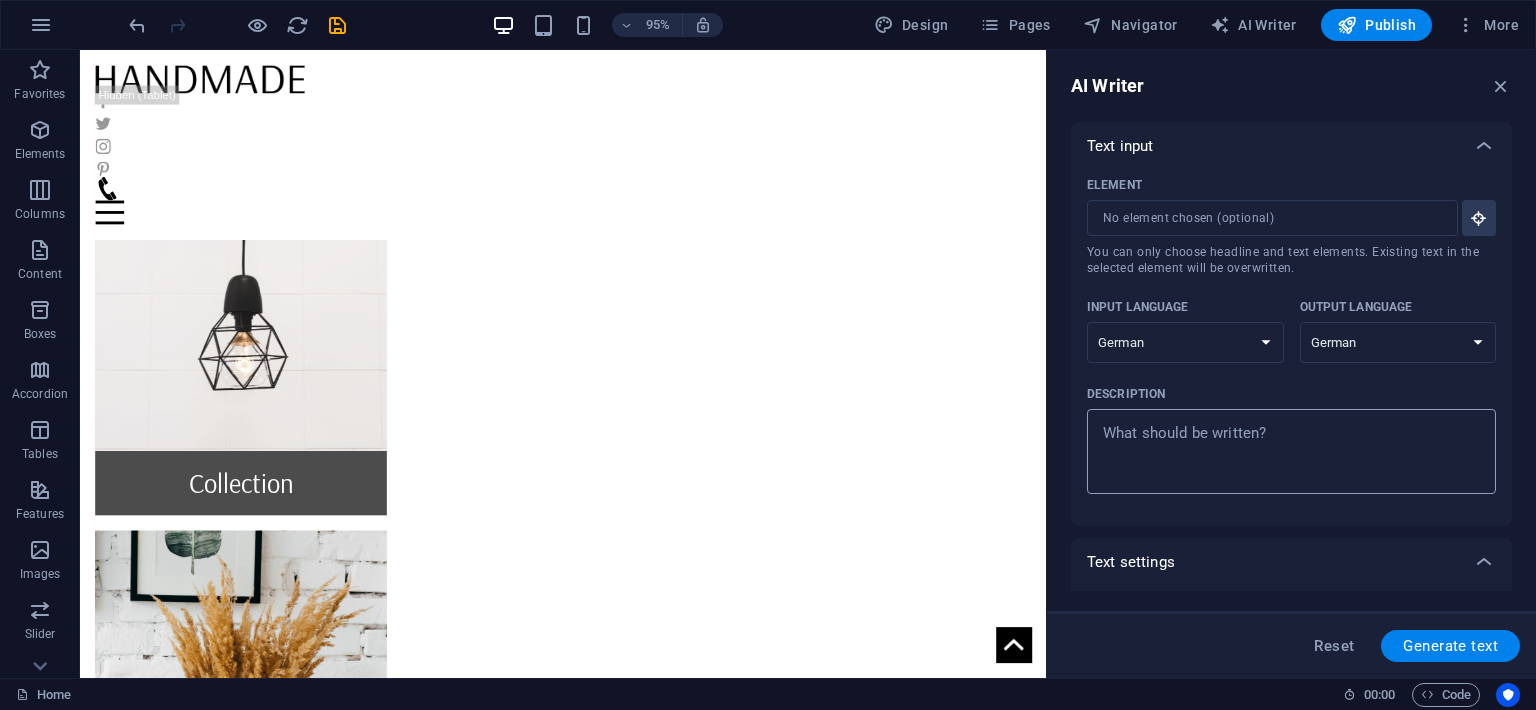 click on "Description x ​" at bounding box center [1291, 451] 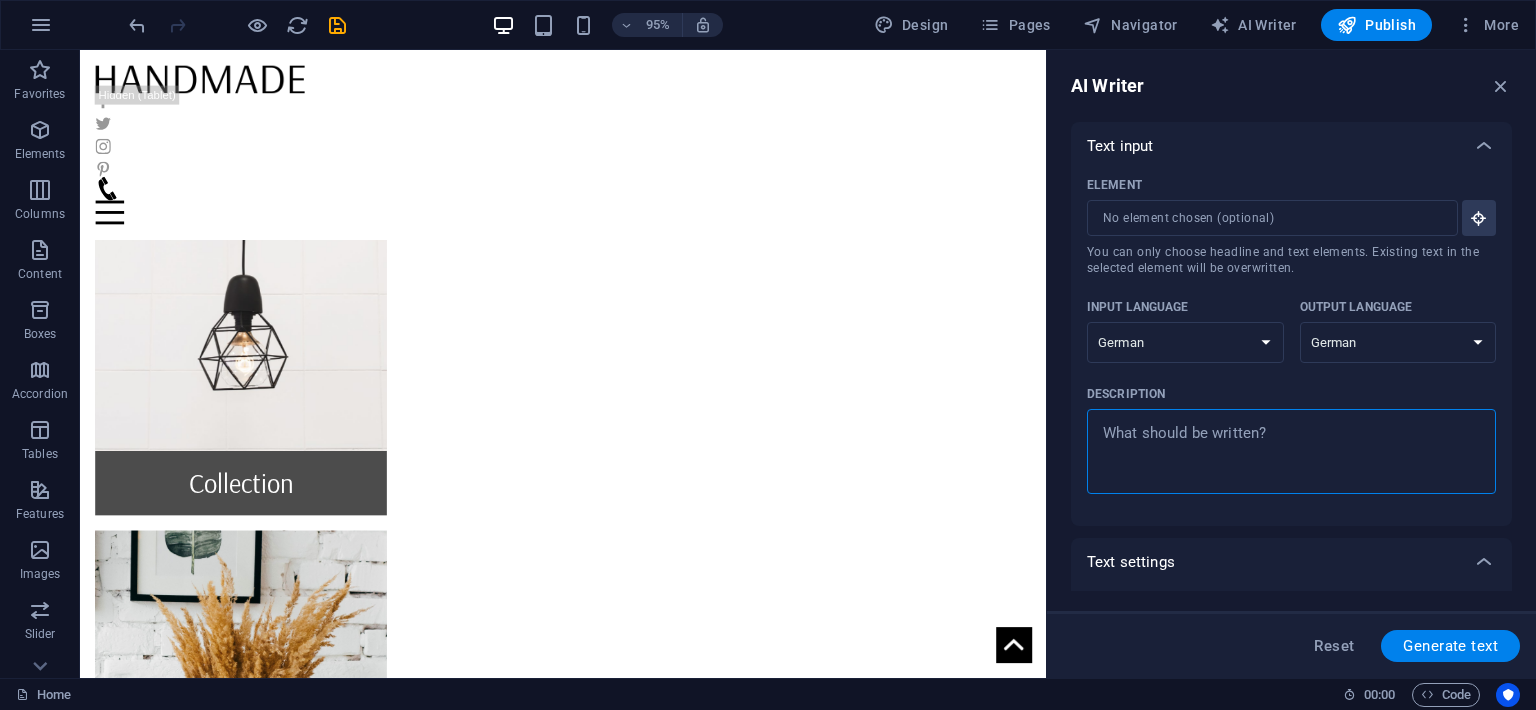 type on "I" 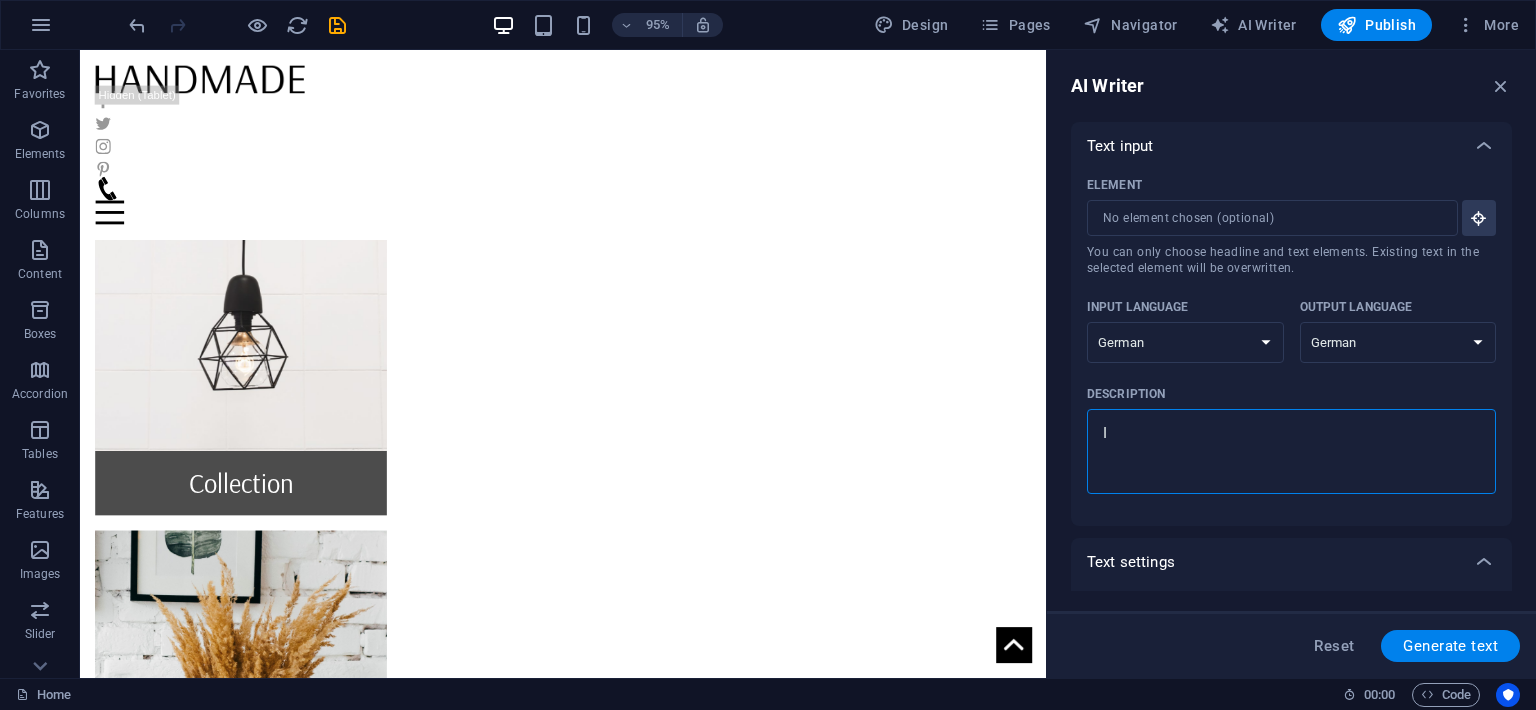 type on "Ic" 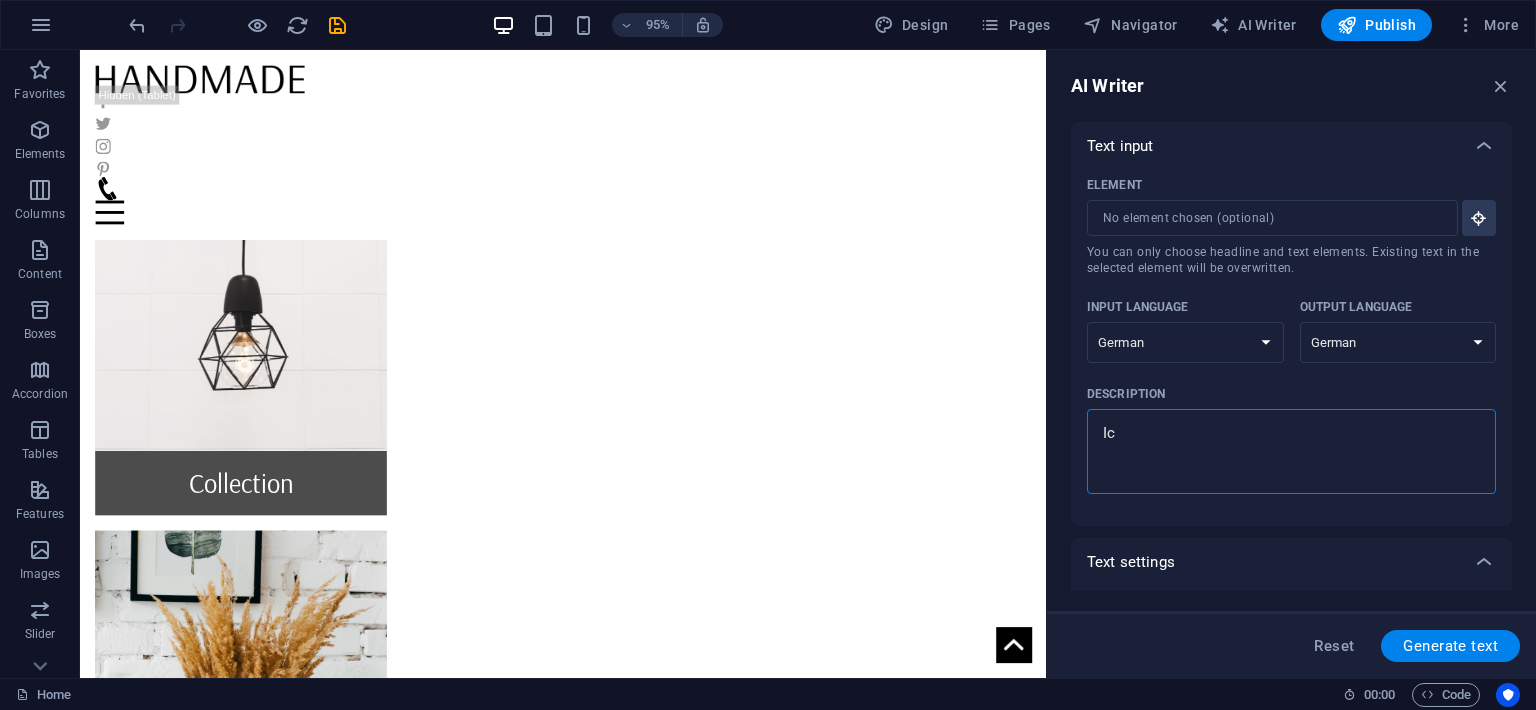 type on "Ich" 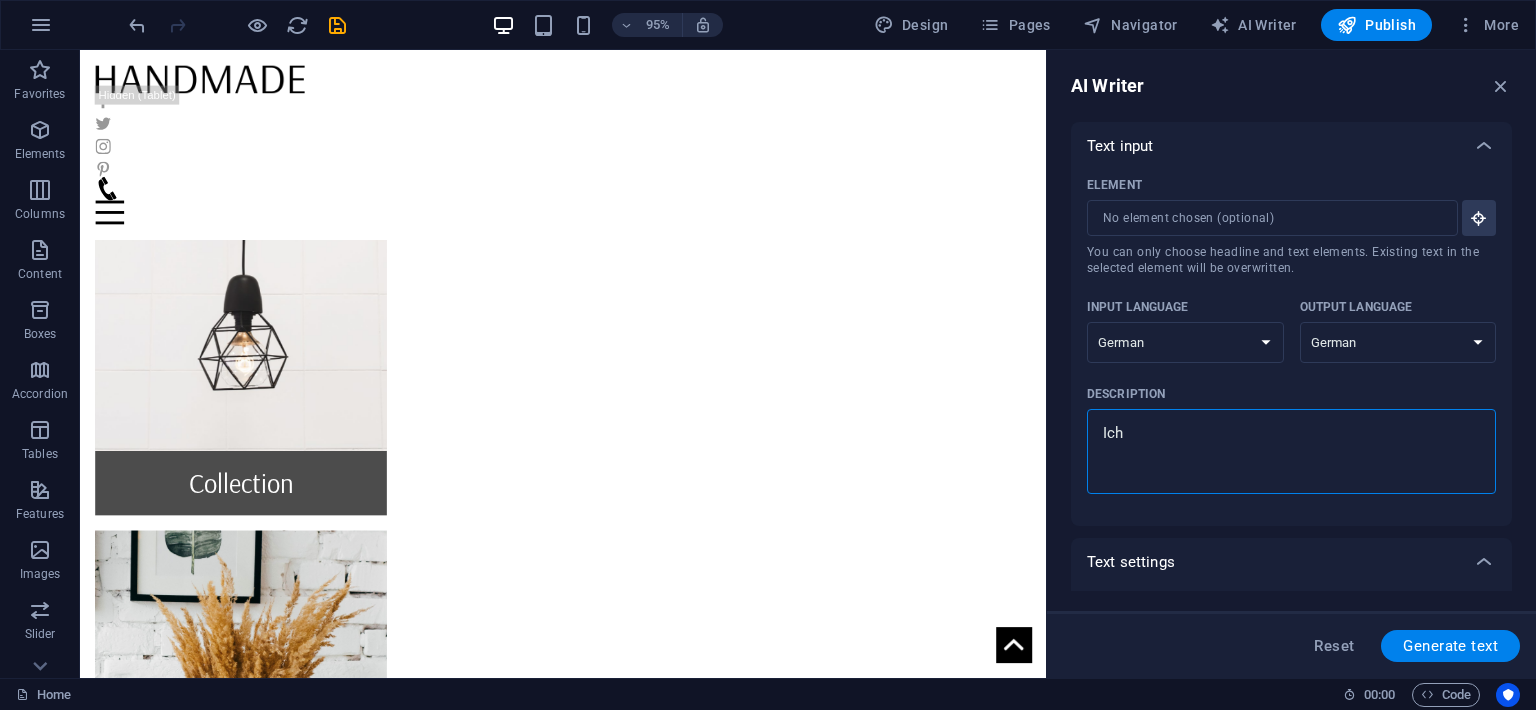 type on "Ich" 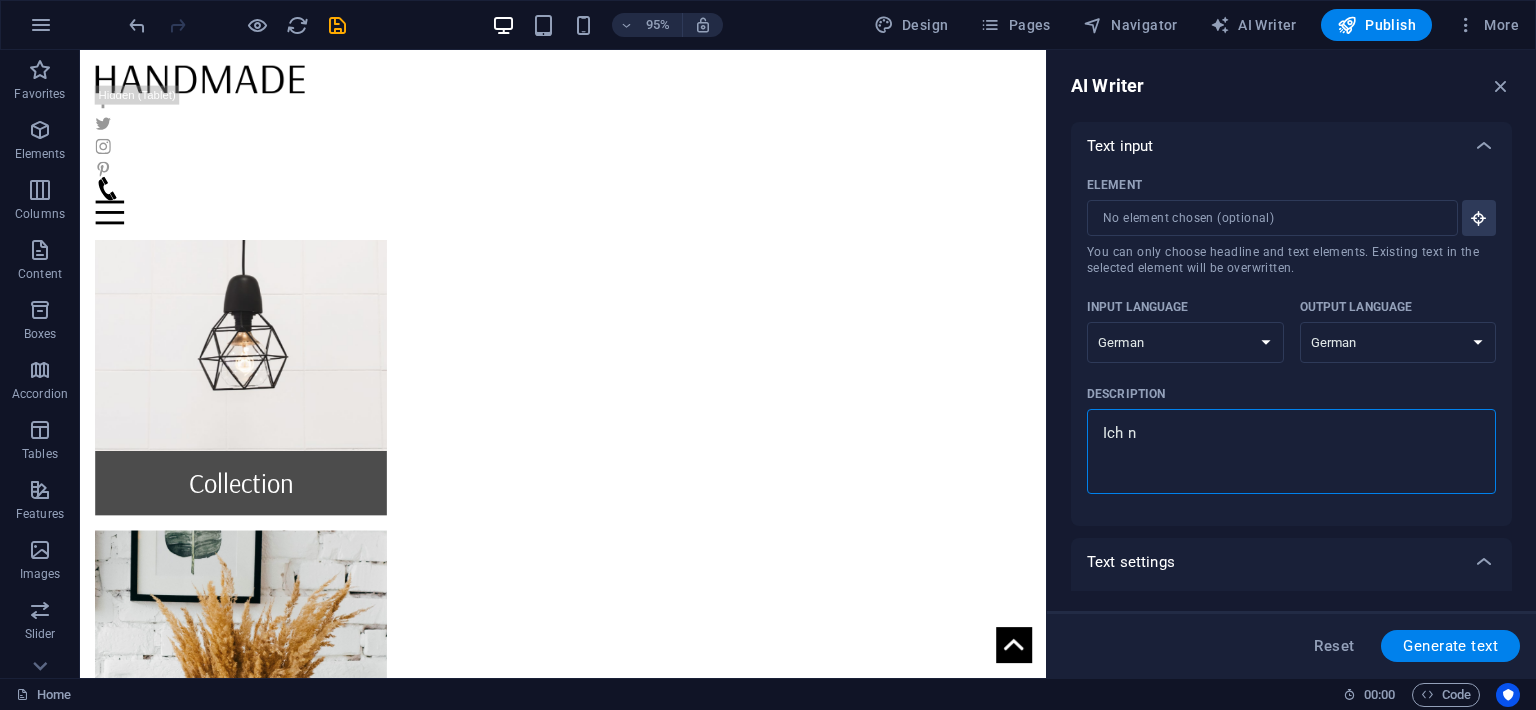 type on "Ich ne" 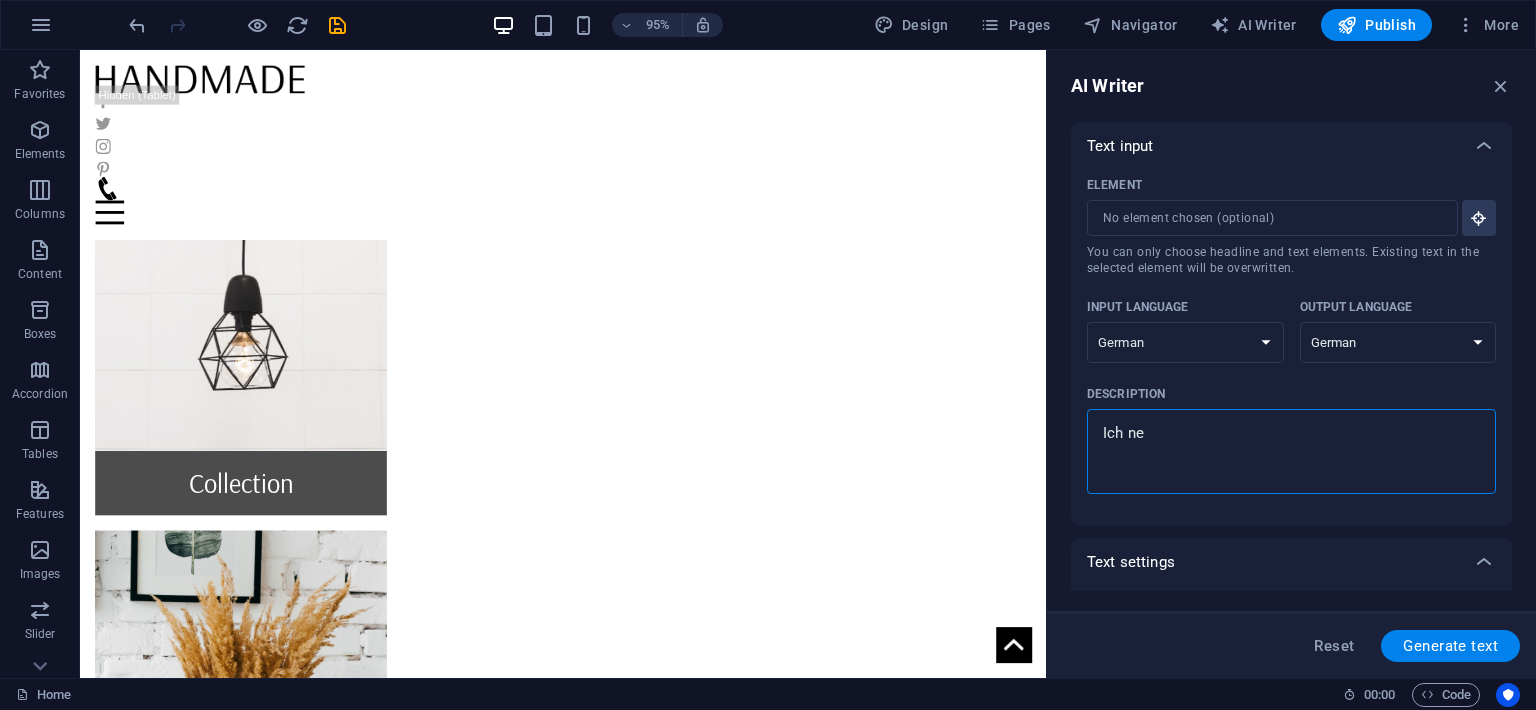 type on "Ich neh" 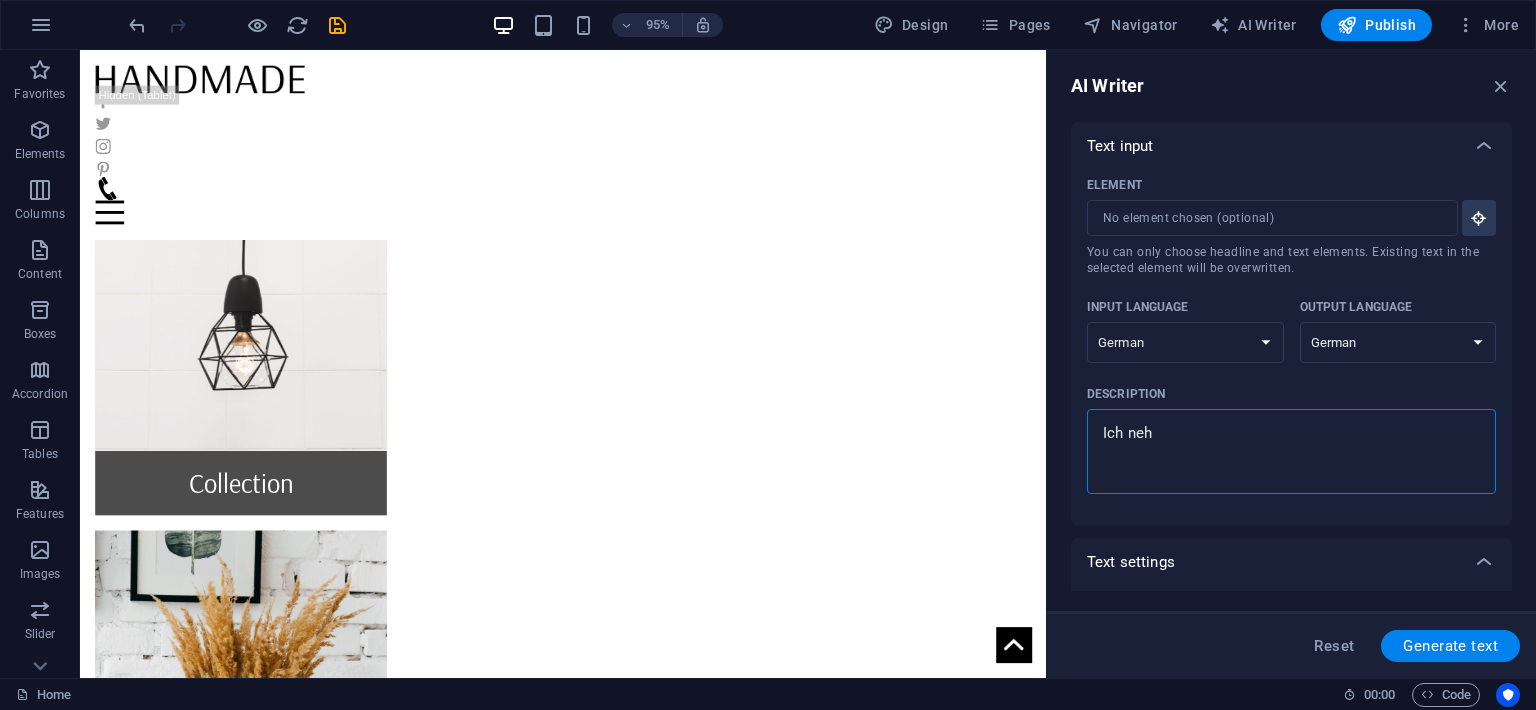 type on "Ich nehm" 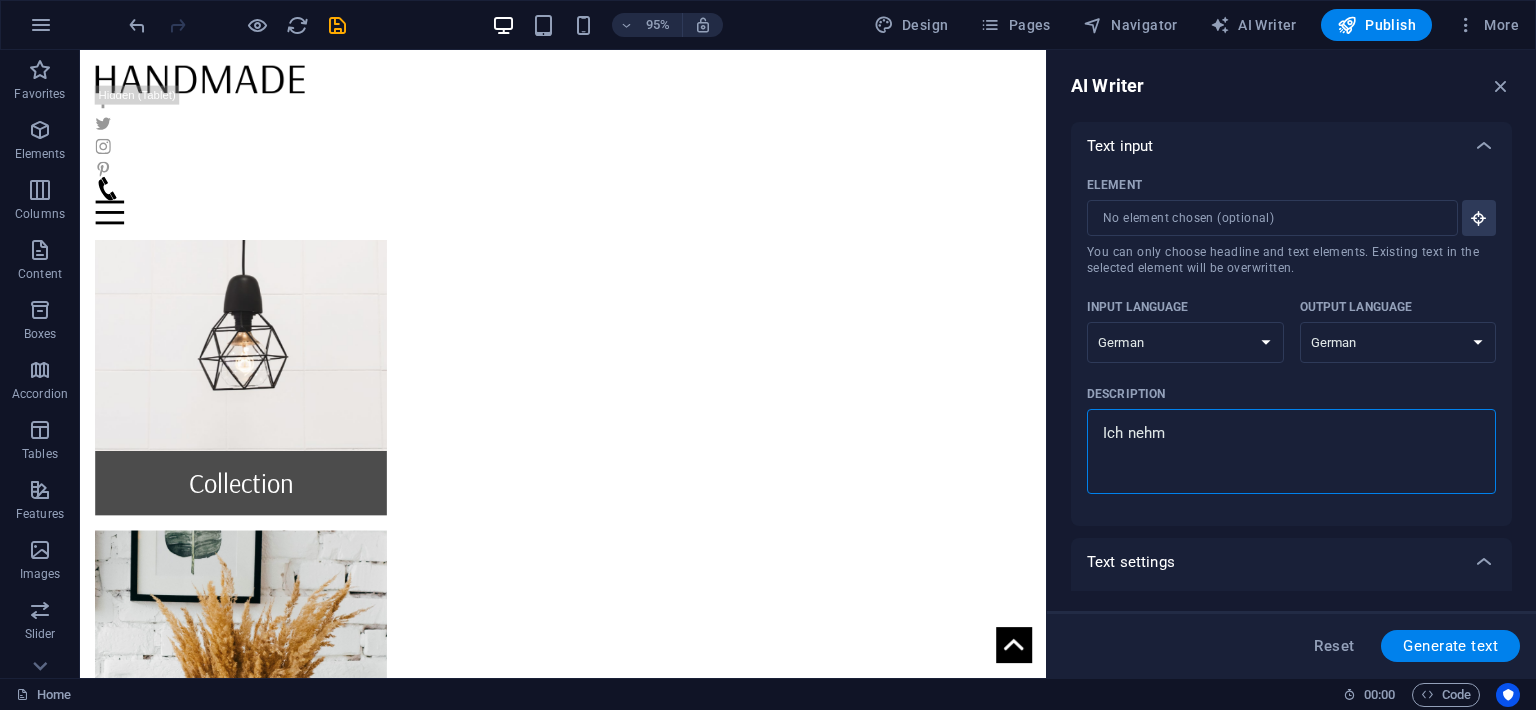 type on "Ich nehme" 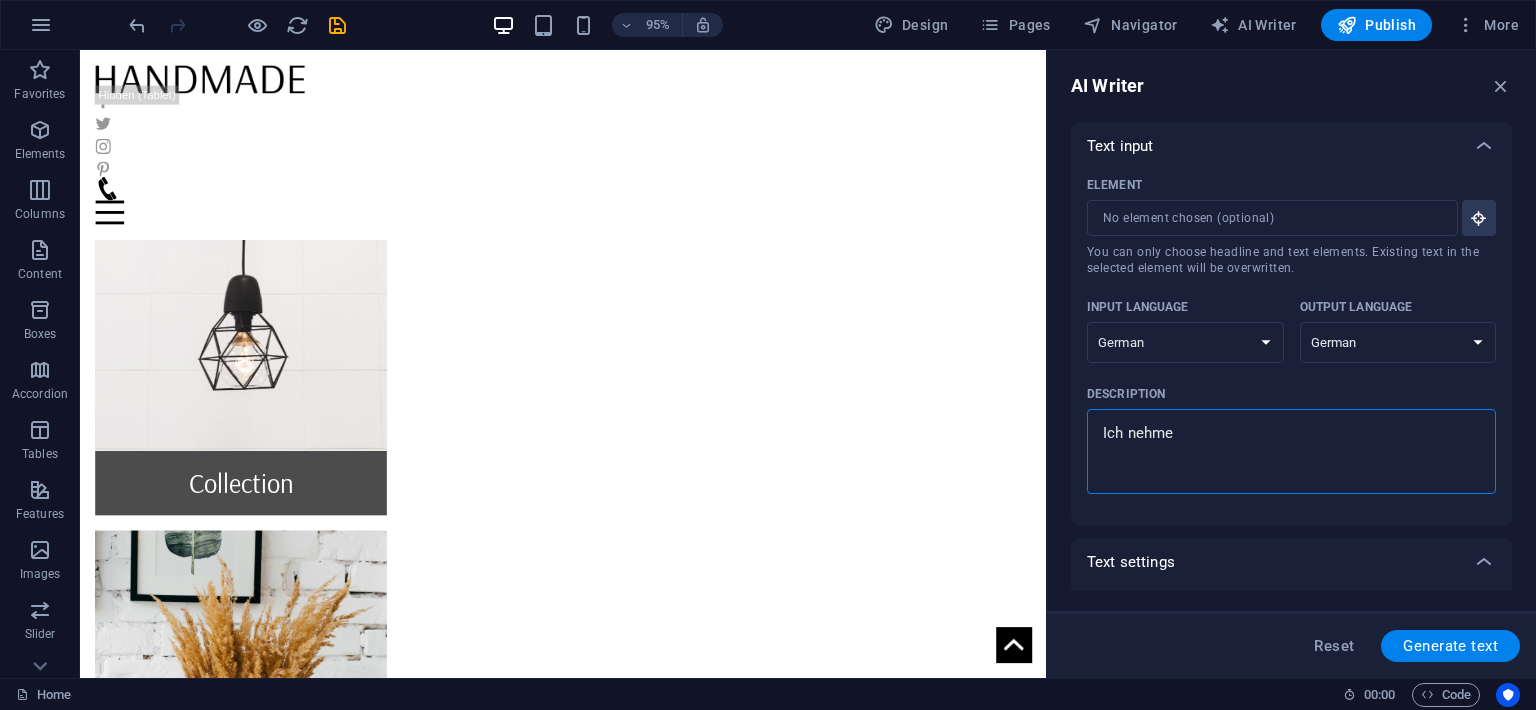 type on "Ich nehme" 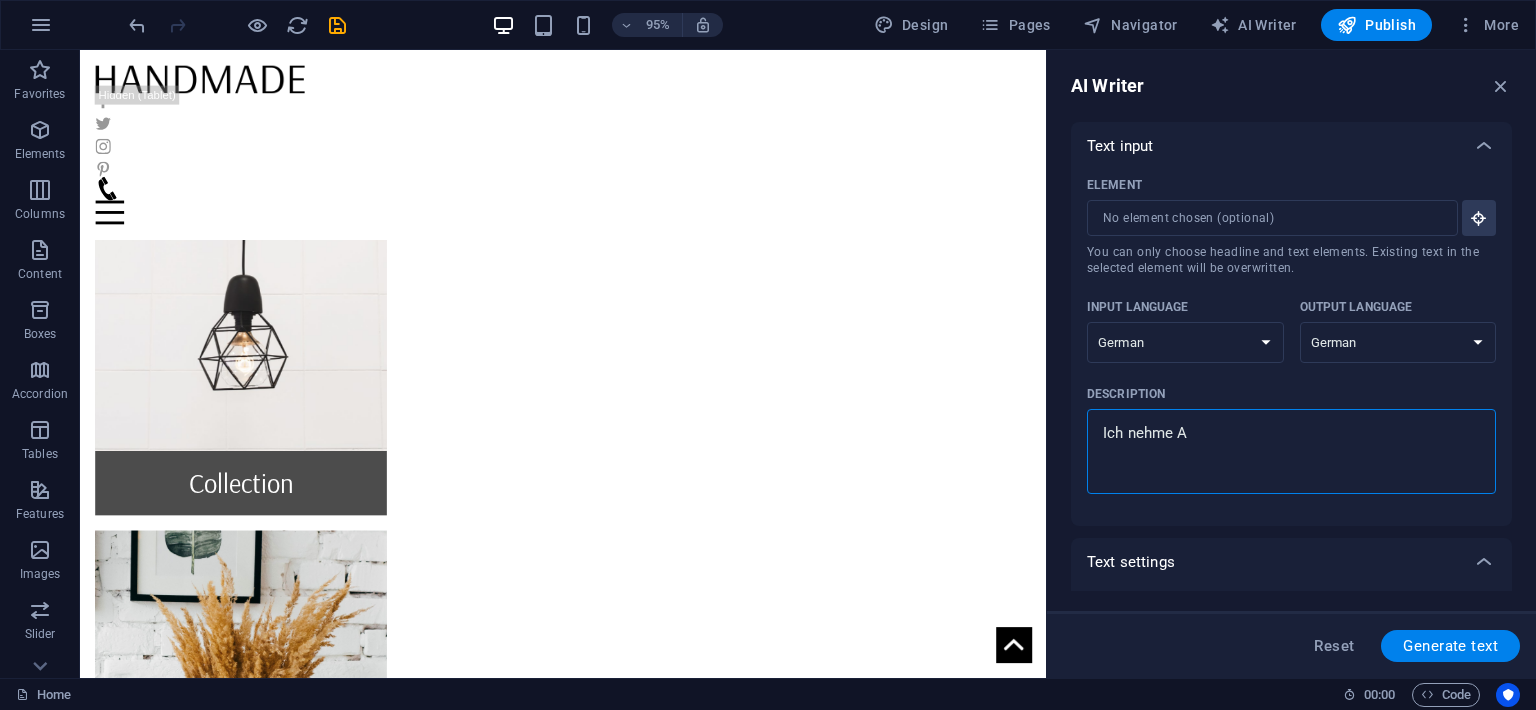 type on "Ich nehme Au" 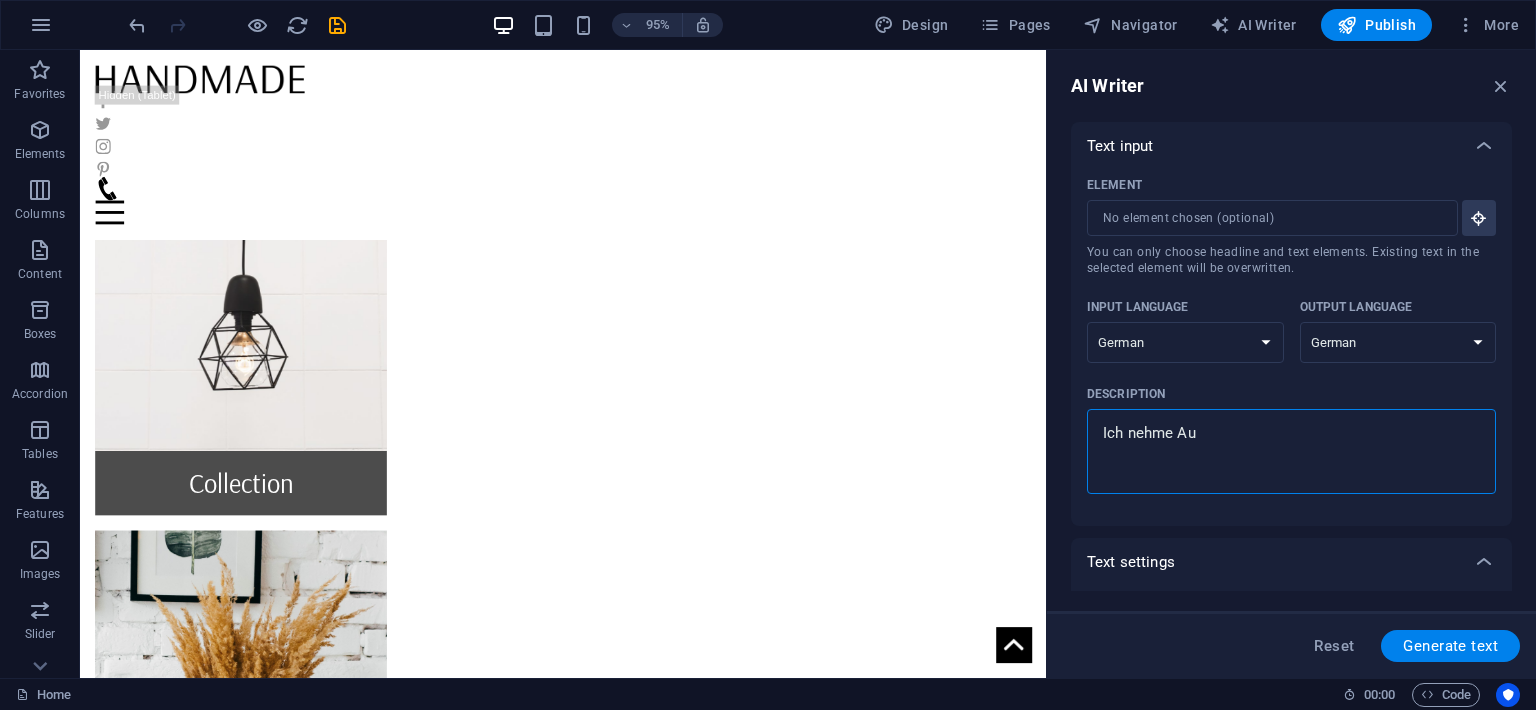 type on "Ich nehme Auf" 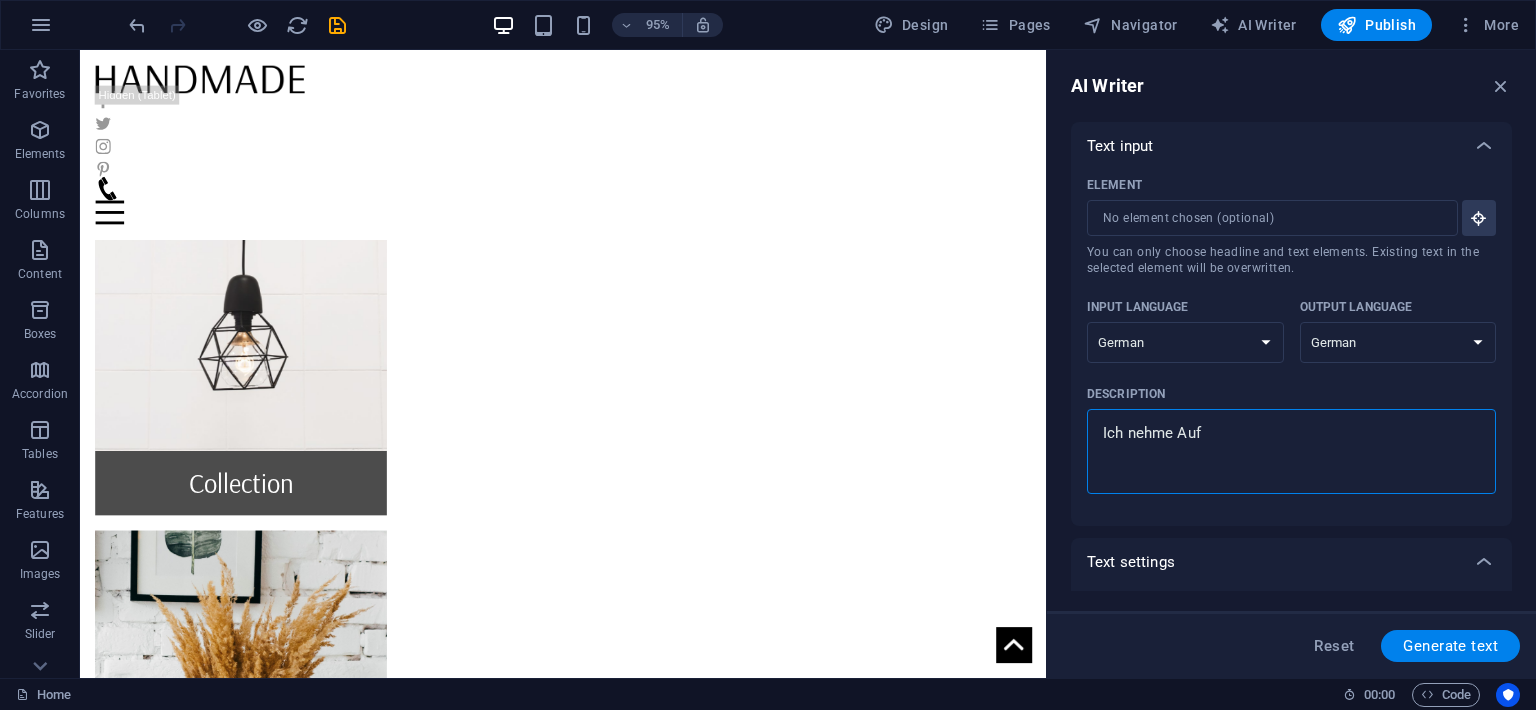 type on "Ich nehme Auft" 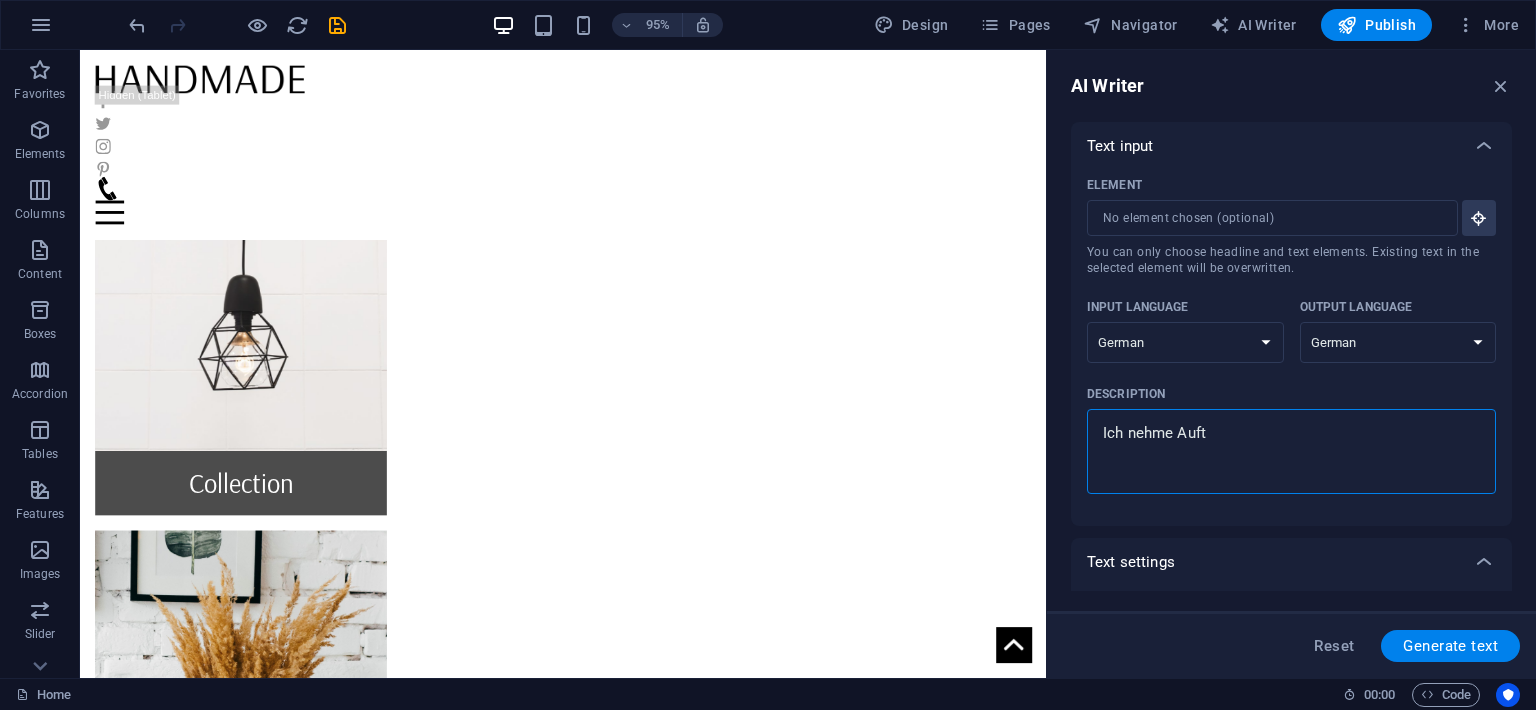 type on "Ich nehme Auftr" 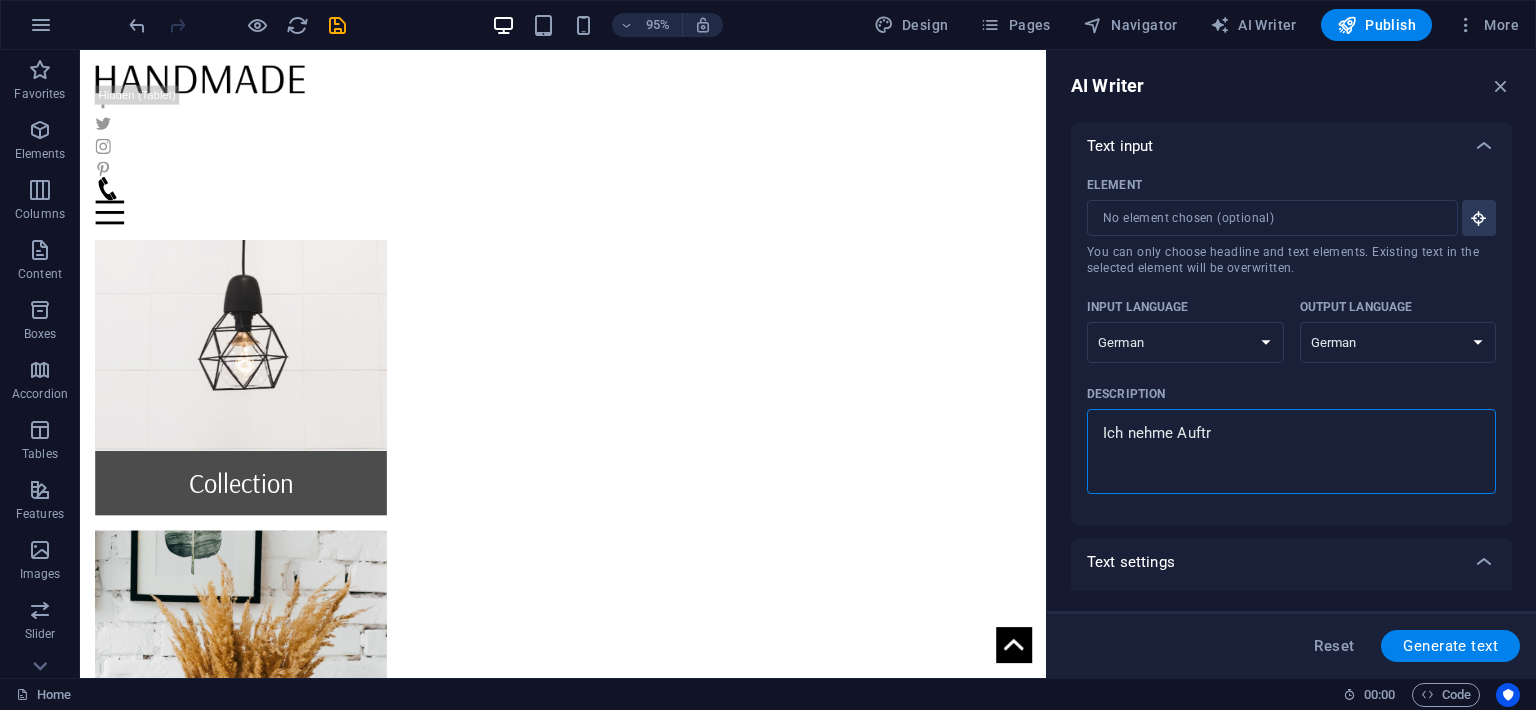 type on "Ich nehme Auftra" 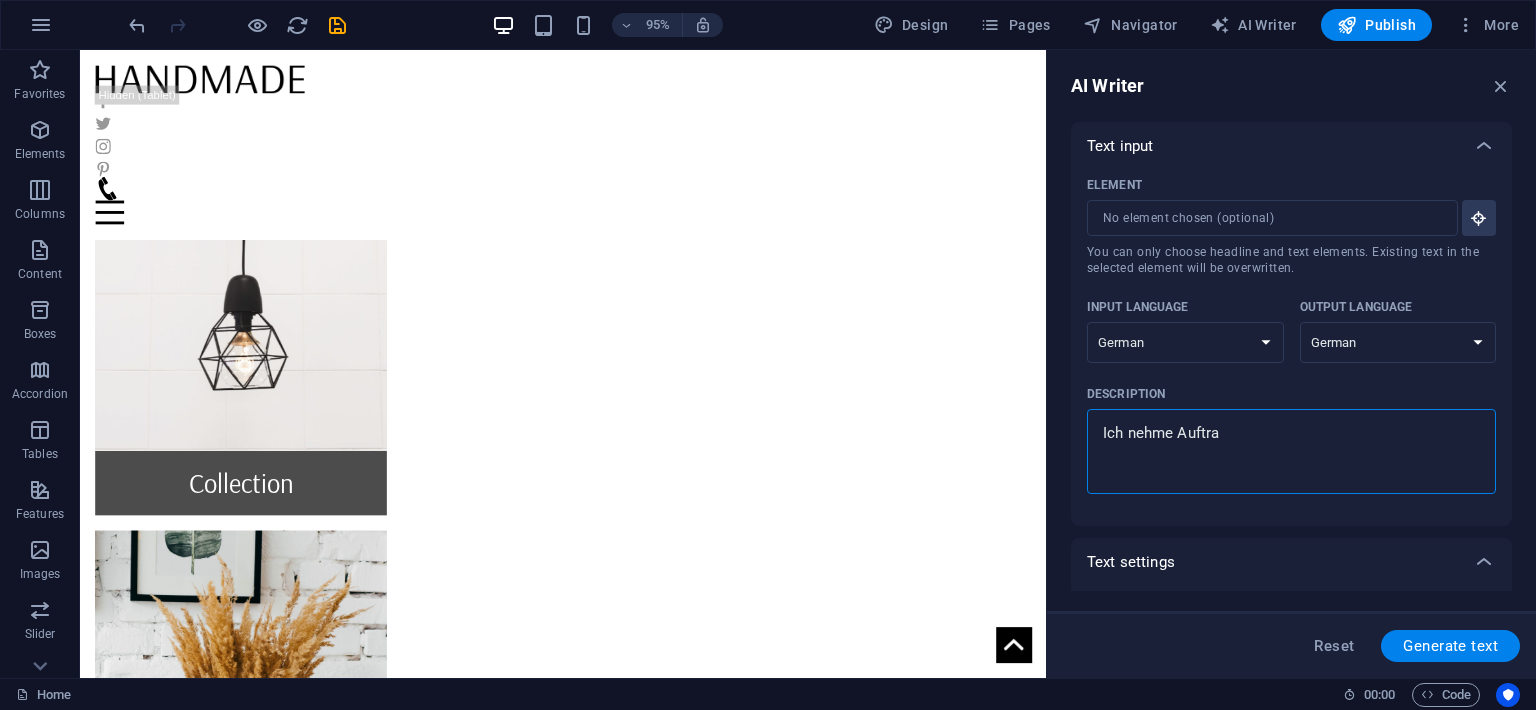 type on "Ich nehme Auftrag" 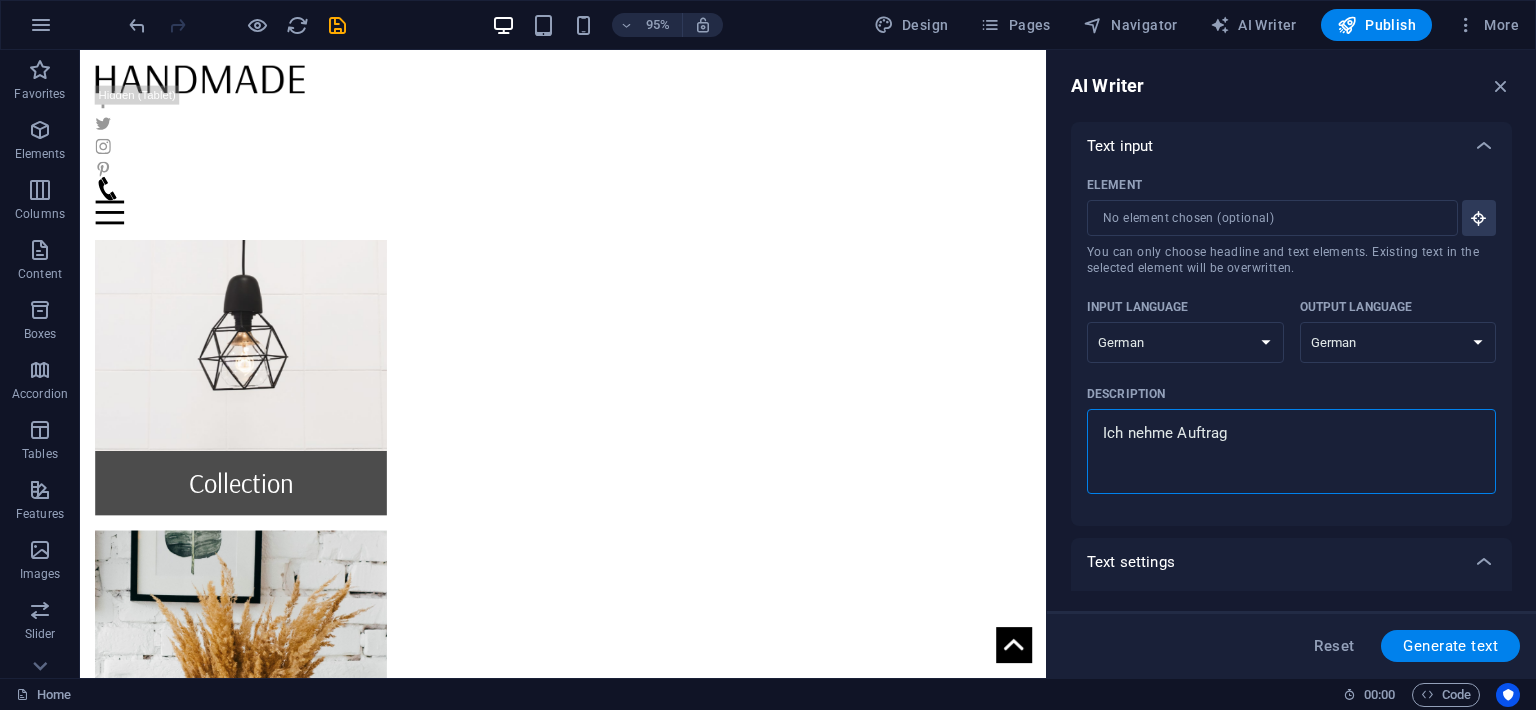 type on "Ich nehme Auftrags" 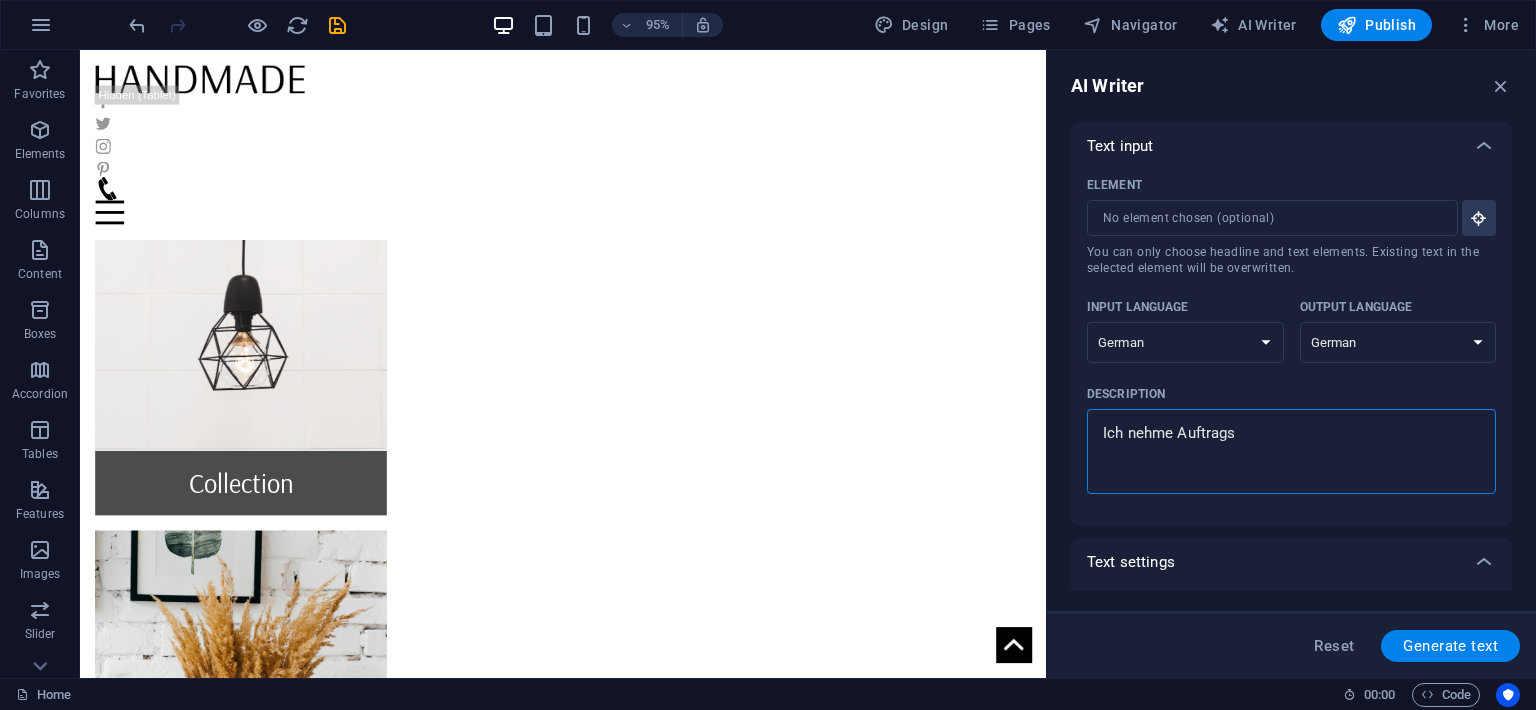 type on "Ich nehme Auftragsa" 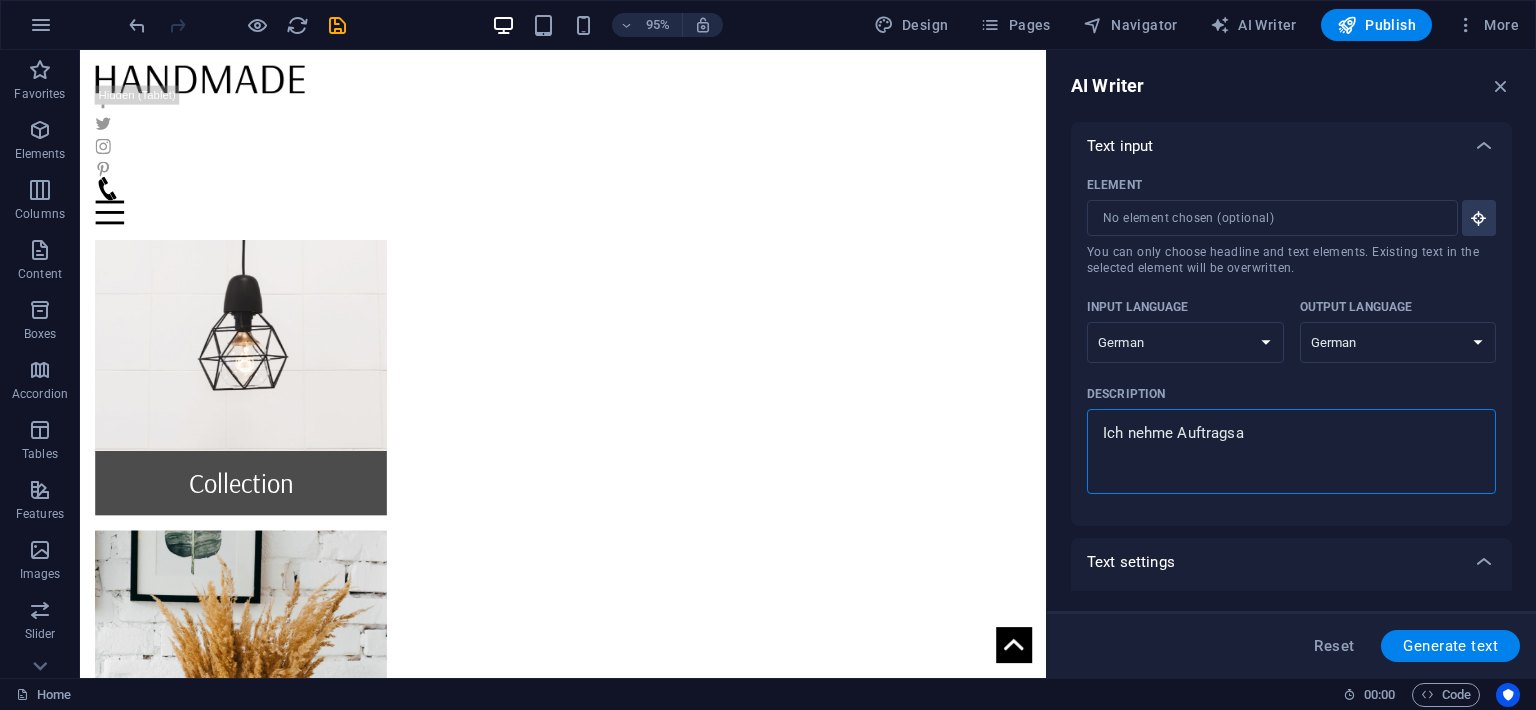 type on "Ich nehme Auftragsar" 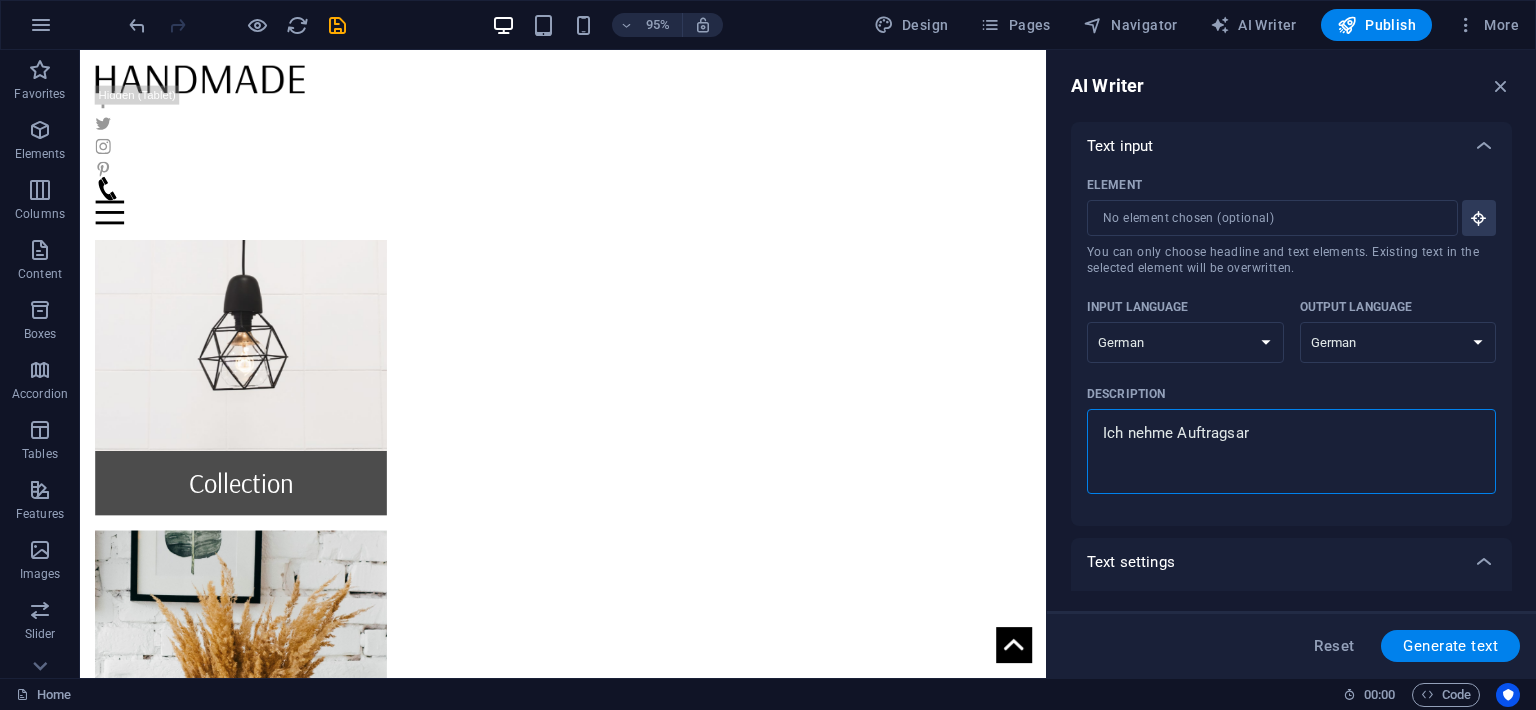 type on "Ich nehme Auftragsarb" 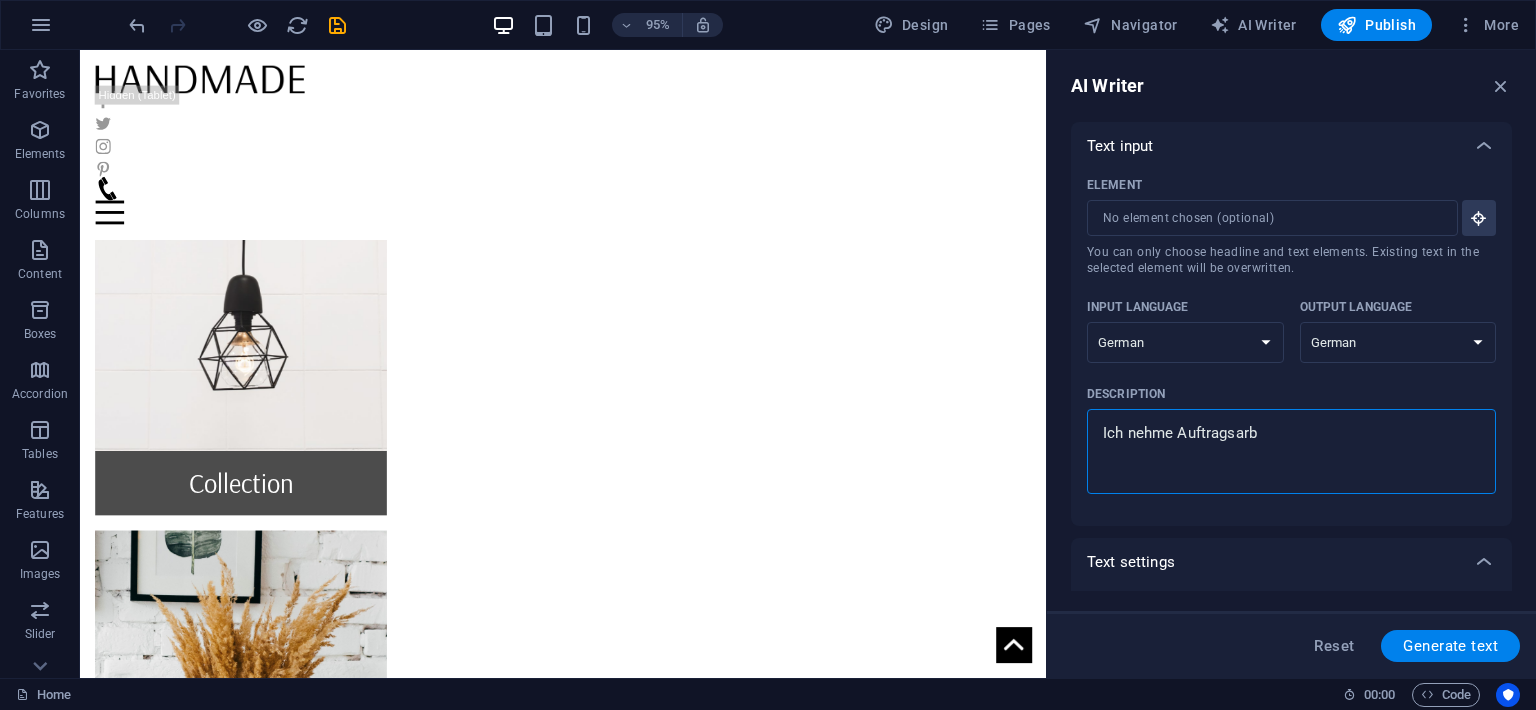 type on "Ich nehme Auftragsarbe" 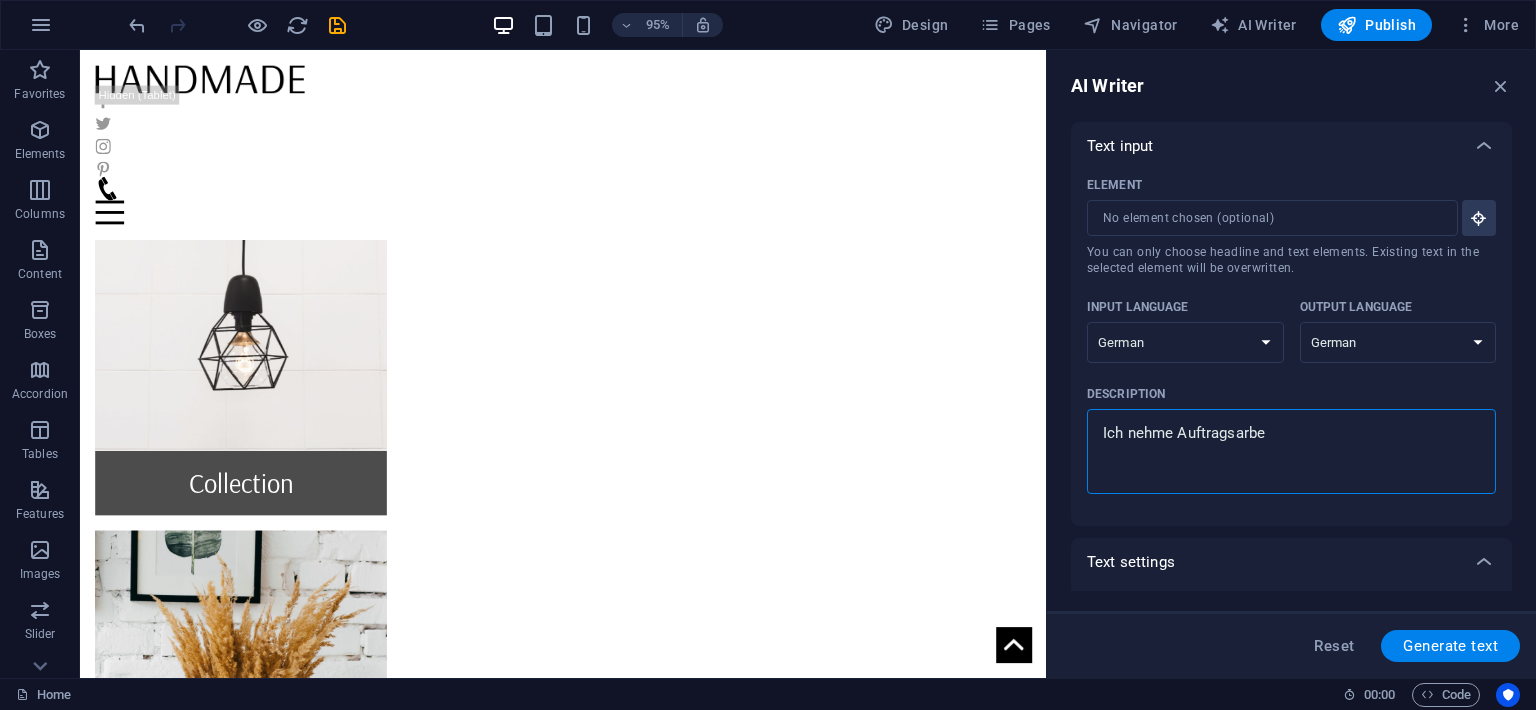 type on "Ich nehme Auftragsarbei" 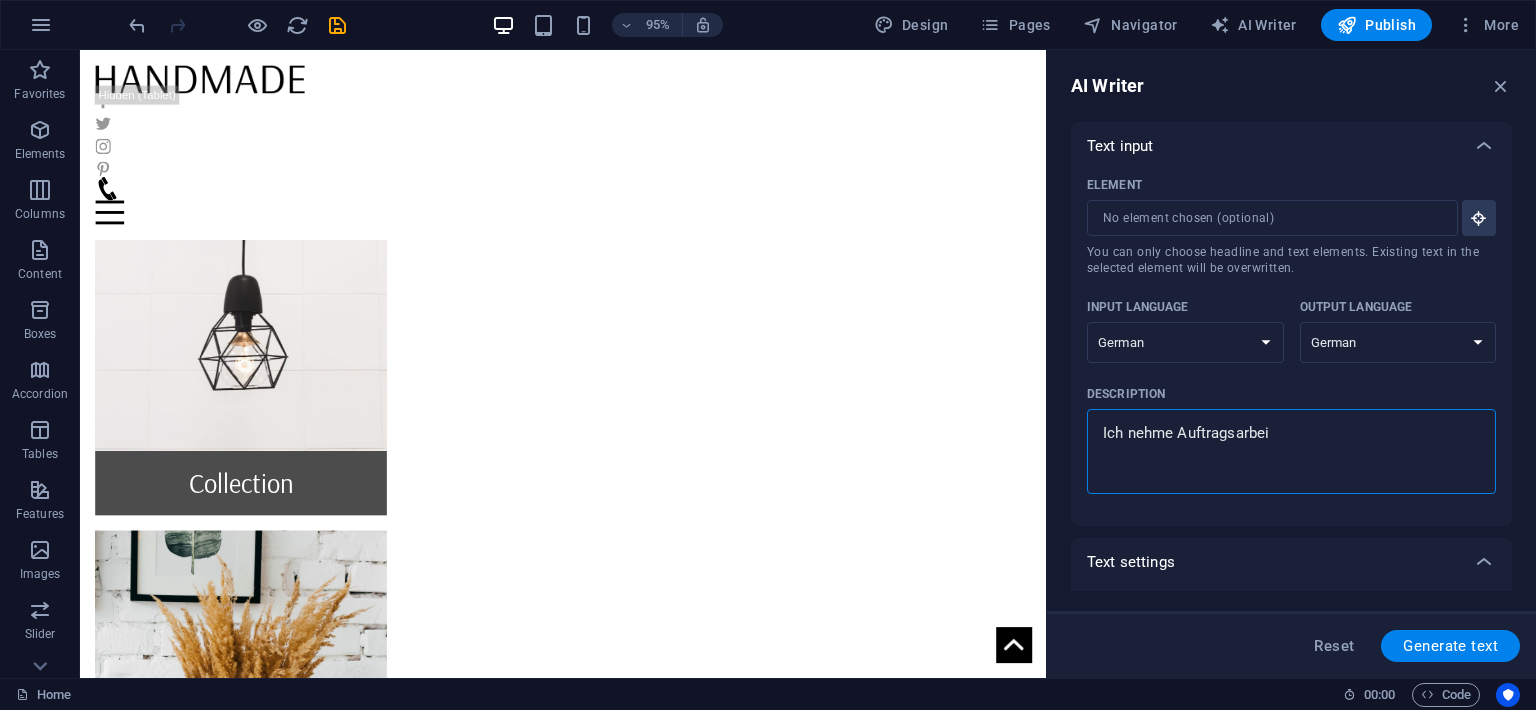 type on "Ich nehme Auftragsarbeit" 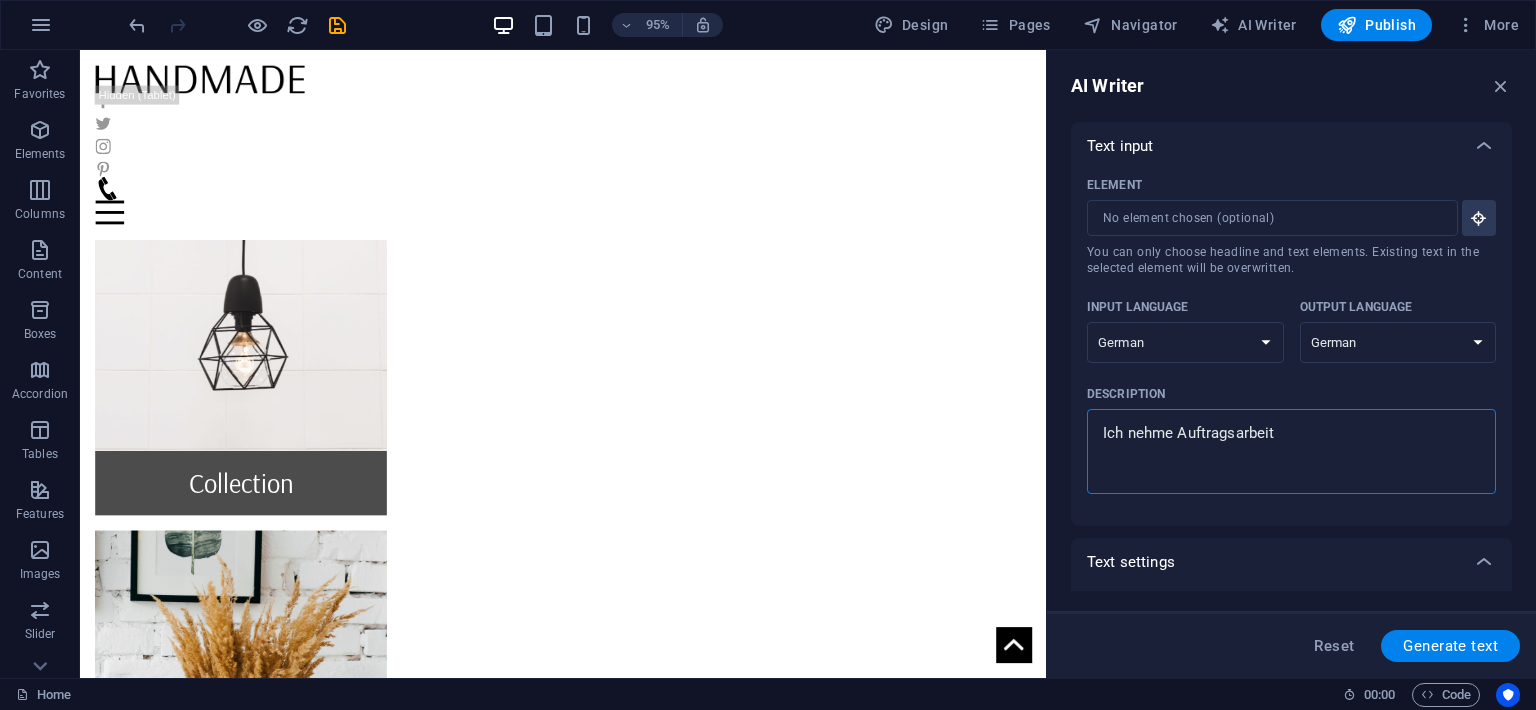 type on "Ich nehme Auftragsarbeite" 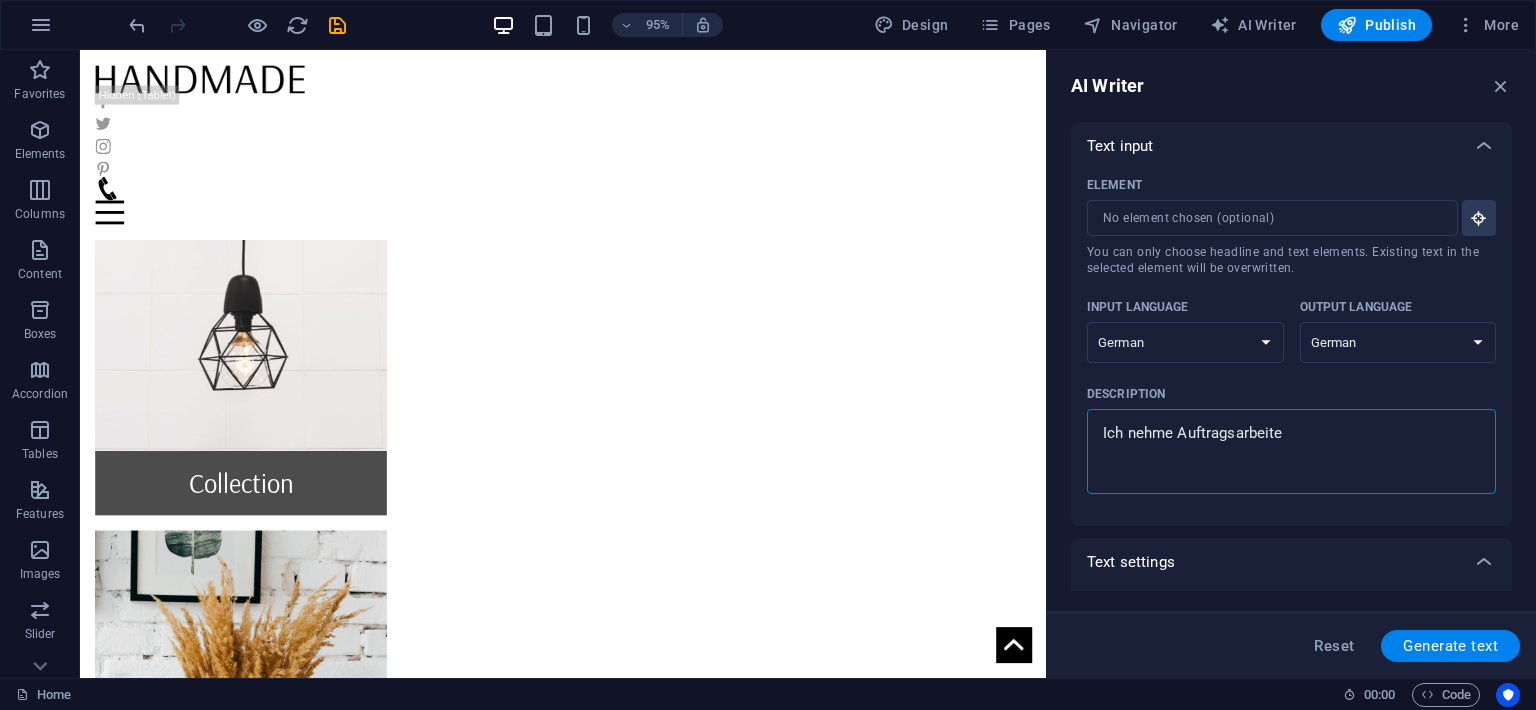 type on "Ich nehme Auftragsarbeiten" 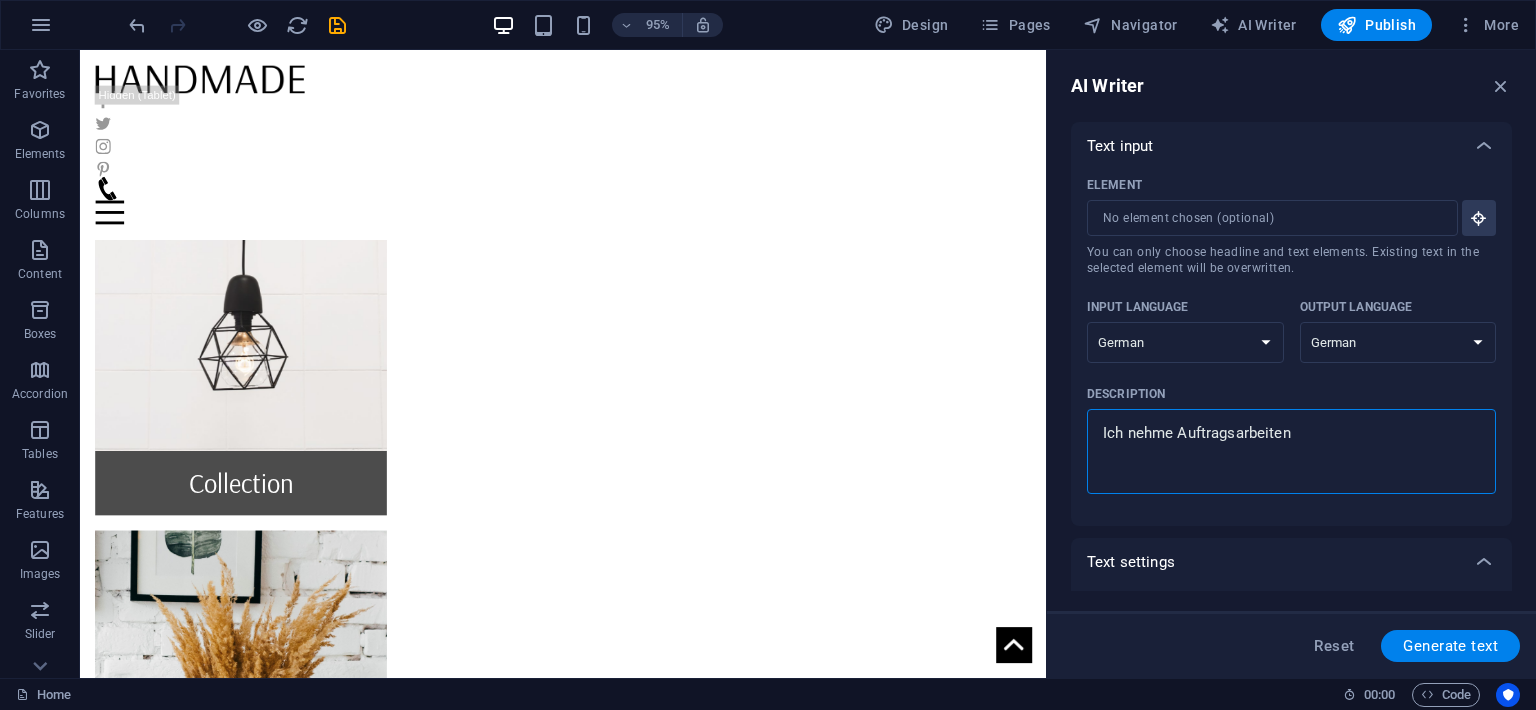 type on "Ich nehme Auftragsarbeiten" 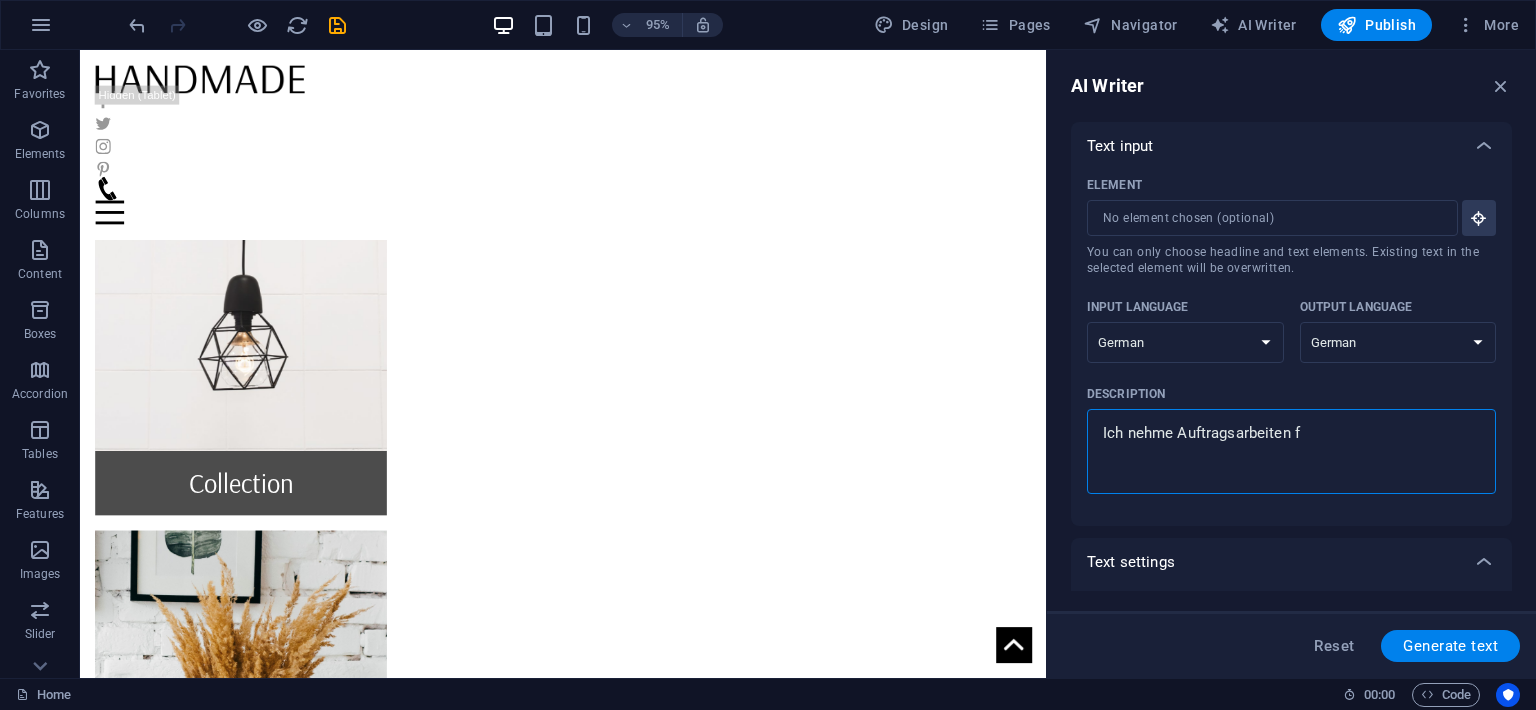 type on "Ich nehme Auftragsarbeiten fü" 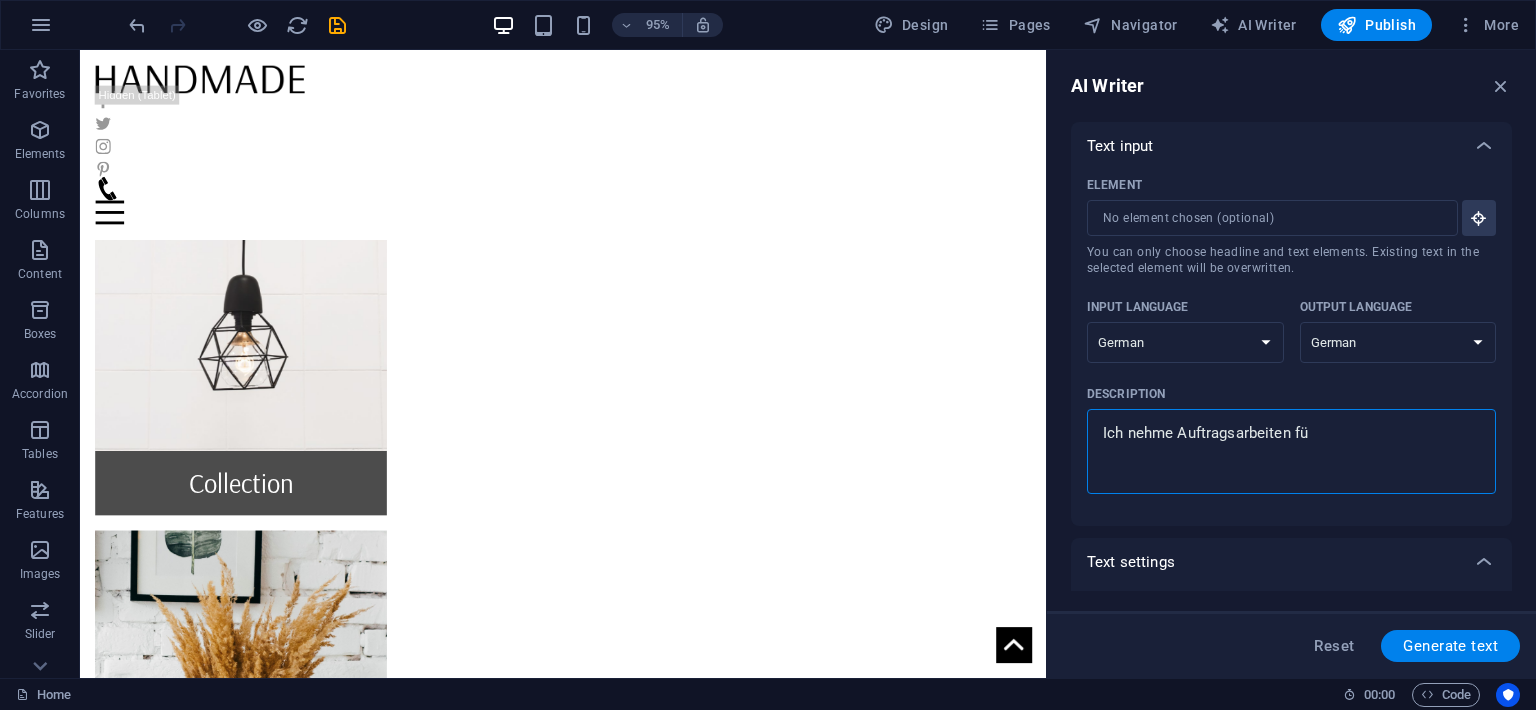type on "Ich nehme Auftragsarbeiten für" 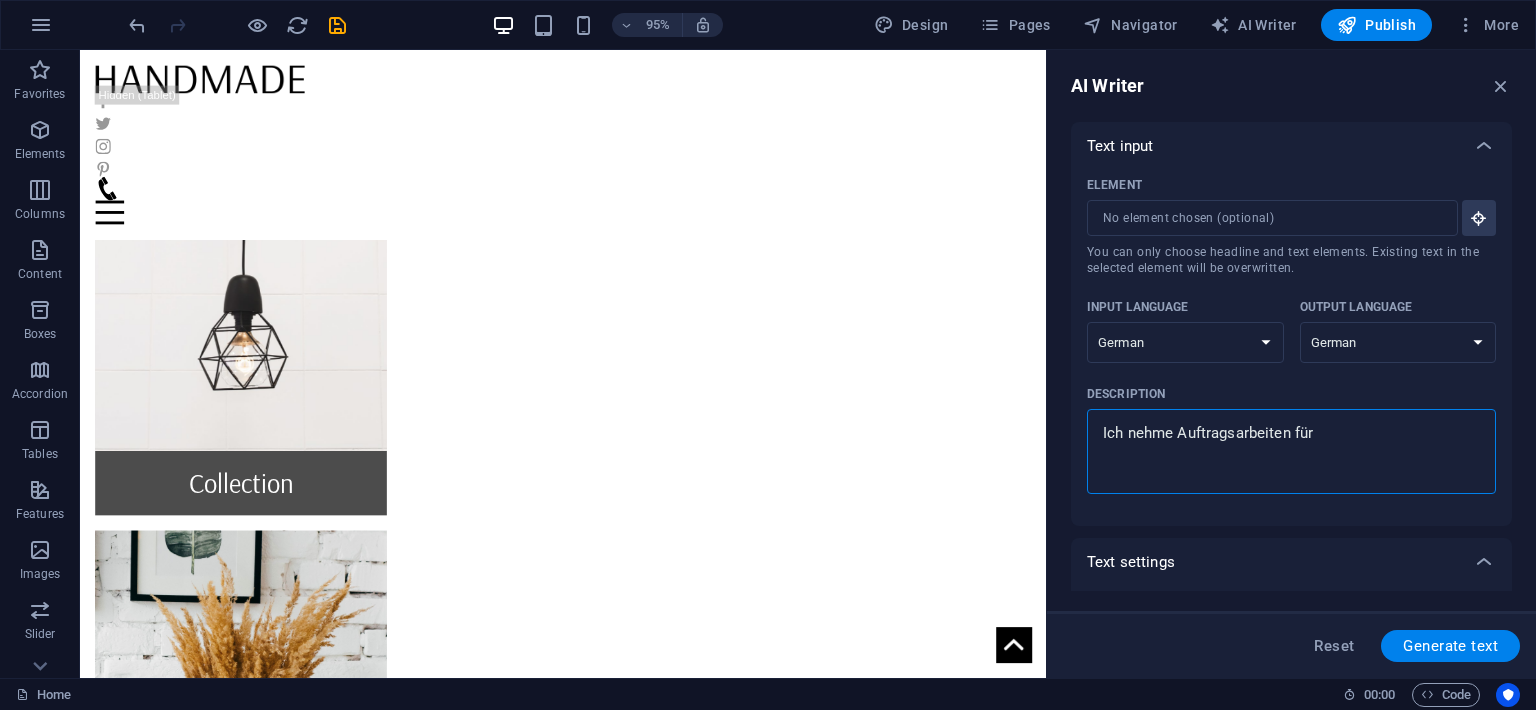 type on "Ich nehme Auftragsarbeiten für" 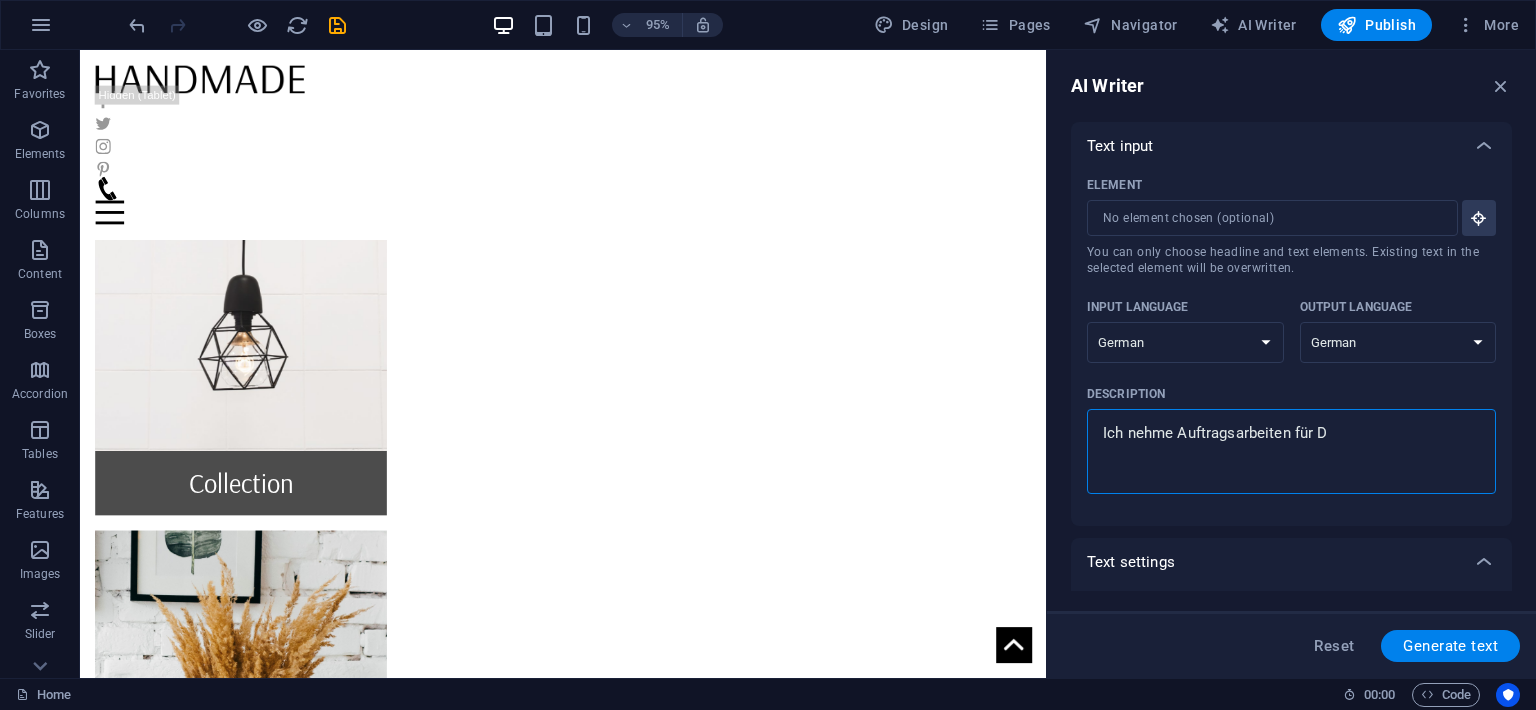 type on "Ich nehme Auftragsarbeiten für Di" 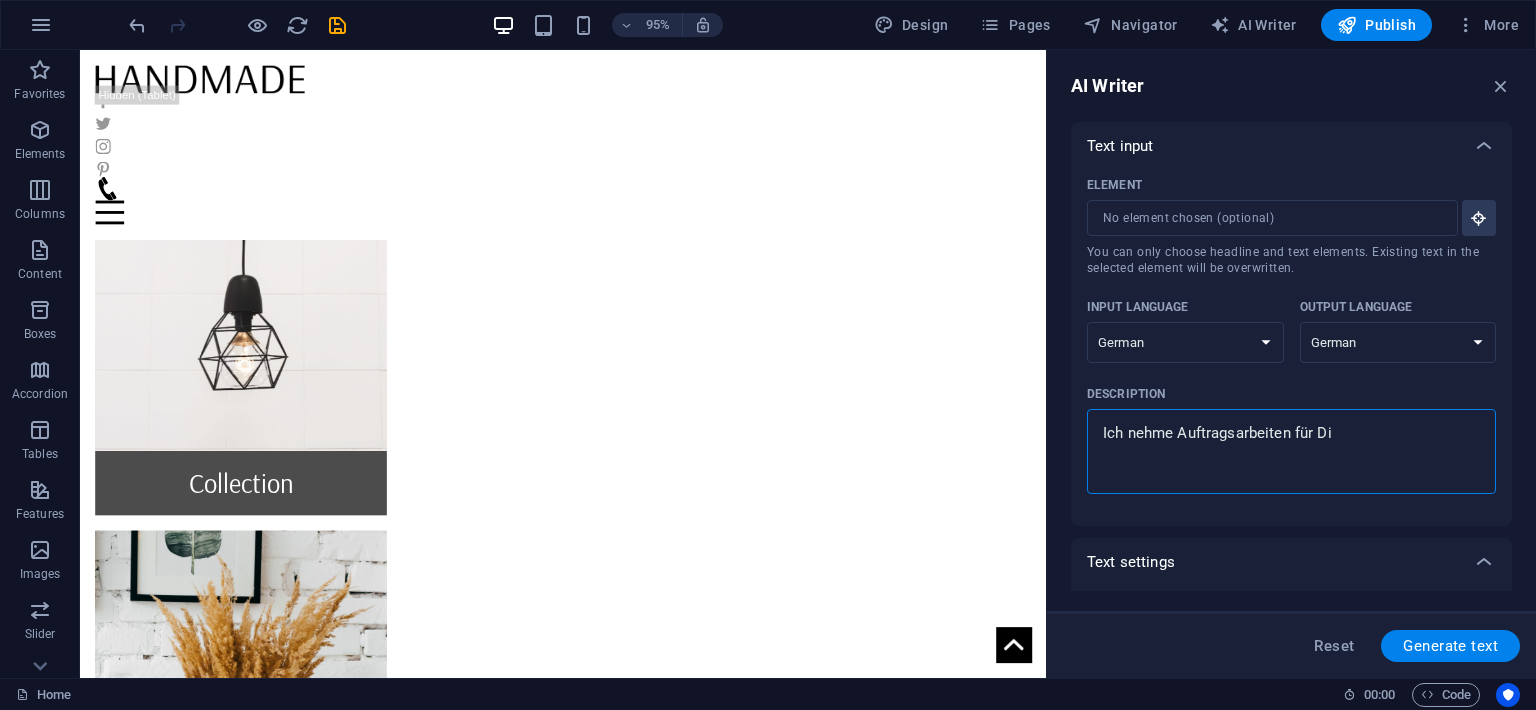 type on "Ich nehme Auftragsarbeiten für Dig" 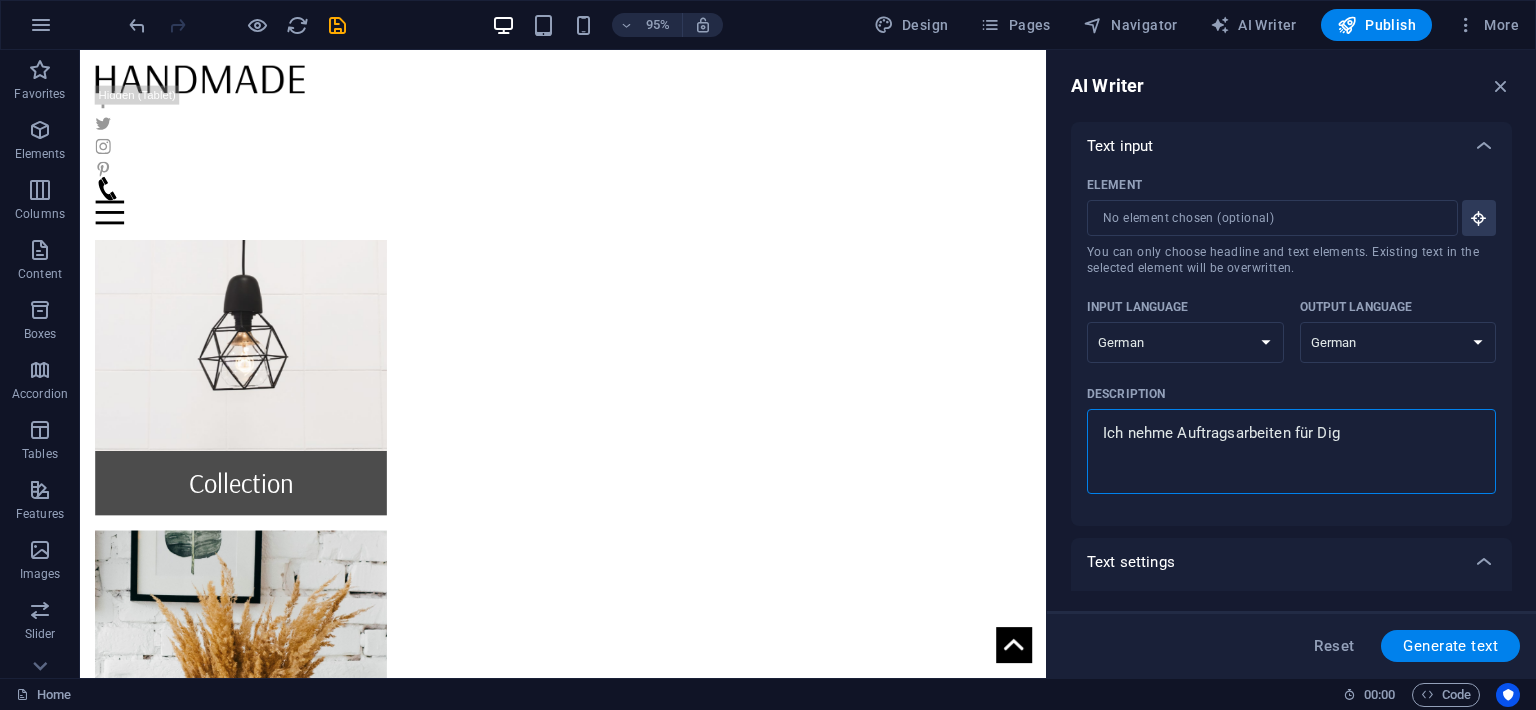 type on "Ich nehme Auftragsarbeiten für Digi" 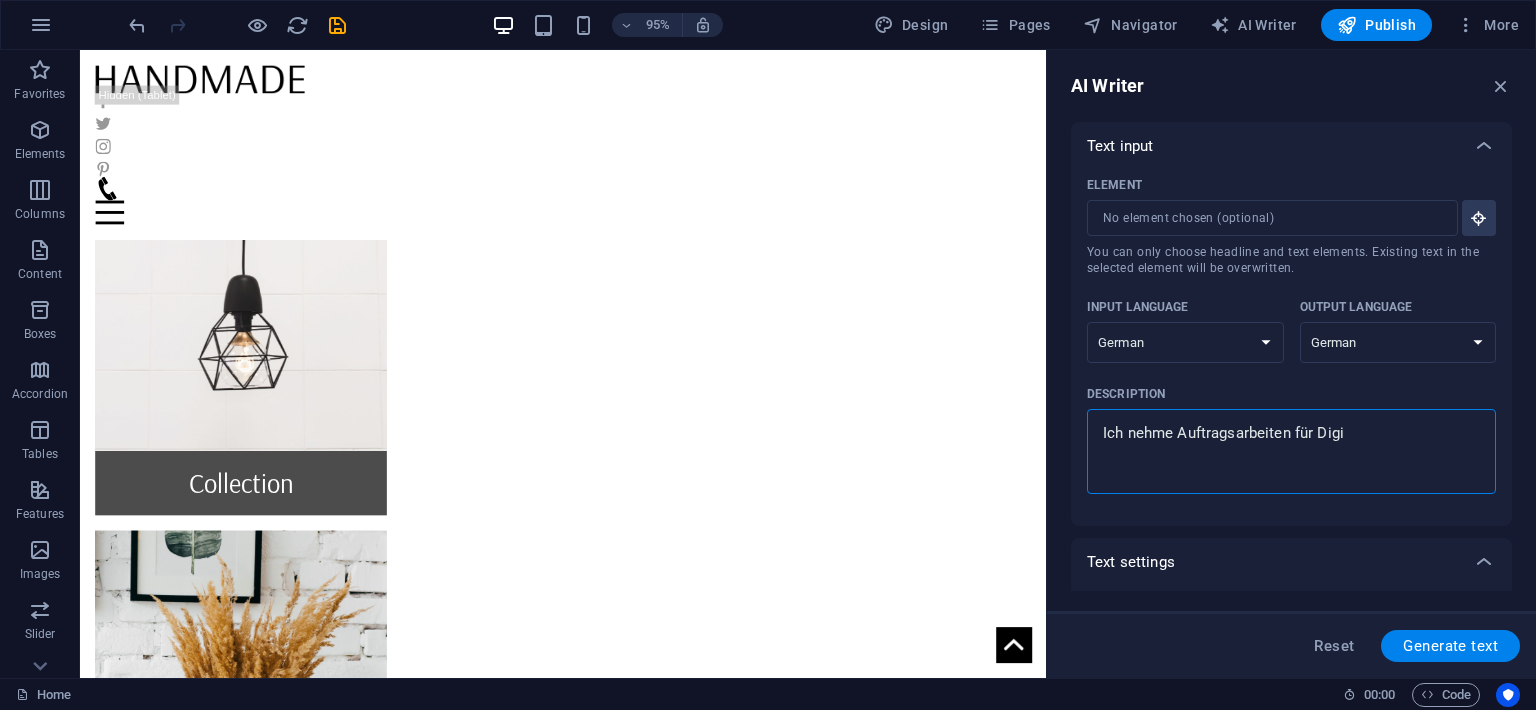 type on "Ich nehme Auftragsarbeiten für Digit" 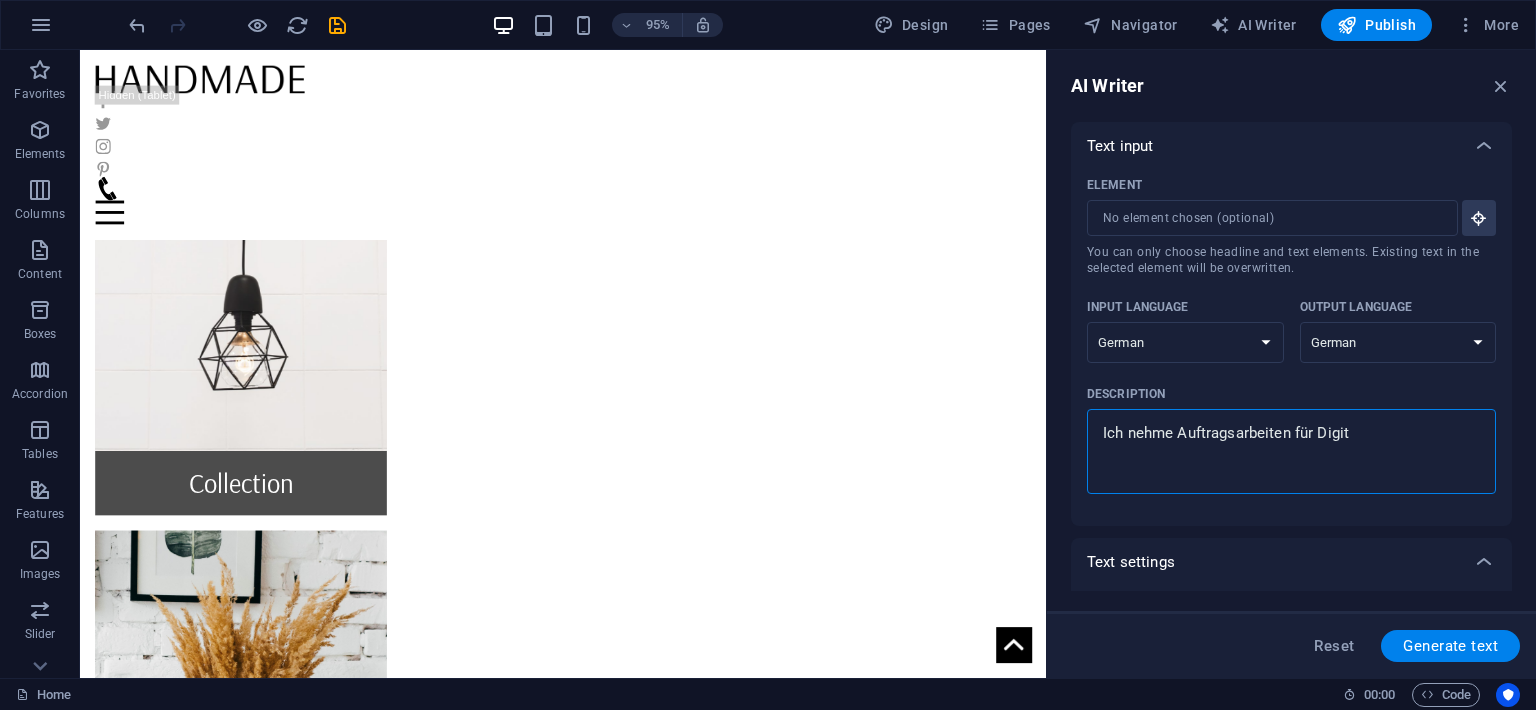 type on "Ich nehme Auftragsarbeiten für Digita" 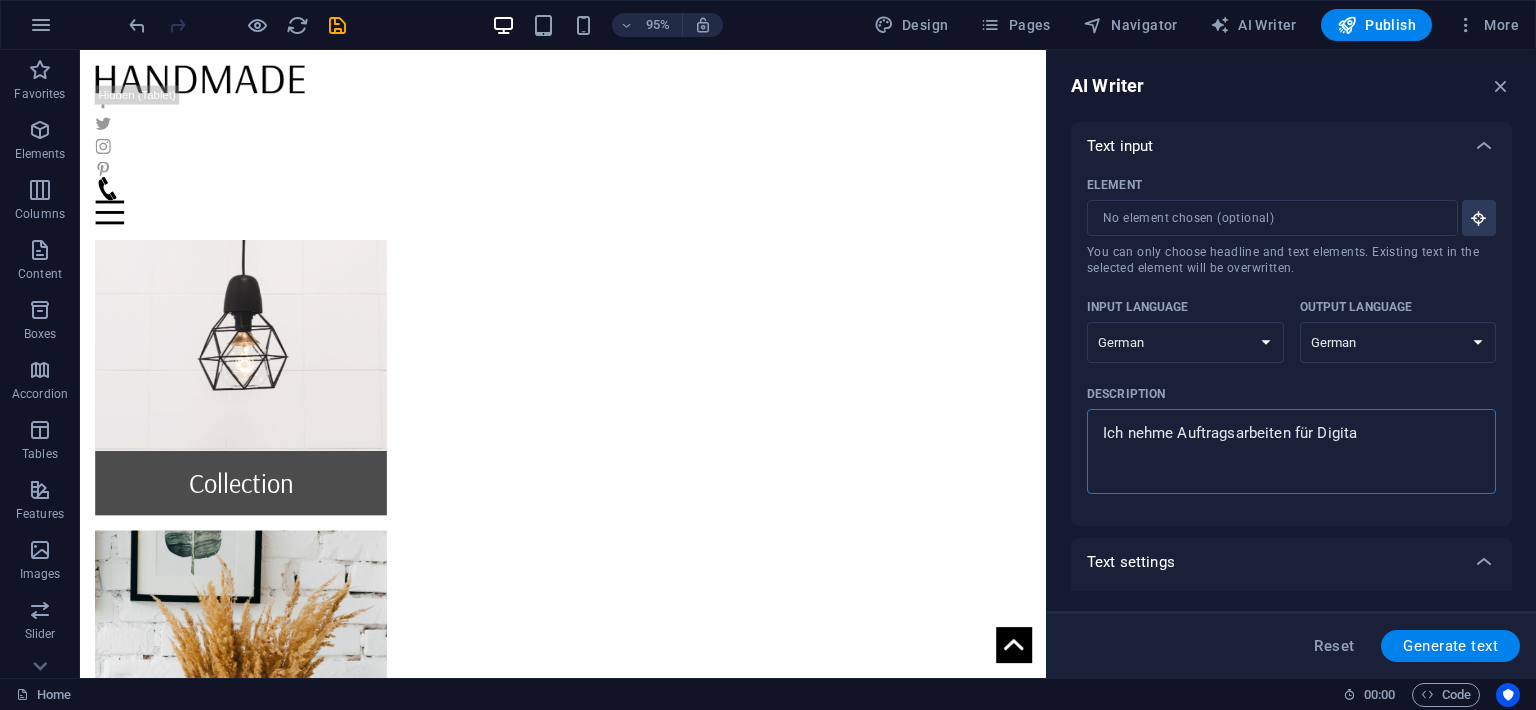 type on "Ich nehme Auftragsarbeiten für Digital" 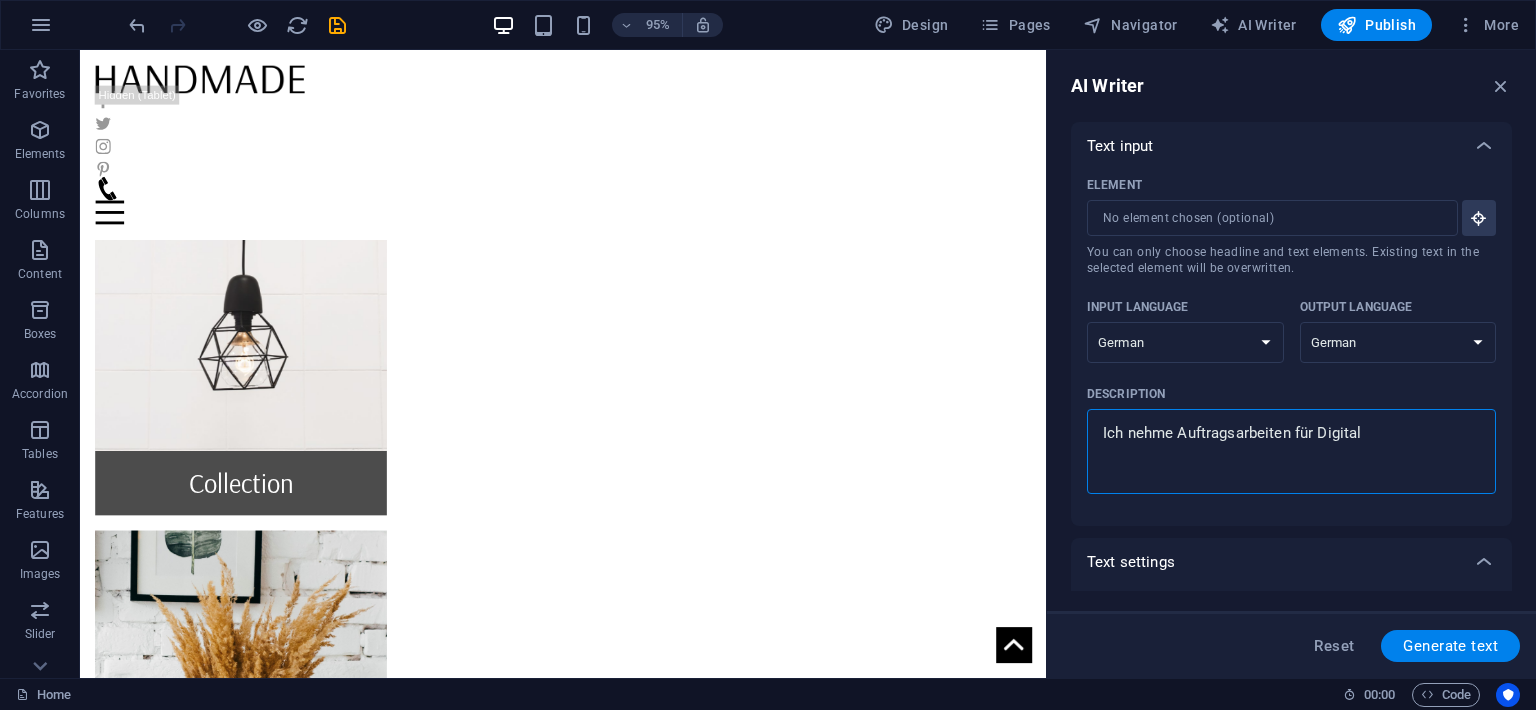 type on "Ich nehme Auftragsarbeiten für Digital" 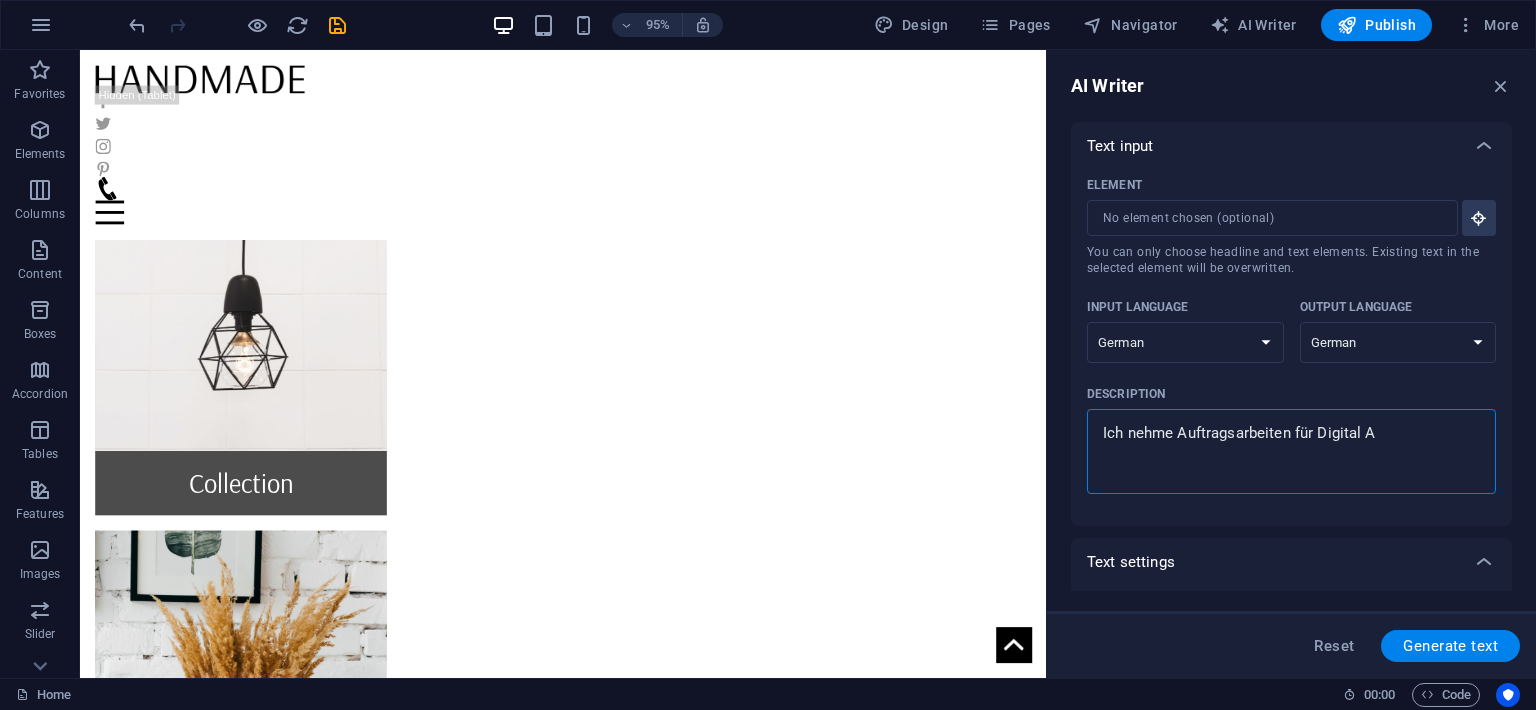 type on "Ich nehme Auftragsarbeiten für Digital Ar" 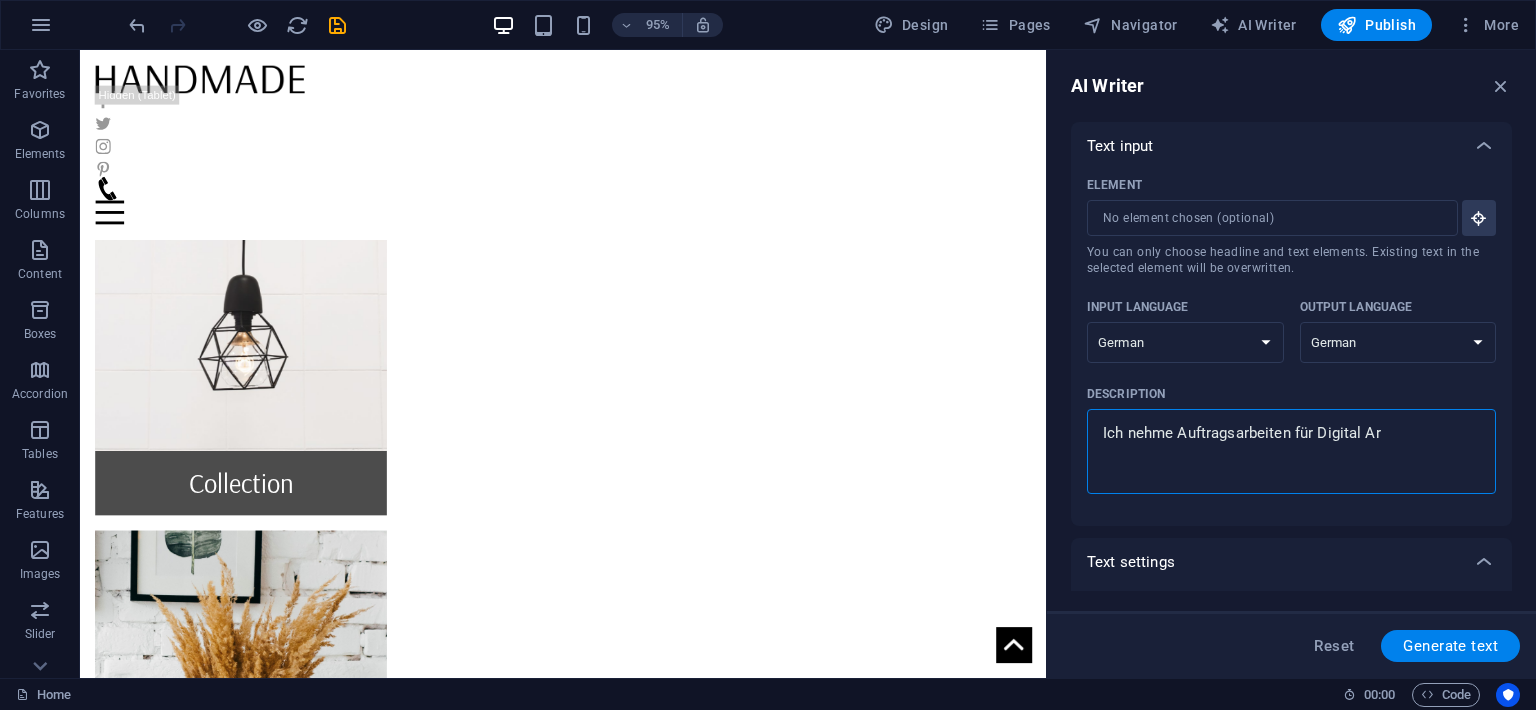type on "Ich nehme Auftragsarbeiten für Digital Art" 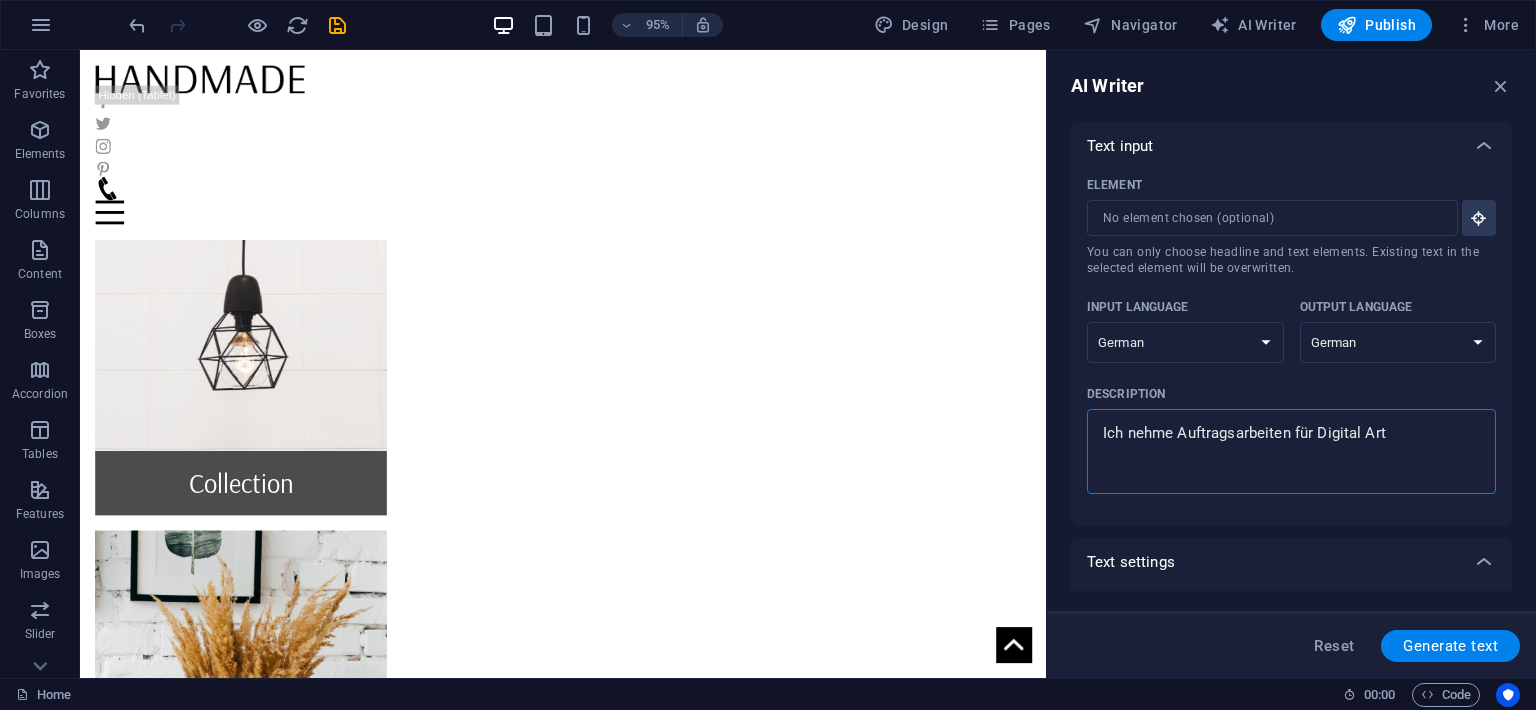 type on "Ich nehme Auftragsarbeiten für Digital Art" 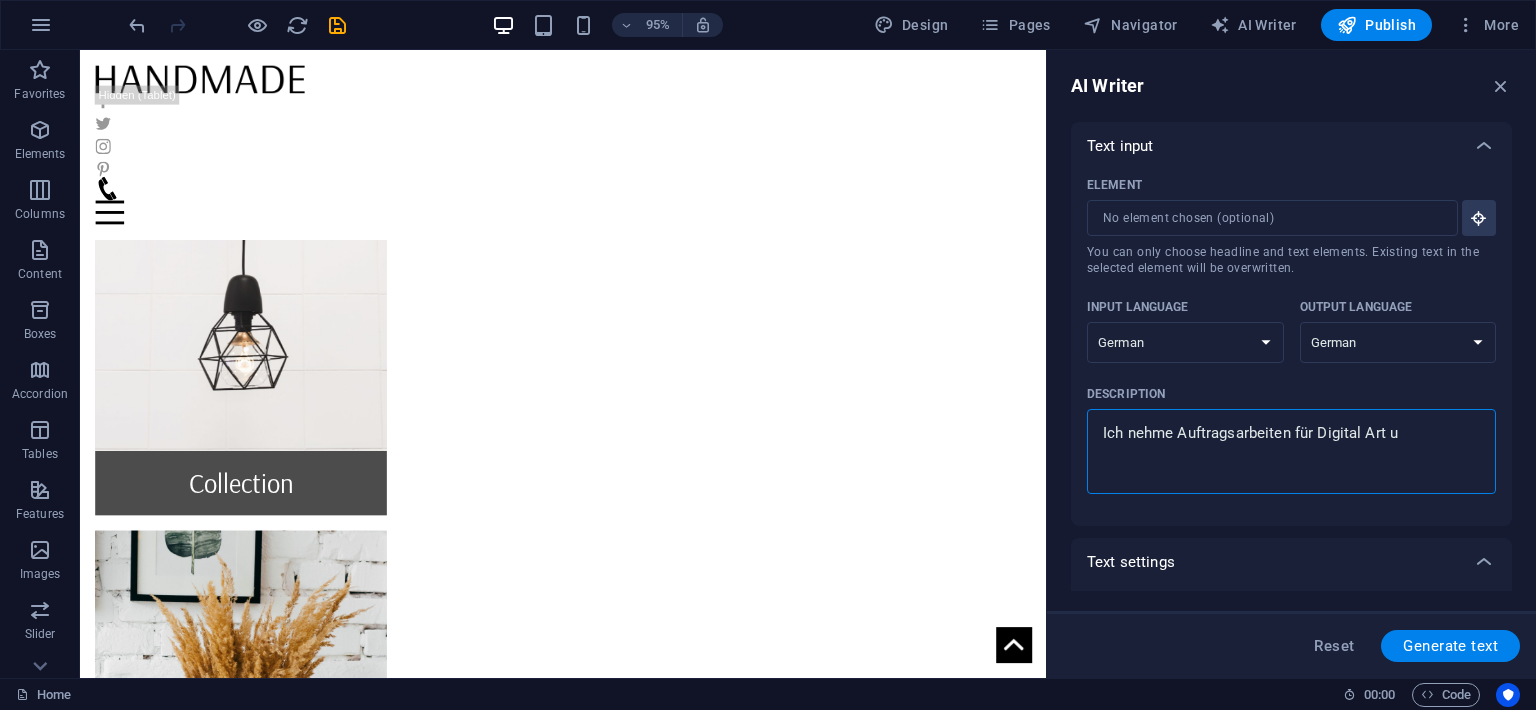 type on "x" 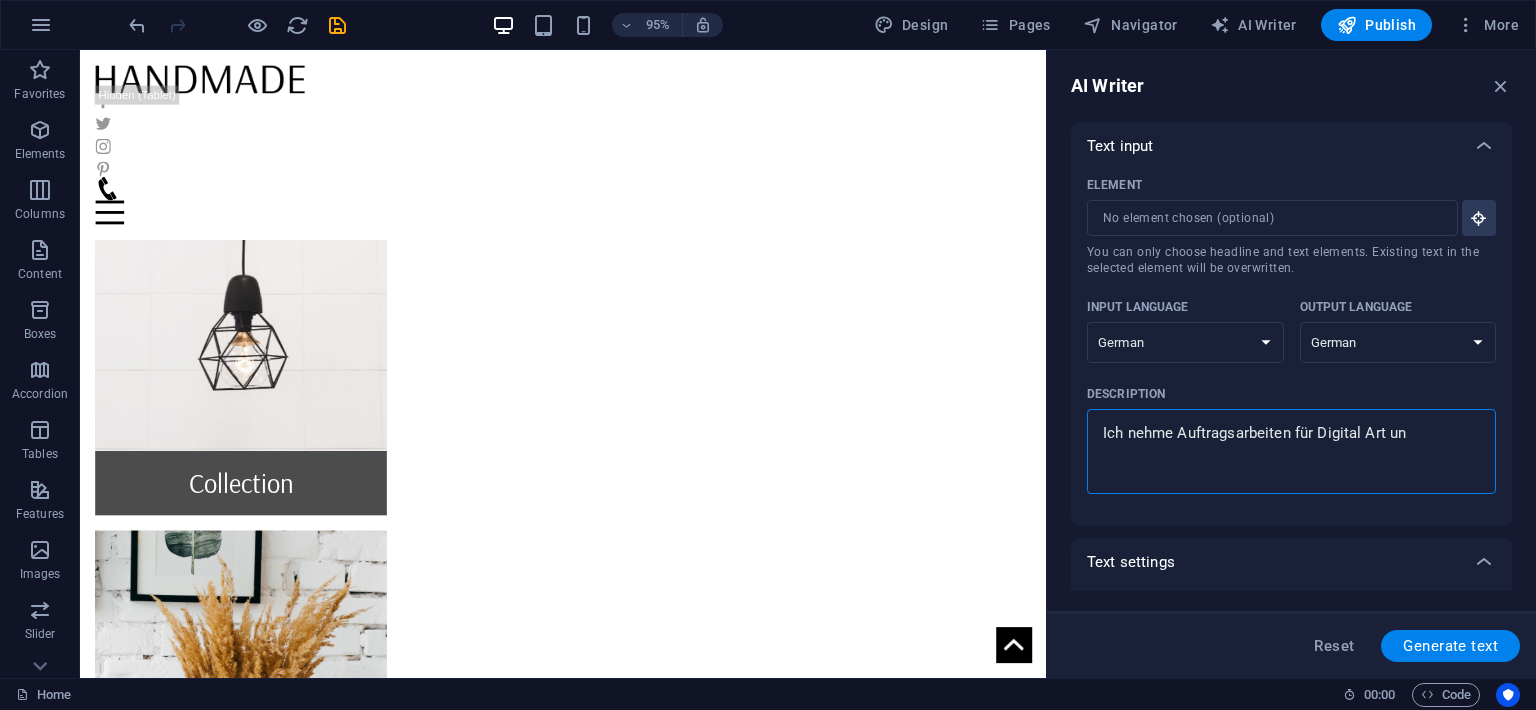 type on "Ich nehme Auftragsarbeiten für Digital Art und" 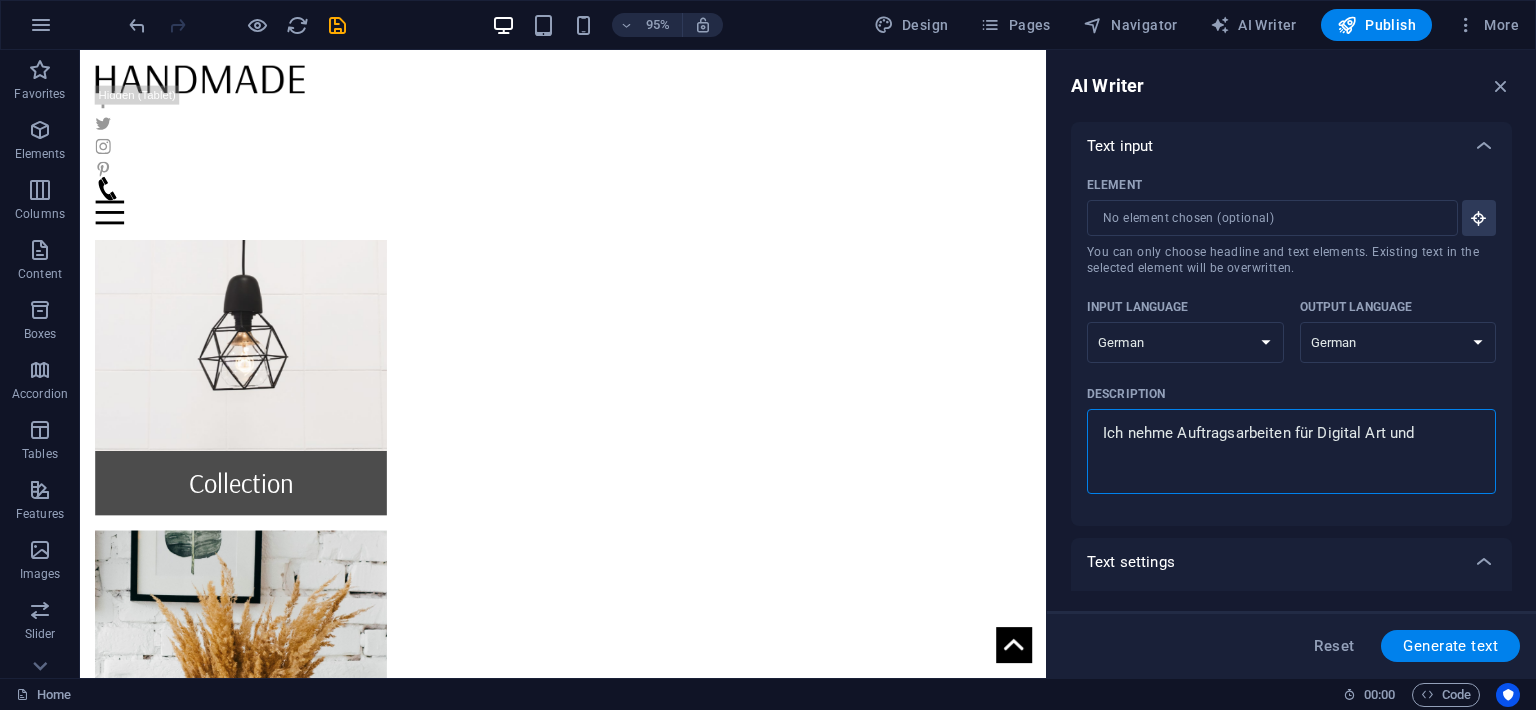 type on "Ich nehme Auftragsarbeiten für Digital Art und" 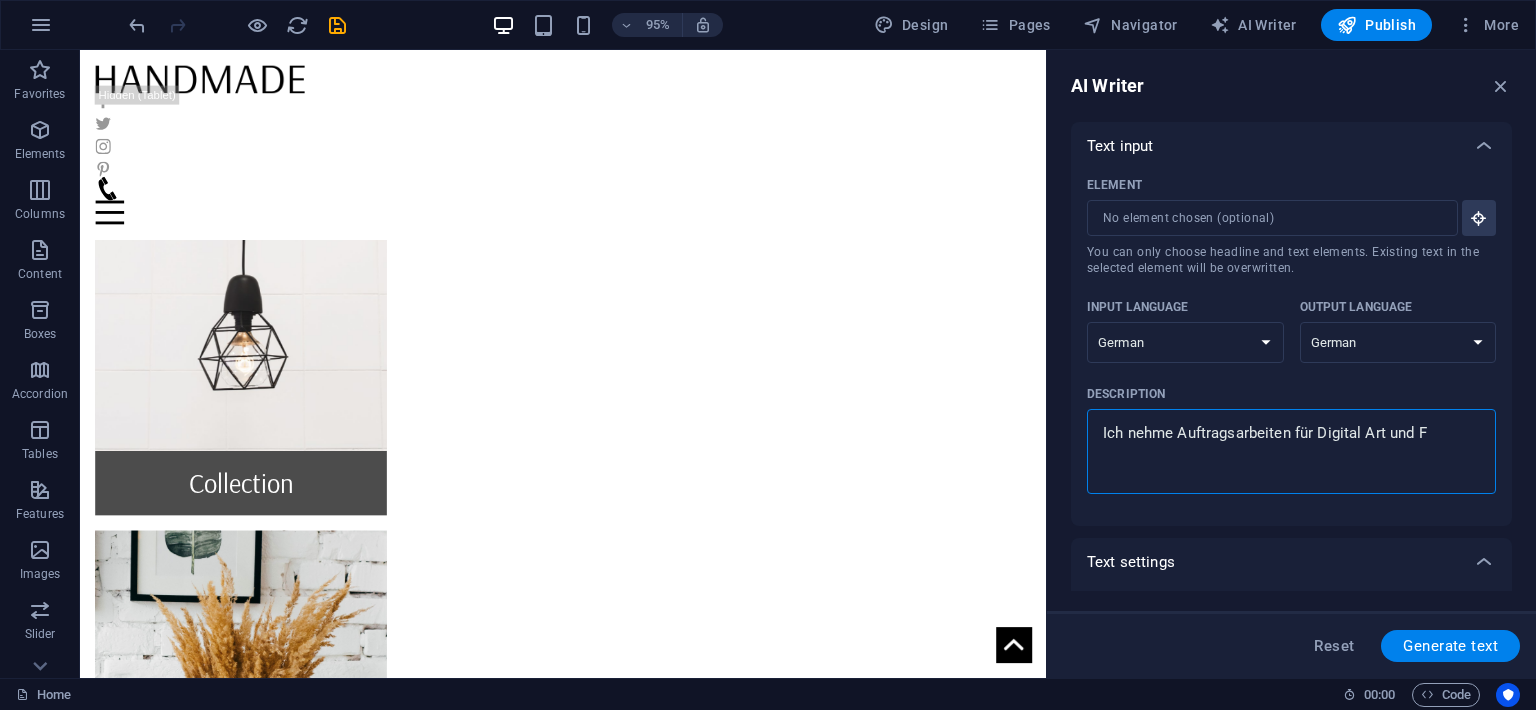 type on "Ich nehme Auftragsarbeiten für Digital Art und Fi" 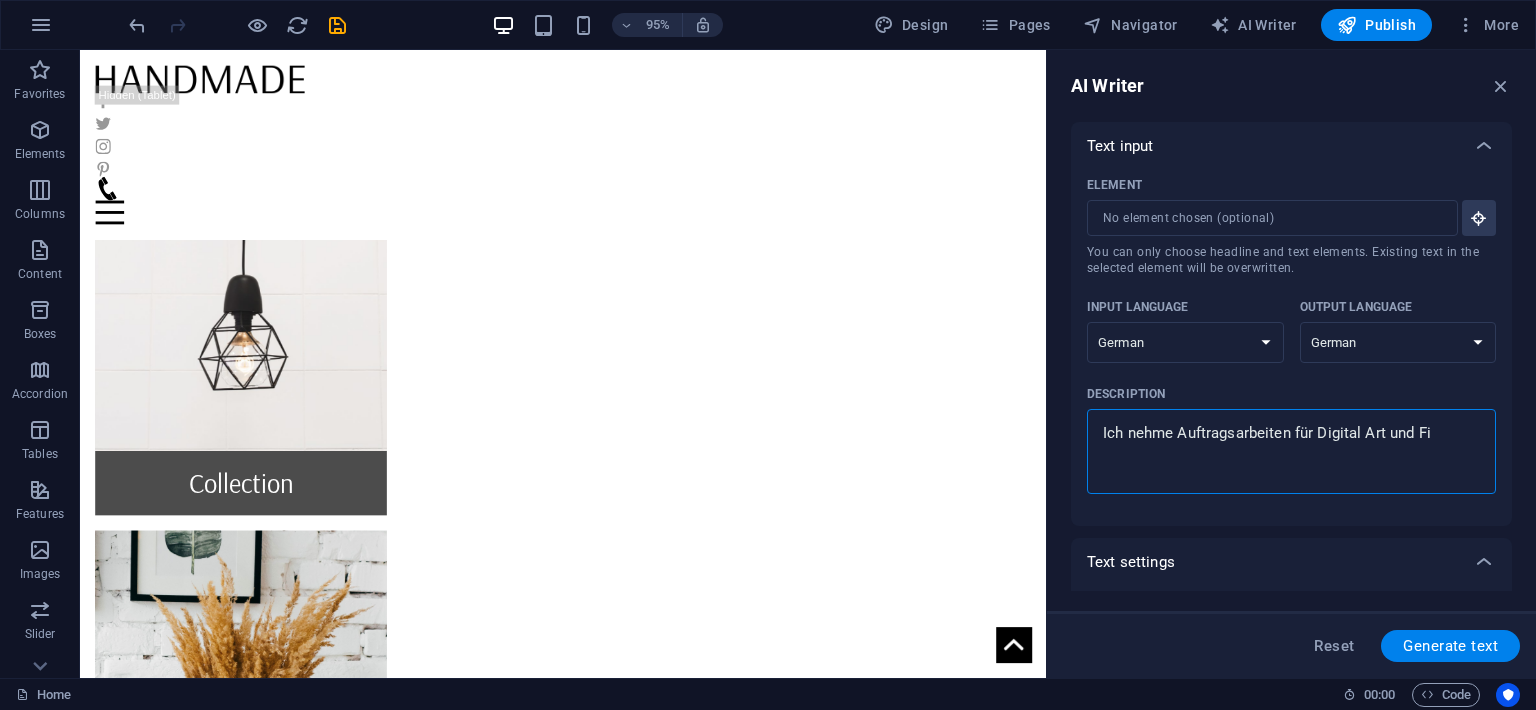 type on "Ich nehme Auftragsarbeiten für Digital Art und Fig" 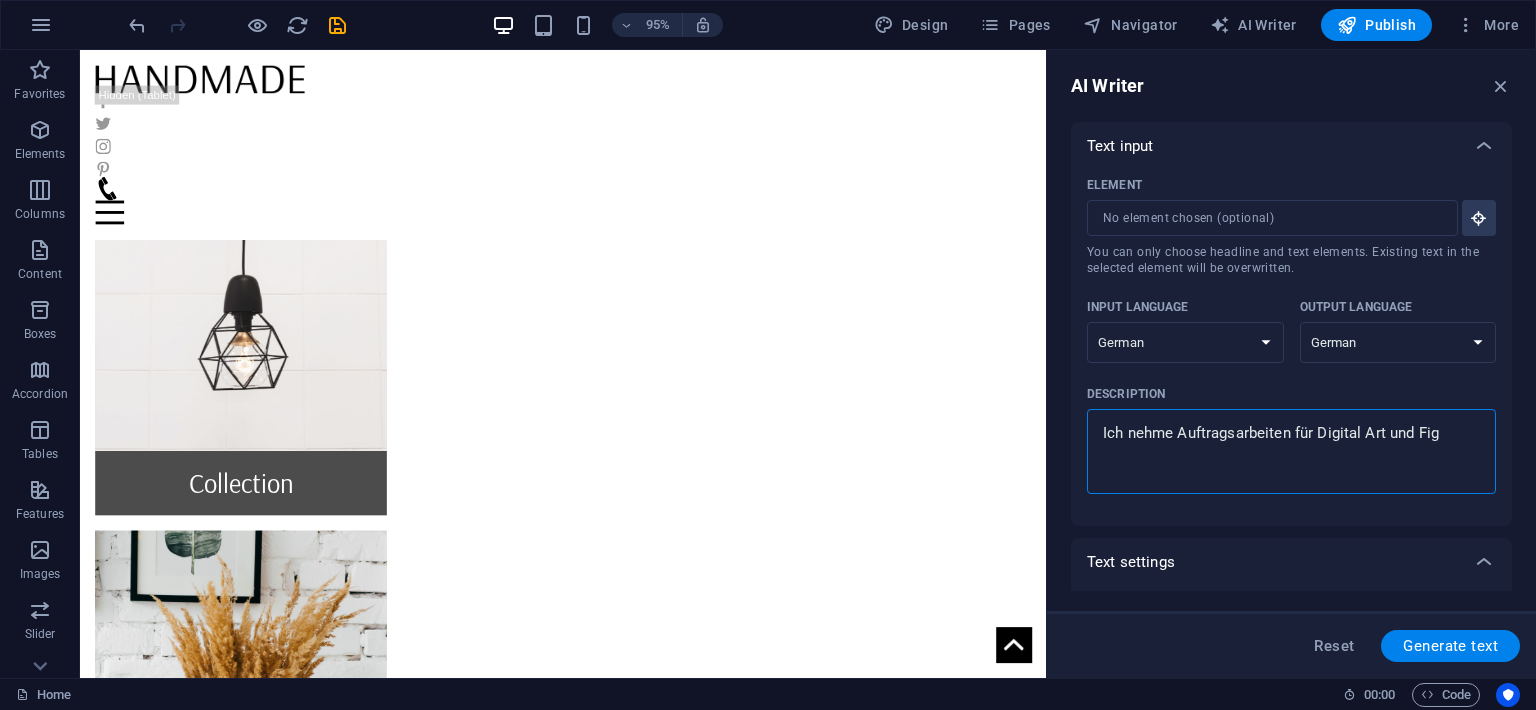 type on "Ich nehme Auftragsarbeiten für Digital Art und Figu" 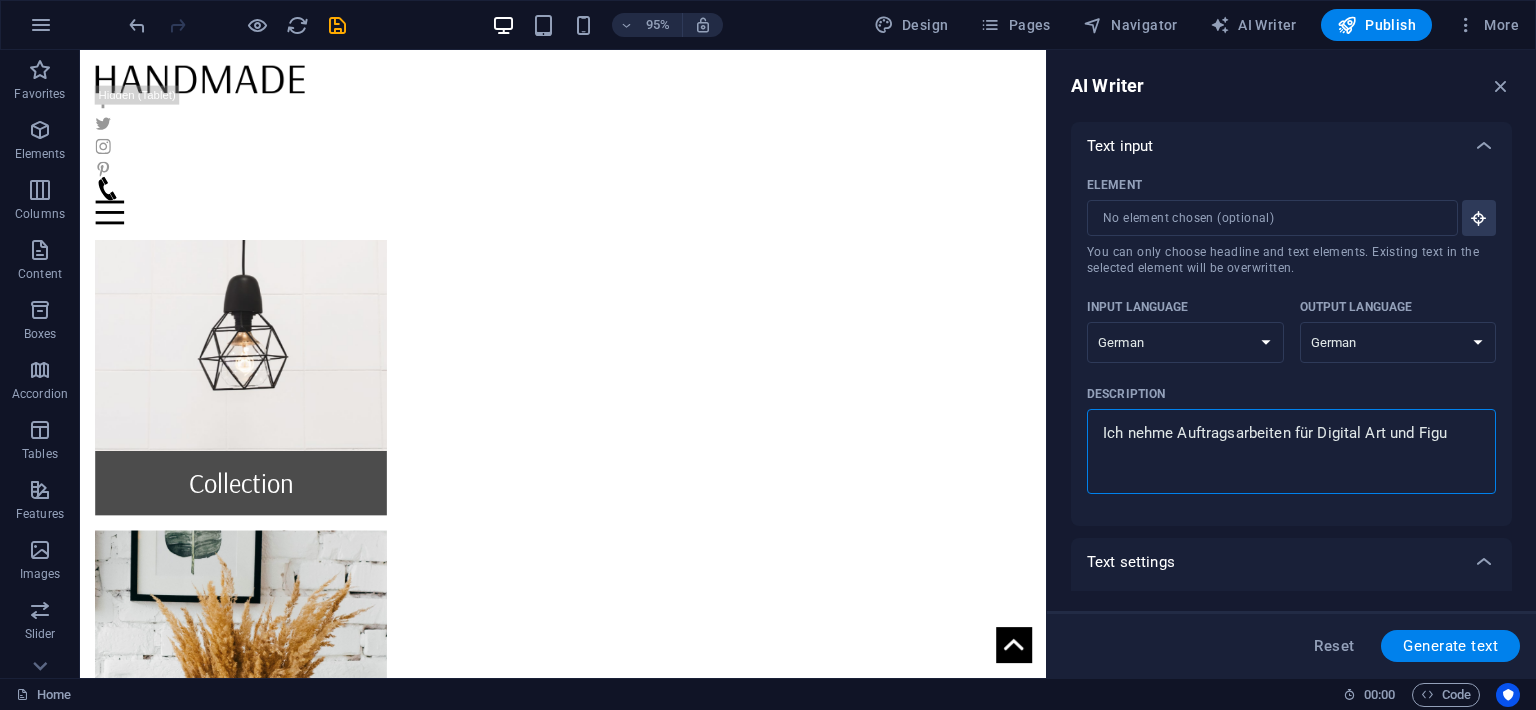type on "Ich nehme Auftragsarbeiten für Digital Art und Figur" 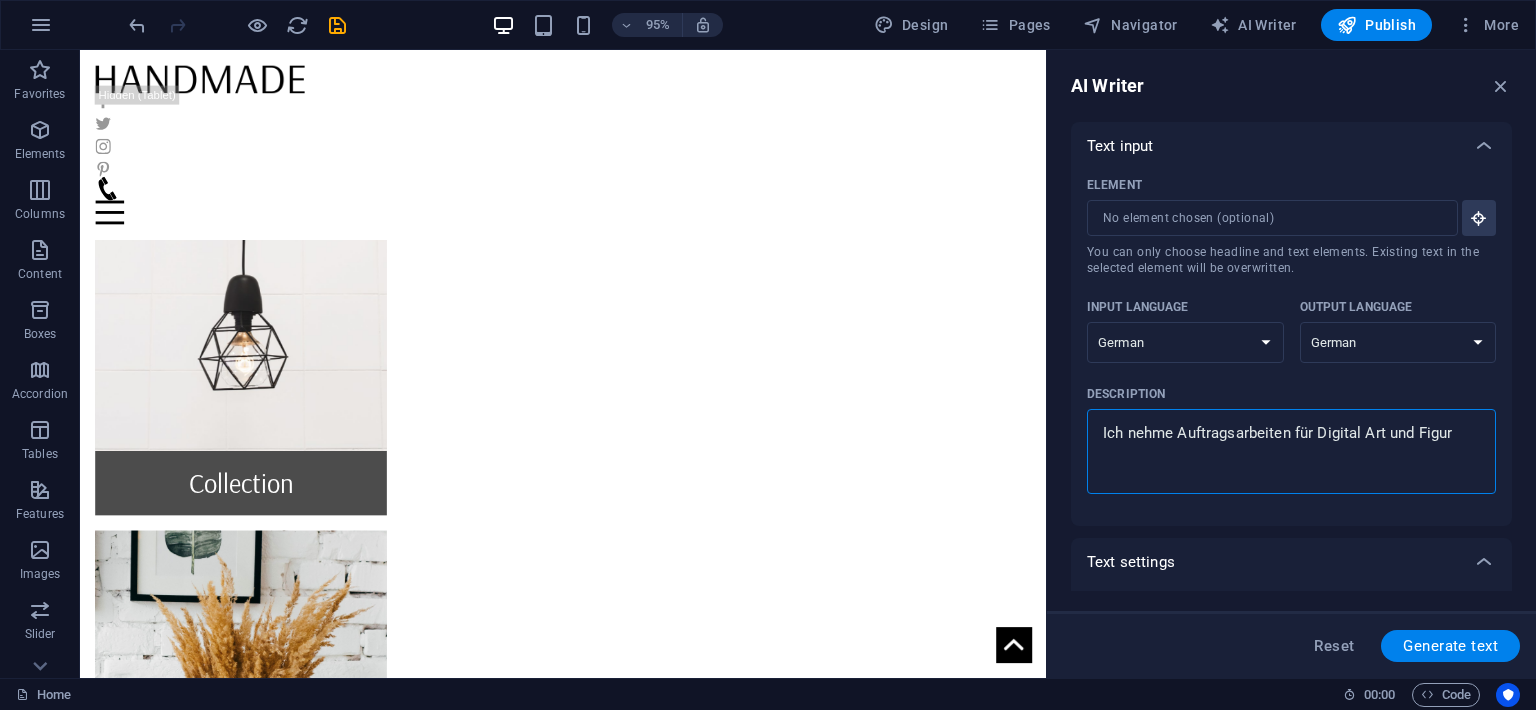 type on "Ich nehme Auftragsarbeiten für Digital Art und Figure" 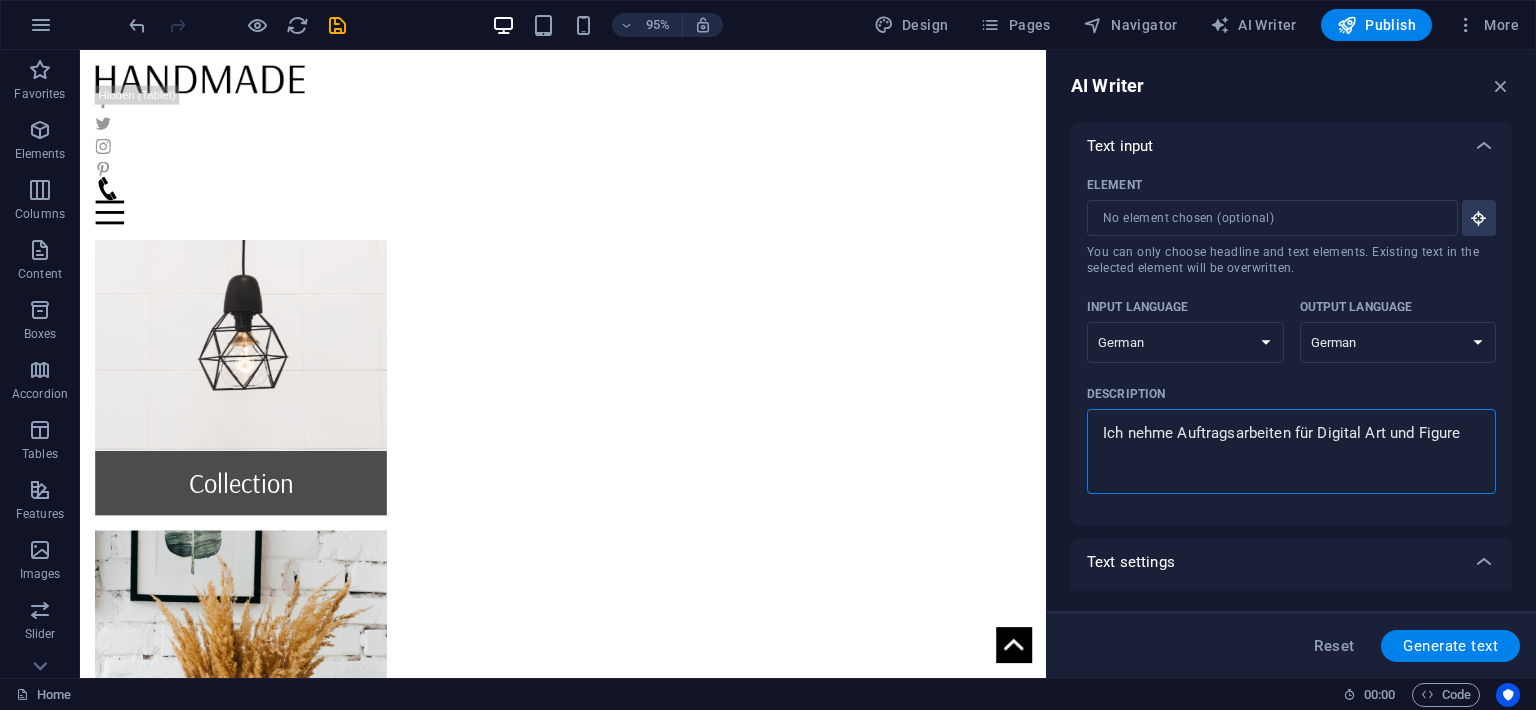 type on "Ich nehme Auftragsarbeiten für Digital Art und Figuren" 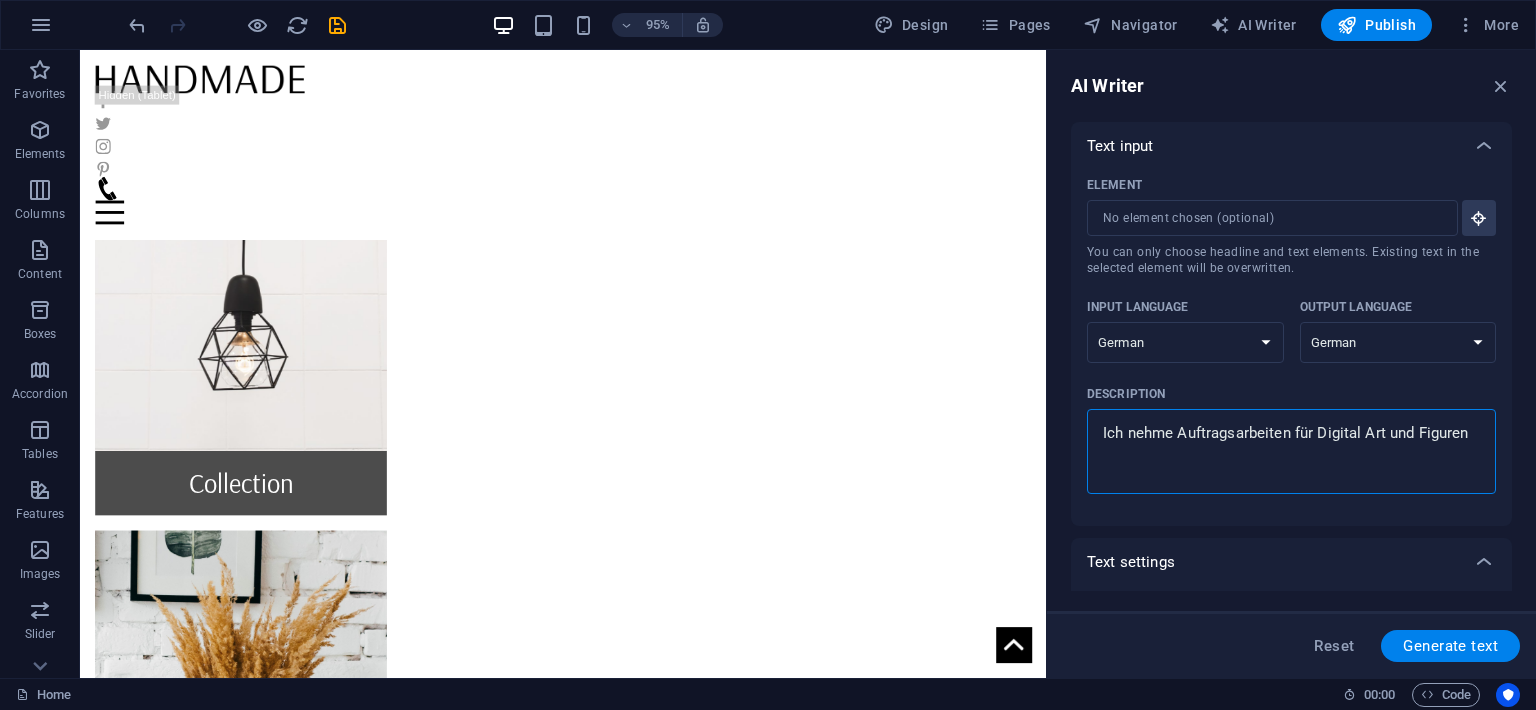 type on "Ich nehme Auftragsarbeiten für Digital Art und Figuren" 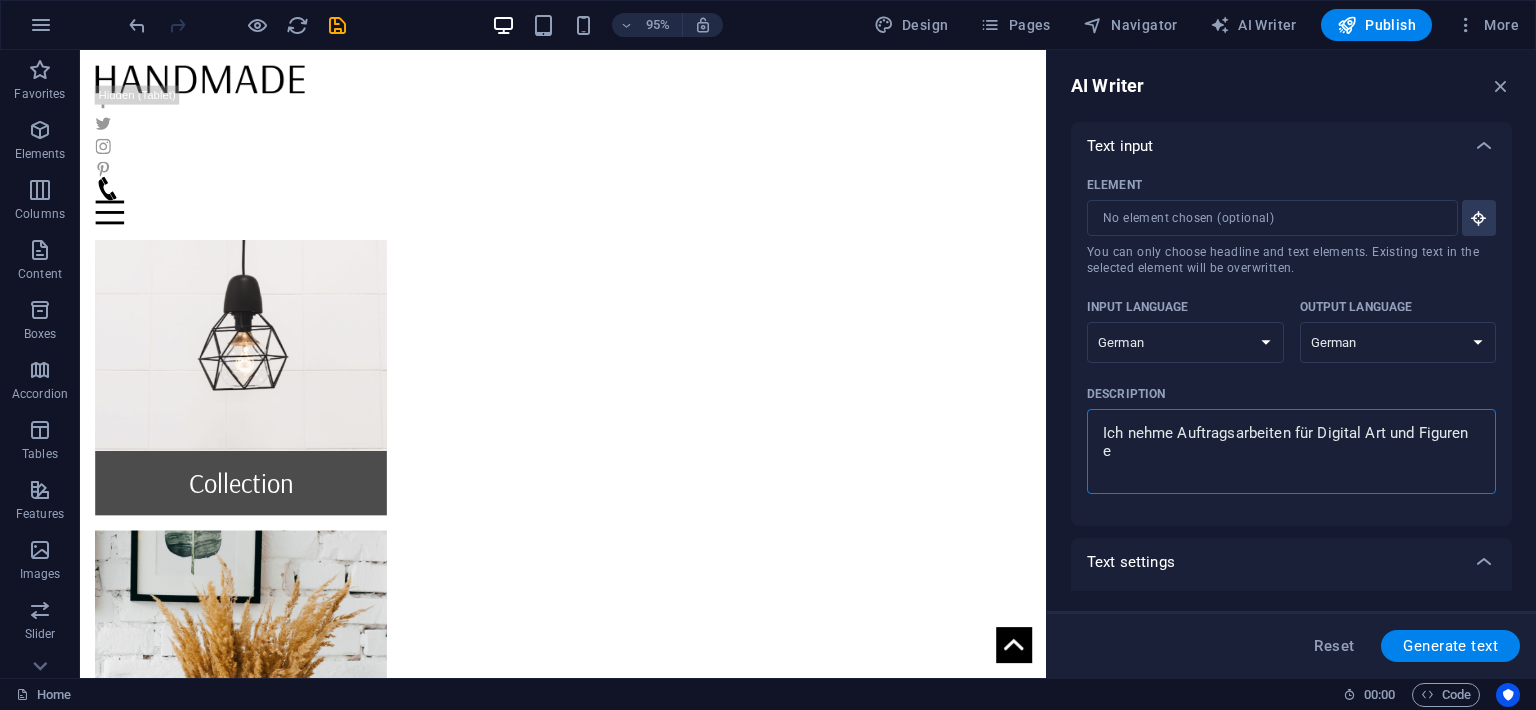 type on "Ich nehme Auftragsarbeiten für Digital Art und Figuren en" 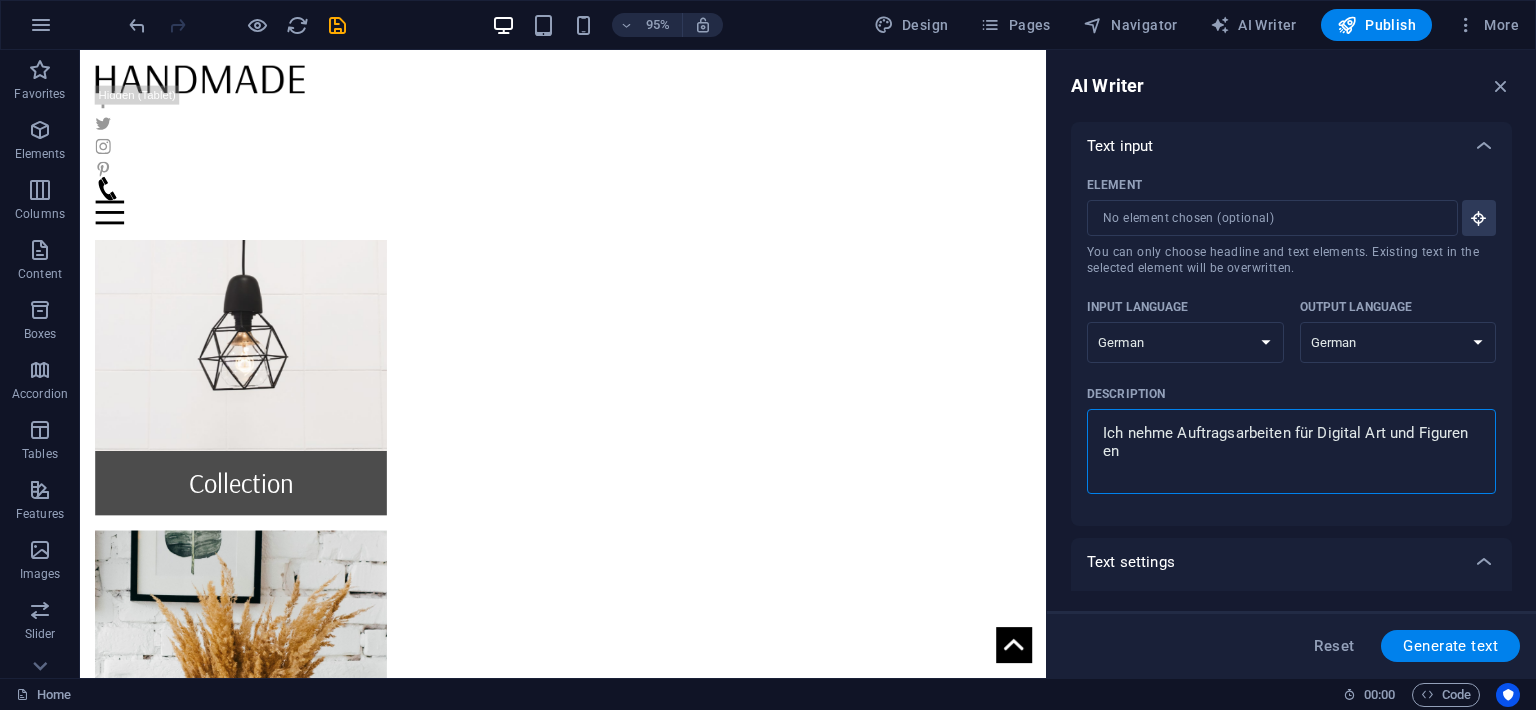 type on "Ich nehme Auftragsarbeiten für Digital Art und Figuren ent" 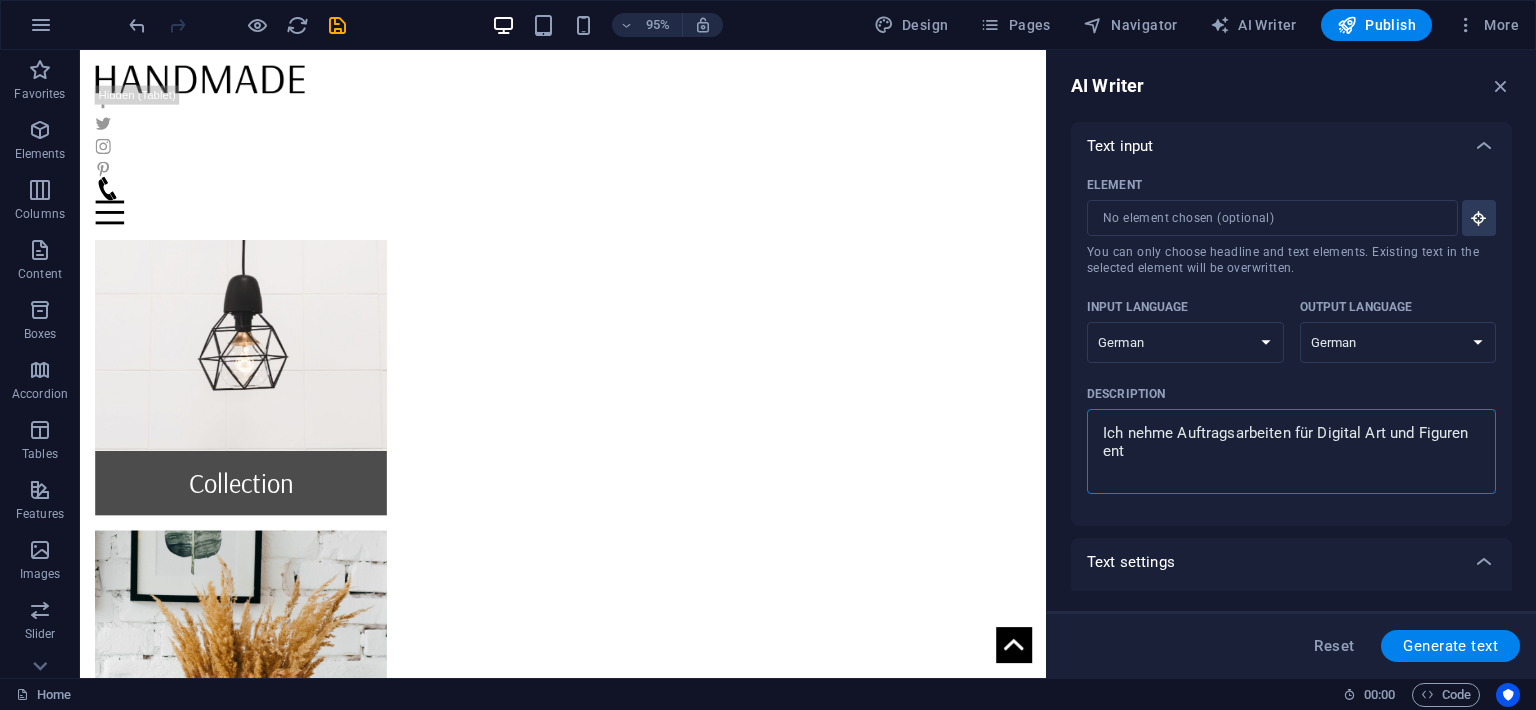 type on "Ich nehme Auftragsarbeiten für Digital Art und Figuren entg" 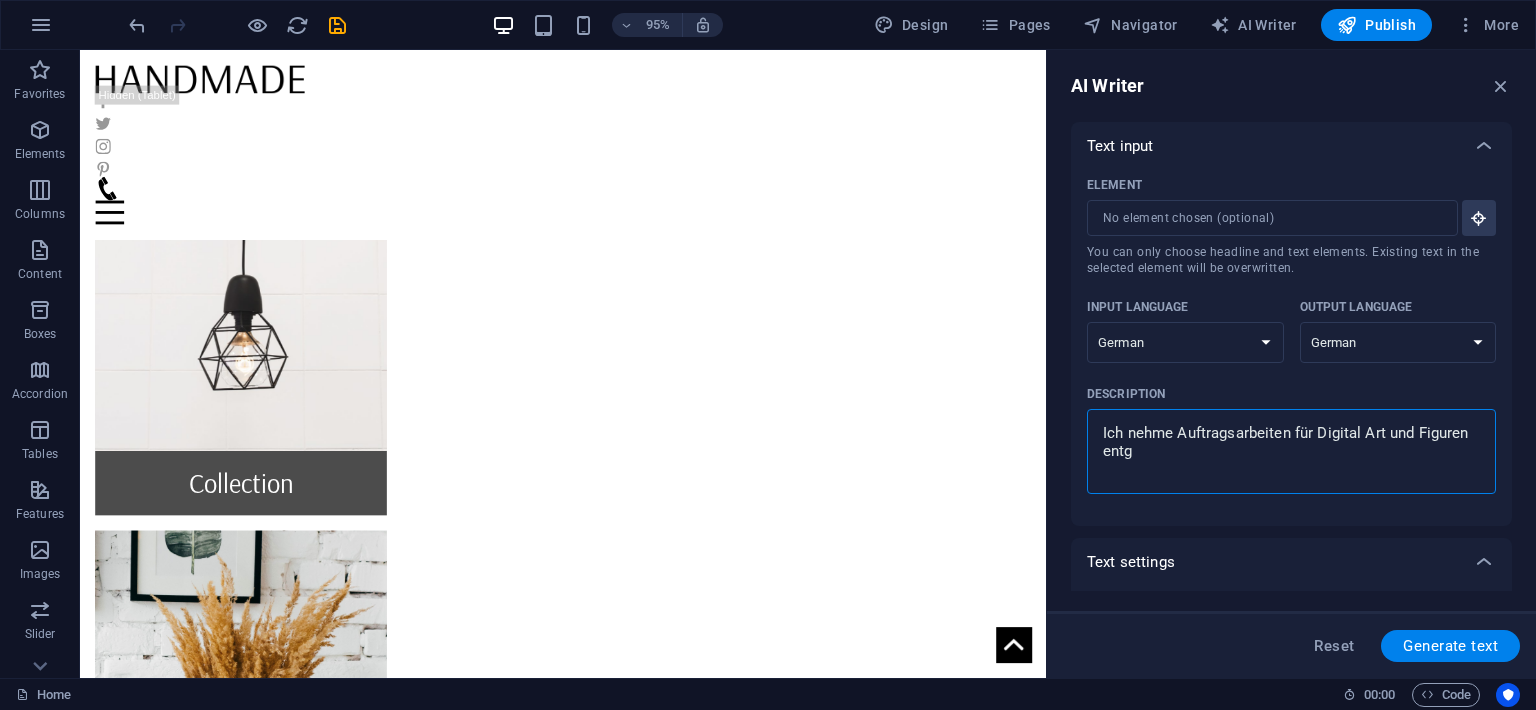 type on "Ich nehme Auftragsarbeiten für Digital Art und Figuren entge" 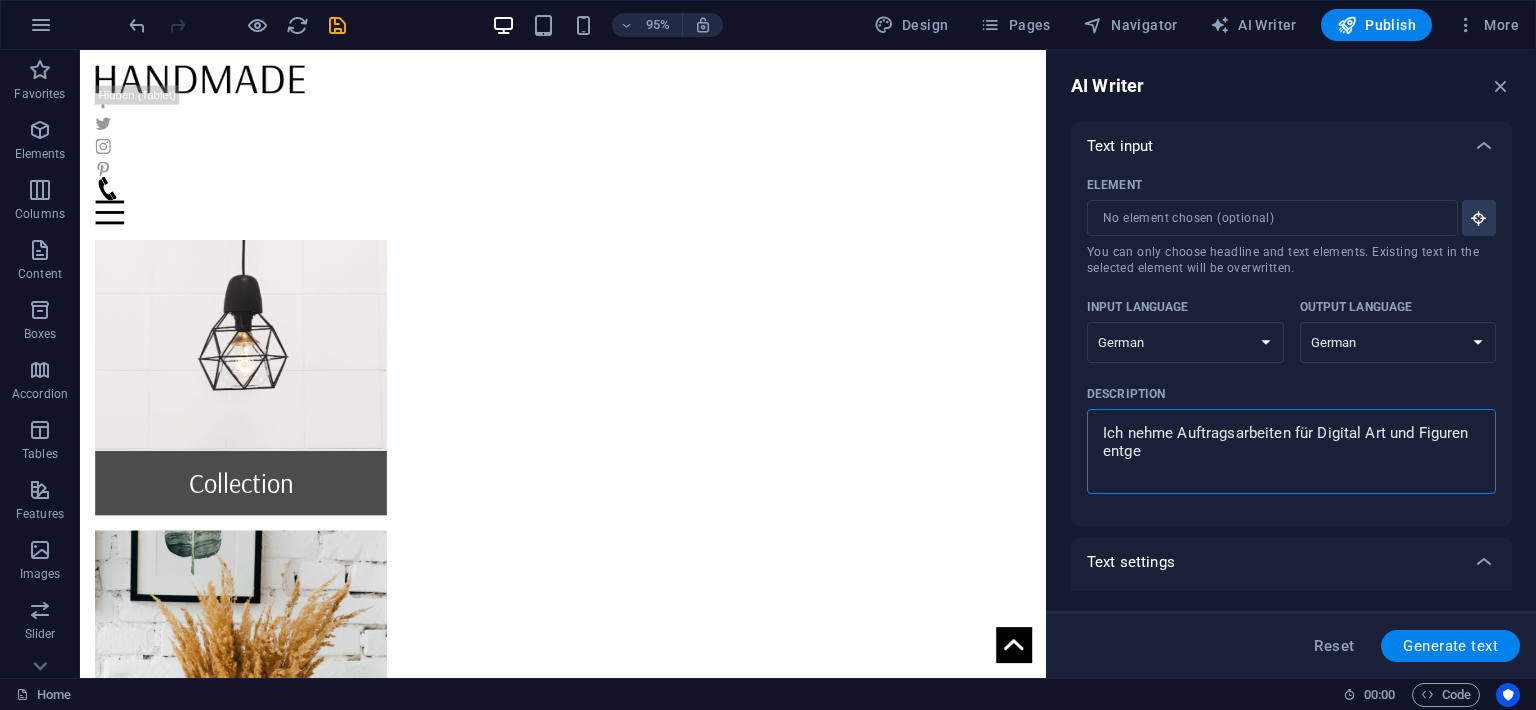 type on "Ich nehme Auftragsarbeiten für Digital Art und Figuren entgeg" 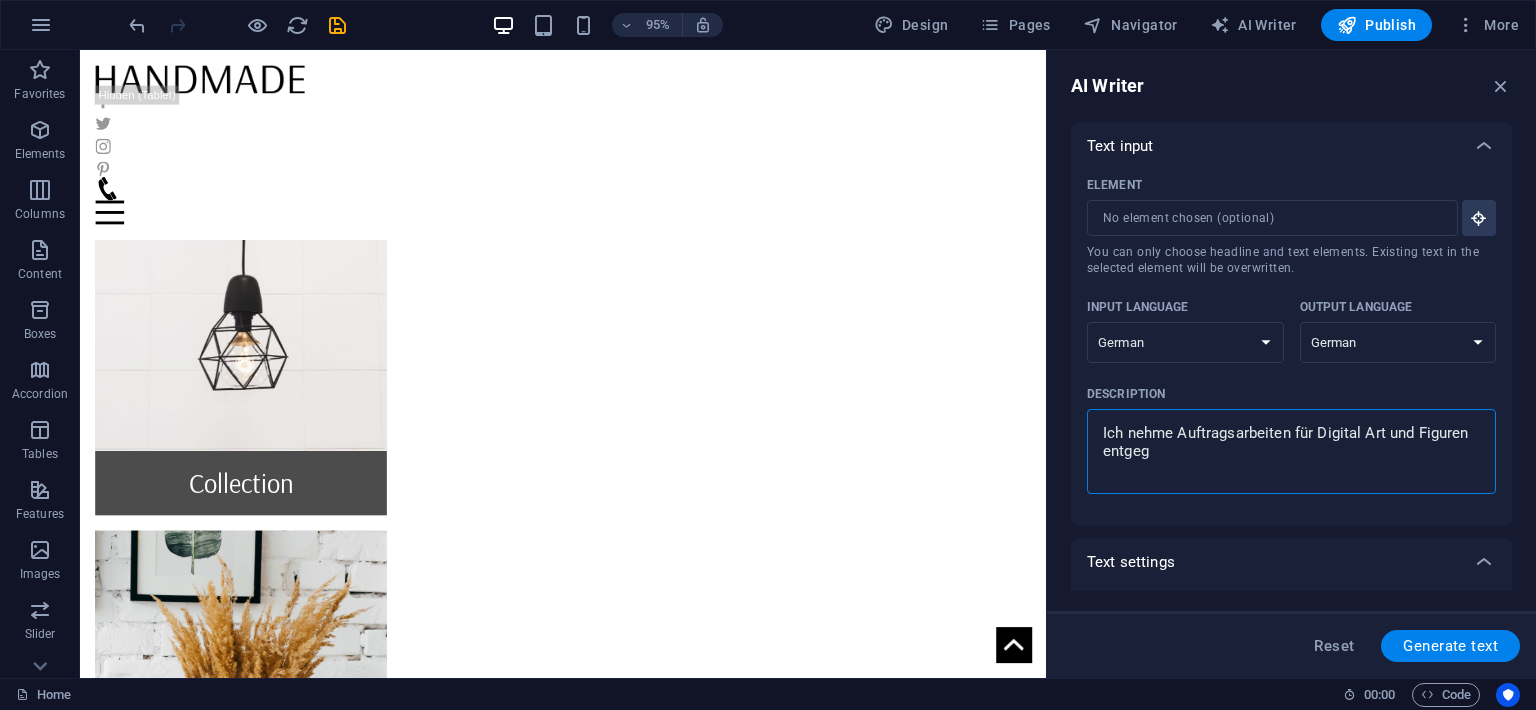 type on "Ich nehme Auftragsarbeiten für Digital Art und Figuren entge" 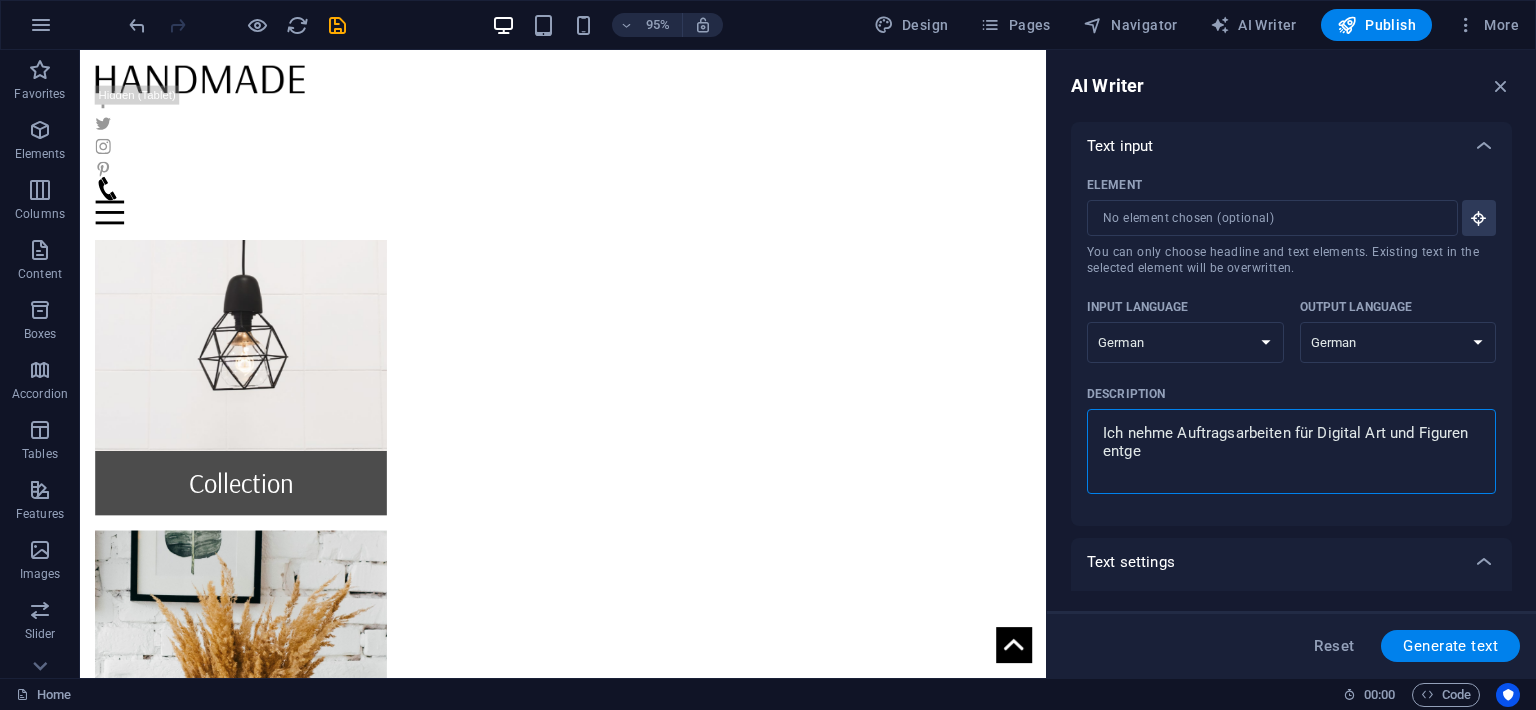 type on "Ich nehme Auftragsarbeiten für Digital Art und Figuren entgegen" 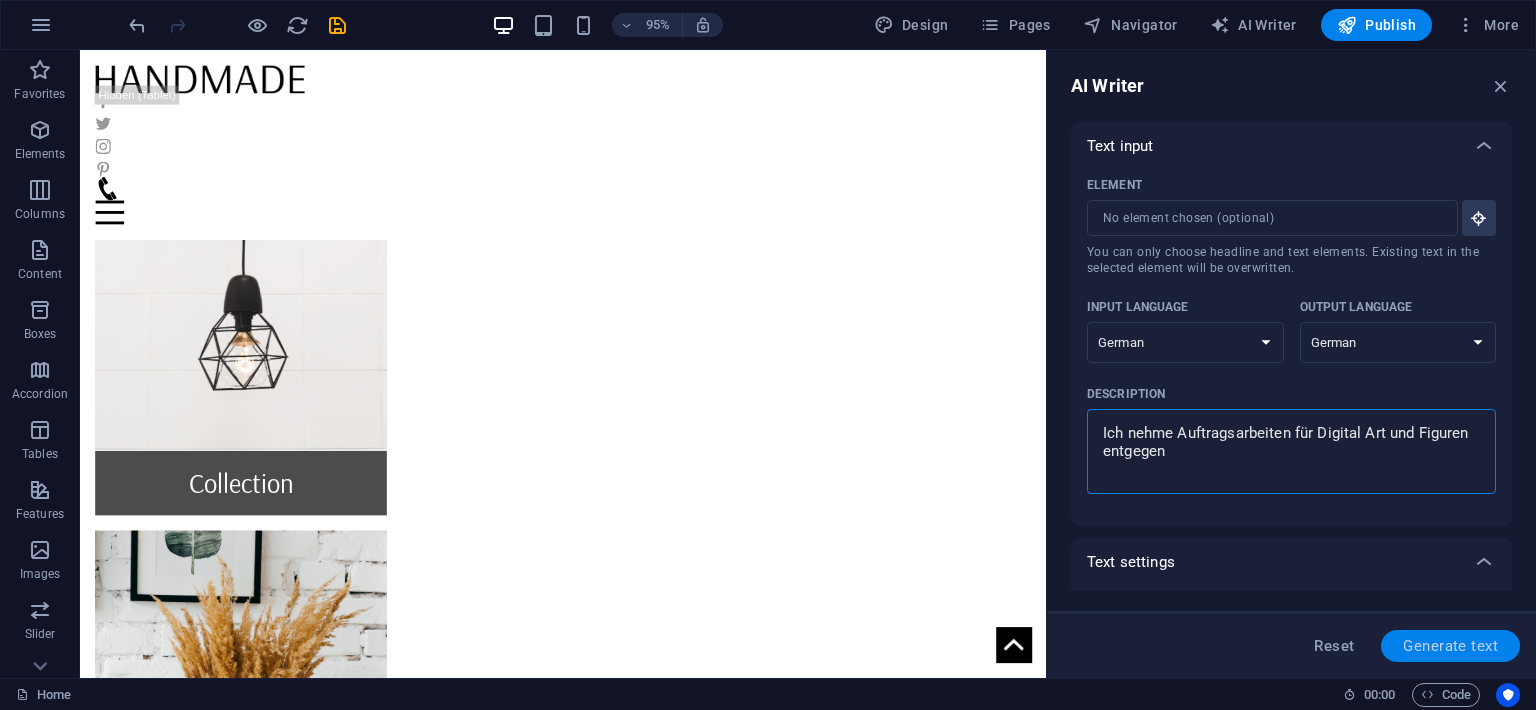 type on "Ich nehme Auftragsarbeiten für Digital Art und Figuren entgegen" 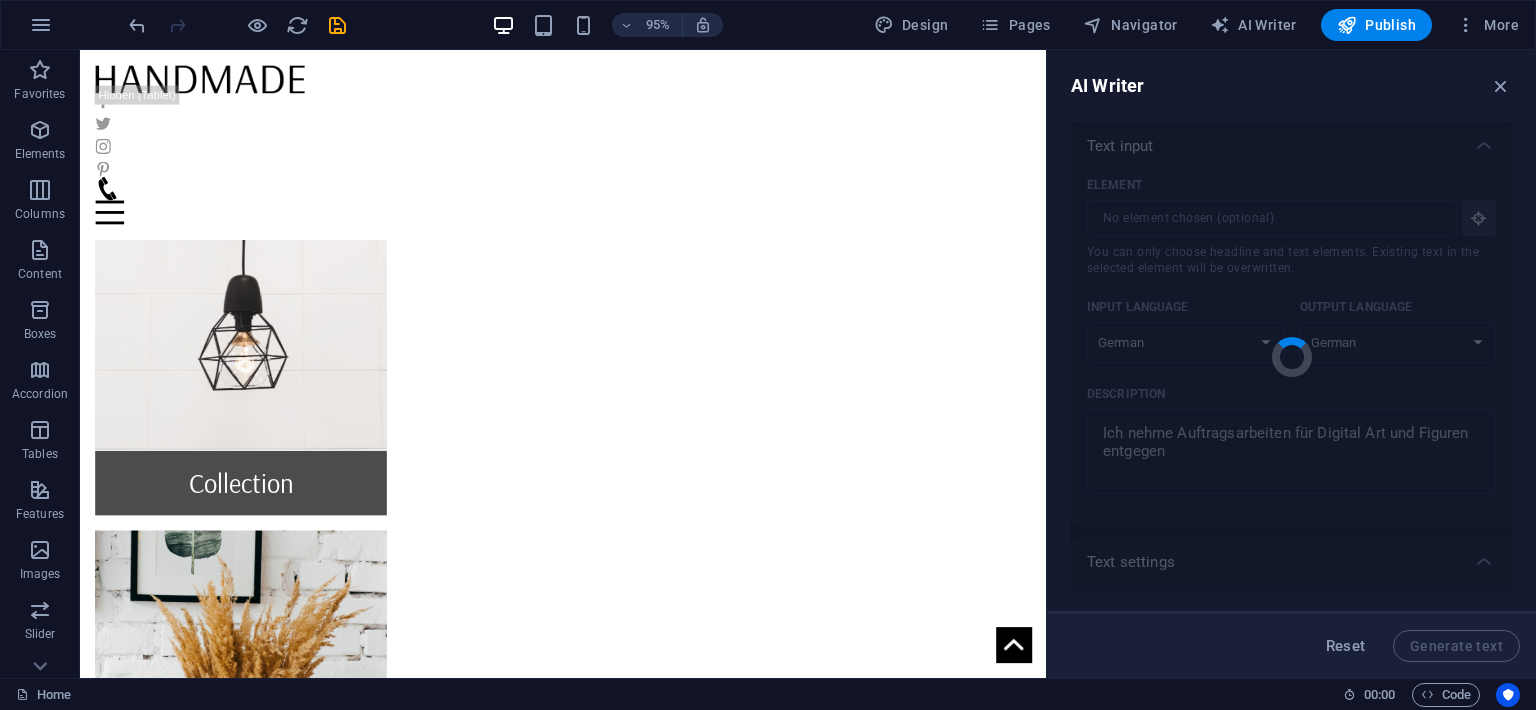 type on "x" 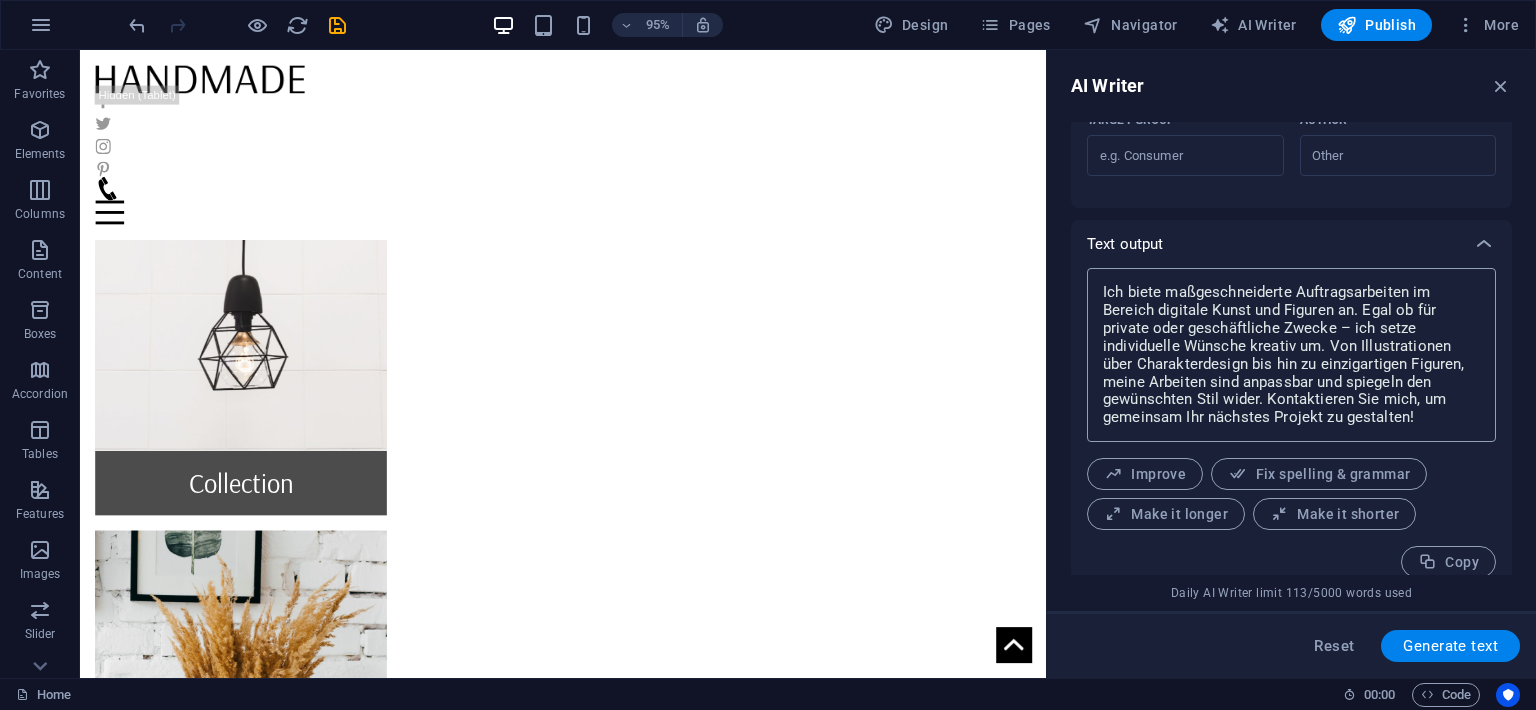 scroll, scrollTop: 674, scrollLeft: 0, axis: vertical 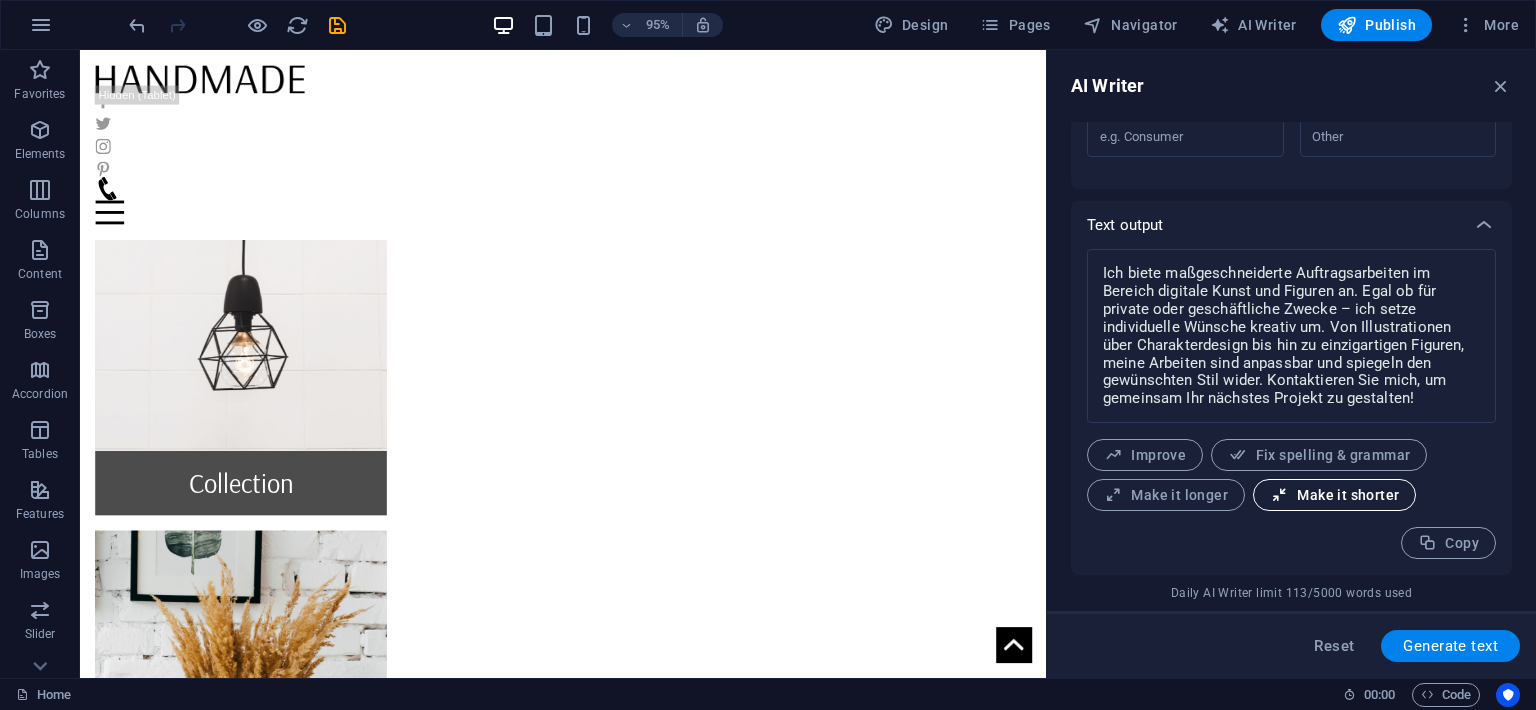 click on "Make it shorter" at bounding box center (1334, 495) 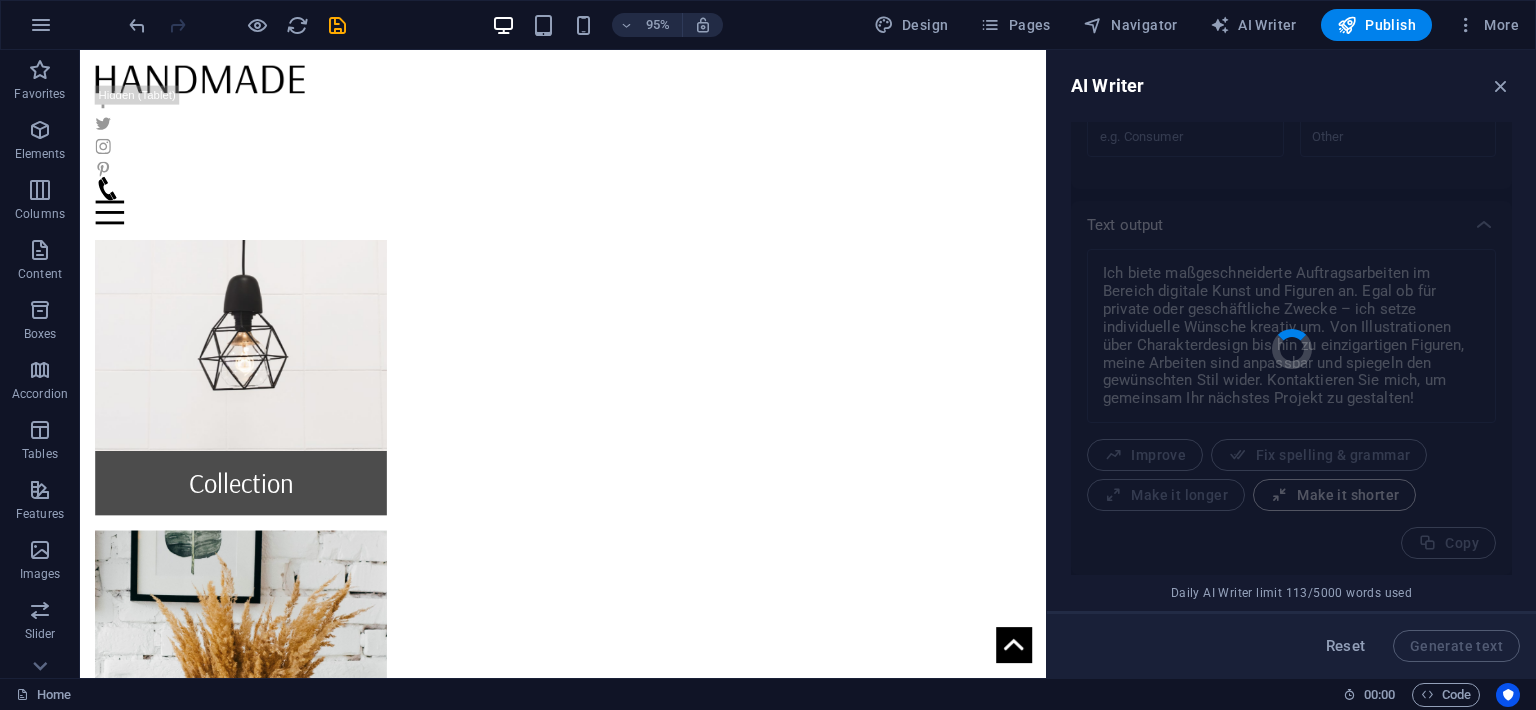 type on "x" 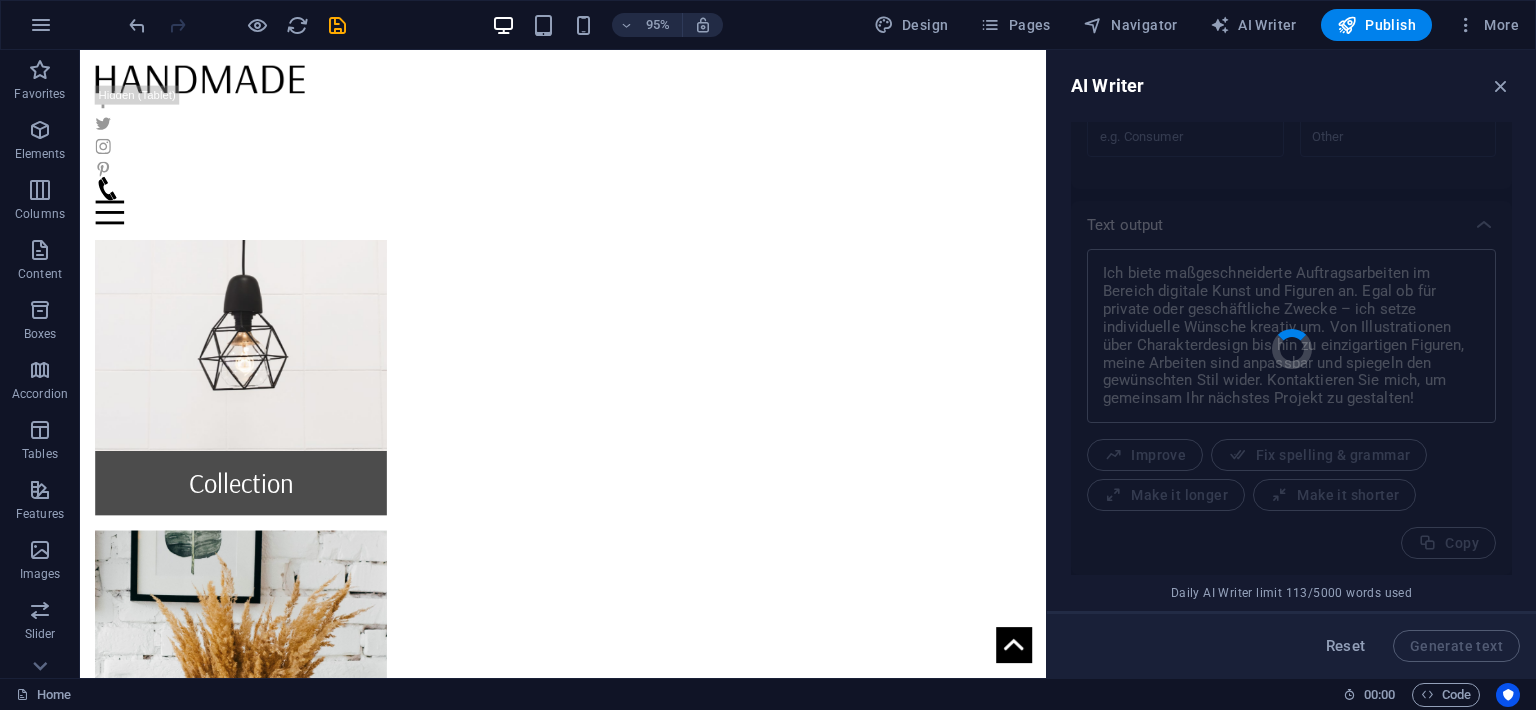 type on "x" 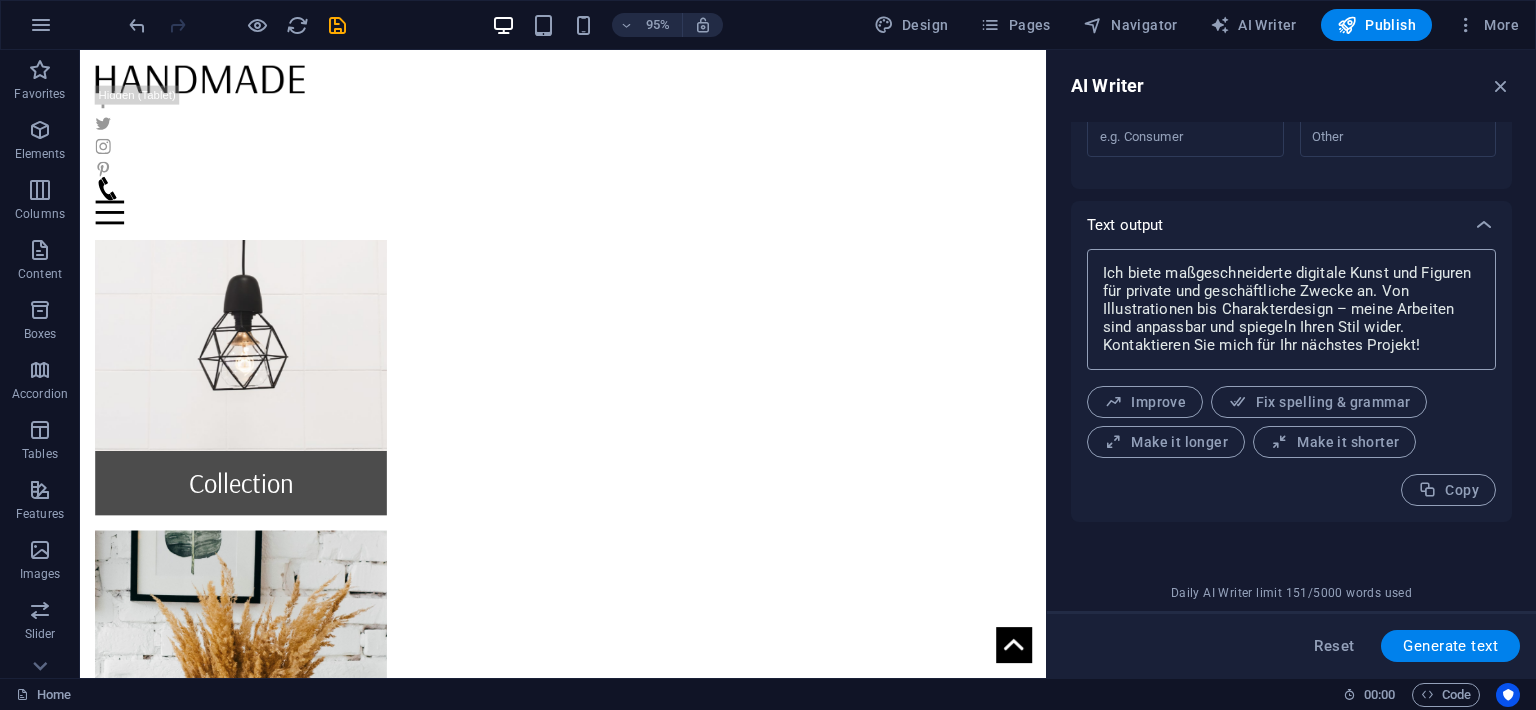 scroll, scrollTop: 674, scrollLeft: 0, axis: vertical 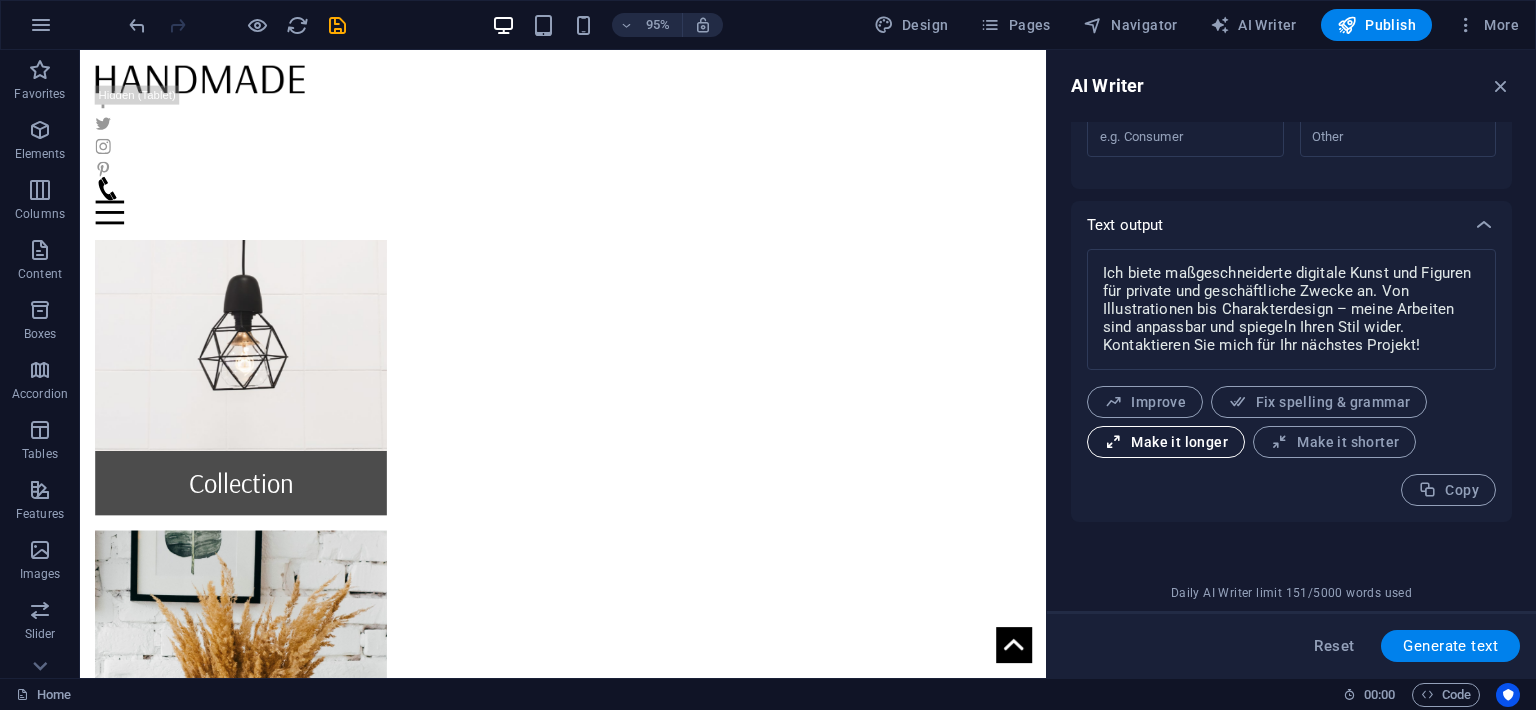 click on "Make it longer" at bounding box center [1166, 442] 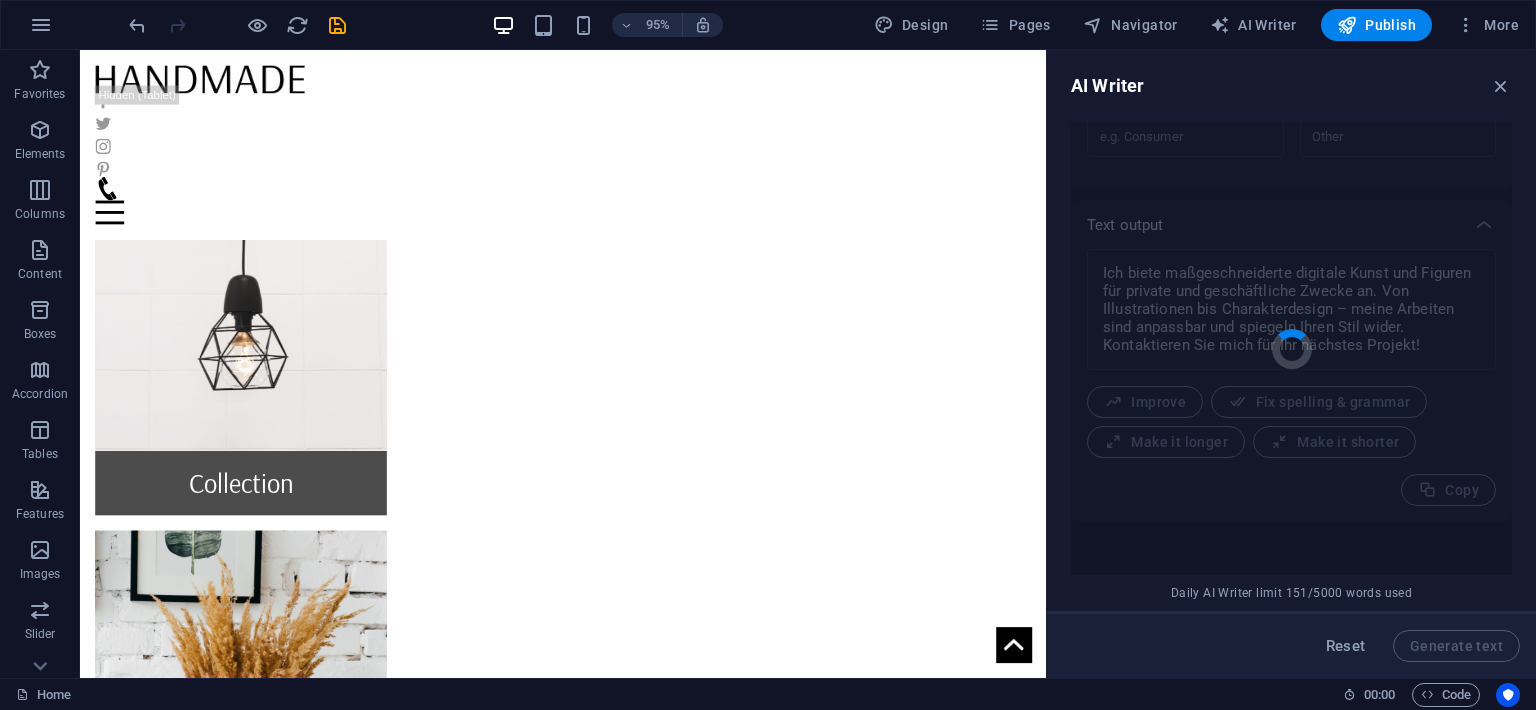 type on "x" 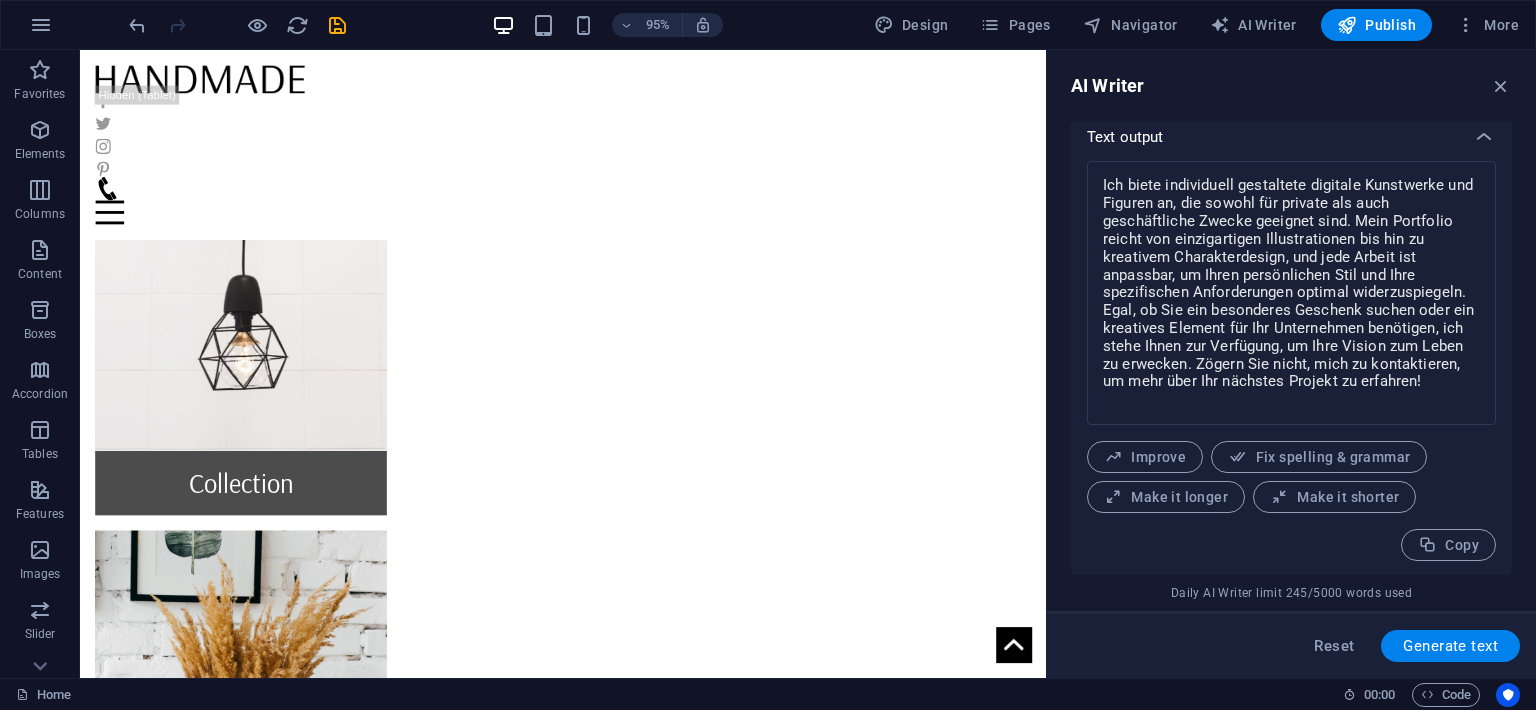 scroll, scrollTop: 763, scrollLeft: 0, axis: vertical 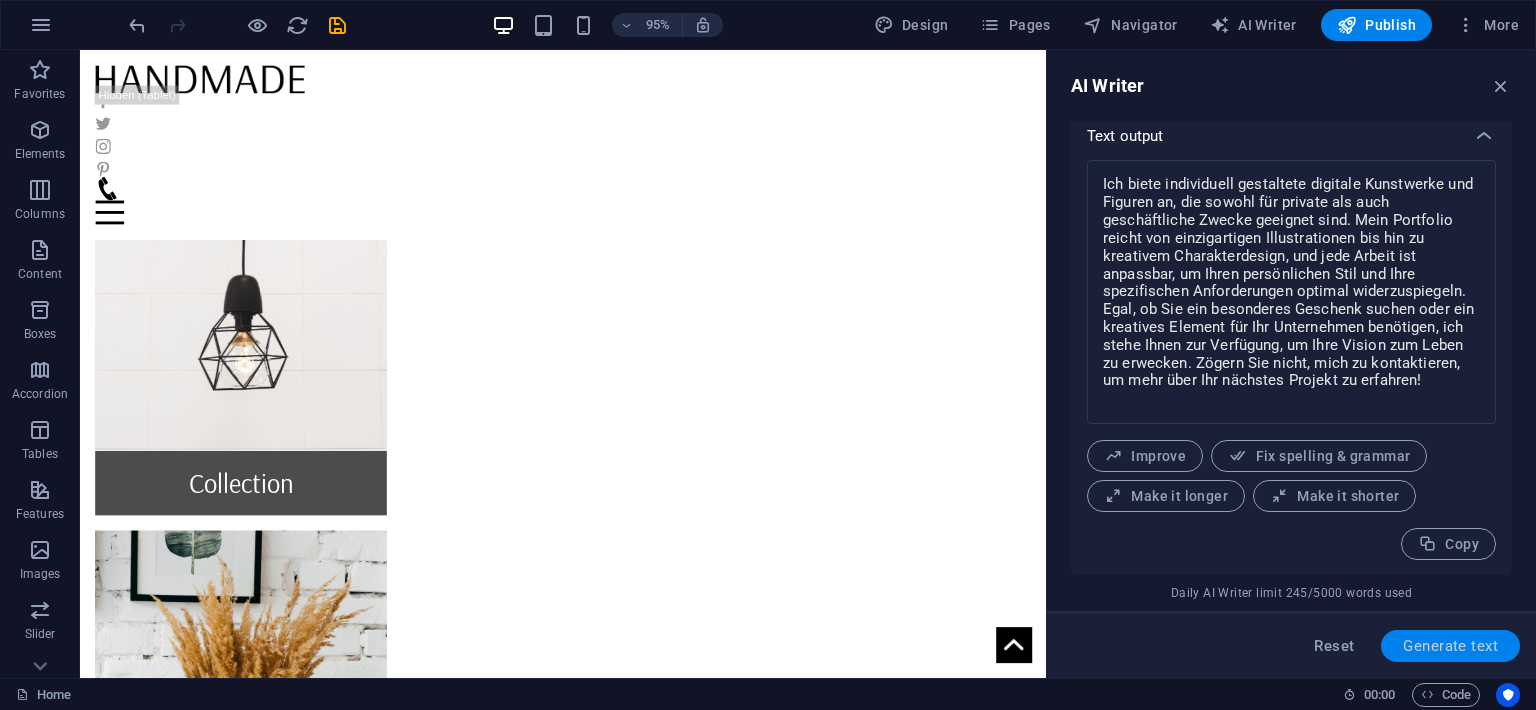 click on "Generate text" at bounding box center [1450, 646] 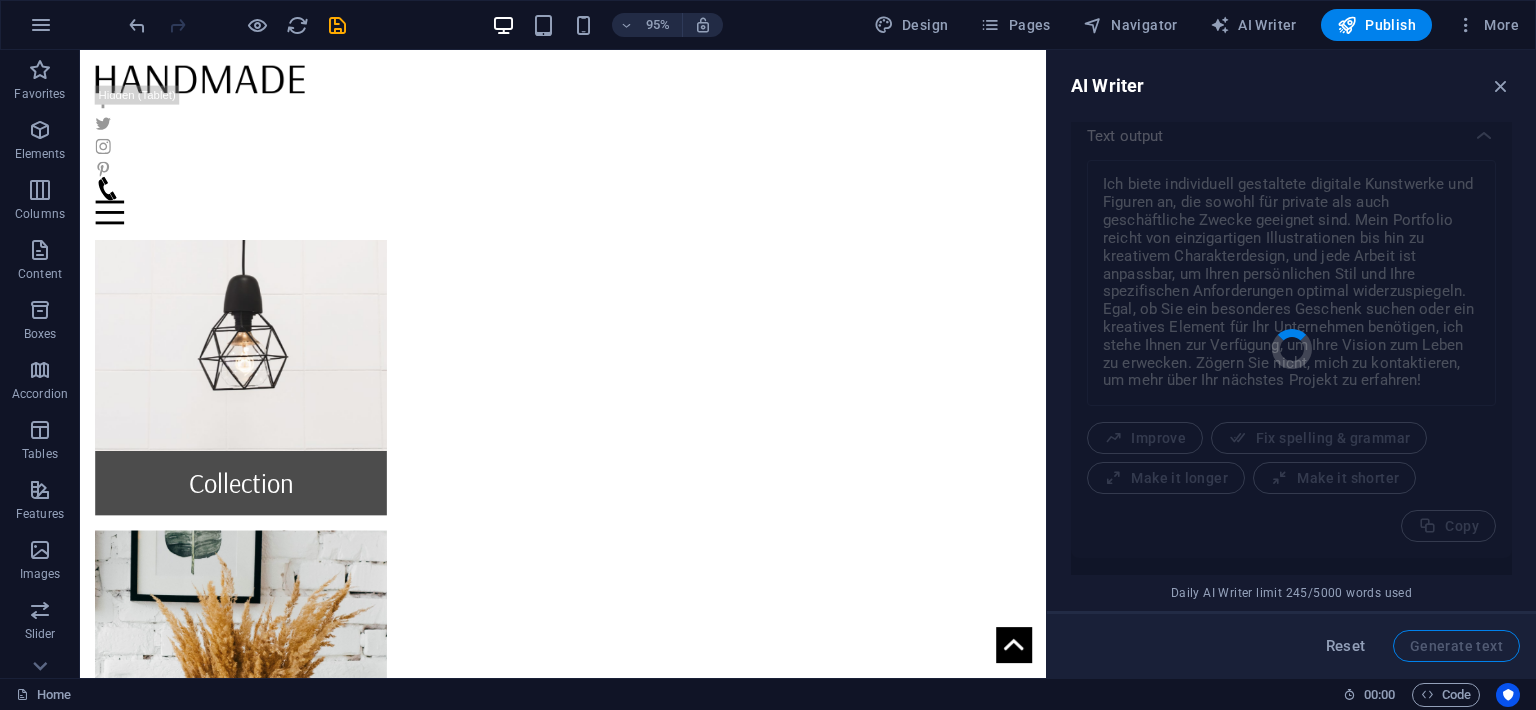 type on "x" 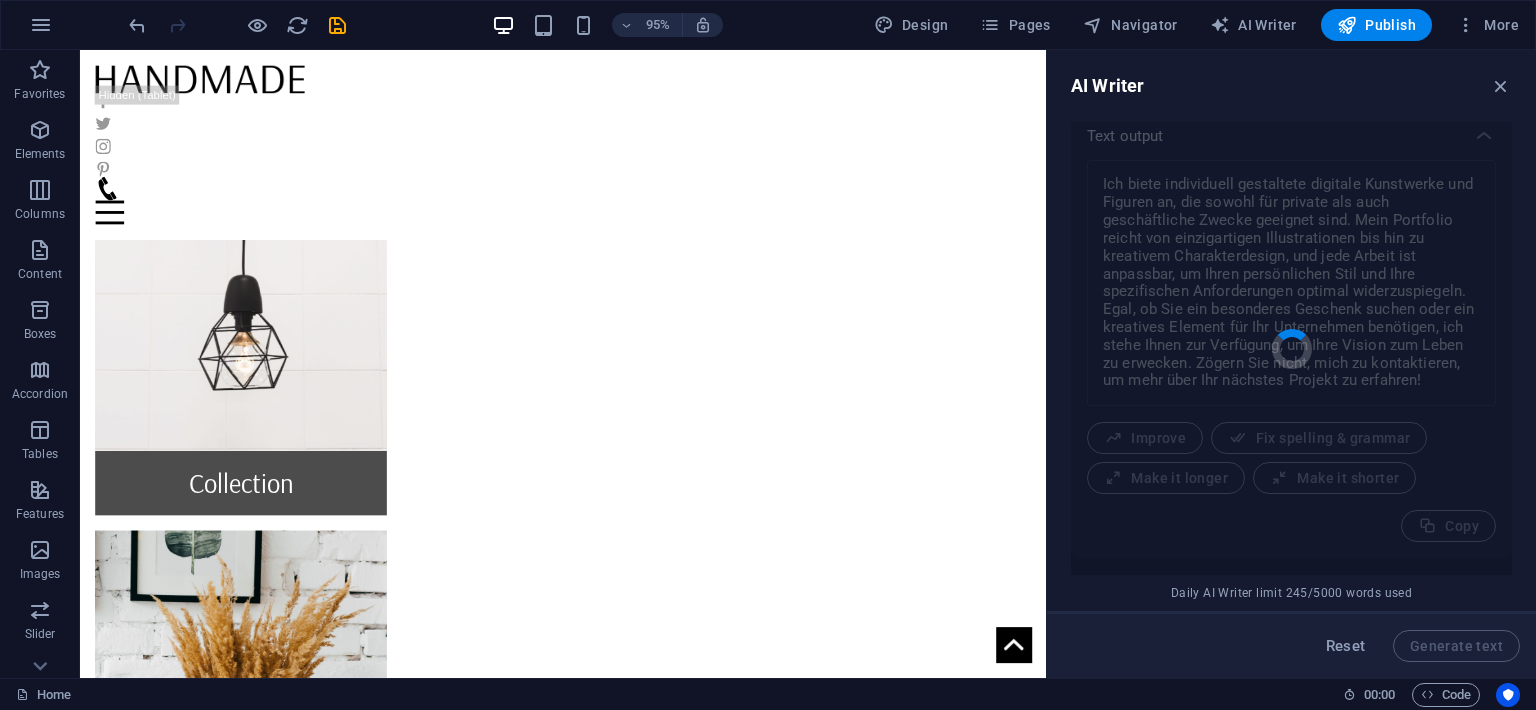 type on "x" 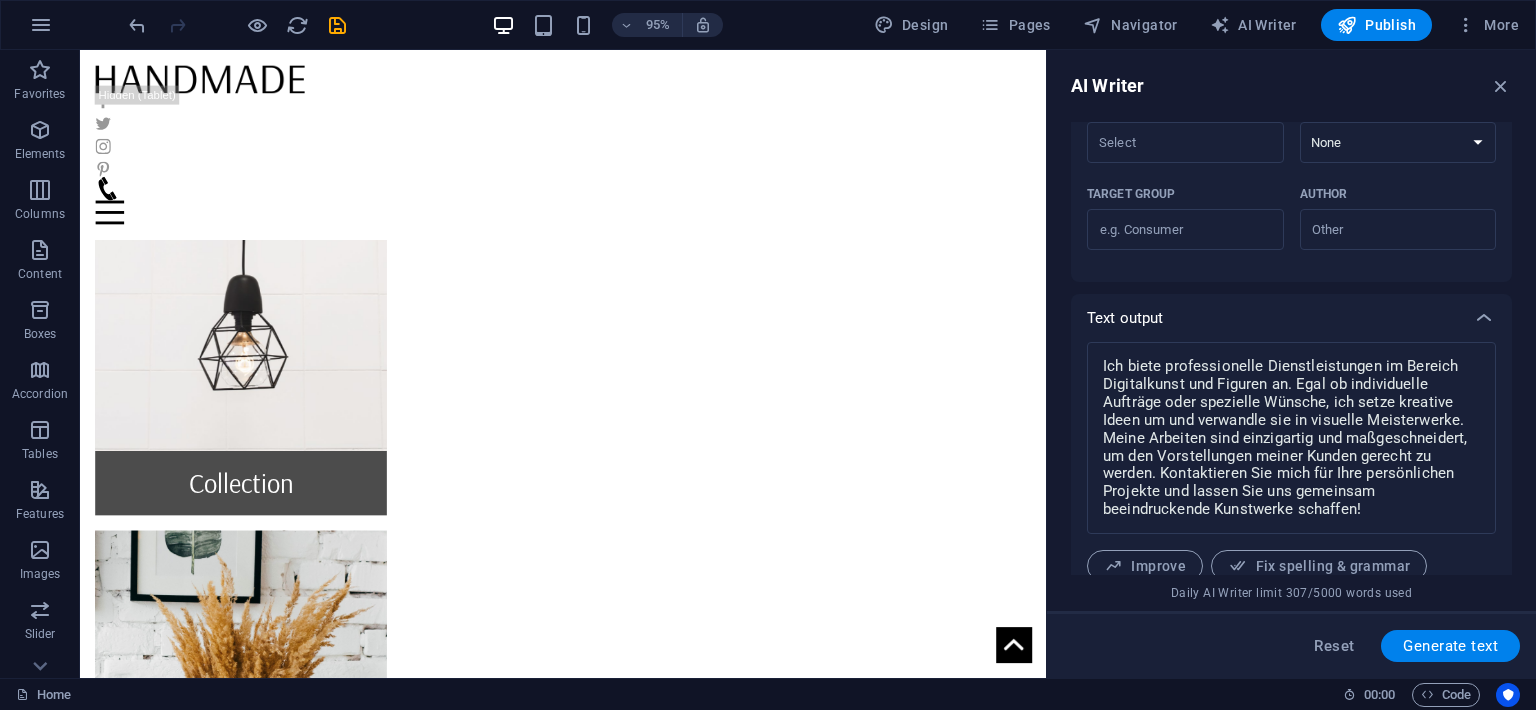 scroll, scrollTop: 672, scrollLeft: 0, axis: vertical 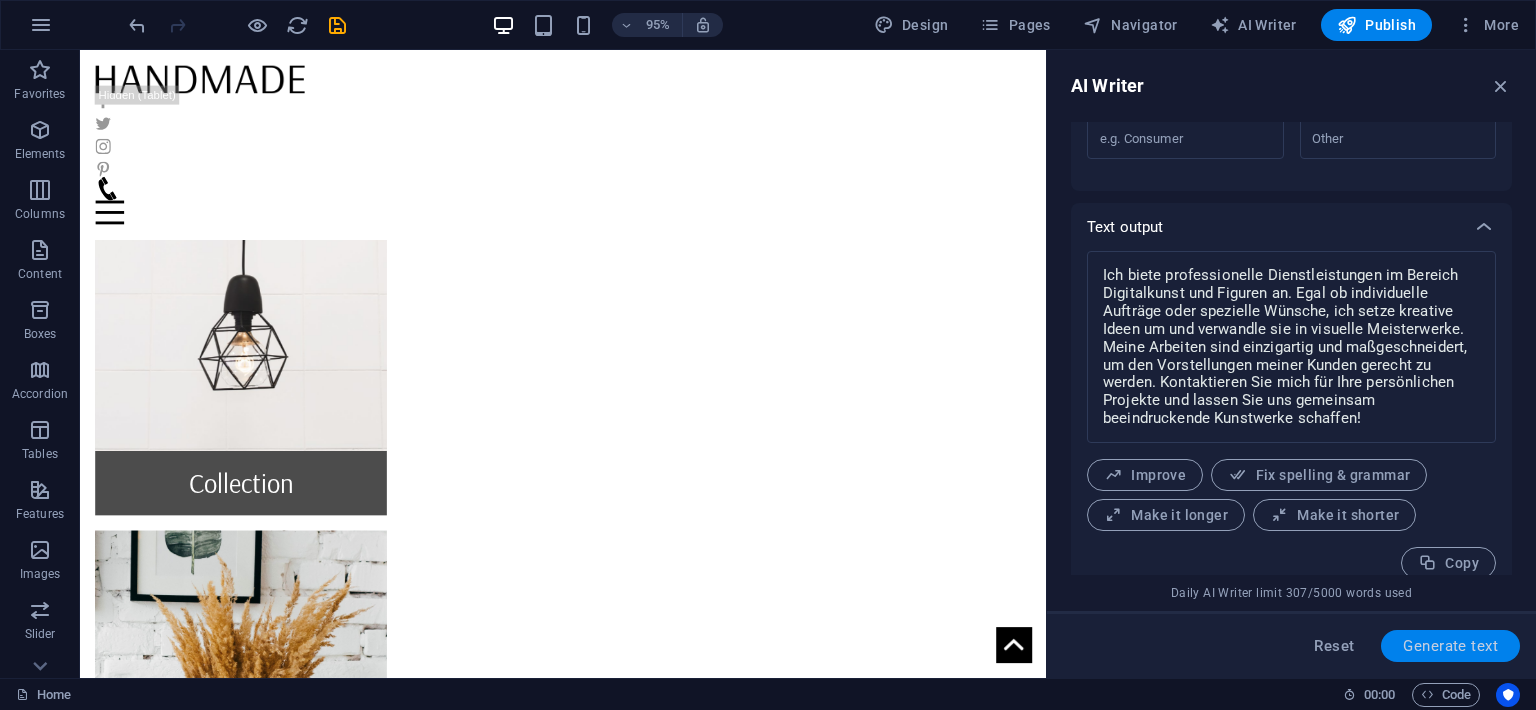 click on "Generate text" at bounding box center (1450, 646) 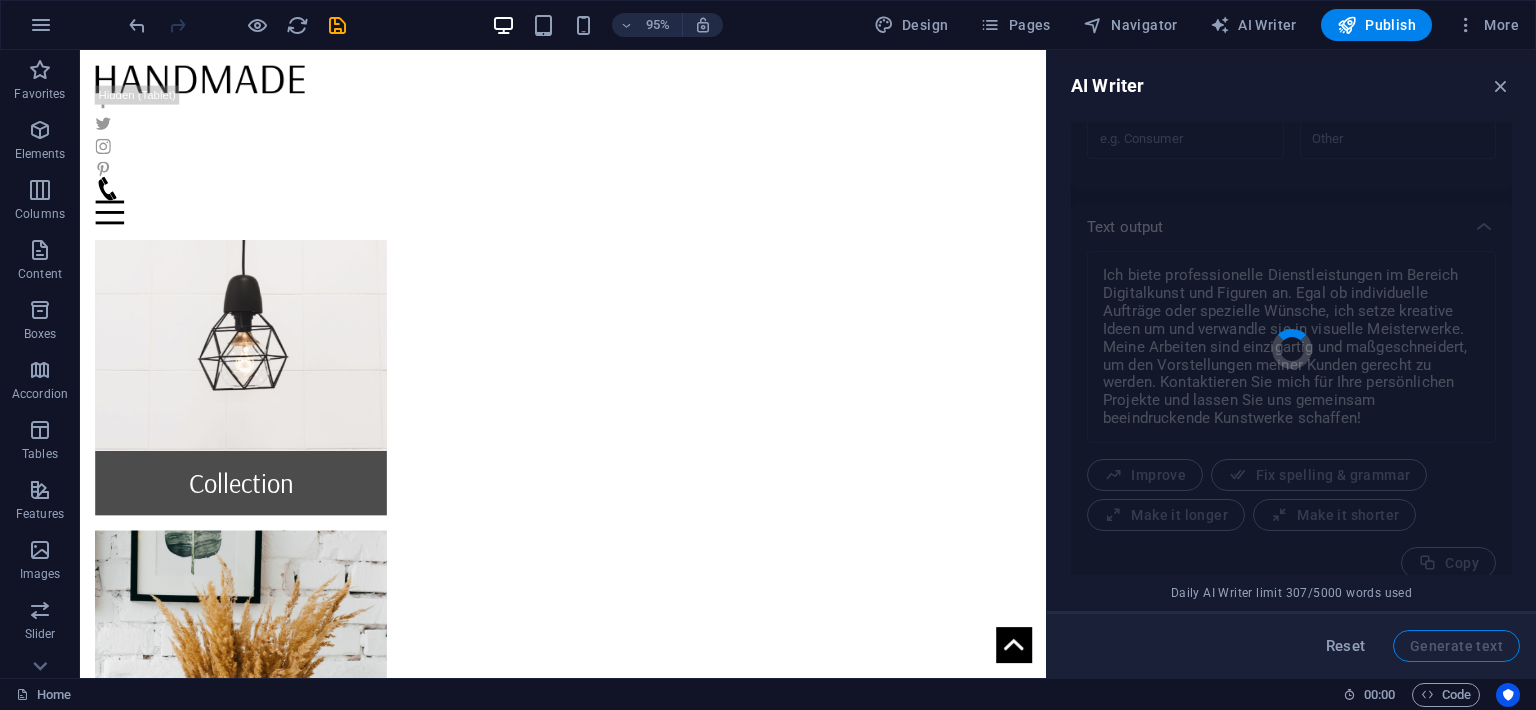 type on "x" 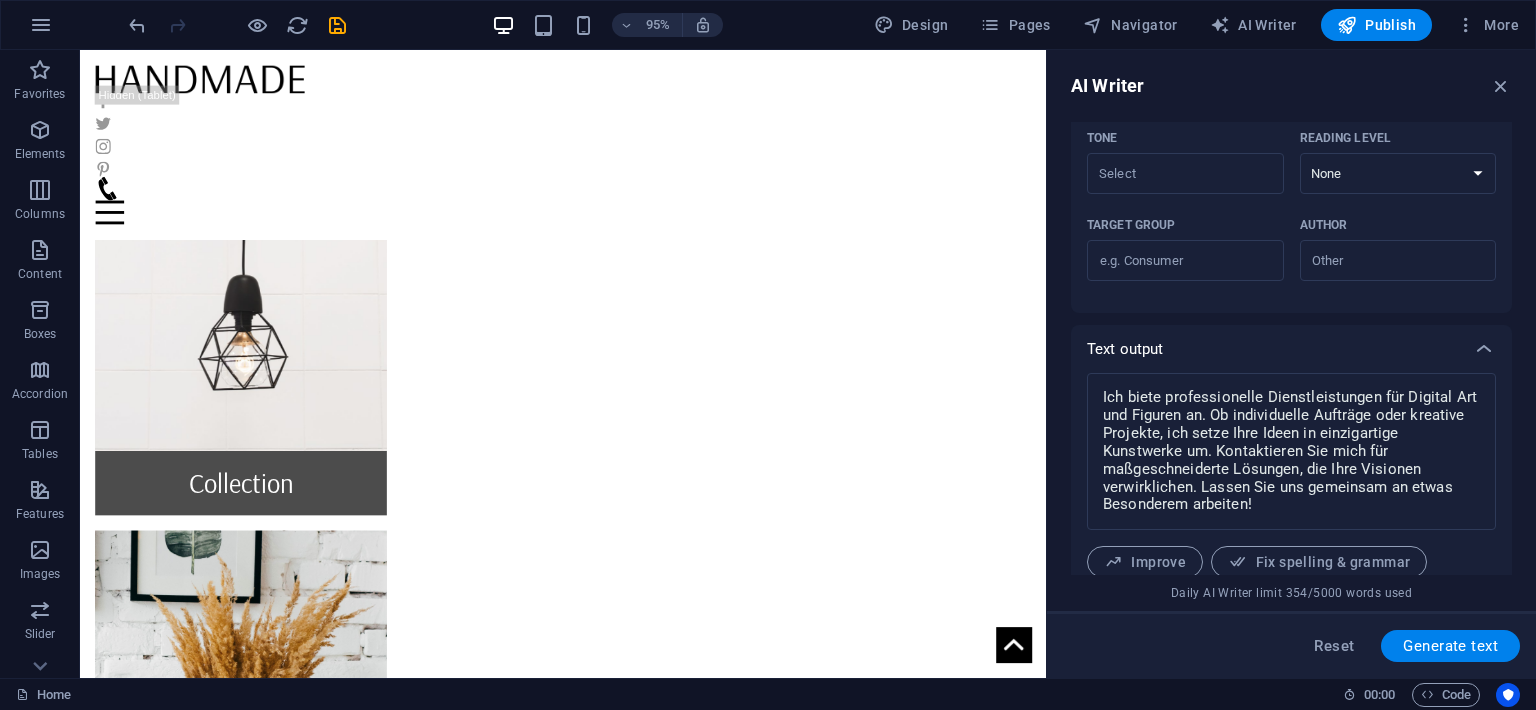 scroll, scrollTop: 581, scrollLeft: 0, axis: vertical 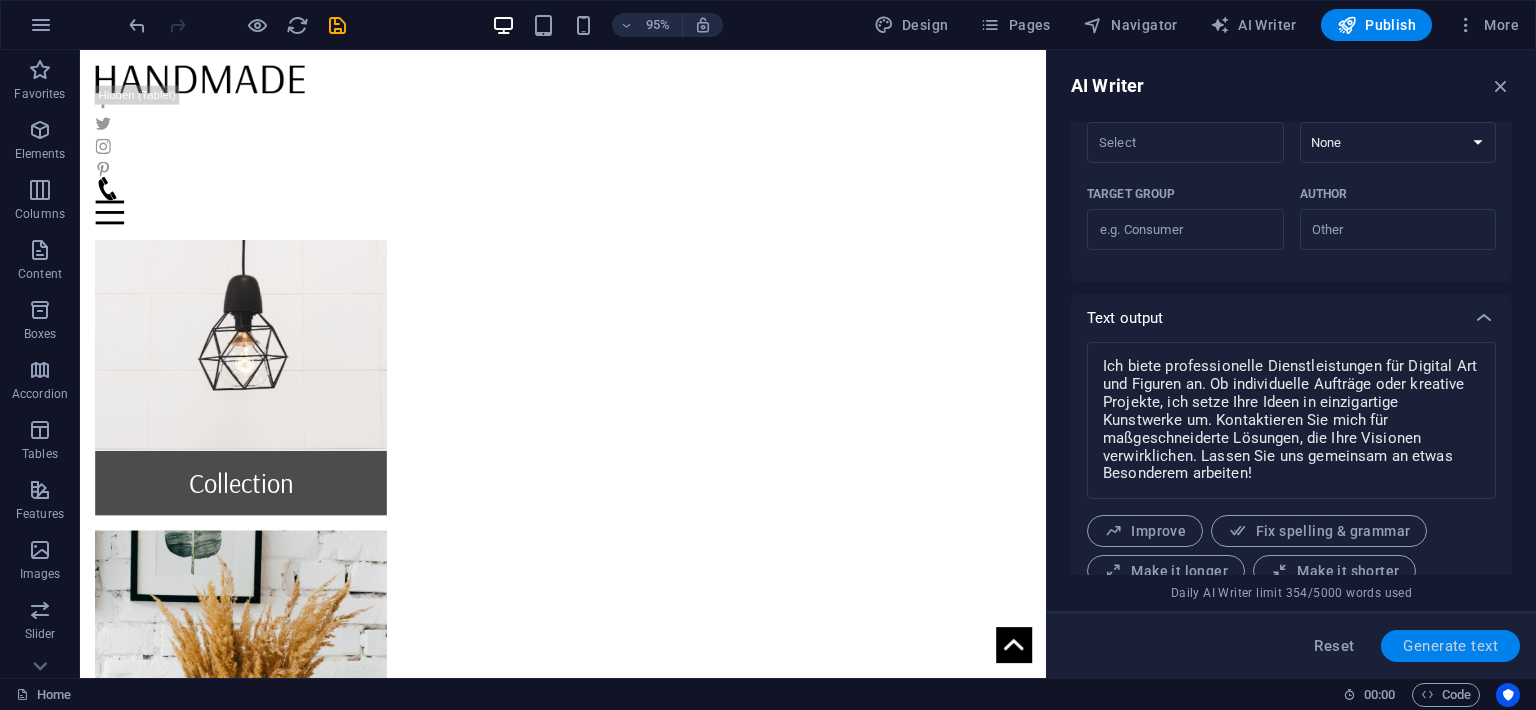 click on "Generate text" at bounding box center (1450, 646) 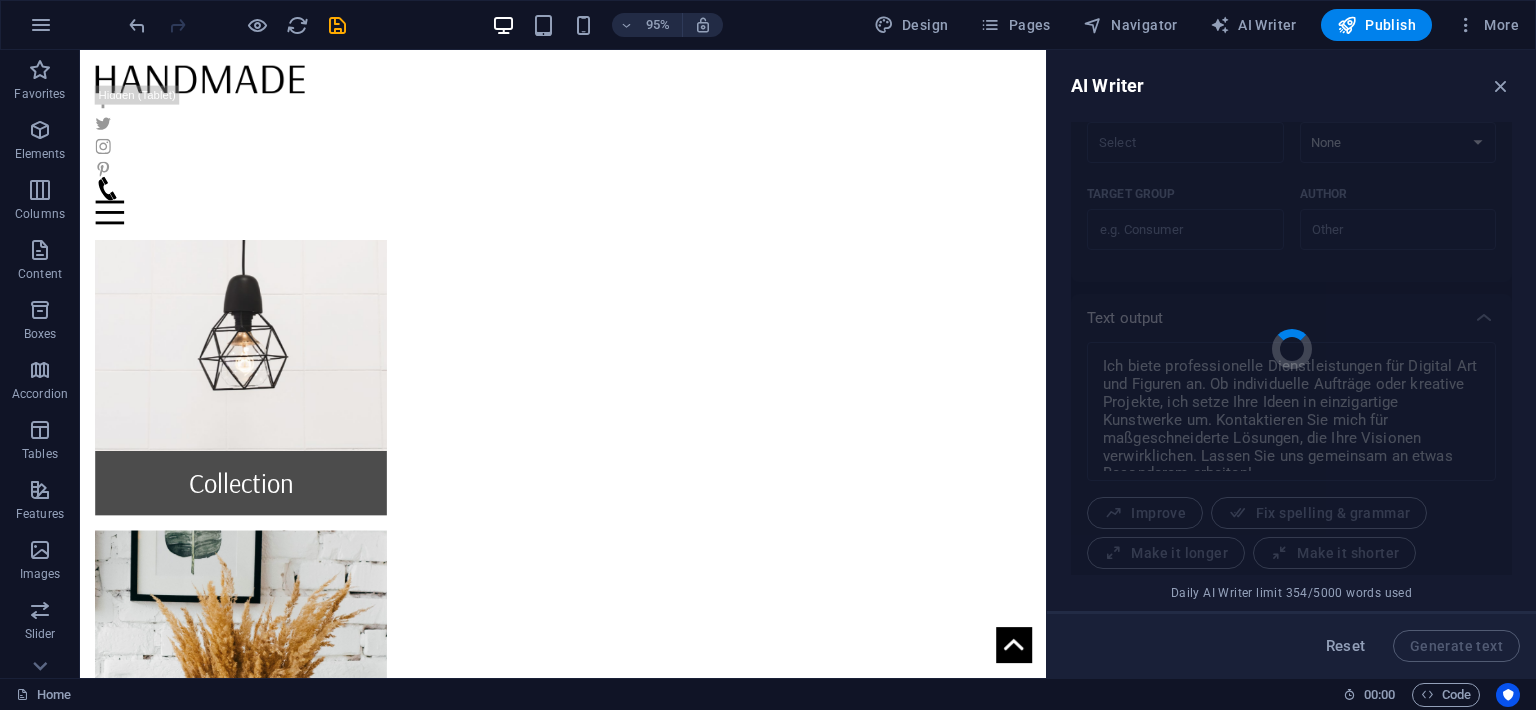 type on "x" 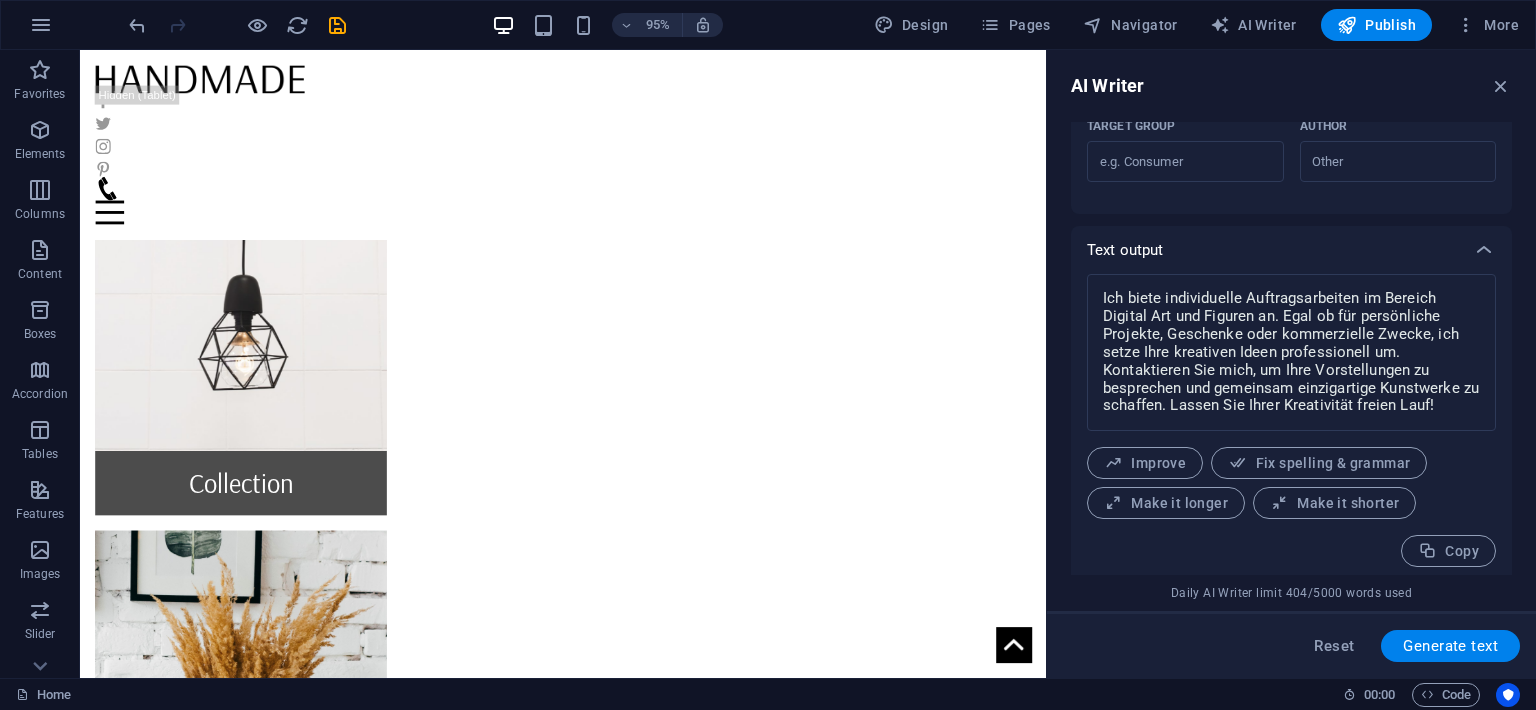 scroll, scrollTop: 657, scrollLeft: 0, axis: vertical 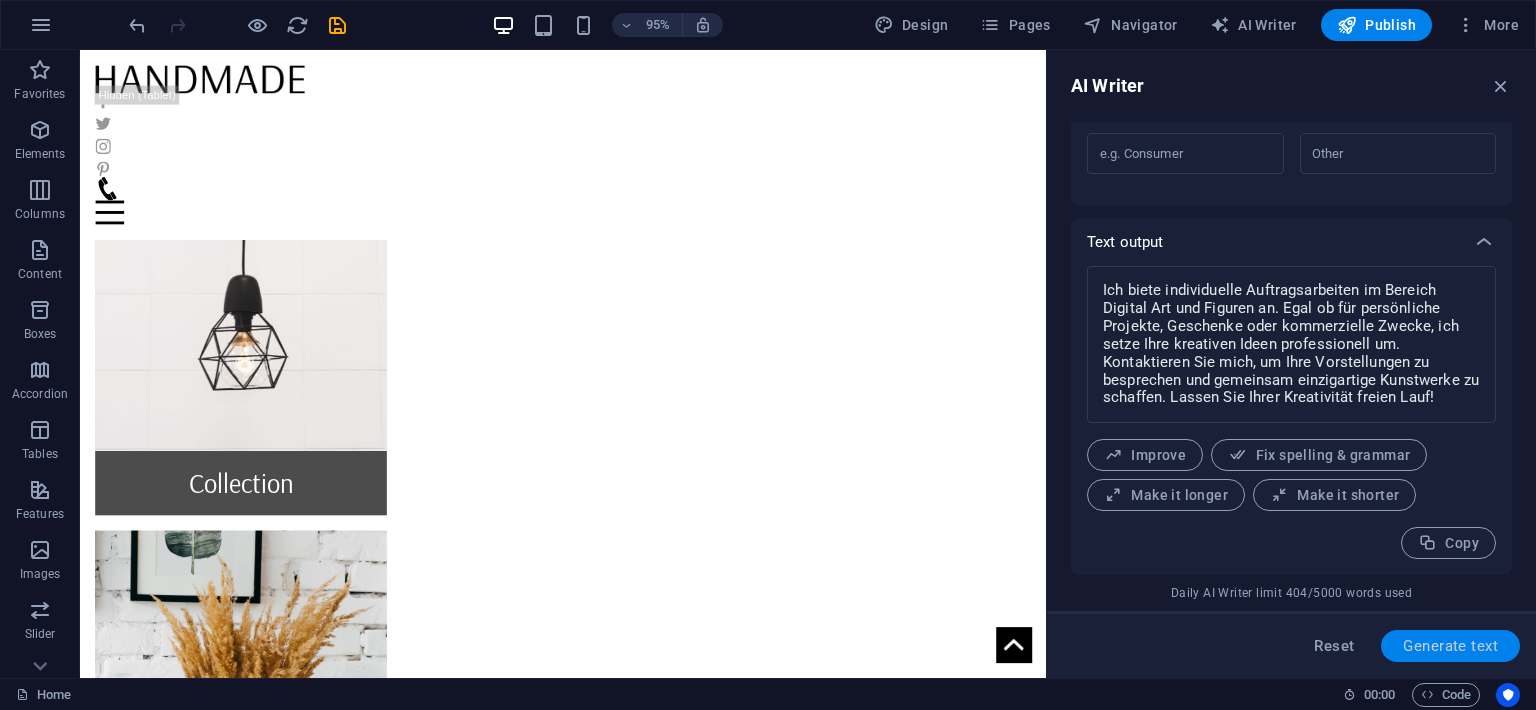 click on "Generate text" at bounding box center (1450, 646) 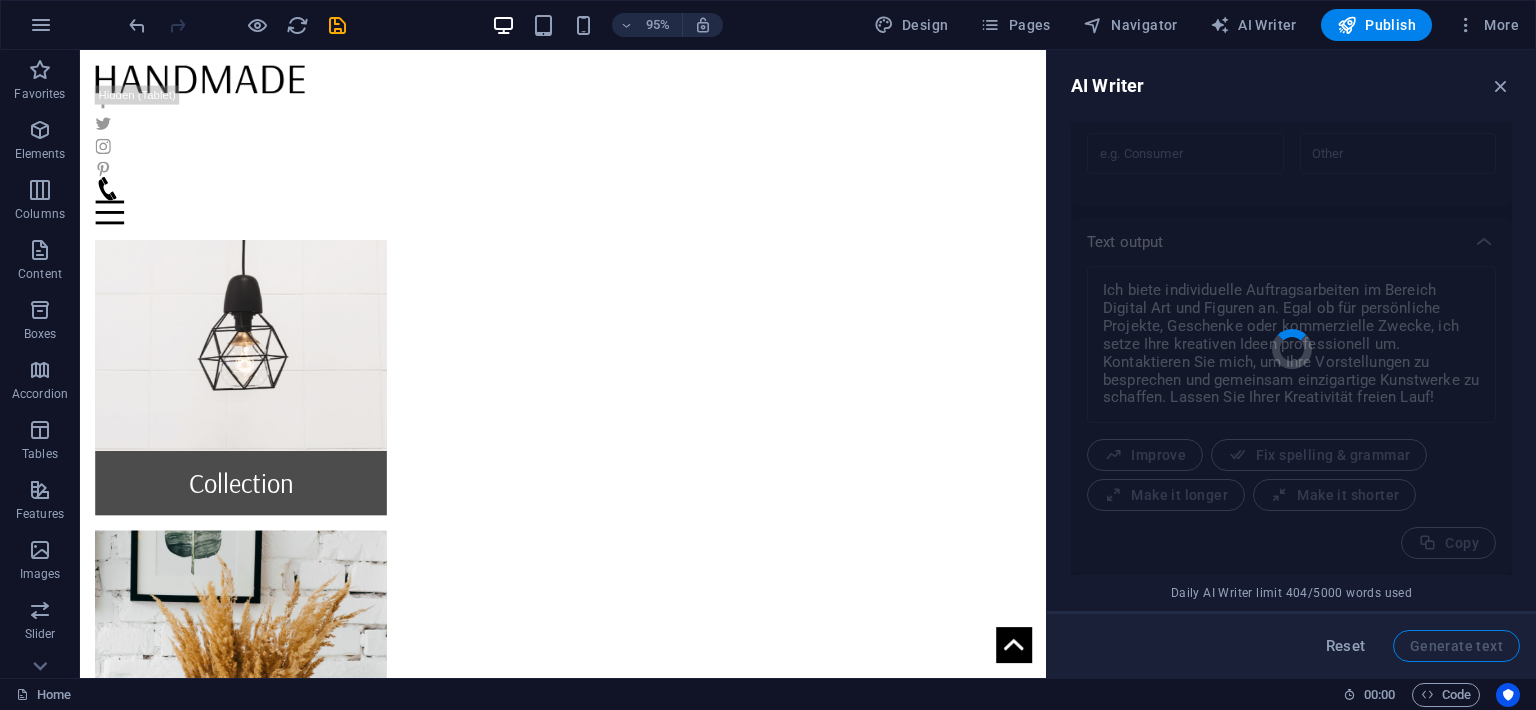 type on "x" 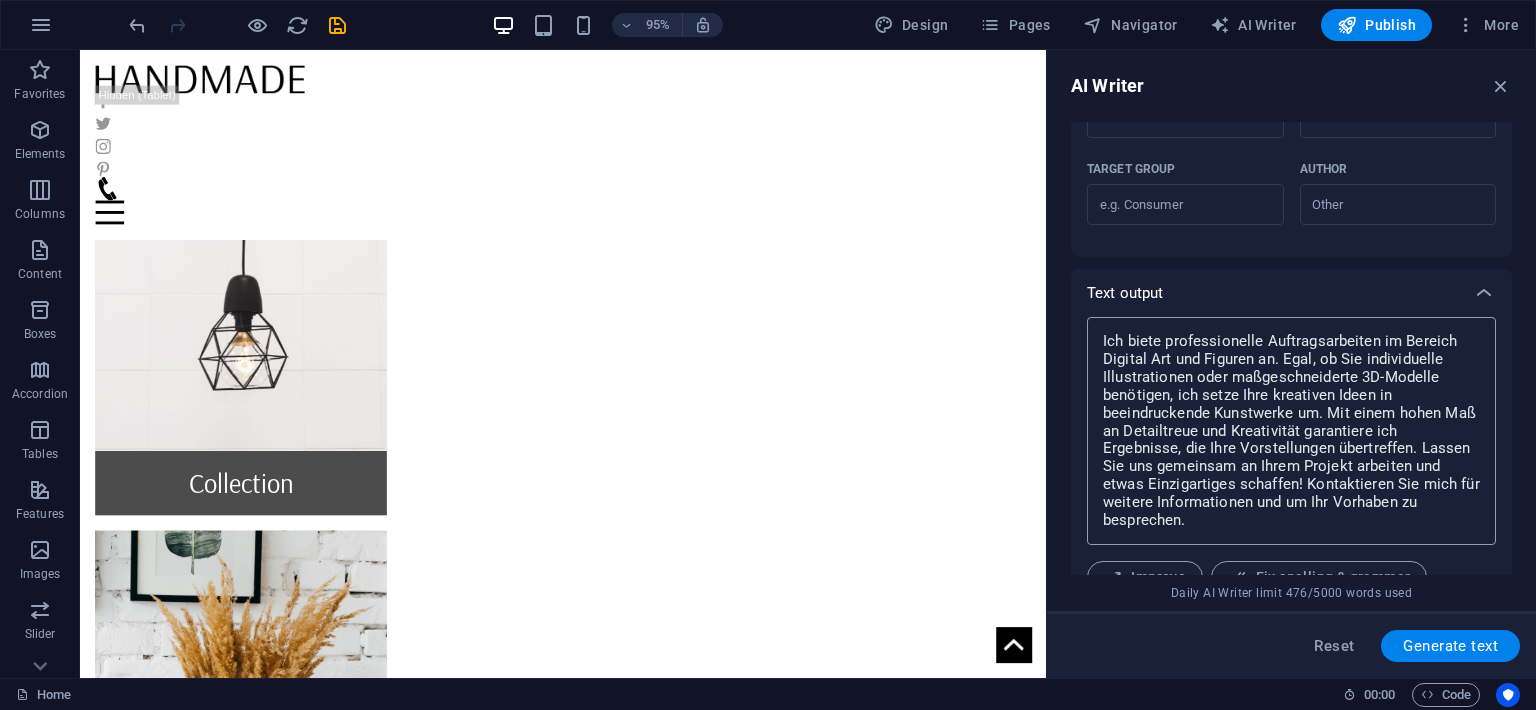 scroll, scrollTop: 636, scrollLeft: 0, axis: vertical 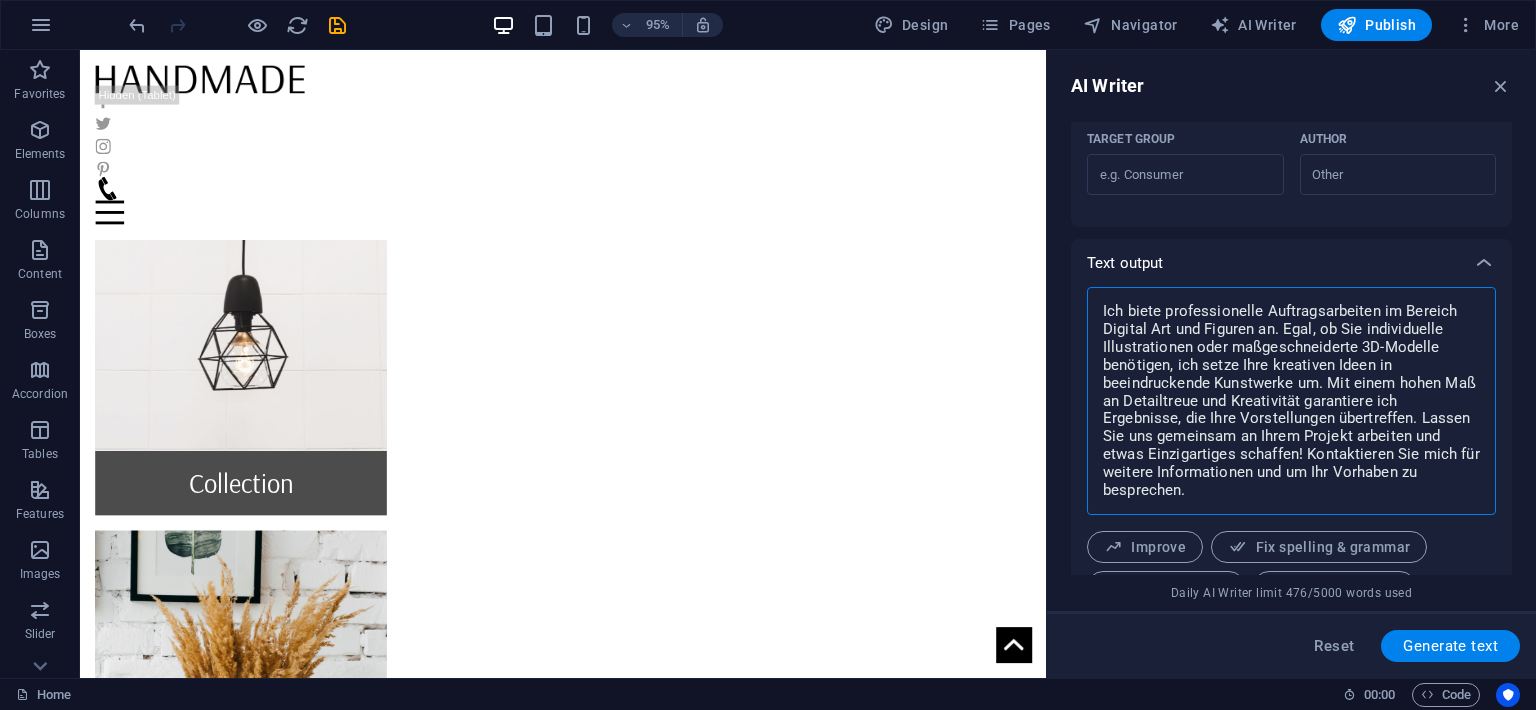 click on "Ich biete professionelle Auftragsarbeiten im Bereich Digital Art und Figuren an. Egal, ob Sie individuelle Illustrationen oder maßgeschneiderte 3D-Modelle benötigen, ich setze Ihre kreativen Ideen in beeindruckende Kunstwerke um. Mit einem hohen Maß an Detailtreue und Kreativität garantiere ich Ergebnisse, die Ihre Vorstellungen übertreffen. Lassen Sie uns gemeinsam an Ihrem Projekt arbeiten und etwas Einzigartiges schaffen! Kontaktieren Sie mich für weitere Informationen und um Ihr Vorhaben zu besprechen." at bounding box center (1291, 401) 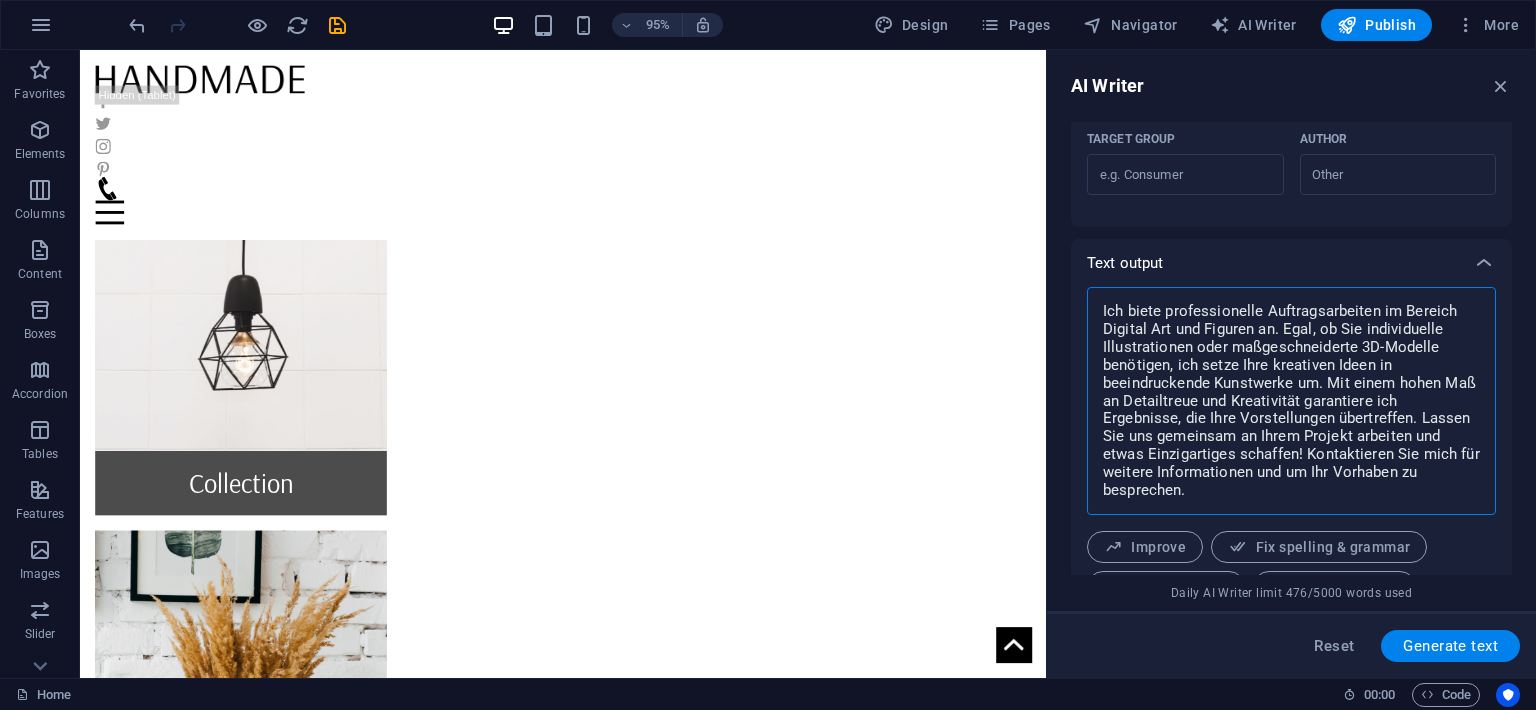drag, startPoint x: 1101, startPoint y: 308, endPoint x: 1322, endPoint y: 386, distance: 234.36084 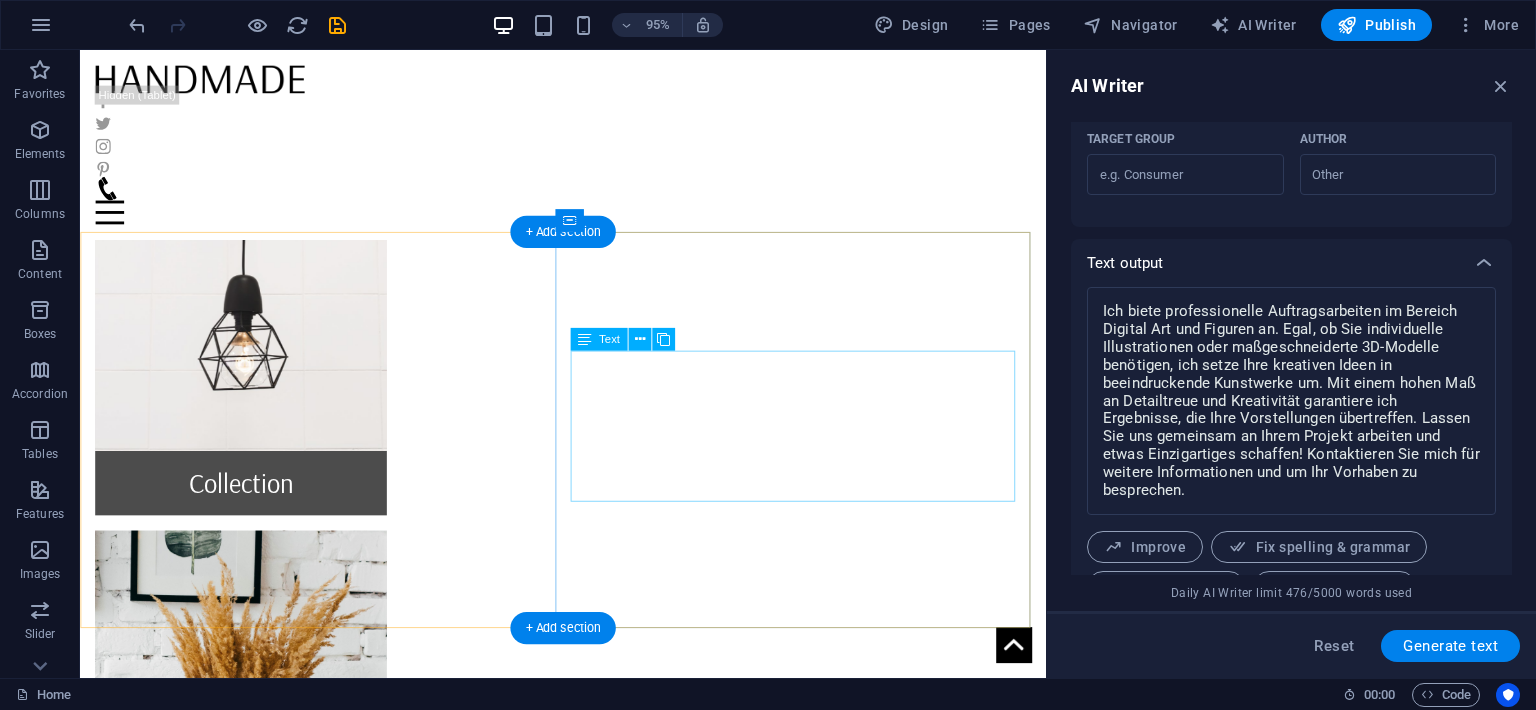 type on "x" 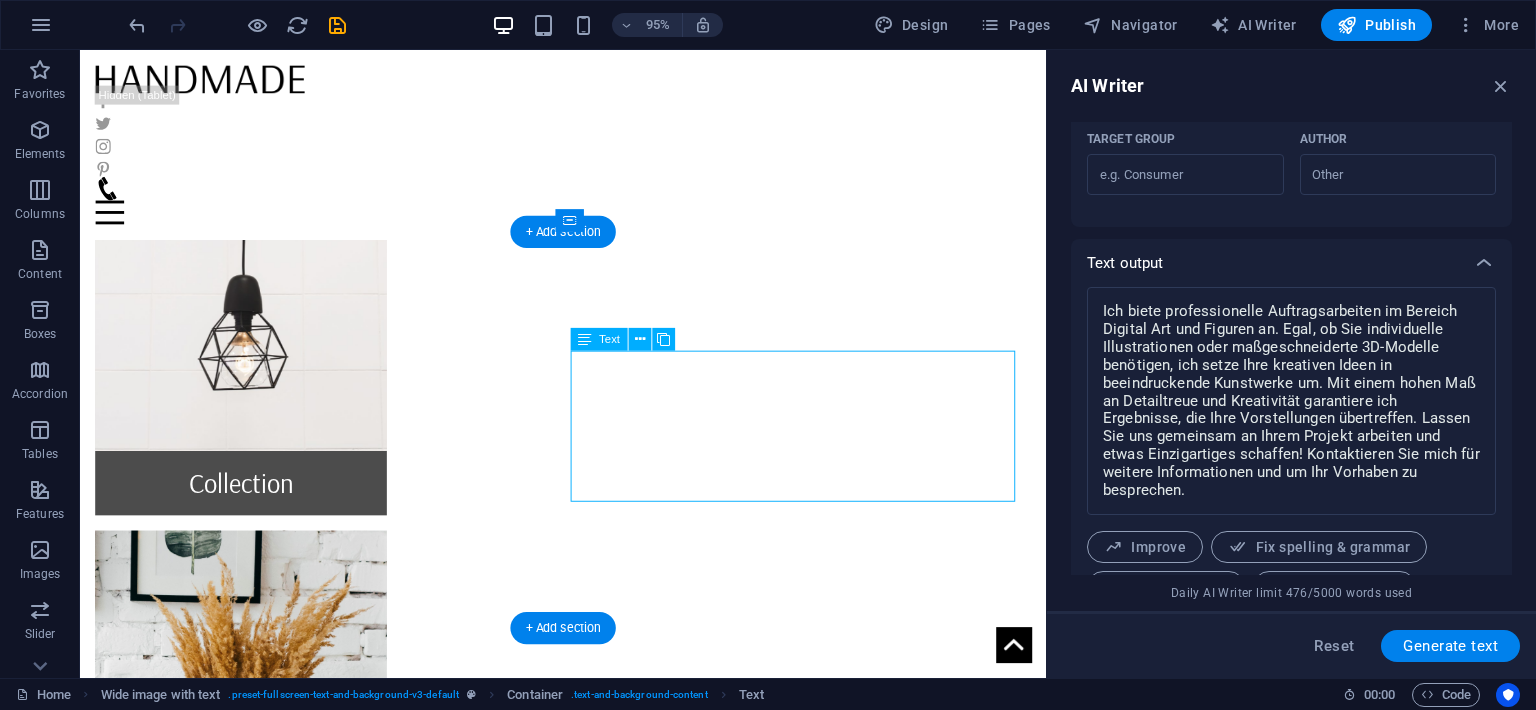 click on "Lorem ipsum dolor sit amet, consectetuer adipiscing elit. Aenean commodo ligula eget dolor. Aenean massa. Cum sociis natoque penatibus et magnis dis parturient montes. Lorem ipsum dolor sit amet, consectetuer adipiscing elit. Aenean commodo ligula eget dolor. Aenean massa. Cum sociis natoque penatibus et magnis dis parturient montes." at bounding box center (588, 2311) 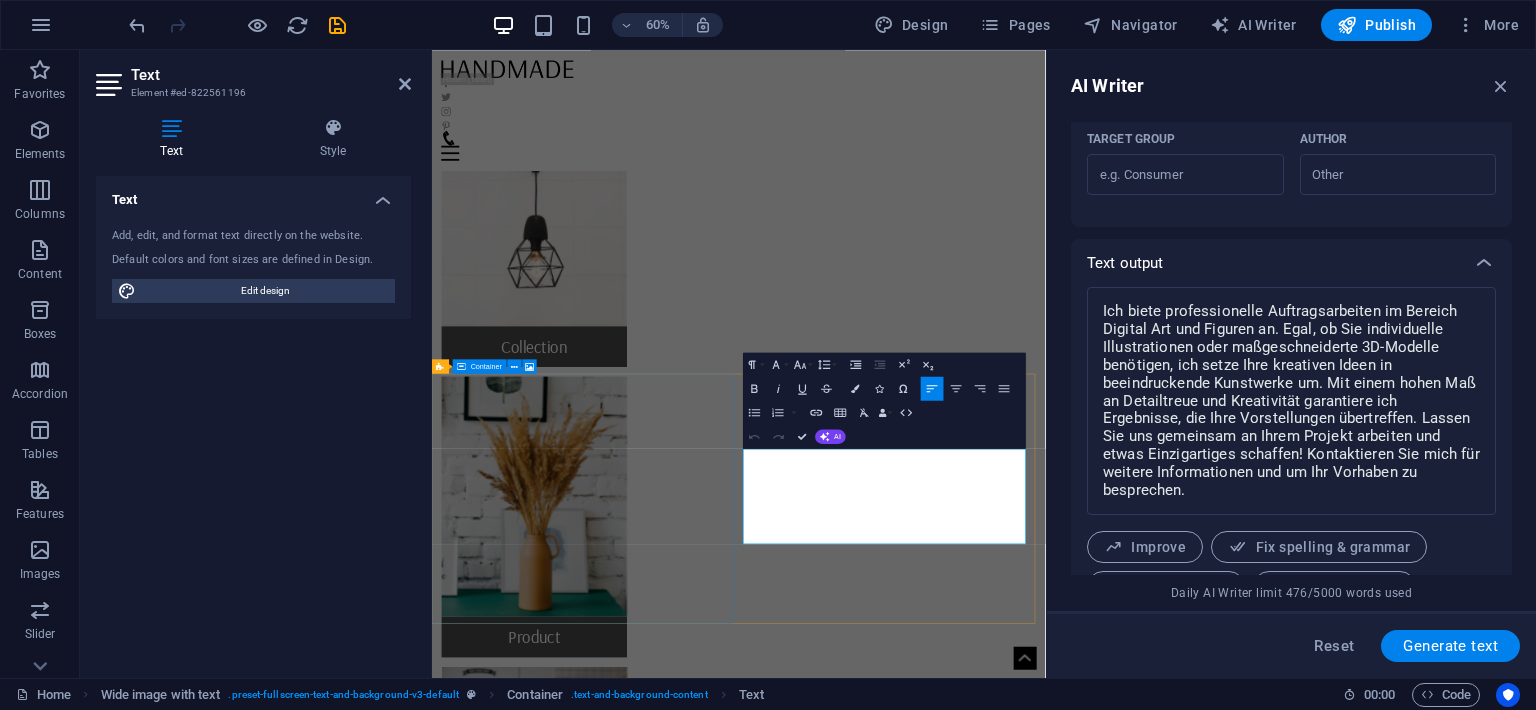 drag, startPoint x: 1088, startPoint y: 868, endPoint x: 893, endPoint y: 671, distance: 277.18945 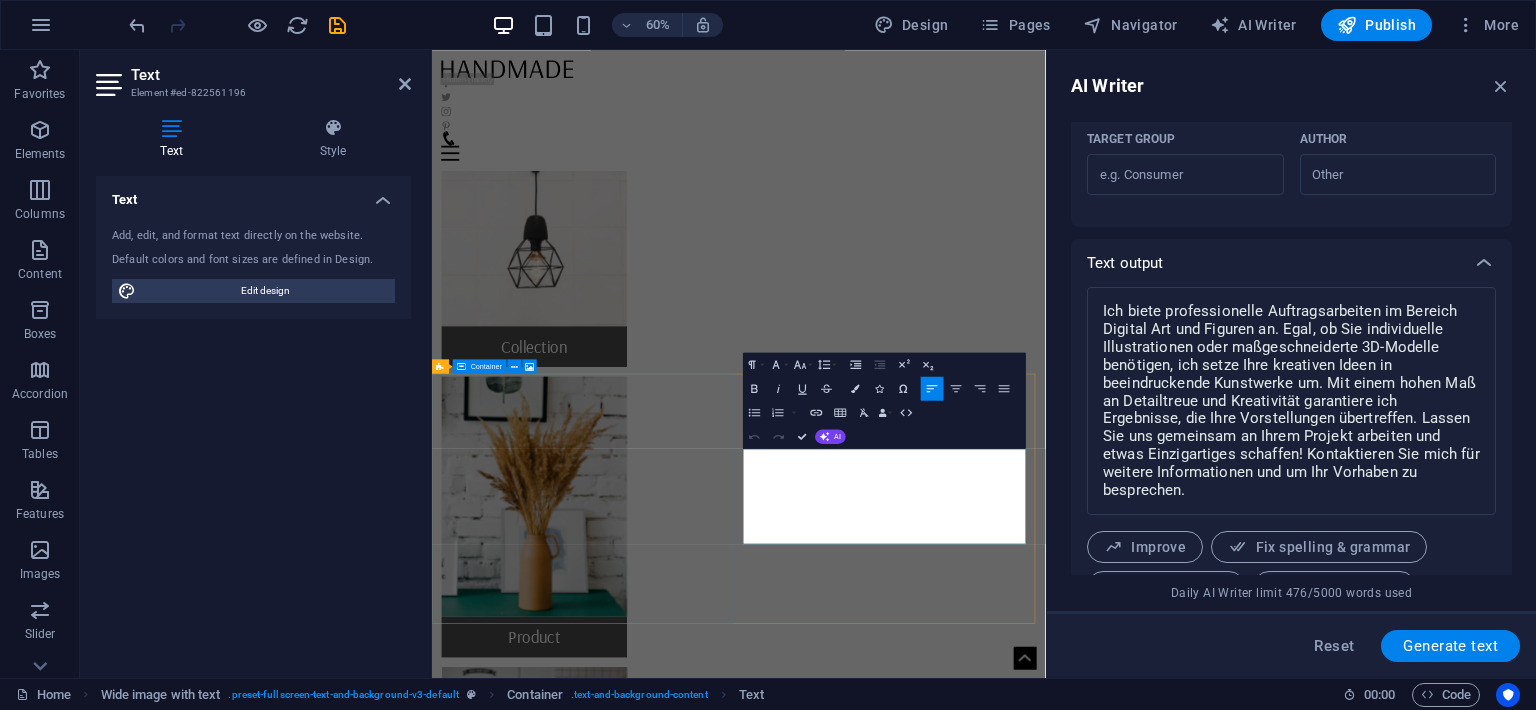 click on "Drop content here or  Add elements  Paste clipboard Nichts Gefunden? Lorem ipsum dolor sit amet, consectetuer adipiscing elit. Aenean commodo ligula eget dolor. Aenean massa. Cum sociis natoque penatibus et magnis dis parturient montes. Lorem ipsum dolor sit amet, consectetuer adipiscing elit. Aenean commodo ligula eget dolor. Aenean massa. Cum sociis natoque penatibus et magnis dis parturient montes. Get your Member Card" at bounding box center (943, 2073) 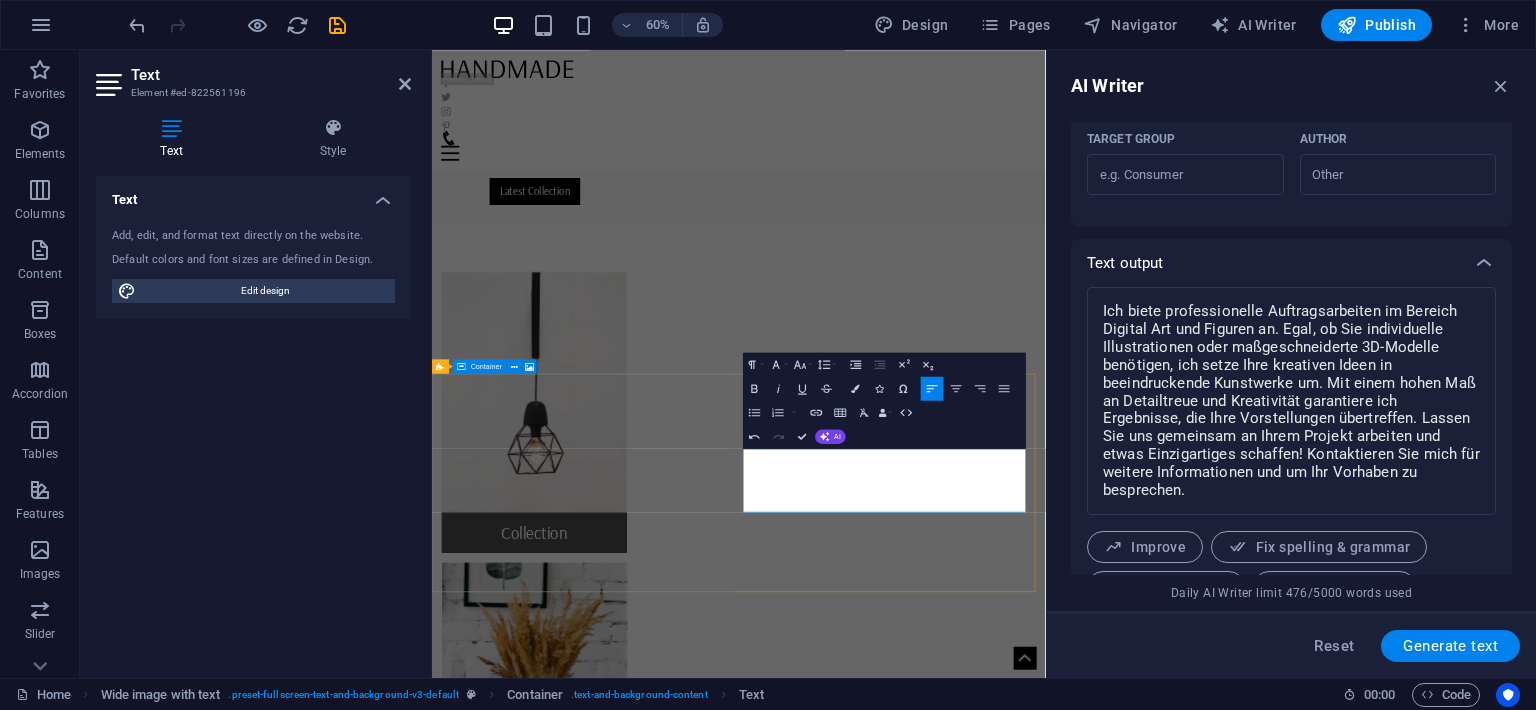 scroll, scrollTop: 3829, scrollLeft: 17, axis: both 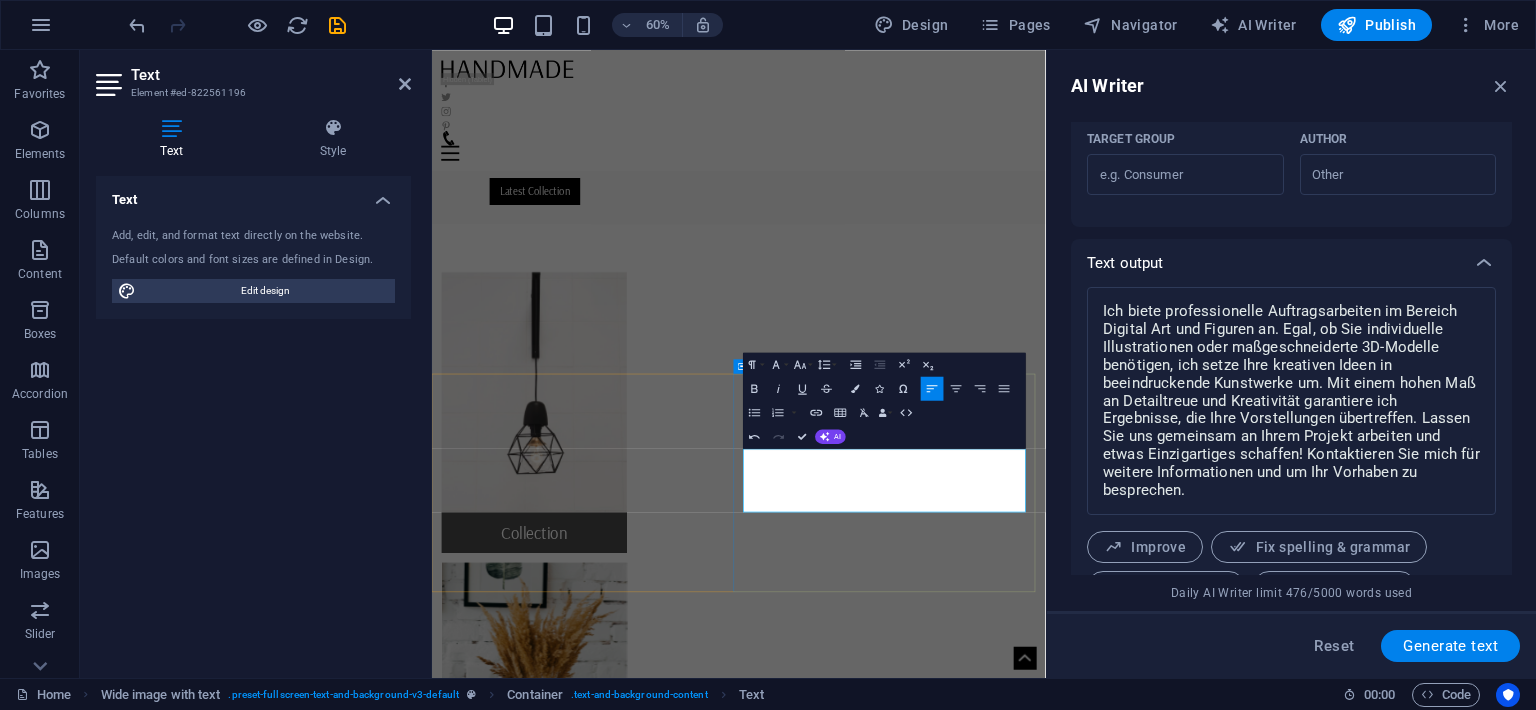 drag, startPoint x: 976, startPoint y: 721, endPoint x: 1112, endPoint y: 728, distance: 136.18002 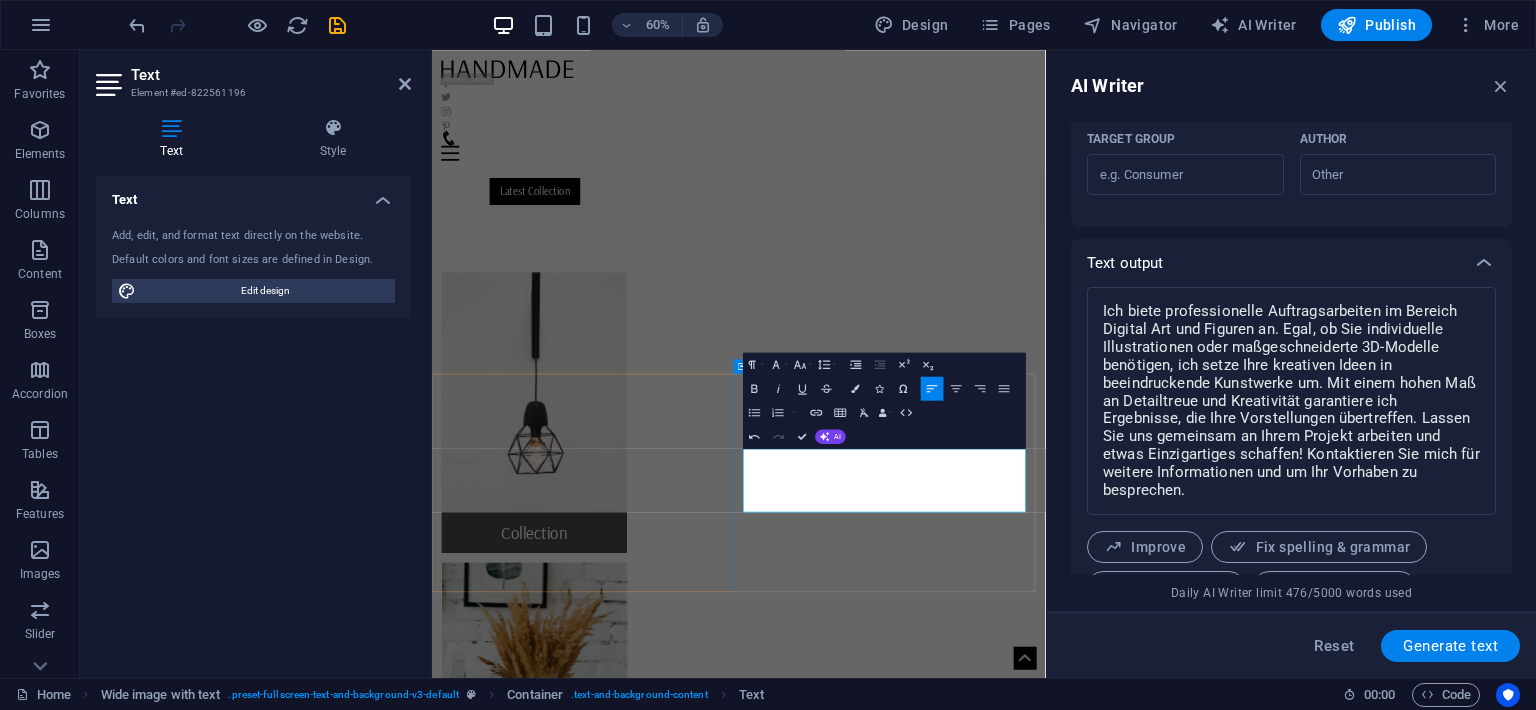 click on "Ich biete professionelle Auftragsarbeiten im Bereich Digital Art und Figuren an. Egal, ob Sie individuelle Illustrationen oder maßgeschneiderte 3D-Modelle benötigen, ich setze Ihre kreativen Ideen in beeindruckende Kunstwerke um." at bounding box center [943, 2592] 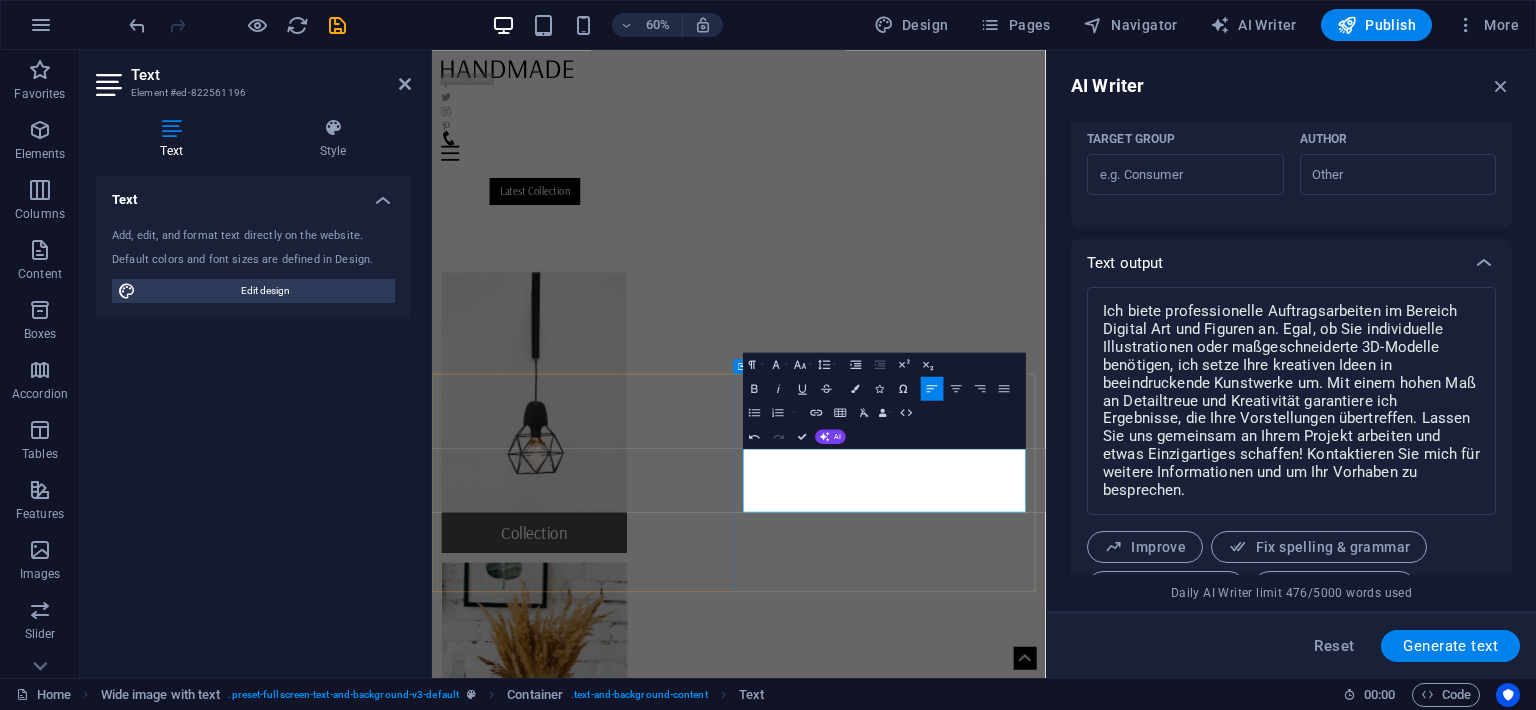 type 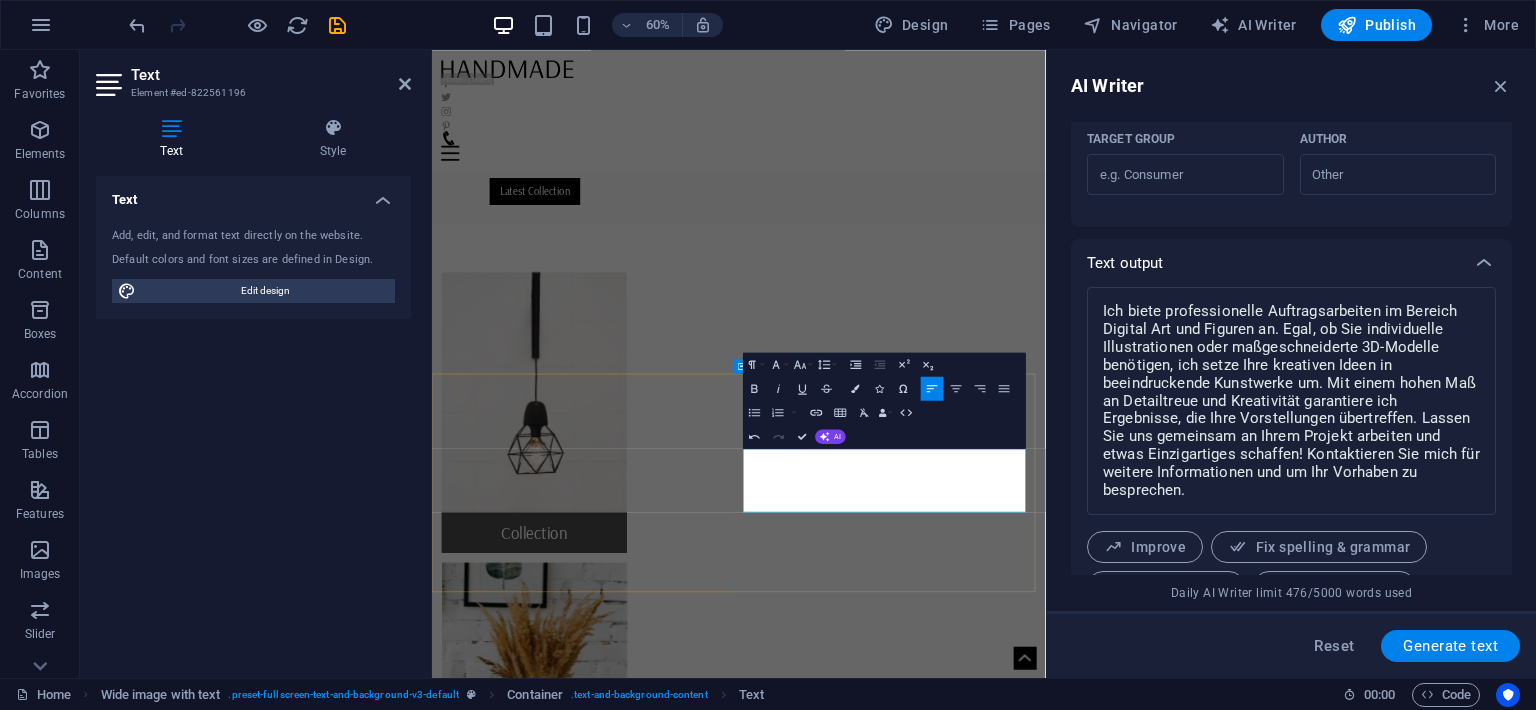 click on "Ich nehme Auftragsarbeiten im Bereich Digital Art und Figuren an. Egal, ob Sie individuelle Illustrationen oder maßgeschneiderte 3D-Modelle benötigen, ich setze Ihre kreativen Ideen in beeindruckende Kunstwerke um." at bounding box center [943, 2592] 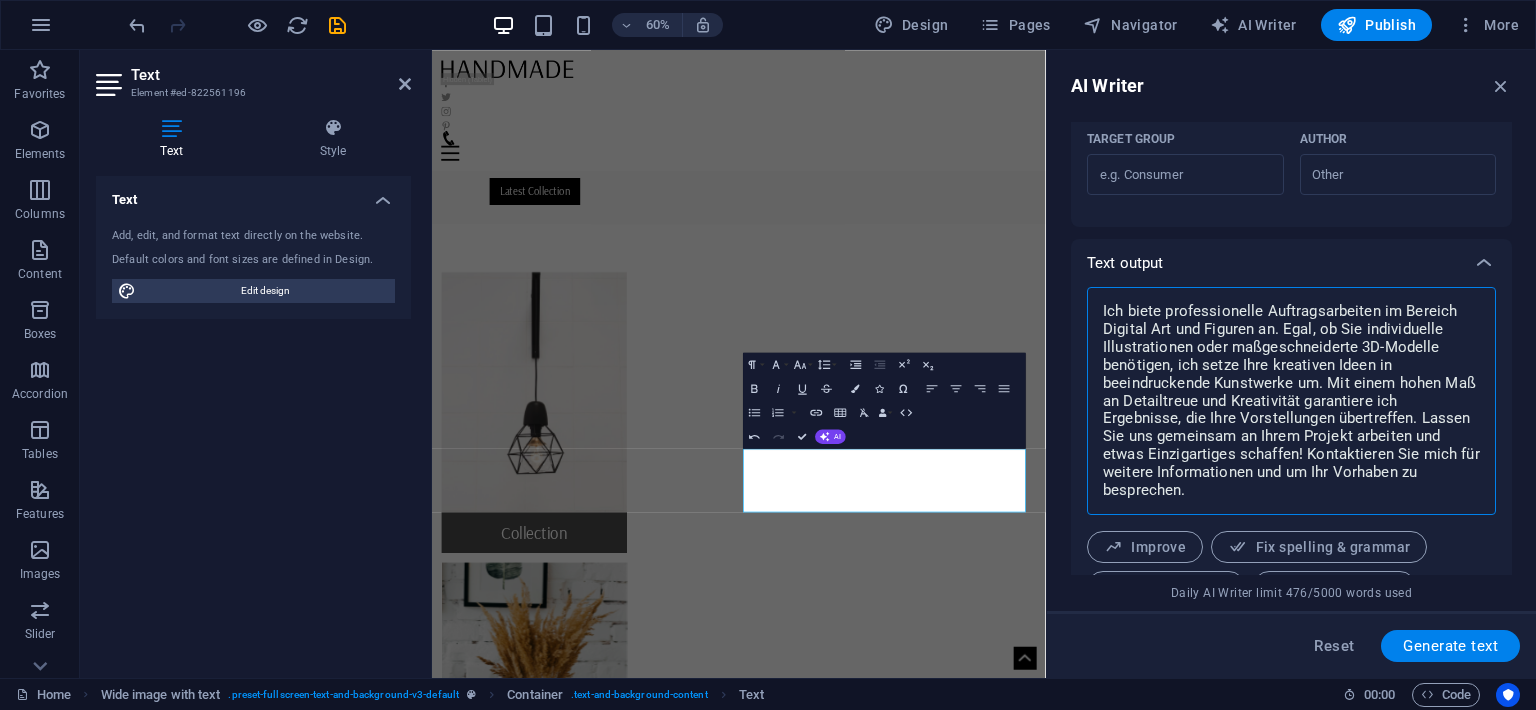 drag, startPoint x: 1336, startPoint y: 458, endPoint x: 1334, endPoint y: 489, distance: 31.06445 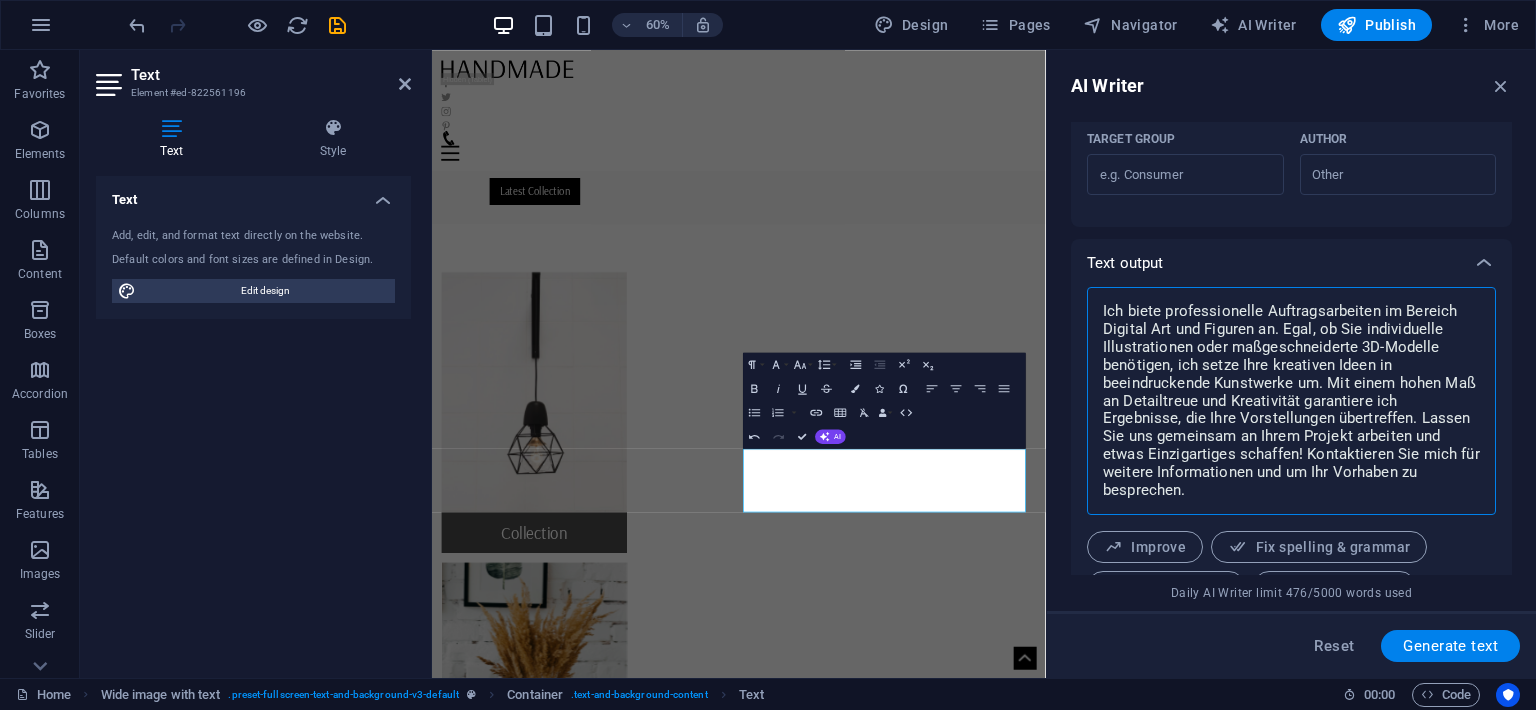 click on "Ich biete professionelle Auftragsarbeiten im Bereich Digital Art und Figuren an. Egal, ob Sie individuelle Illustrationen oder maßgeschneiderte 3D-Modelle benötigen, ich setze Ihre kreativen Ideen in beeindruckende Kunstwerke um. Mit einem hohen Maß an Detailtreue und Kreativität garantiere ich Ergebnisse, die Ihre Vorstellungen übertreffen. Lassen Sie uns gemeinsam an Ihrem Projekt arbeiten und etwas Einzigartiges schaffen! Kontaktieren Sie mich für weitere Informationen und um Ihr Vorhaben zu besprechen." at bounding box center [1291, 401] 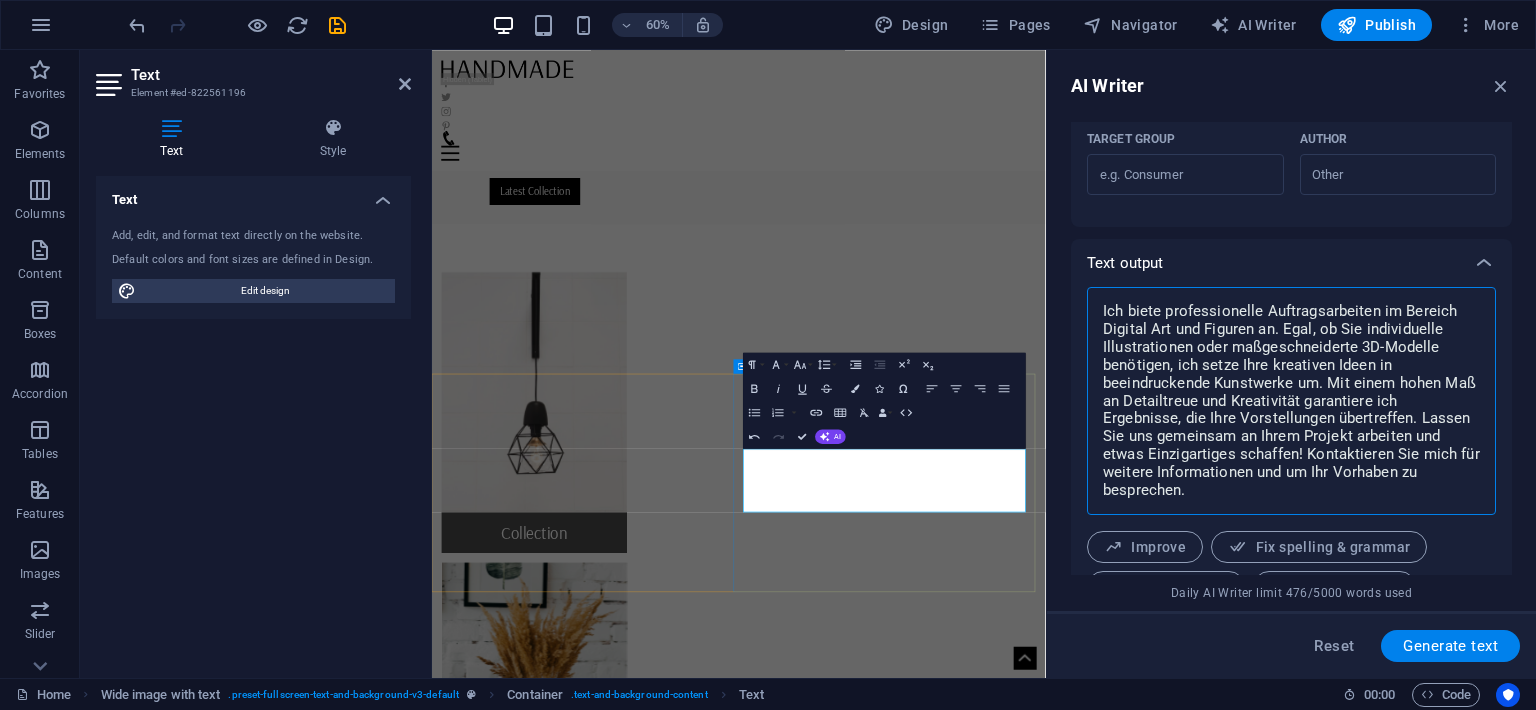 type on "x" 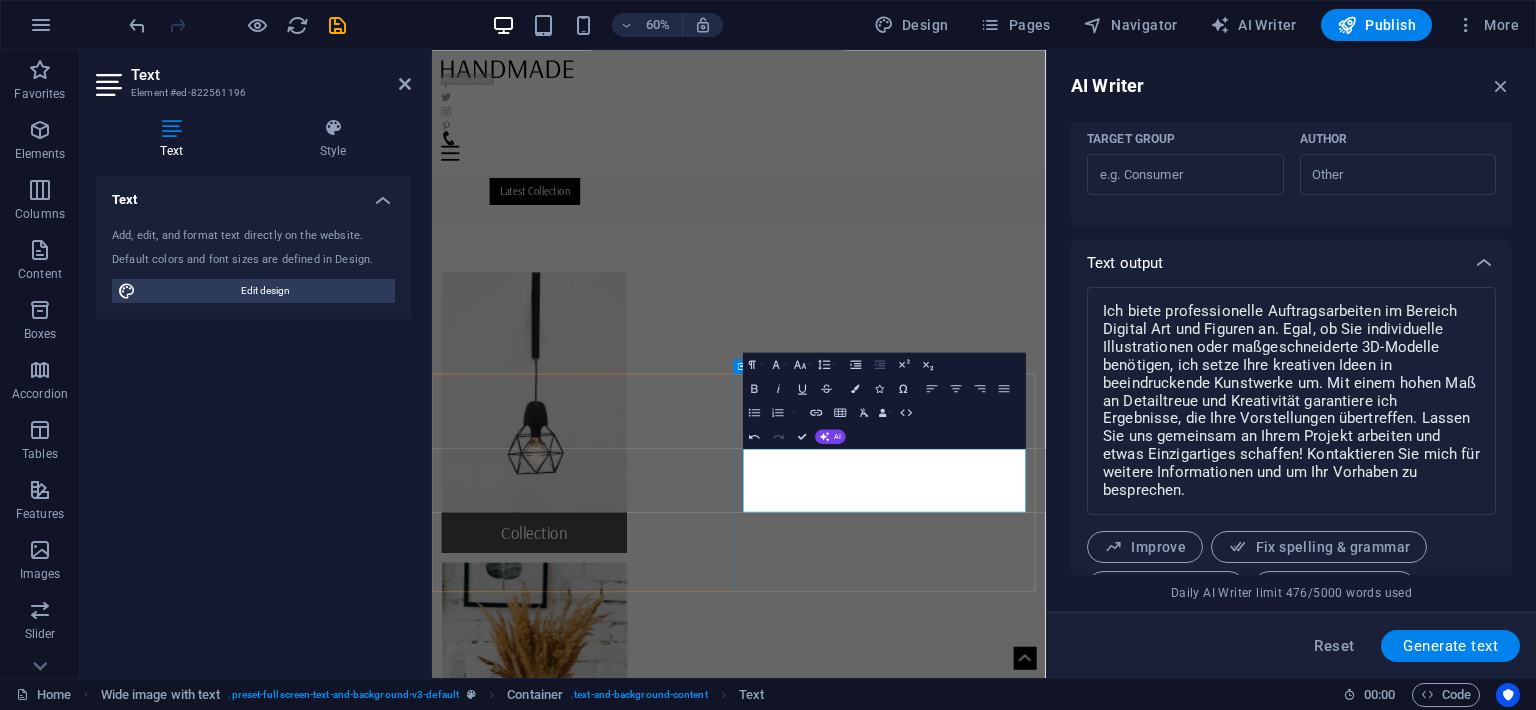 click on "Ich nehme Auftragsarbeiten im Bereich Digital Art und Figuren an. Egal, ob Sie individuelle Illustrationen oder maßgeschneiderte 3D-Modelle benötigen, ich setze Ihre kreativen Ideen in beeindruckende Kunstwerke um." at bounding box center (943, 2592) 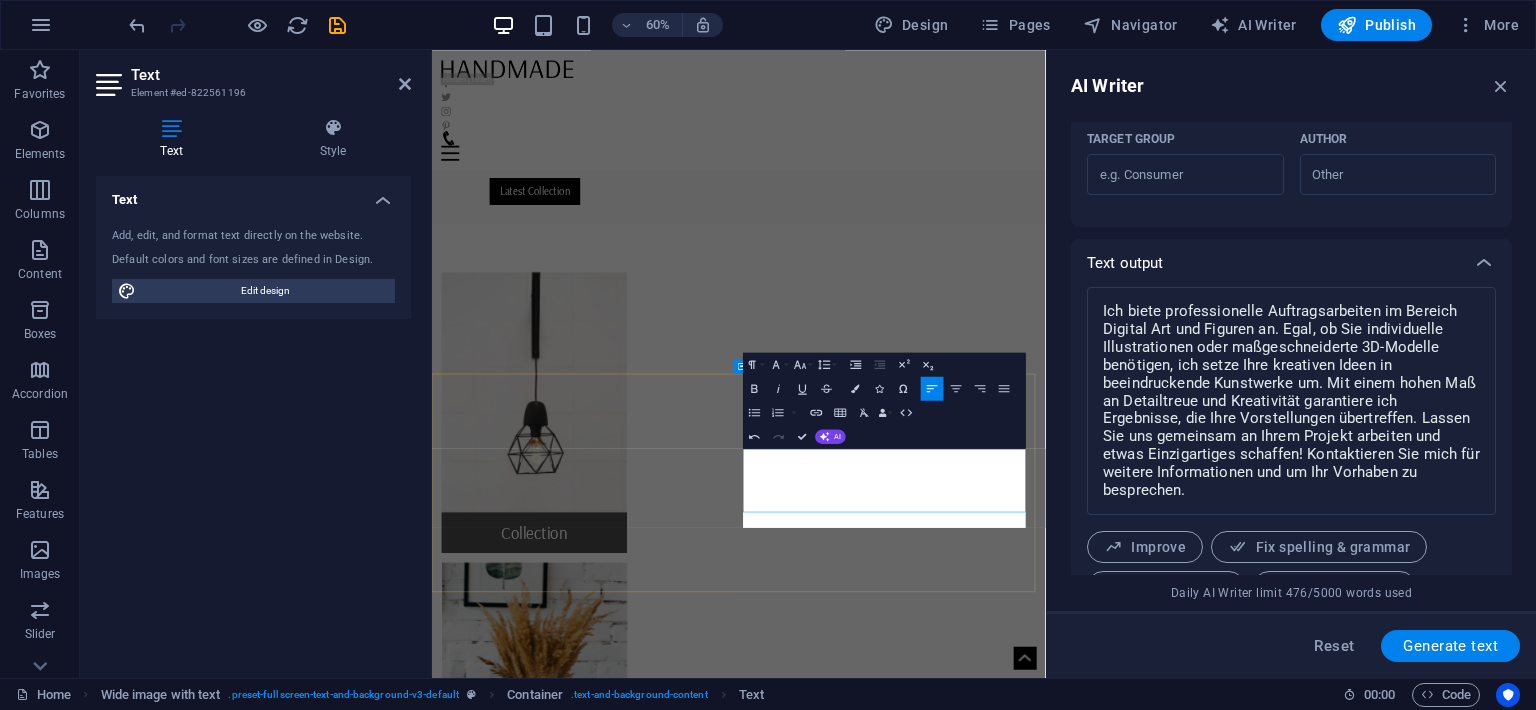 scroll, scrollTop: 676, scrollLeft: 13, axis: both 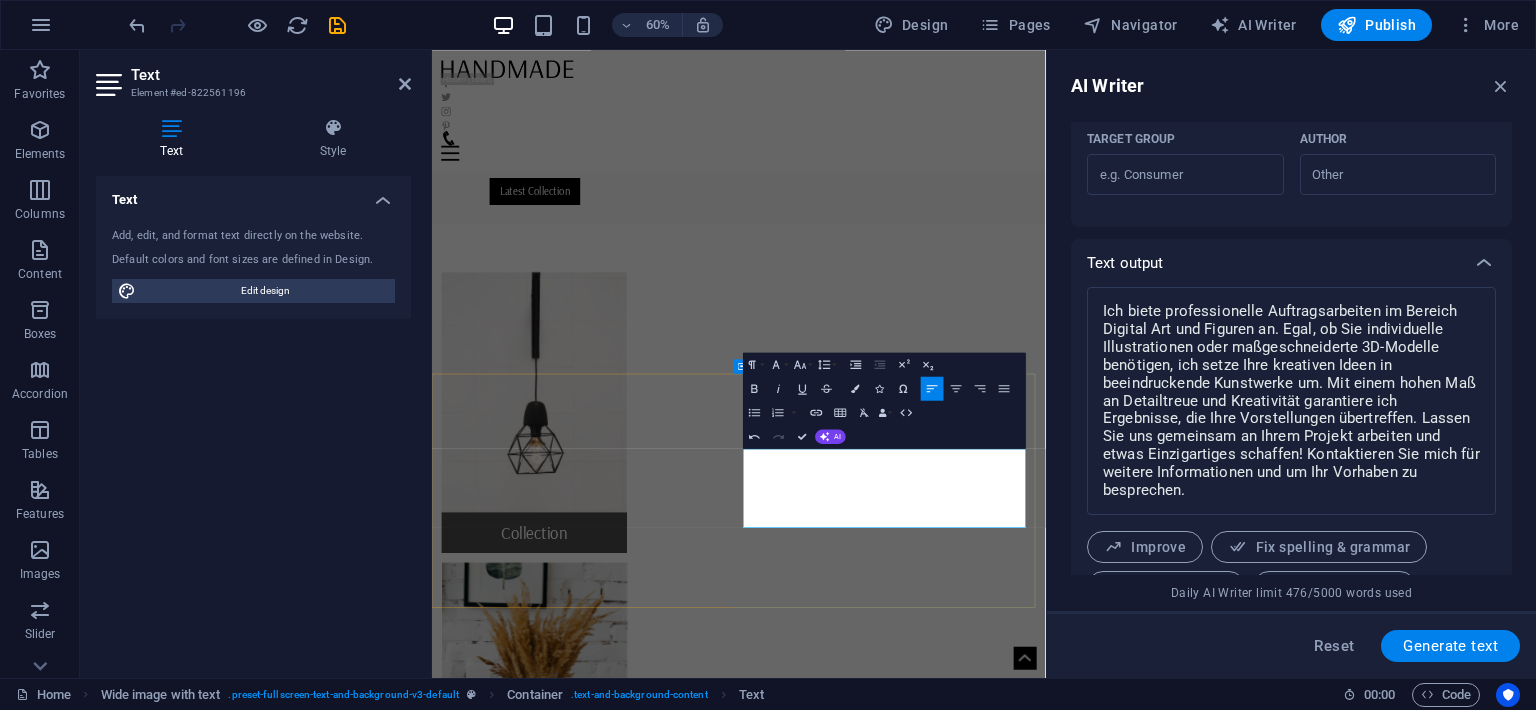click on "Nichts Gefunden? Ich nehme Auftragsarbeiten im Bereich Digital Art und Figuren an. Egal, ob Sie individuelle Illustrationen oder maßgeschneiderte 3D-Modelle benötigen, ich setze Ihre kreativen Ideen in beeindruckende Kunstwerke um.Kontaktieren Sie mich für weitere Informationen und um Ihr Vorhaben zu besprechen. Kontaktieren Sie mich für weitere Informationen und um Ihr Vorhaben zu besprechen. Get your Member Card" at bounding box center [943, 2636] 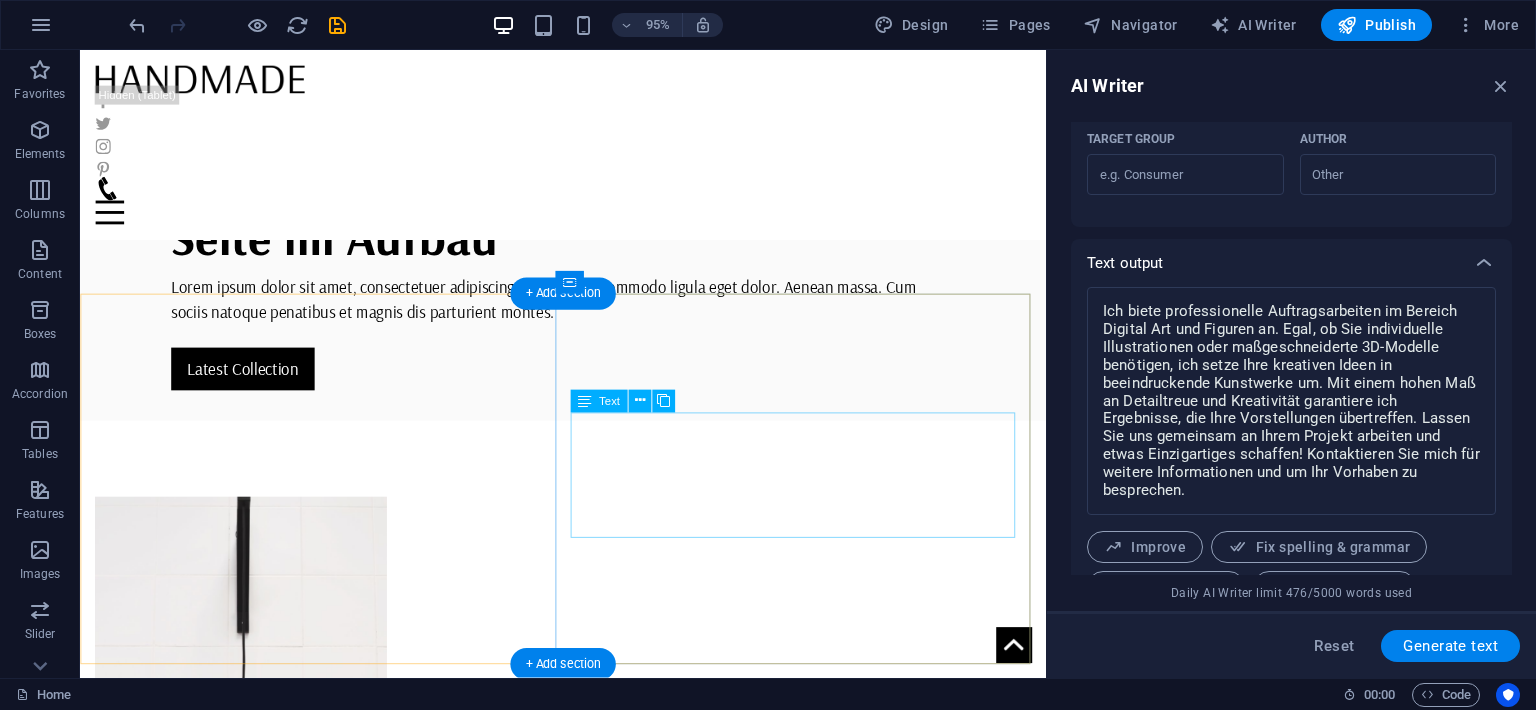 scroll, scrollTop: 937, scrollLeft: 0, axis: vertical 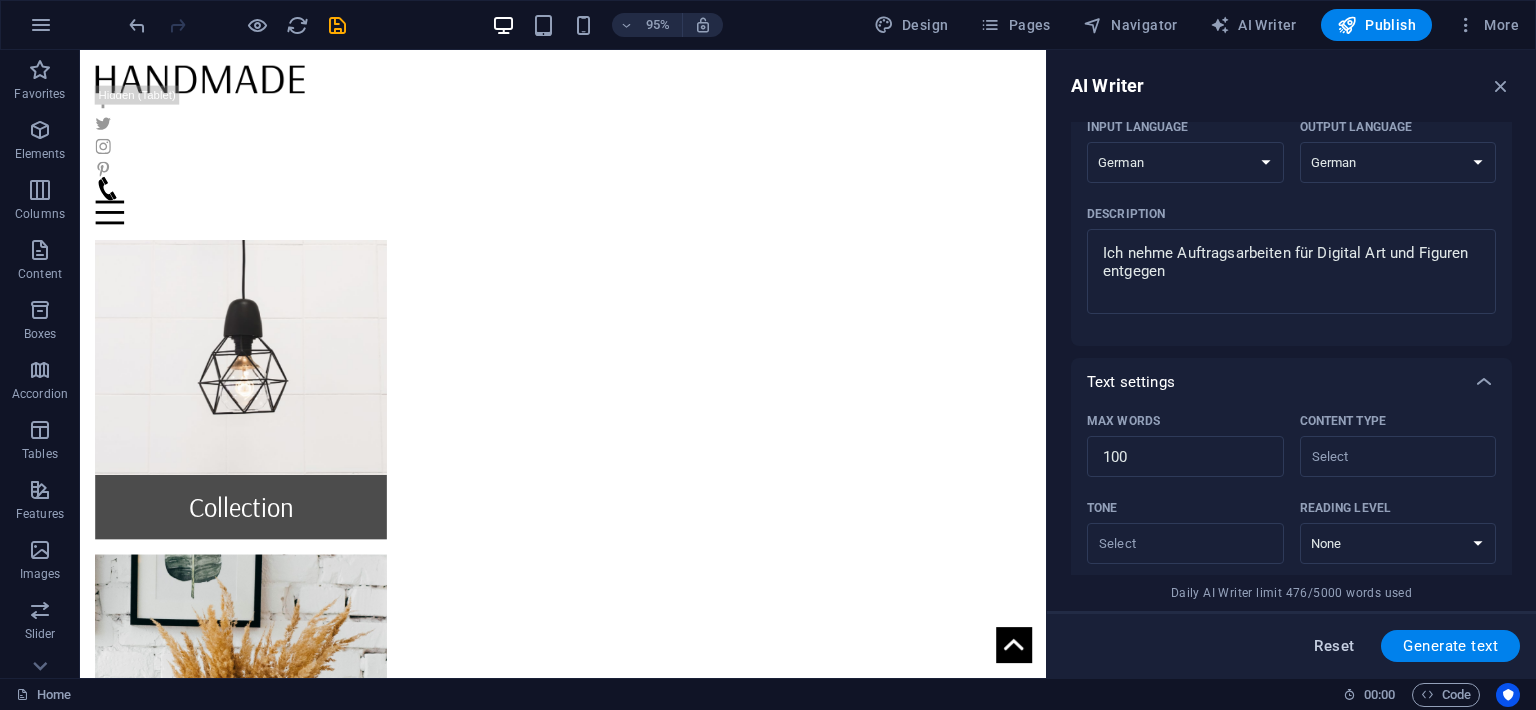click on "Reset" at bounding box center (1334, 646) 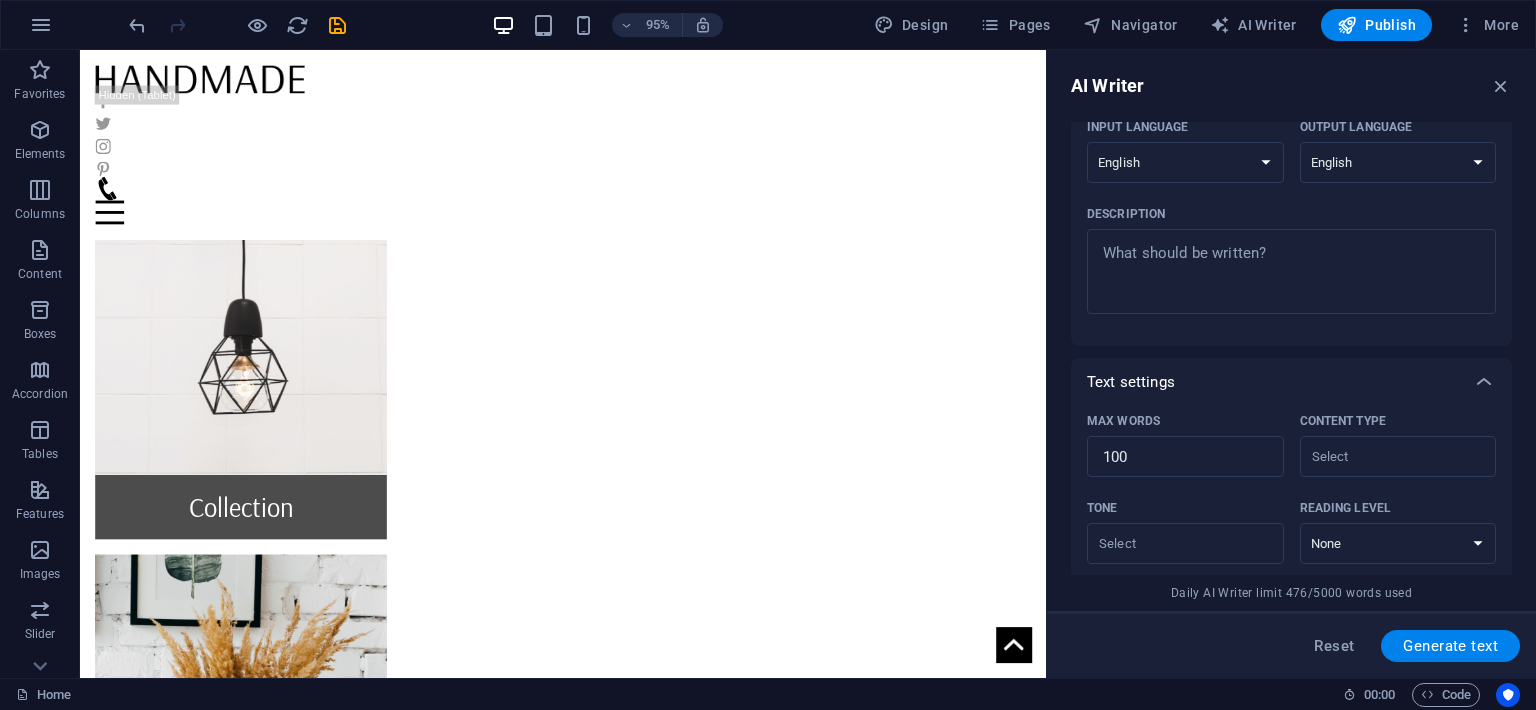 scroll, scrollTop: 0, scrollLeft: 0, axis: both 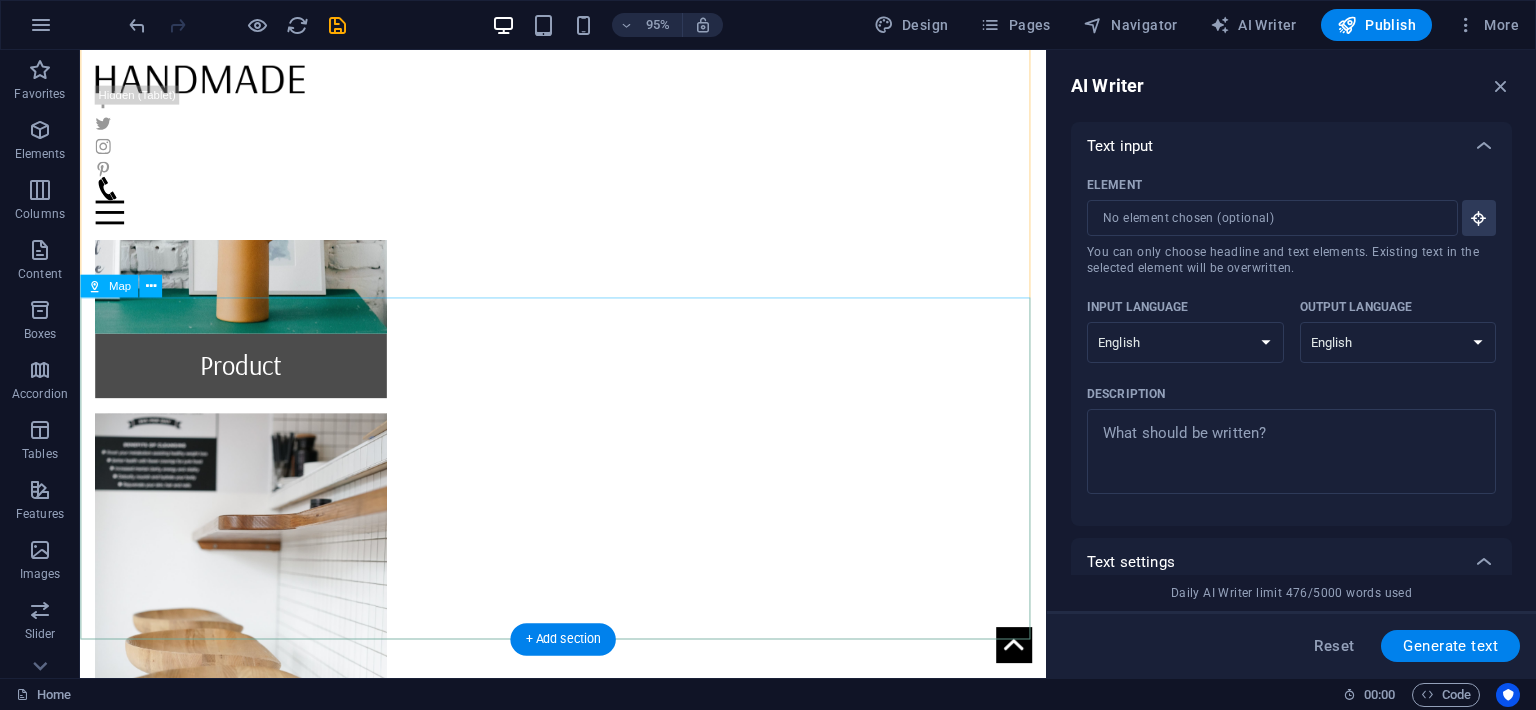 click at bounding box center [588, 2619] 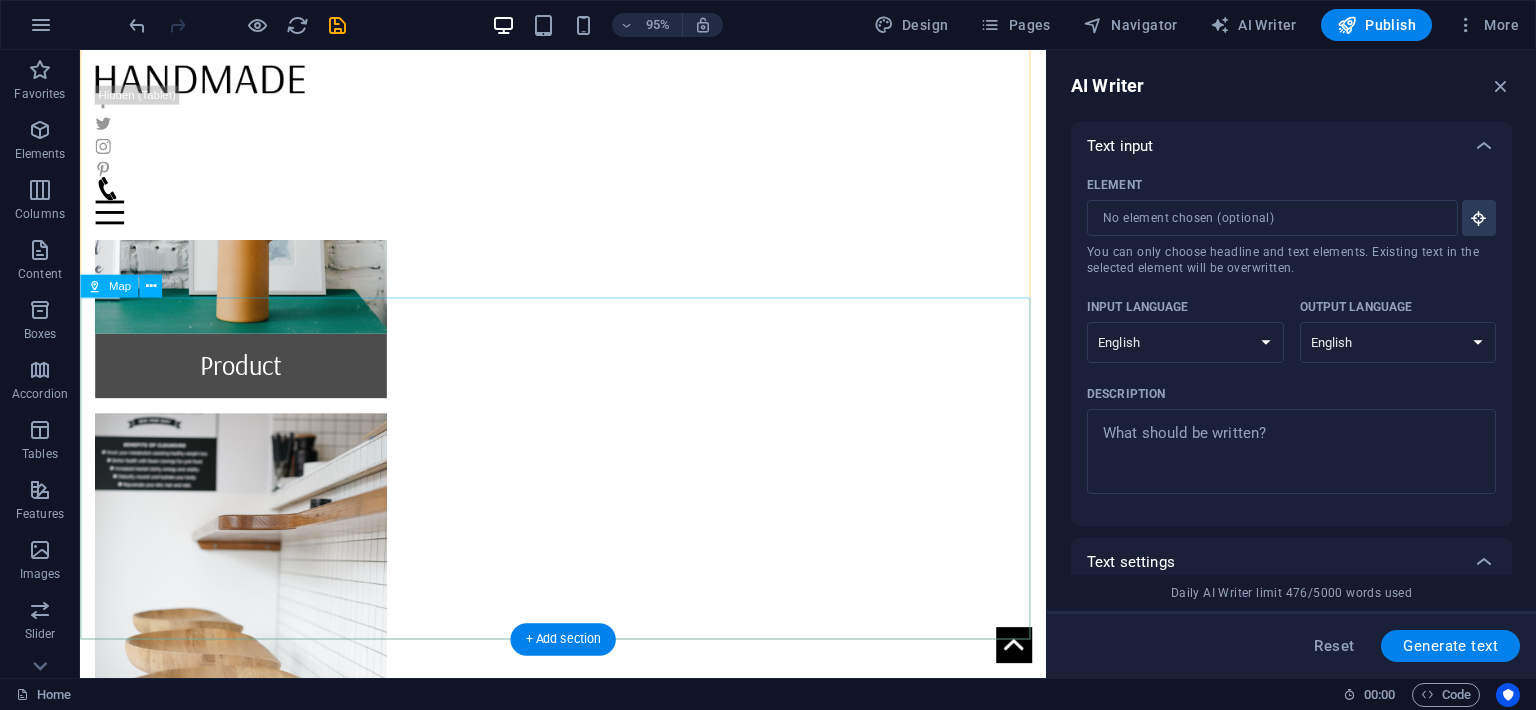 click at bounding box center (588, 2619) 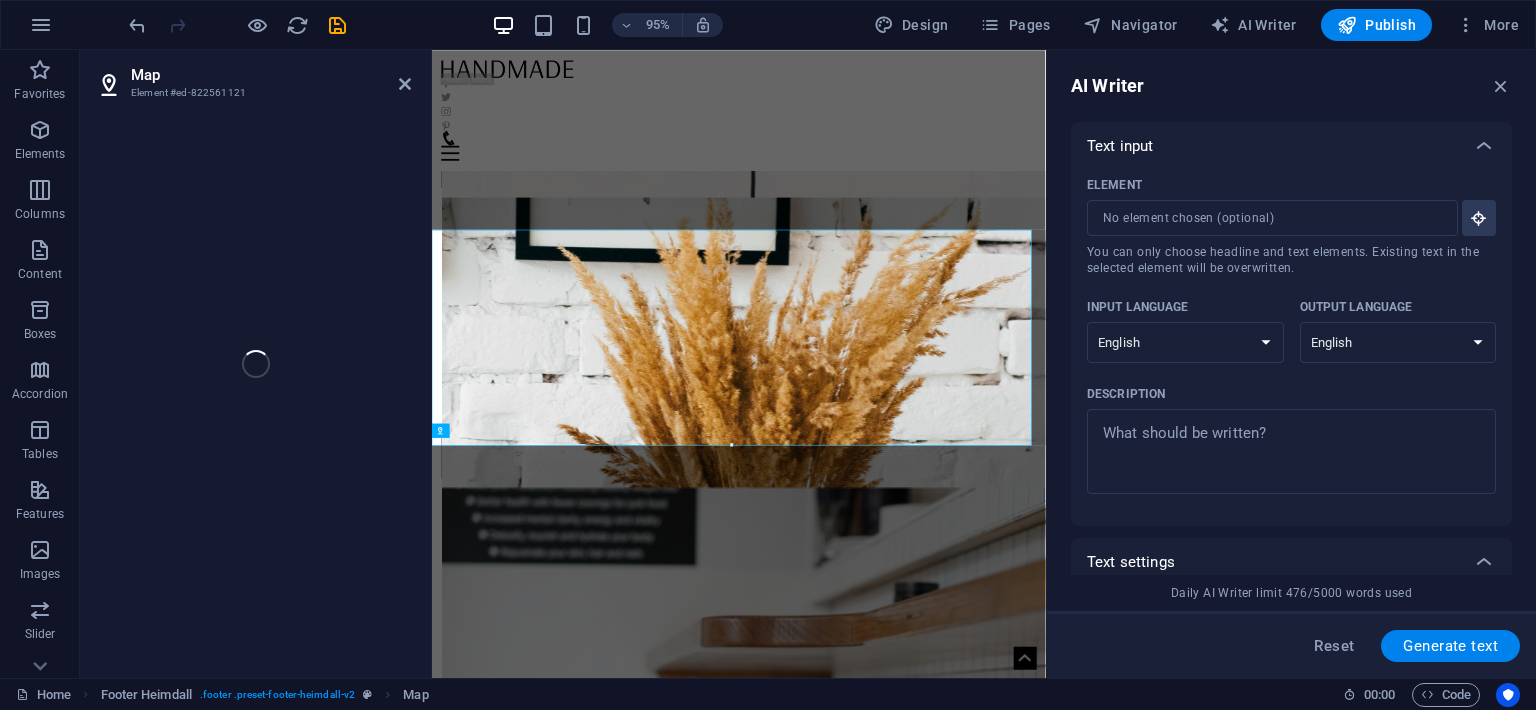 scroll, scrollTop: 1532, scrollLeft: 0, axis: vertical 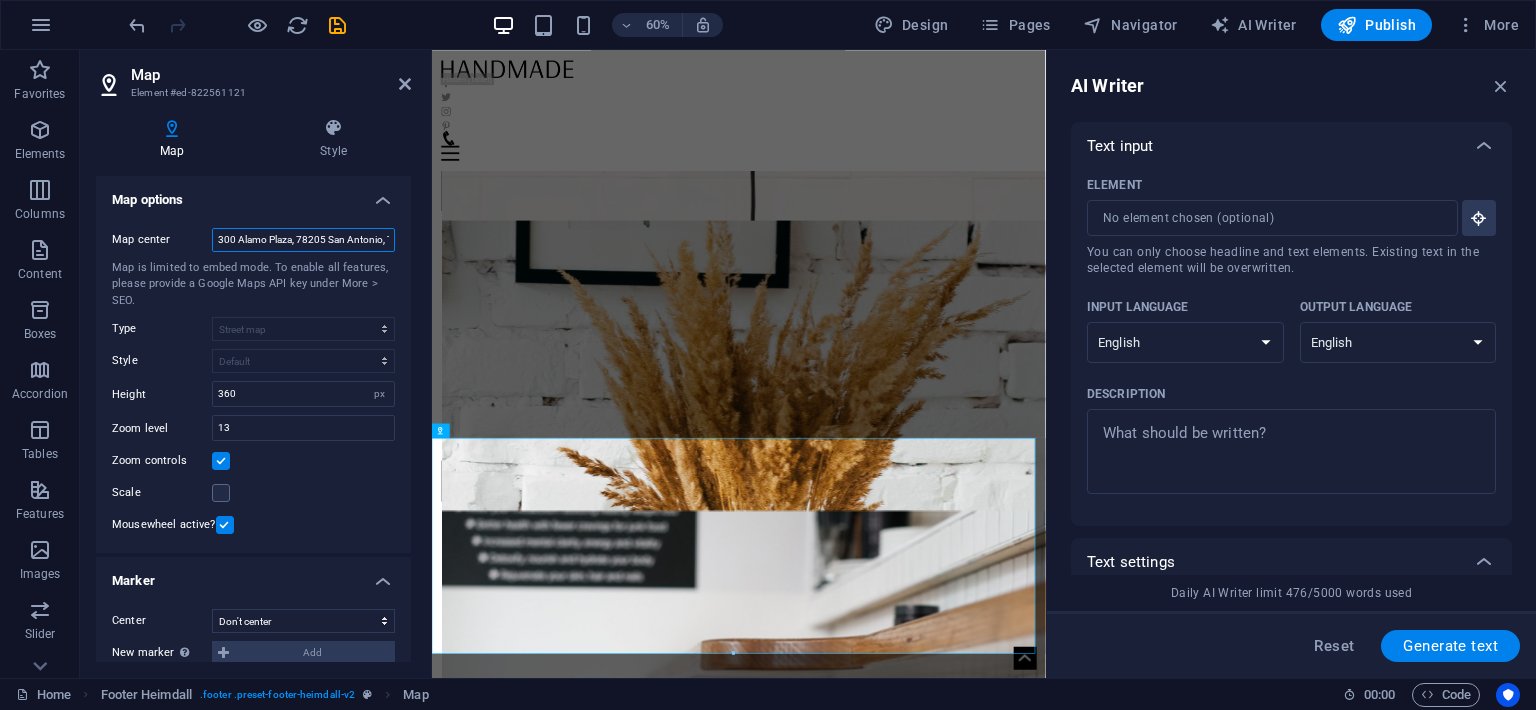 click on "300 Alamo Plaza, 78205 San Antonio, TX" at bounding box center (303, 240) 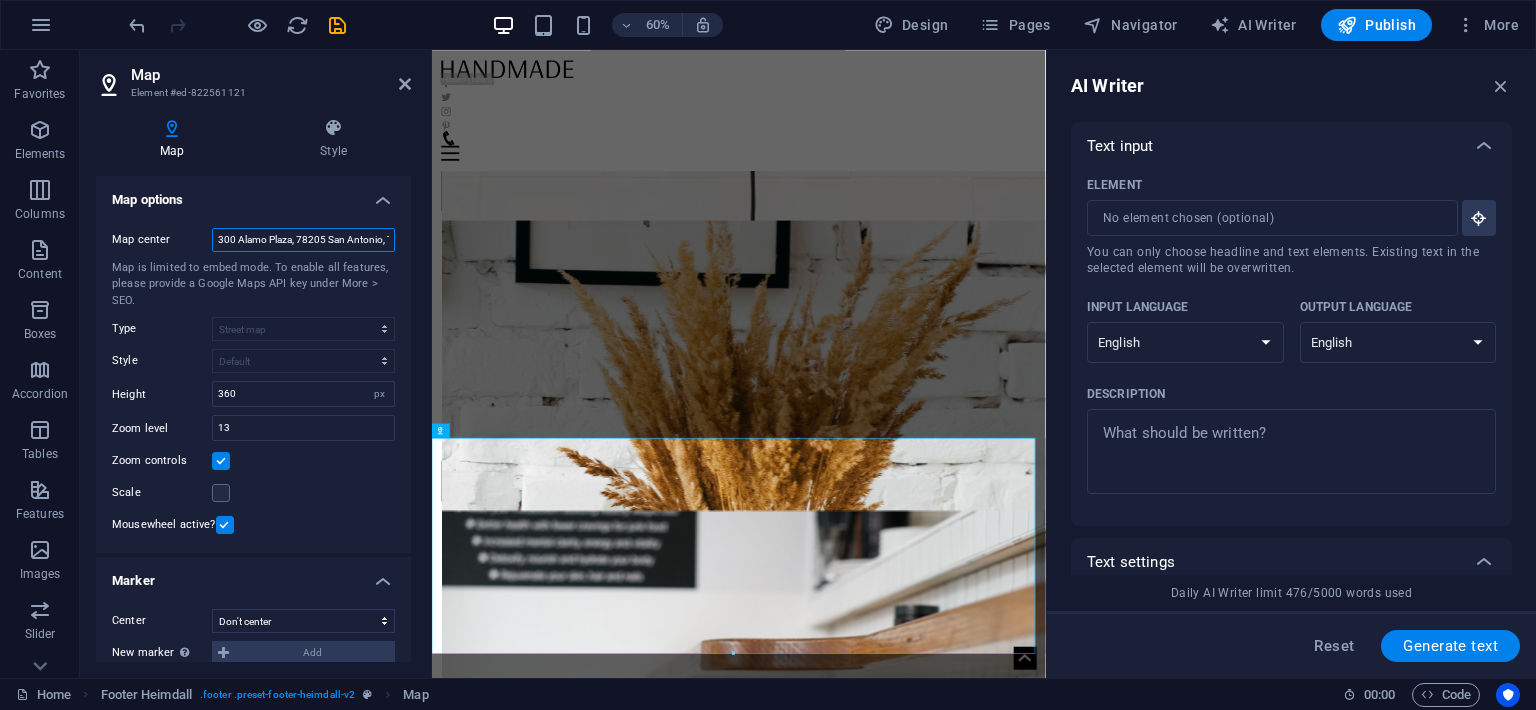 drag, startPoint x: 217, startPoint y: 239, endPoint x: 398, endPoint y: 238, distance: 181.00276 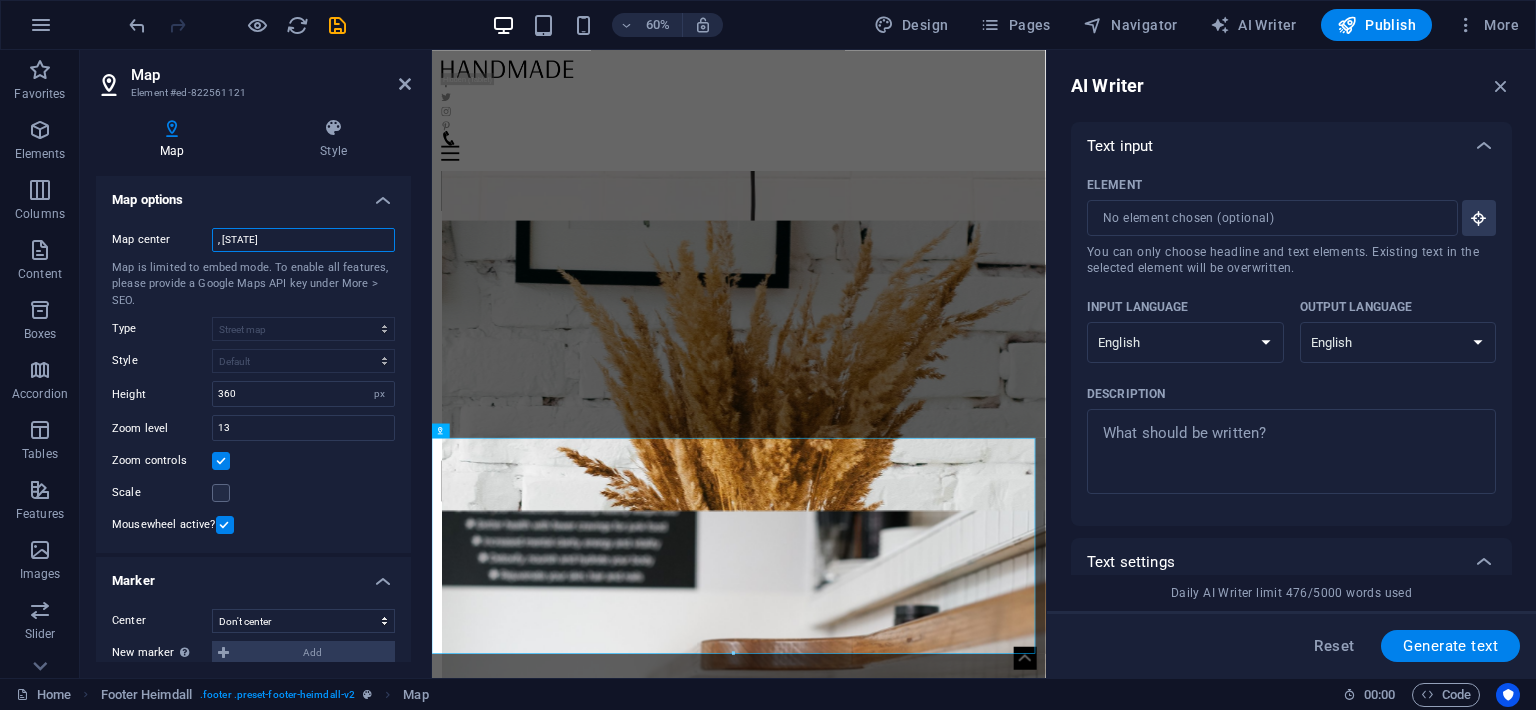 click on ", [STATE]" at bounding box center (303, 240) 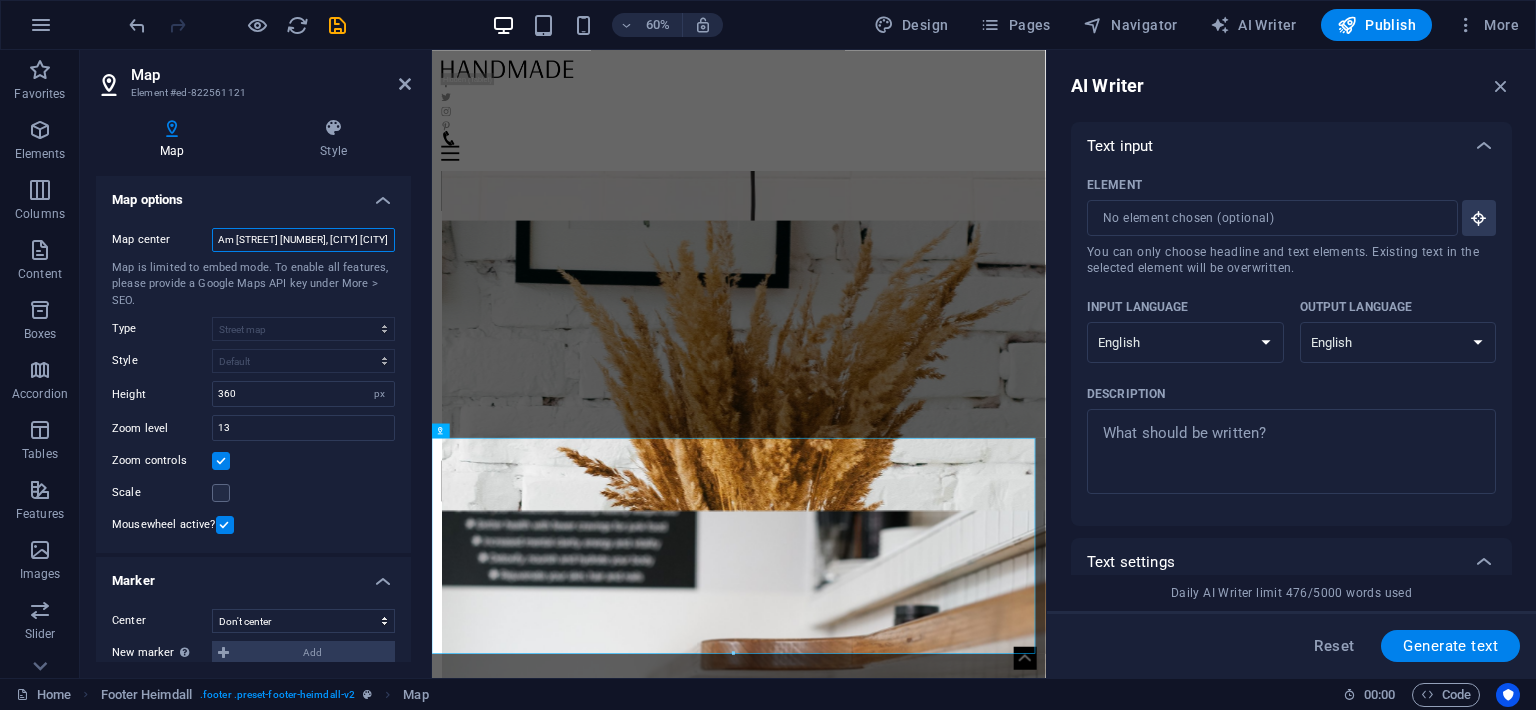 paste on "[POSTAL_CODE]" 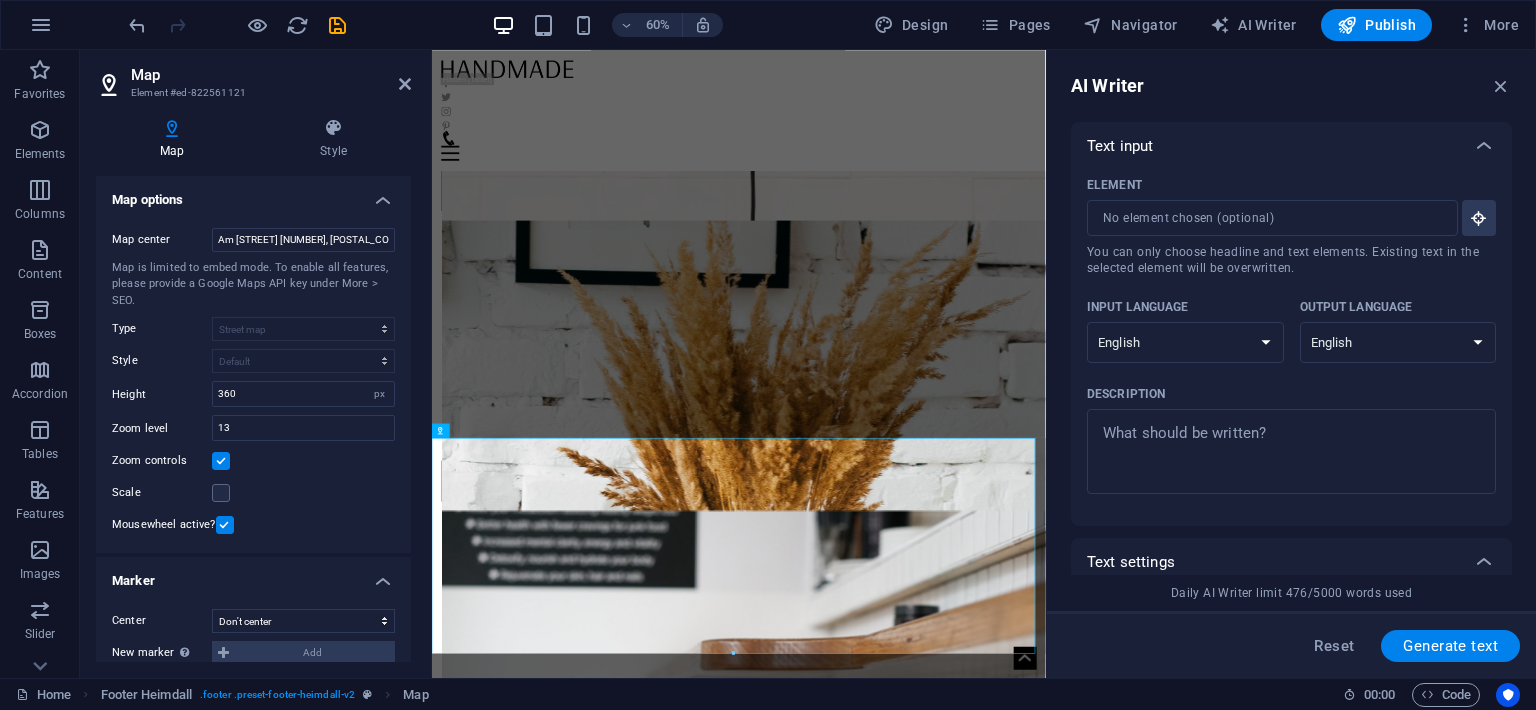 click on "Map is limited to embed mode. To enable all features, please provide a Google Maps API key under More > SEO." at bounding box center [253, 285] 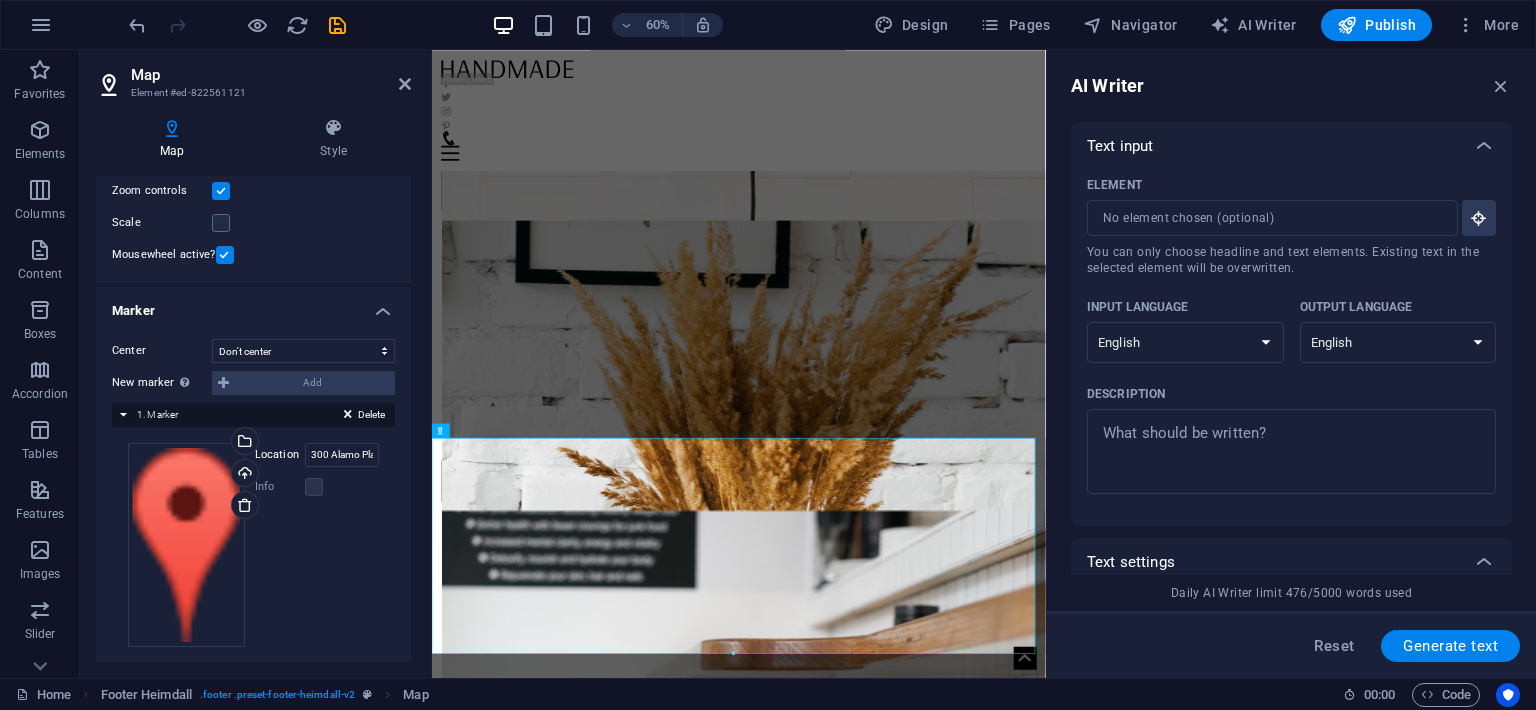 scroll, scrollTop: 0, scrollLeft: 0, axis: both 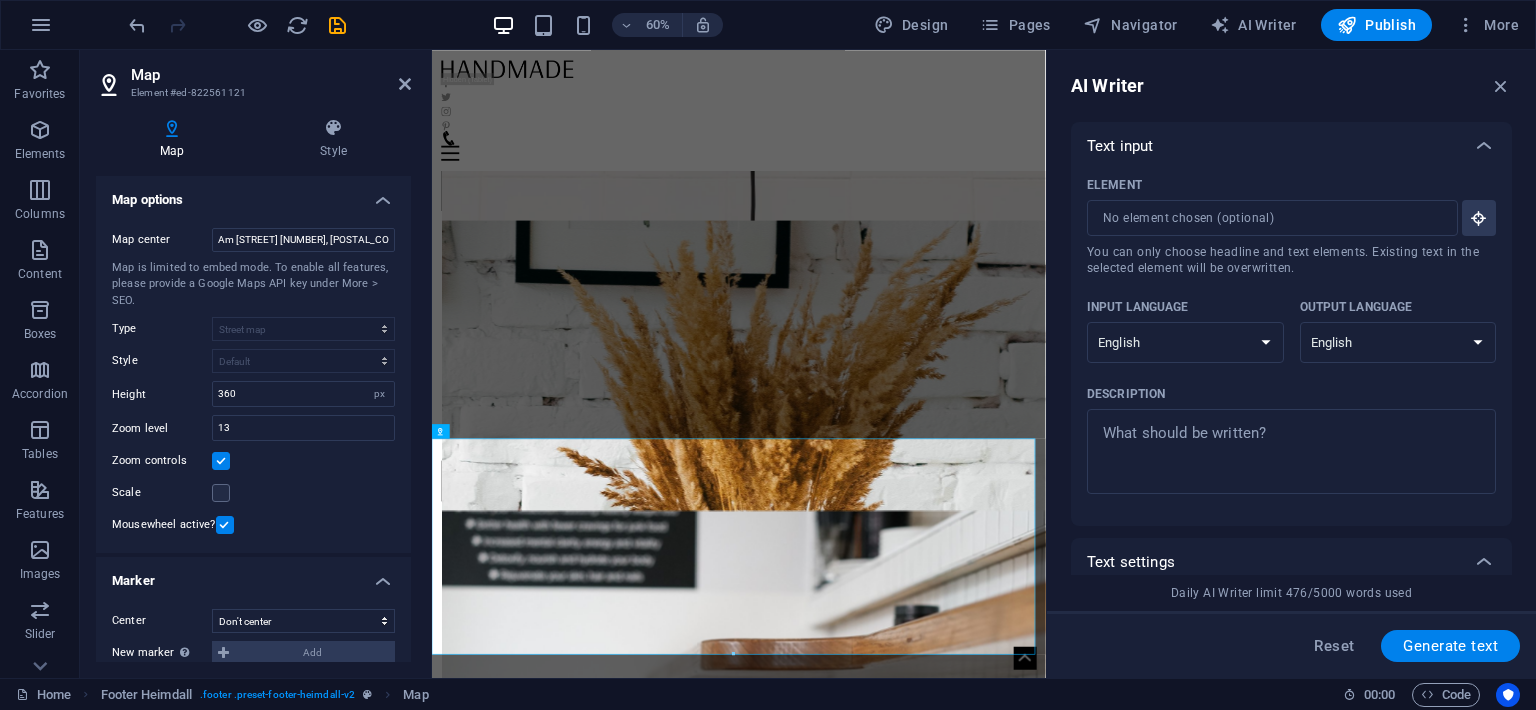 click on "Map is limited to embed mode. To enable all features, please provide a Google Maps API key under More > SEO." at bounding box center [253, 285] 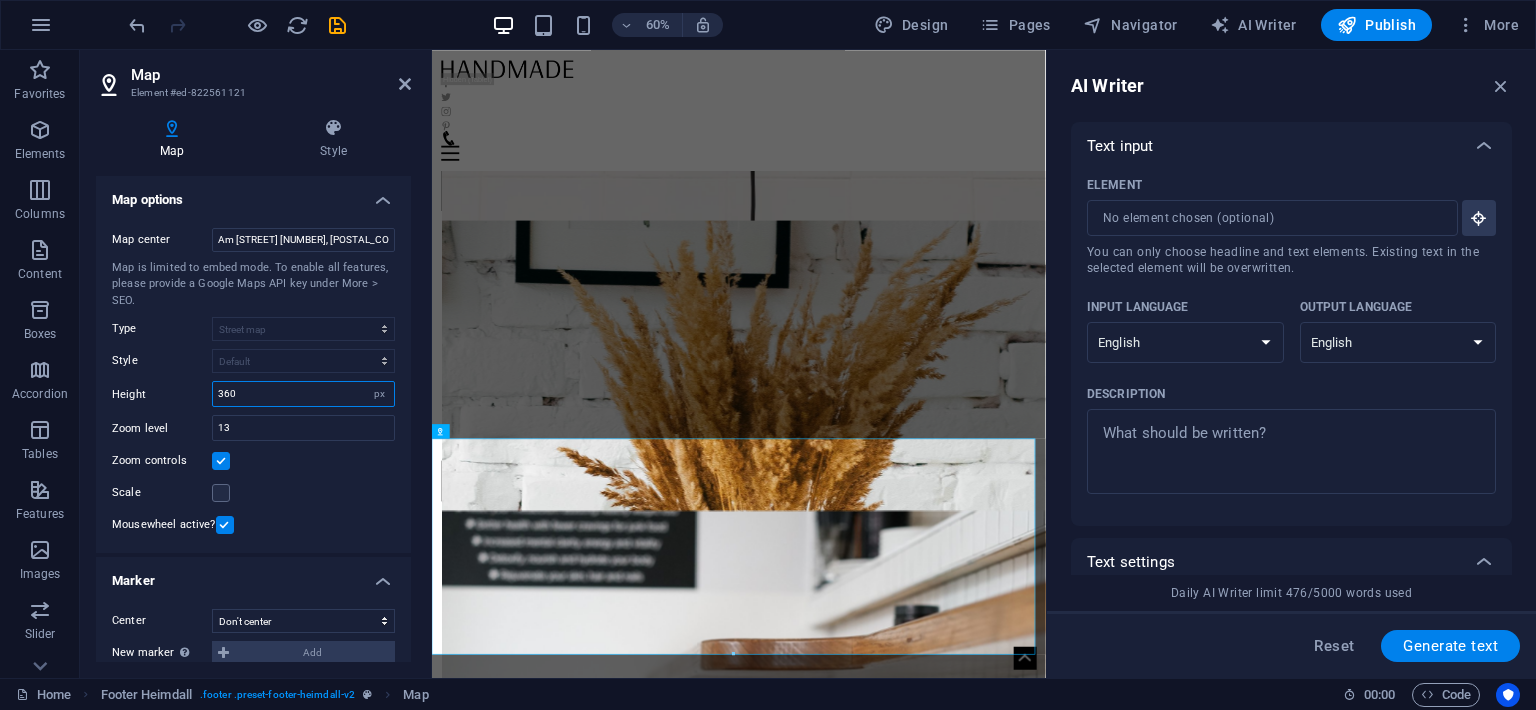 click on "360" at bounding box center (303, 394) 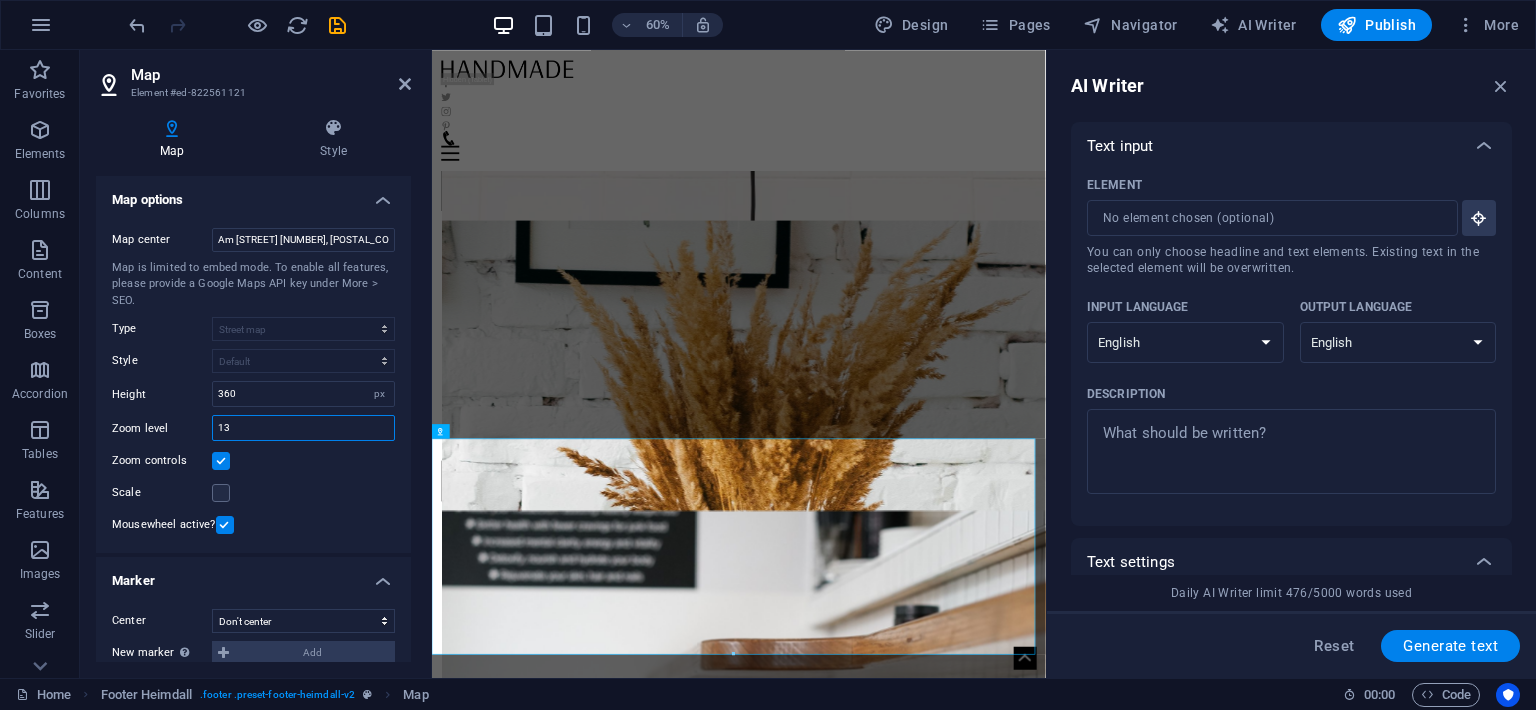 click on "13" at bounding box center (303, 428) 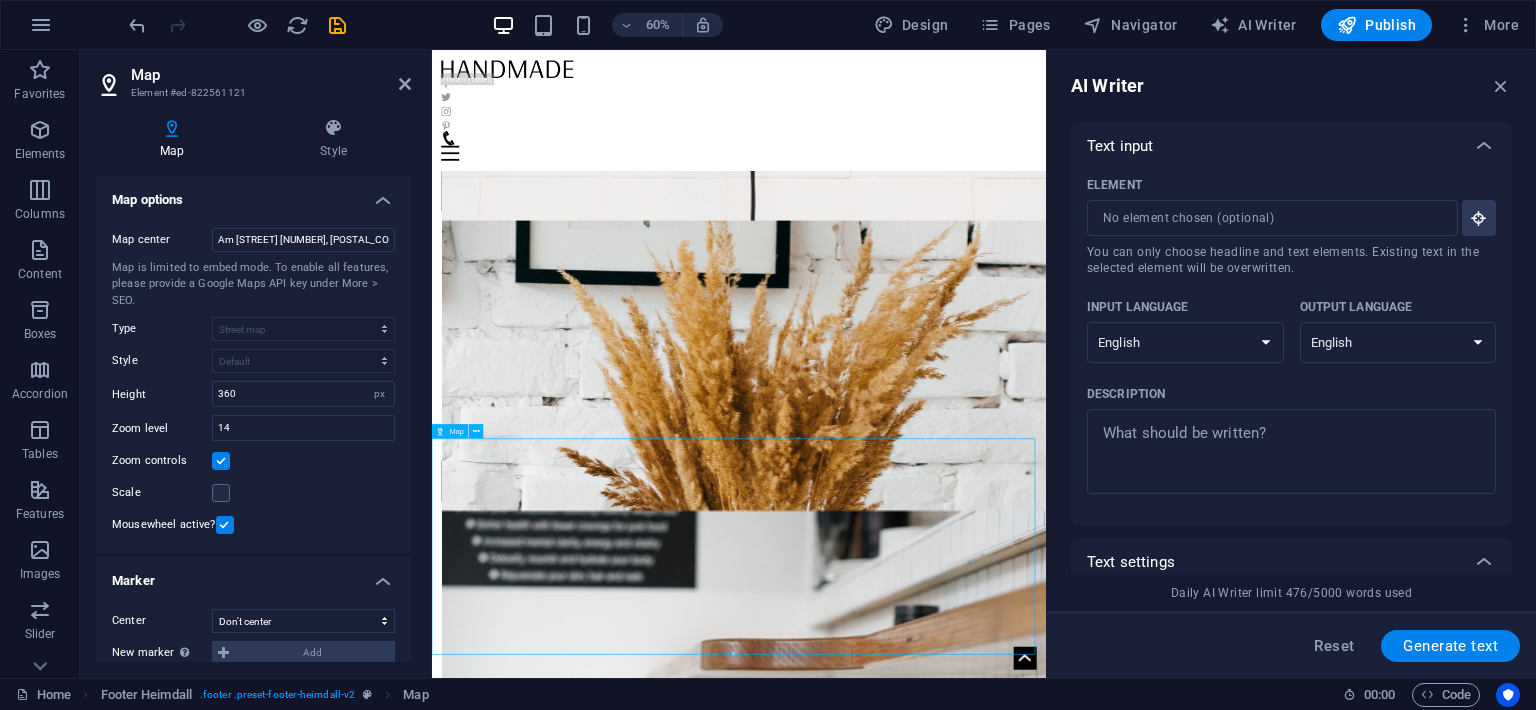 drag, startPoint x: 704, startPoint y: 895, endPoint x: 752, endPoint y: 869, distance: 54.589375 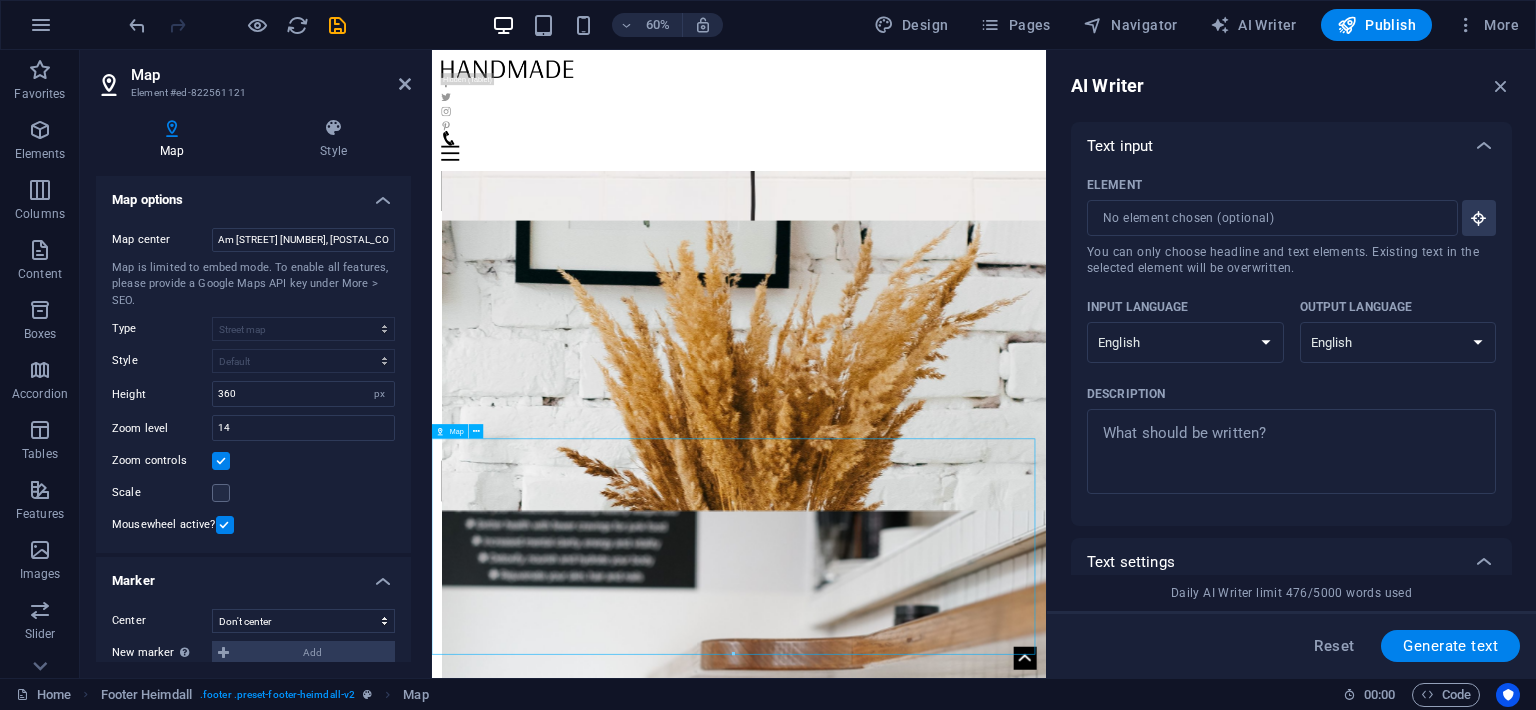 drag, startPoint x: 761, startPoint y: 920, endPoint x: 816, endPoint y: 896, distance: 60.00833 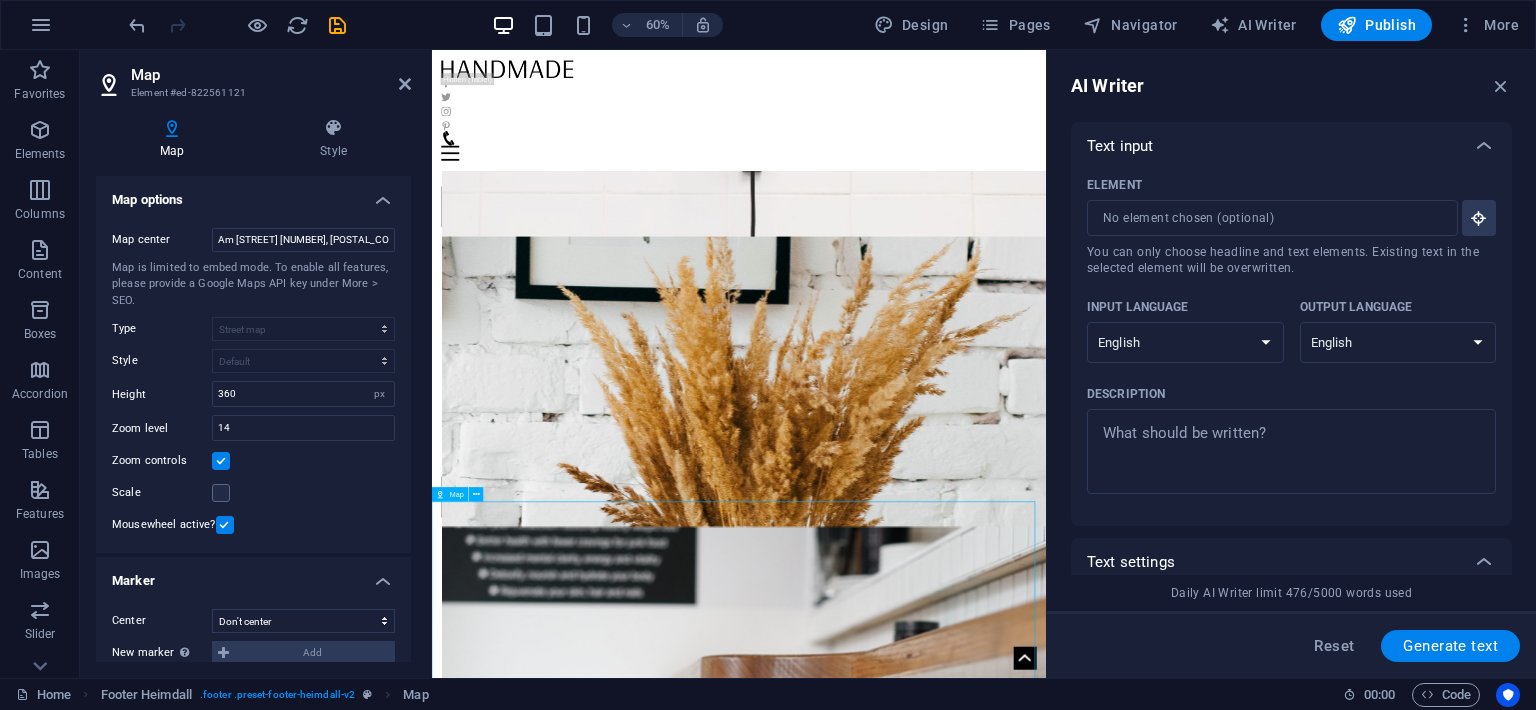 scroll, scrollTop: 1532, scrollLeft: 0, axis: vertical 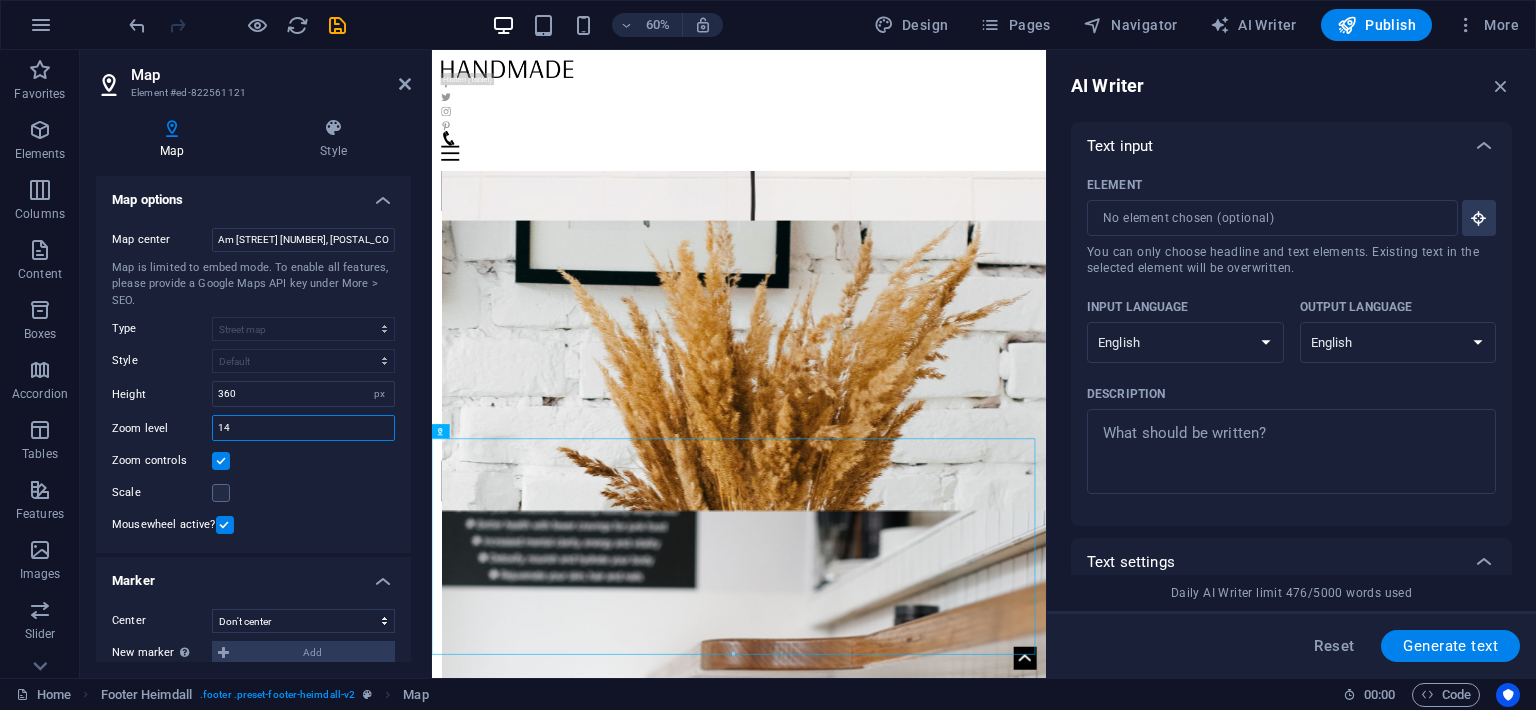 click on "14" at bounding box center (303, 428) 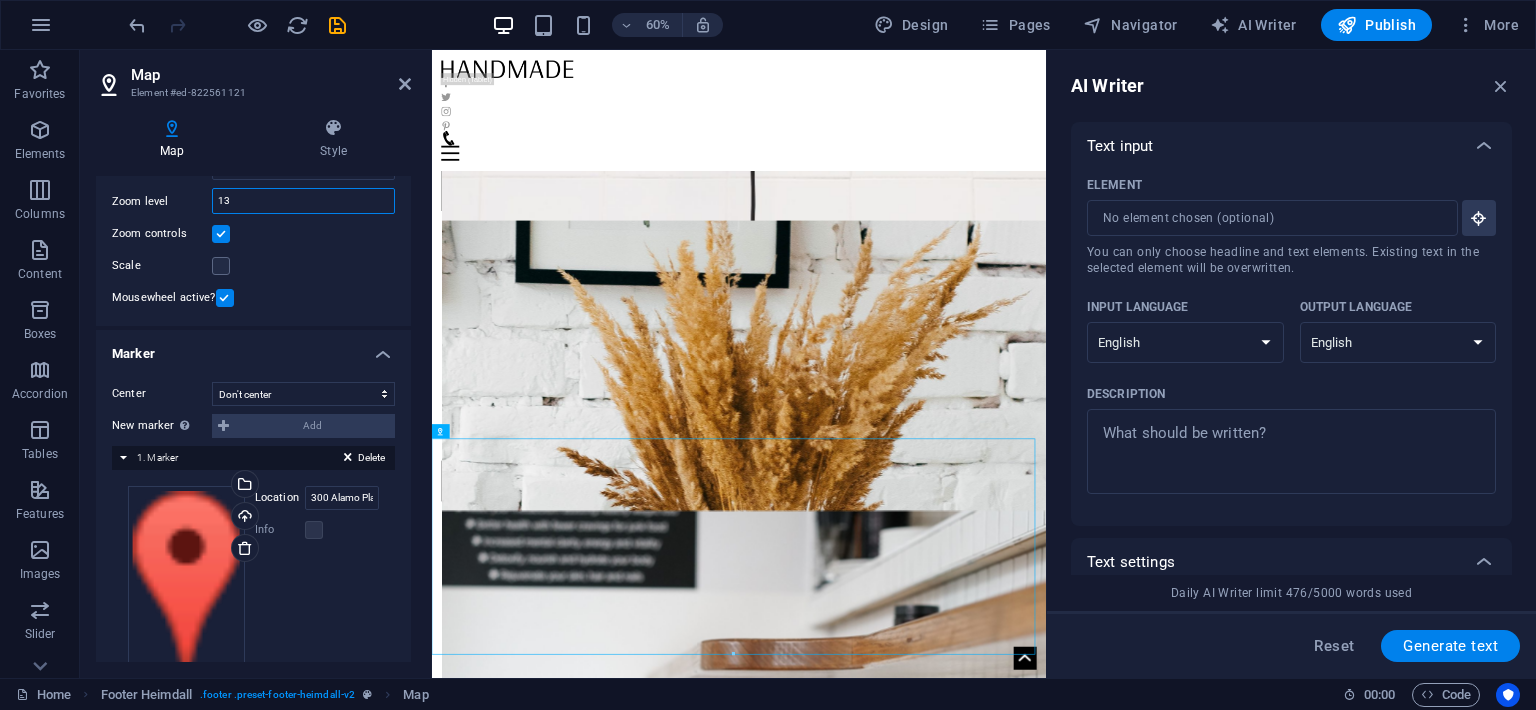 scroll, scrollTop: 270, scrollLeft: 0, axis: vertical 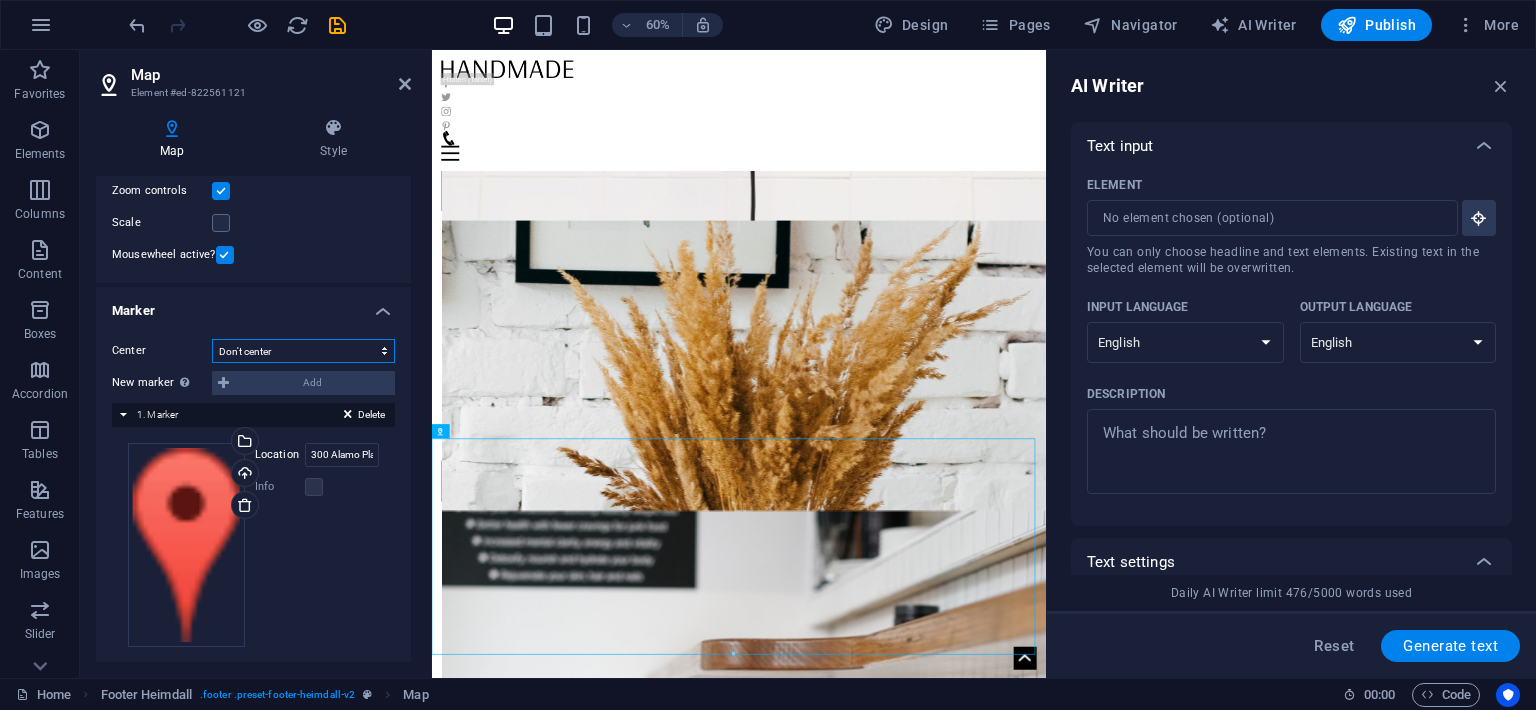 click on "Don't center Center markers Center and zoom markers" at bounding box center (303, 351) 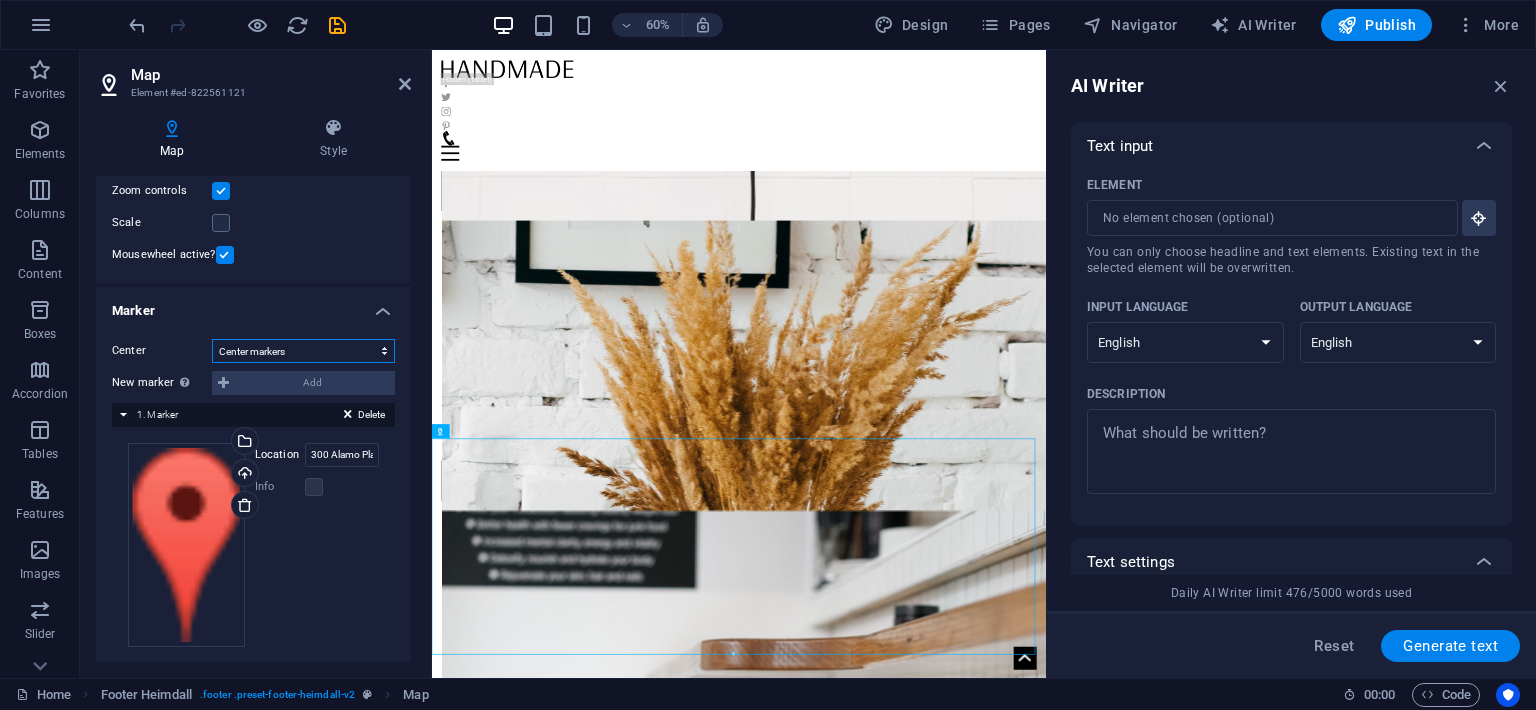 click on "Center markers" at bounding box center [0, 0] 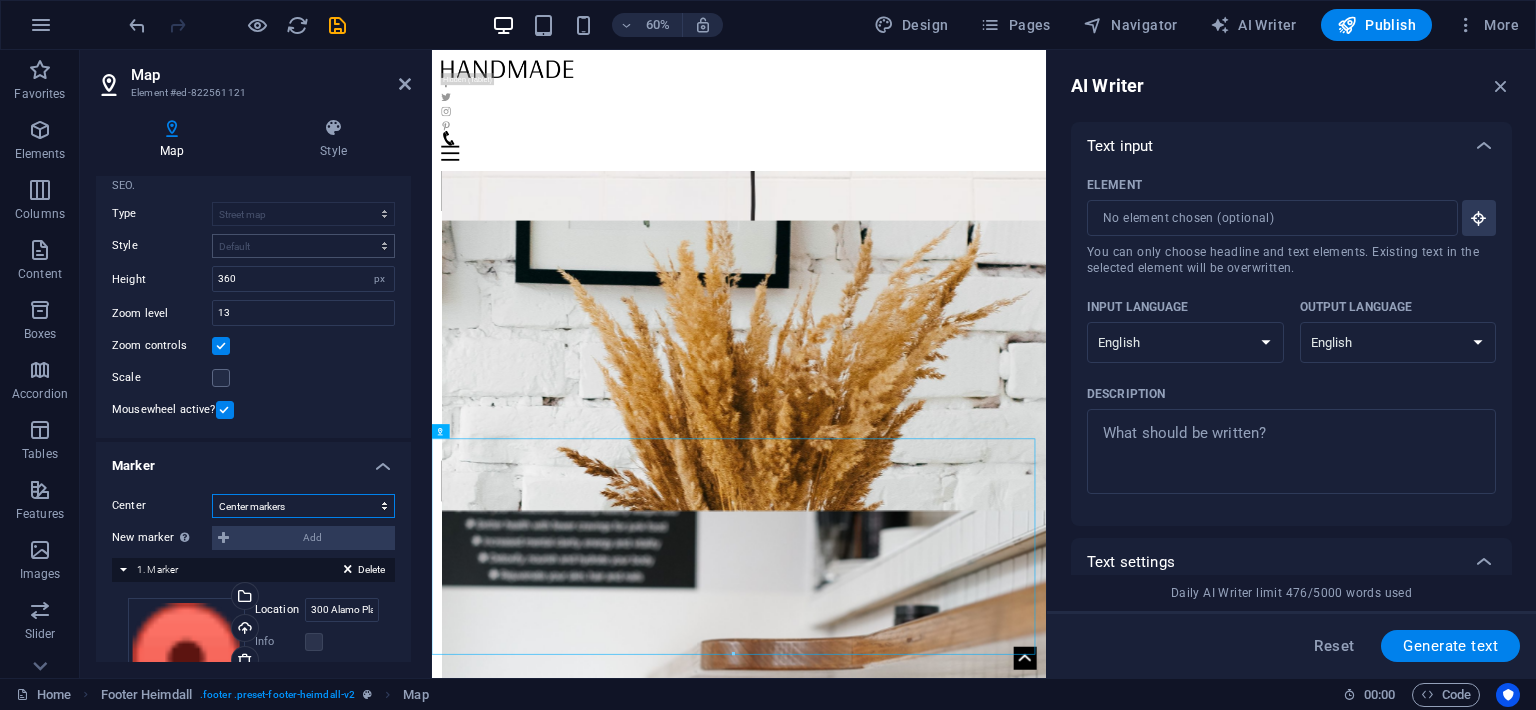 scroll, scrollTop: 182, scrollLeft: 0, axis: vertical 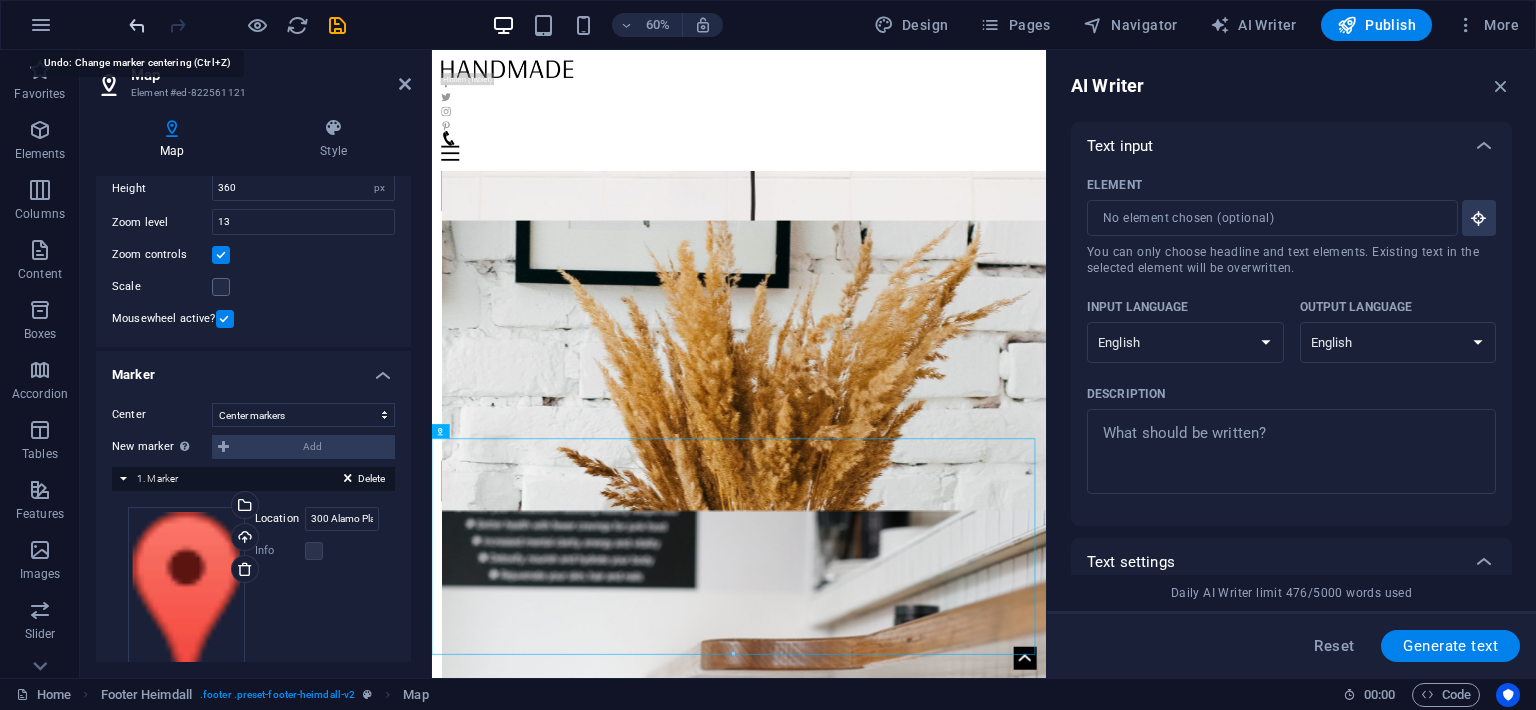 click at bounding box center [137, 25] 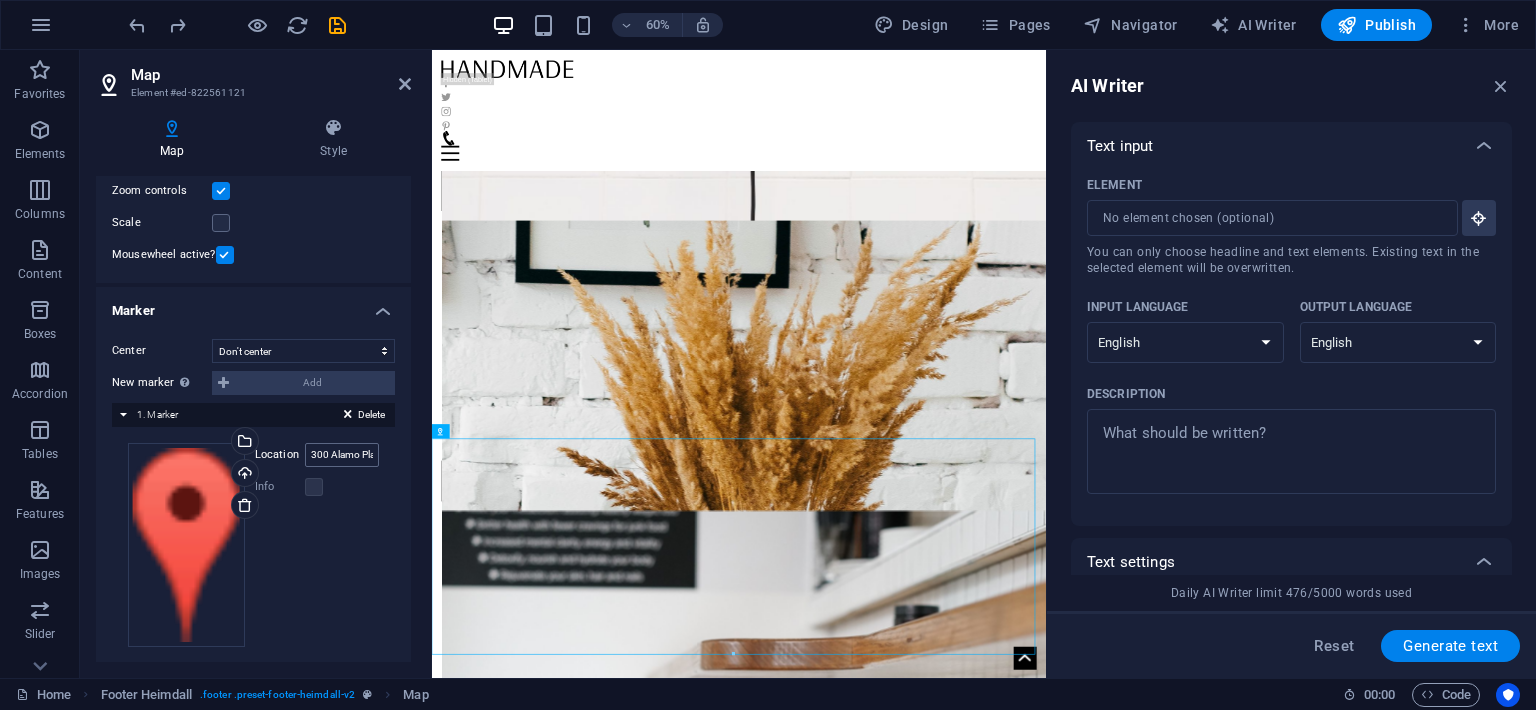 scroll, scrollTop: 0, scrollLeft: 0, axis: both 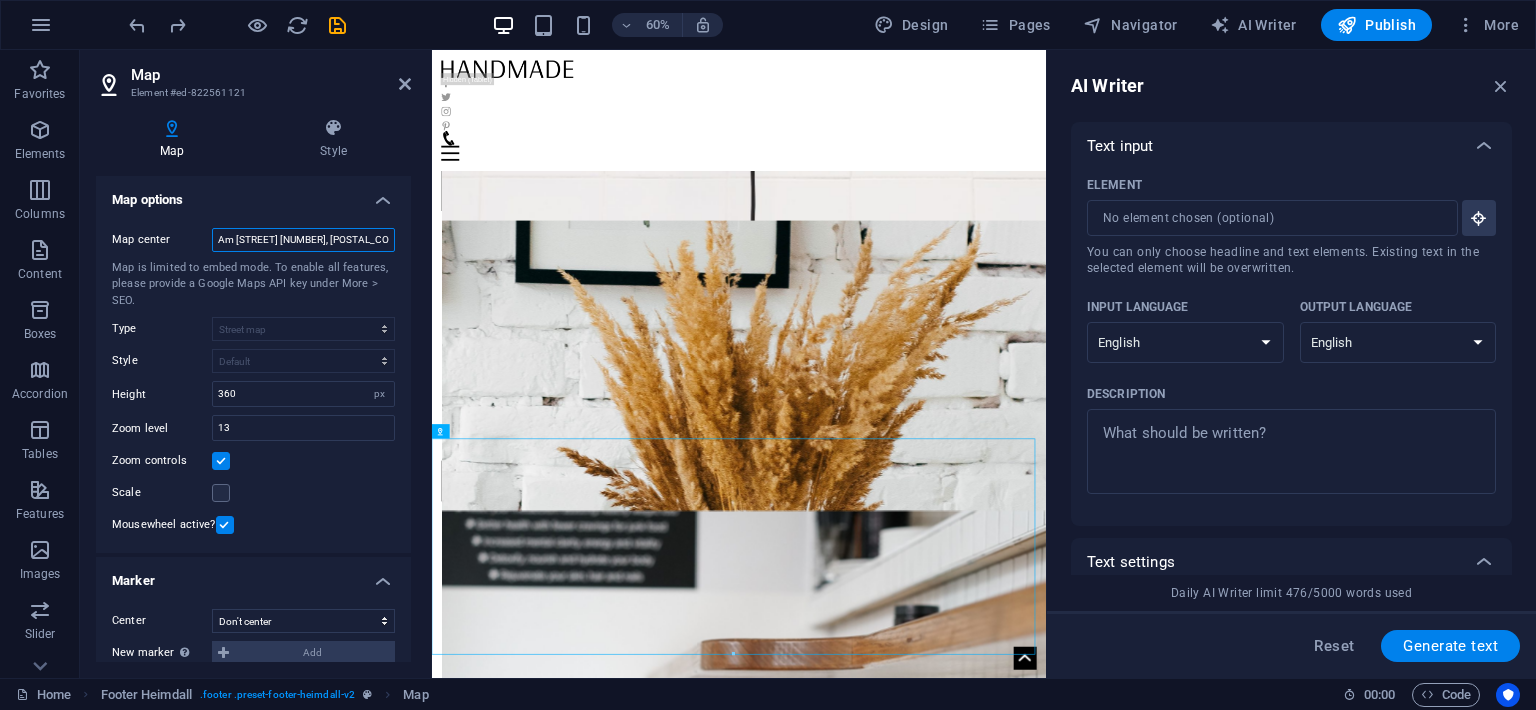 click on "Am [STREET] [NUMBER], [POSTAL_CODE] [CITY] [CITY]" at bounding box center [303, 240] 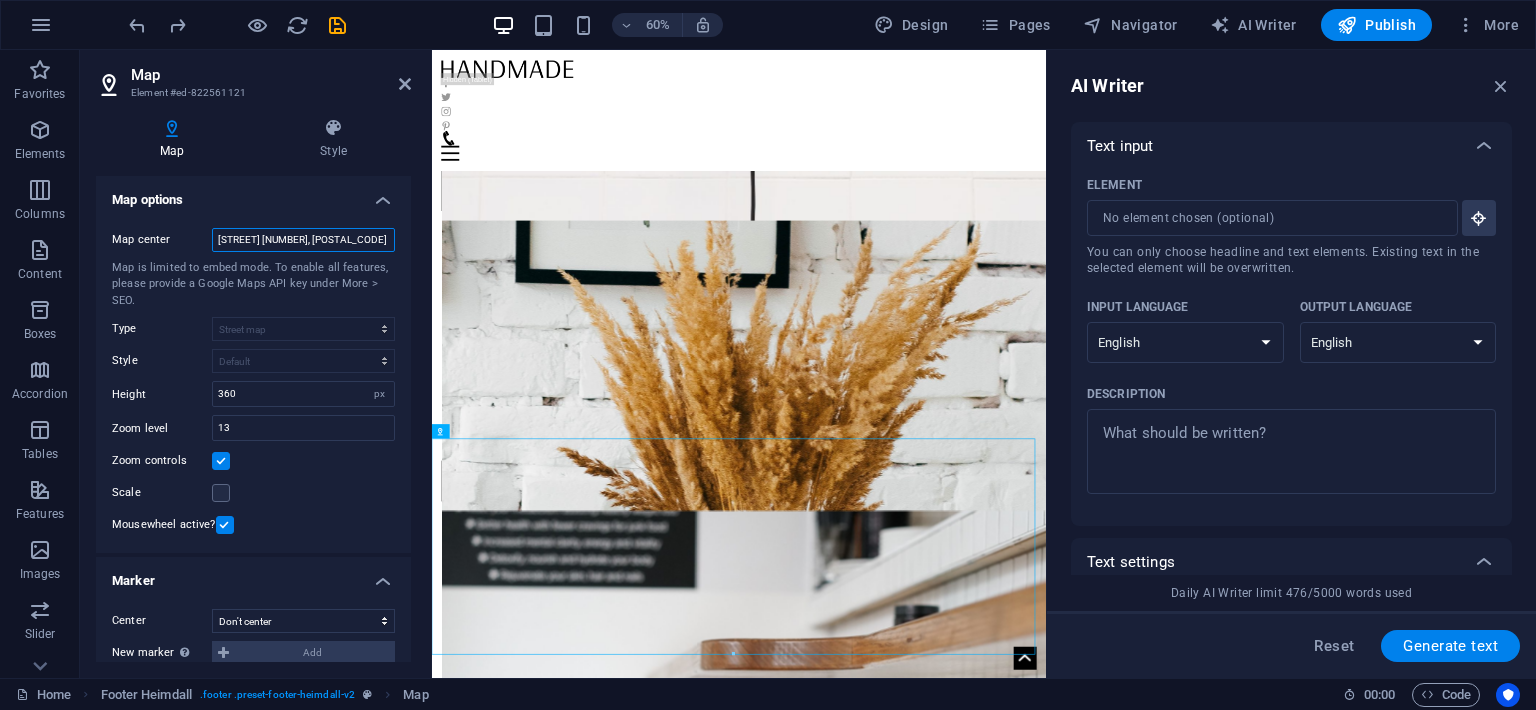 scroll, scrollTop: 0, scrollLeft: 30, axis: horizontal 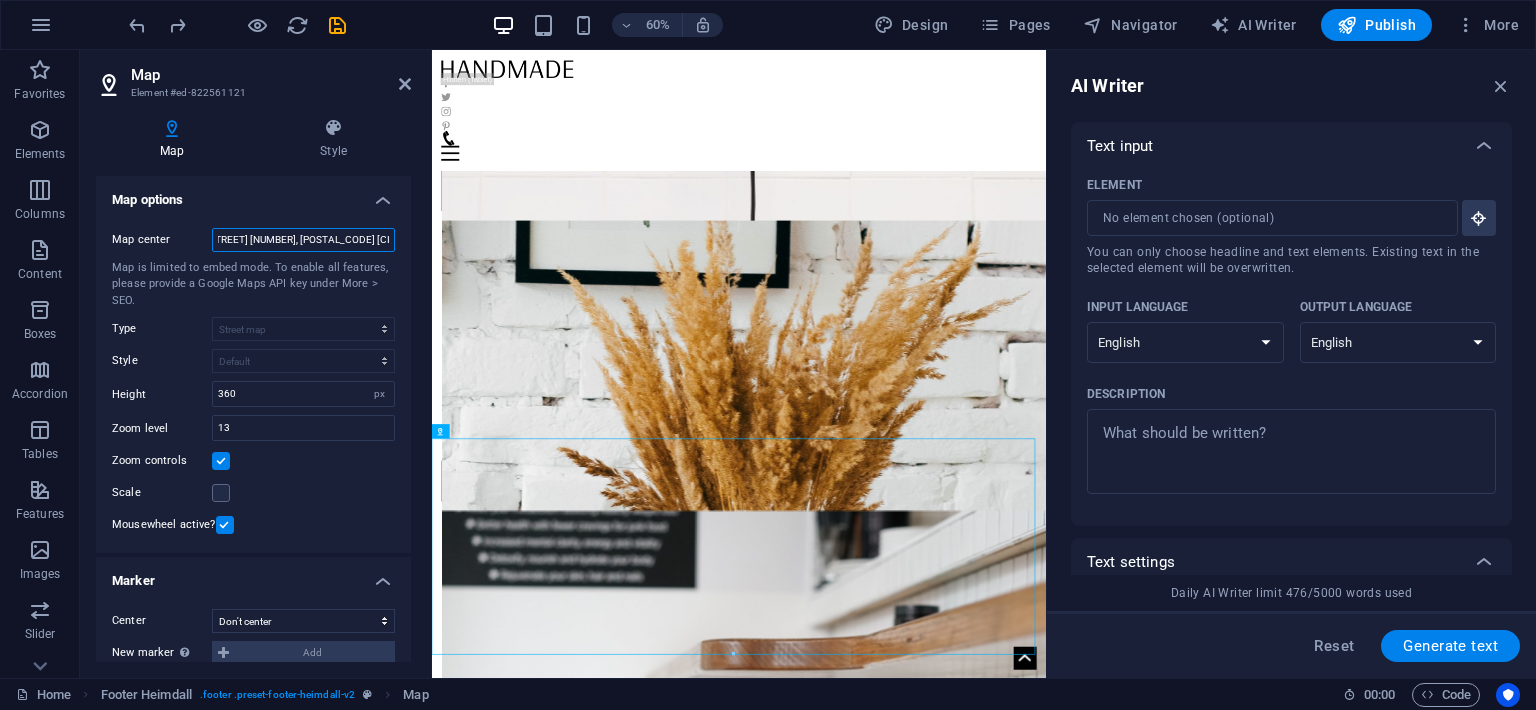 drag, startPoint x: 219, startPoint y: 234, endPoint x: 425, endPoint y: 251, distance: 206.70027 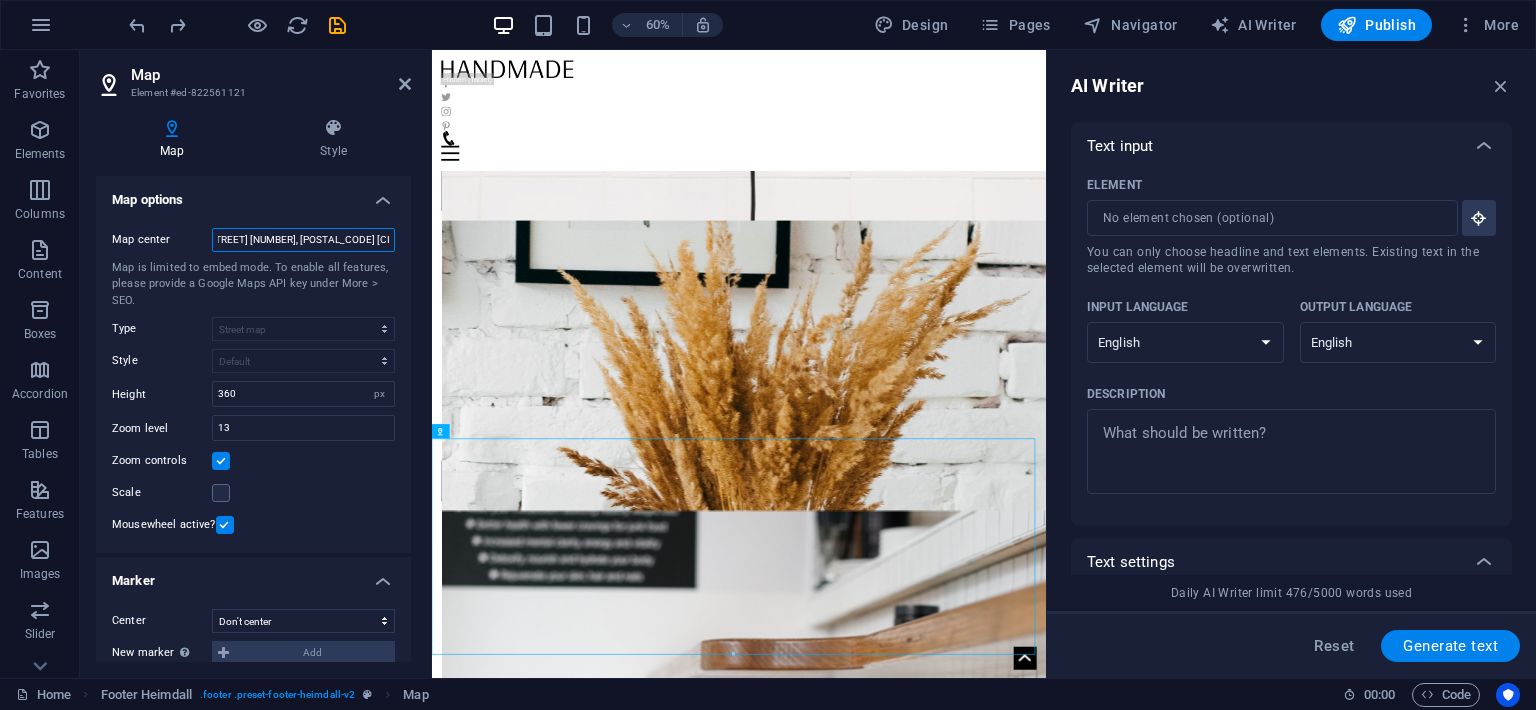 scroll, scrollTop: 270, scrollLeft: 0, axis: vertical 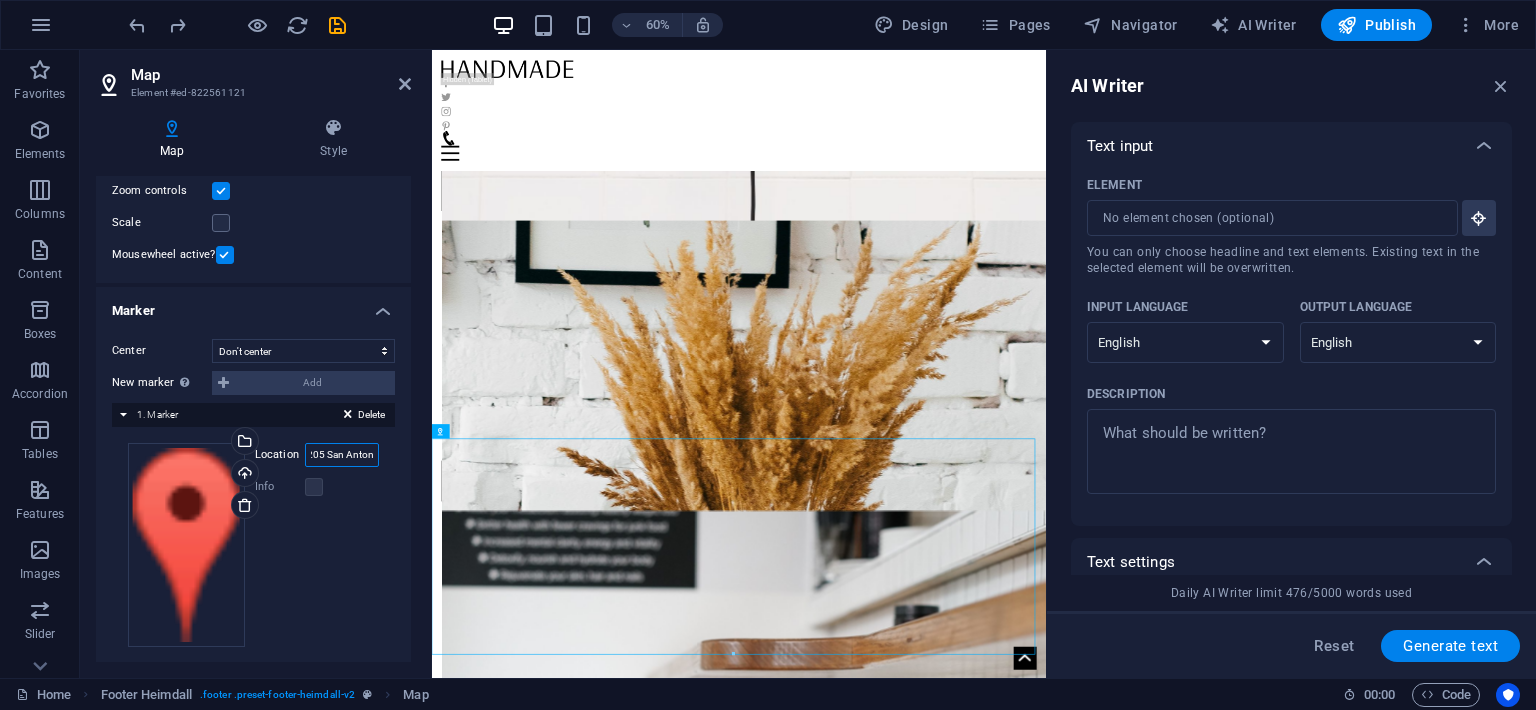 drag, startPoint x: 334, startPoint y: 454, endPoint x: 370, endPoint y: 461, distance: 36.67424 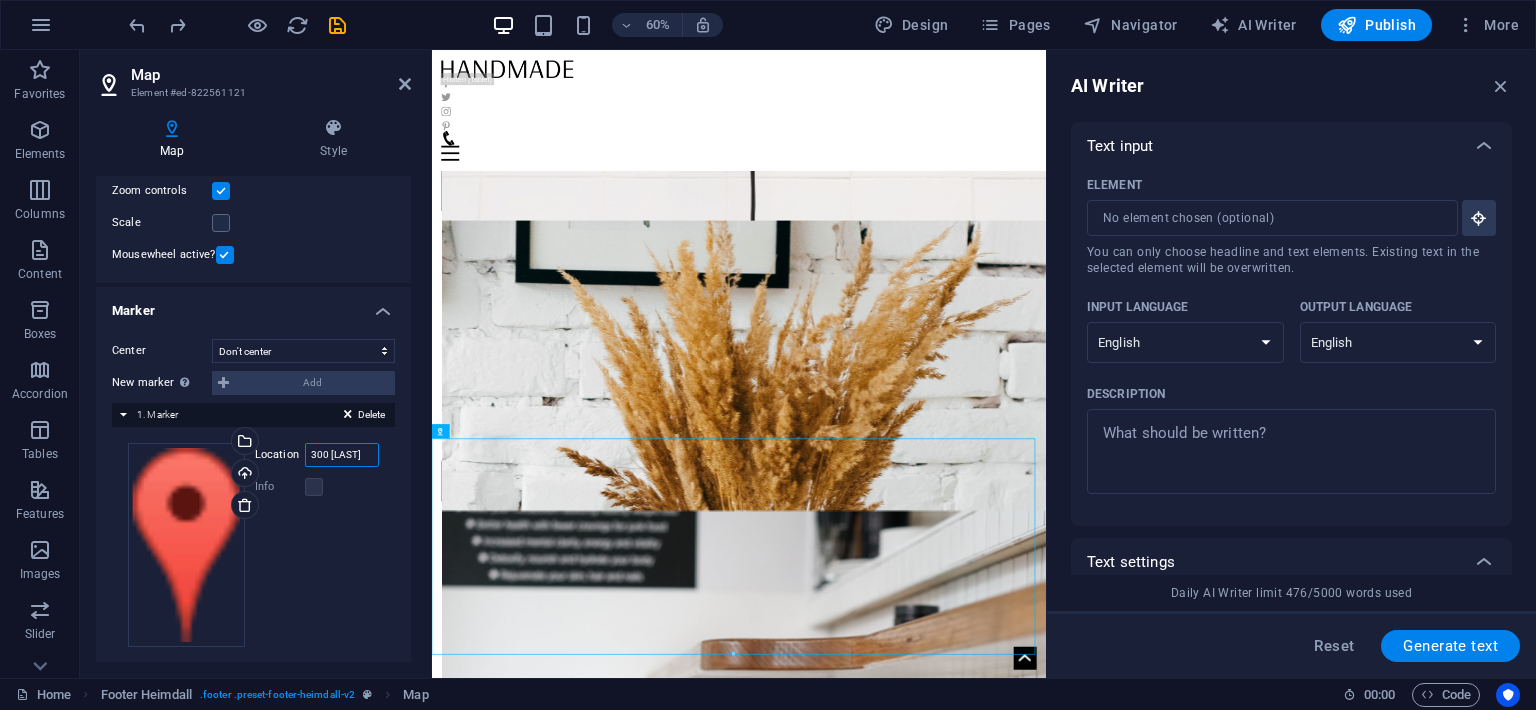 scroll, scrollTop: 0, scrollLeft: 0, axis: both 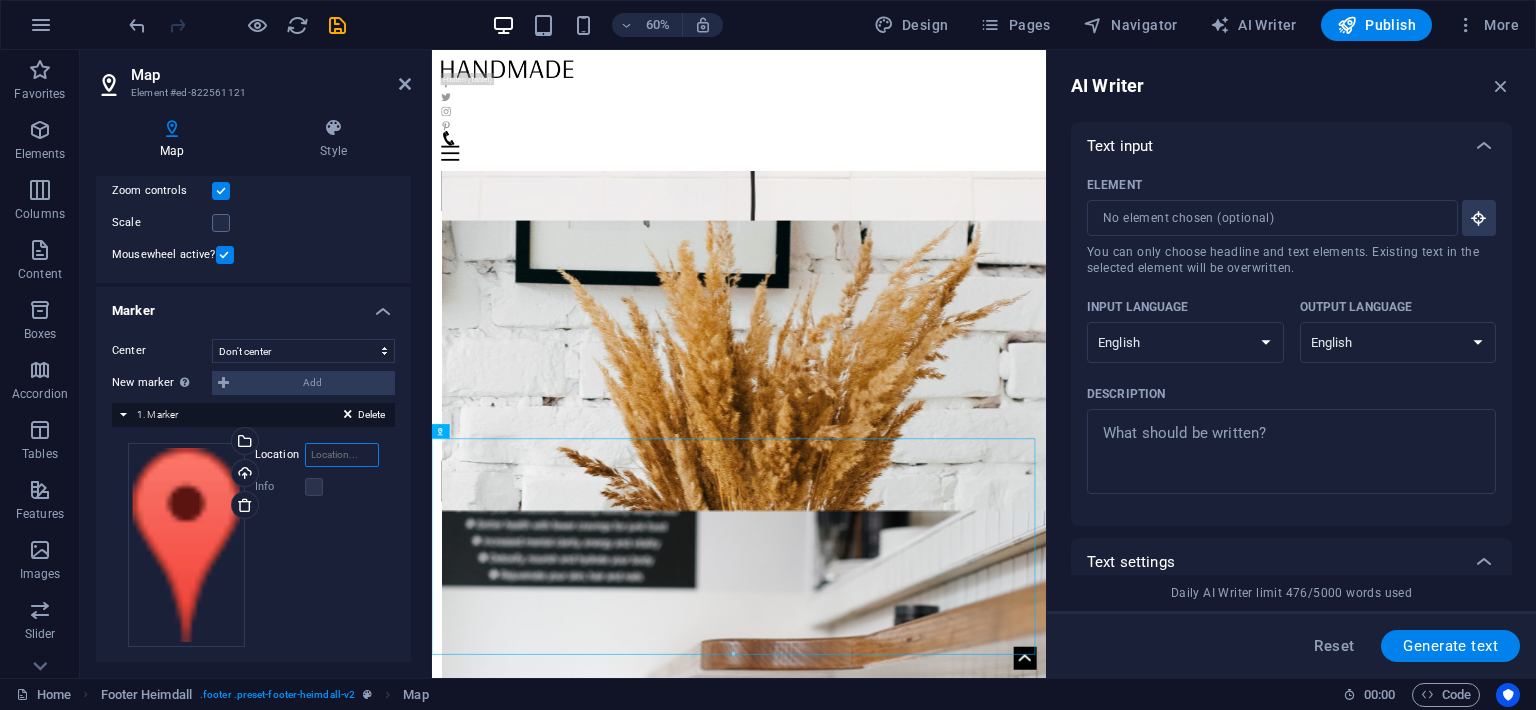 paste on "Am [STREET] [NUMBER], [POSTAL_CODE] [CITY] [CITY]" 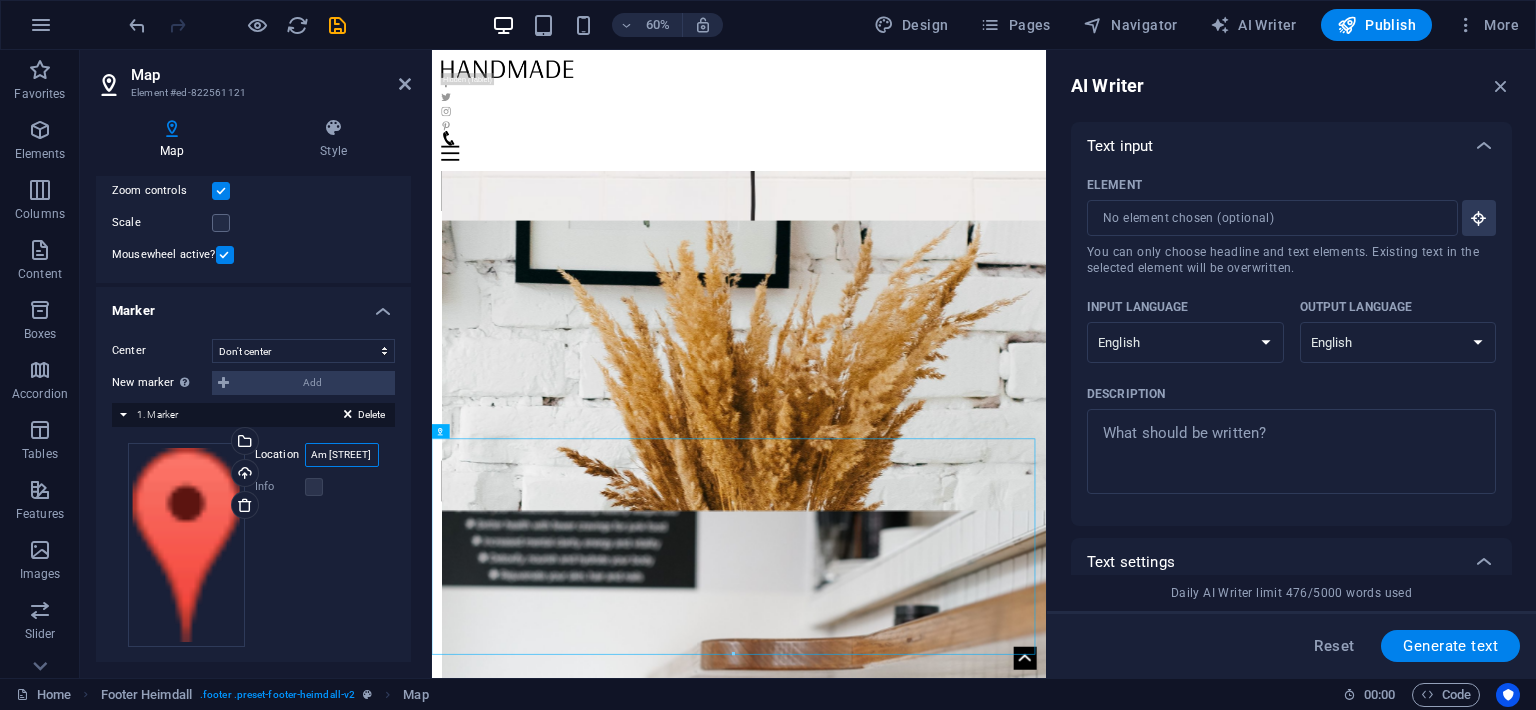 scroll, scrollTop: 0, scrollLeft: 130, axis: horizontal 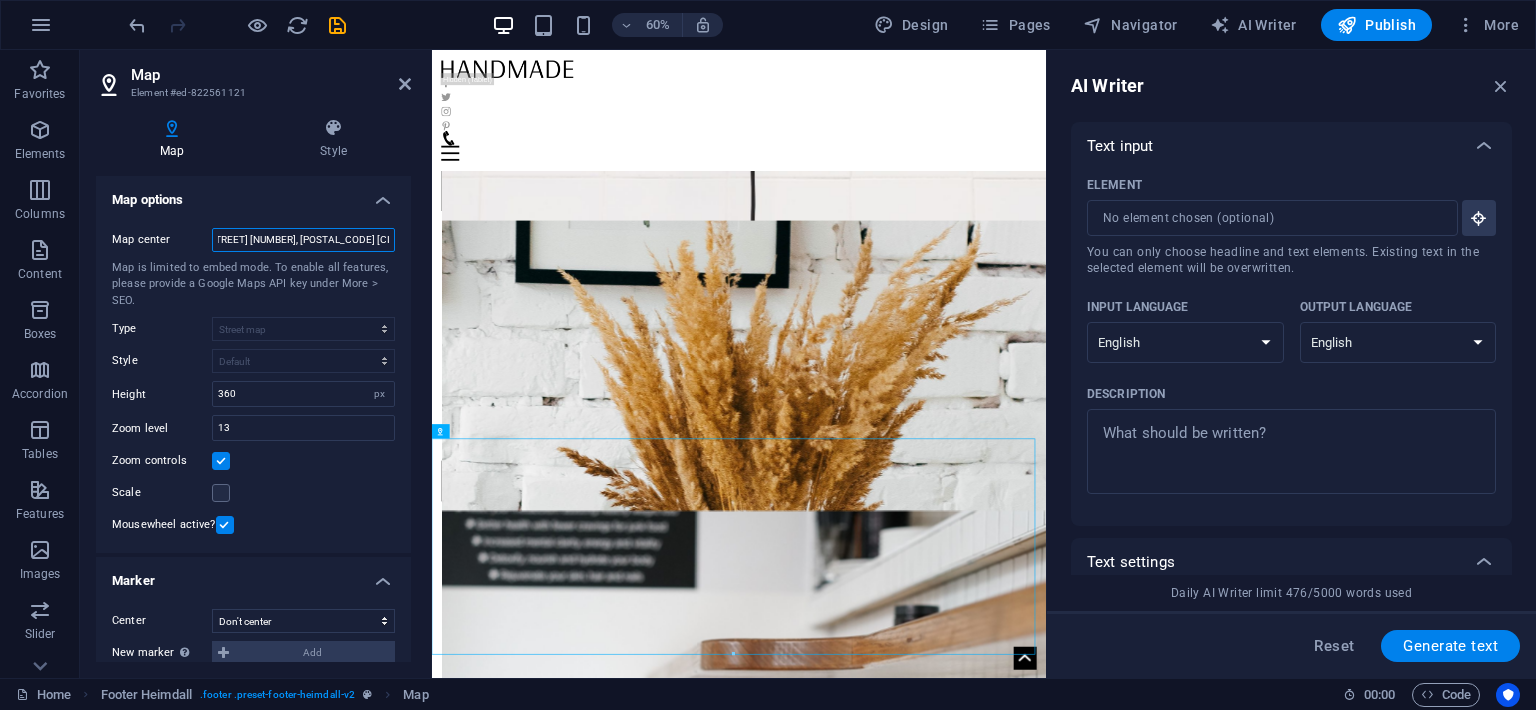 click on "Am [STREET] [NUMBER], [POSTAL_CODE] [CITY] [CITY]" at bounding box center (303, 240) 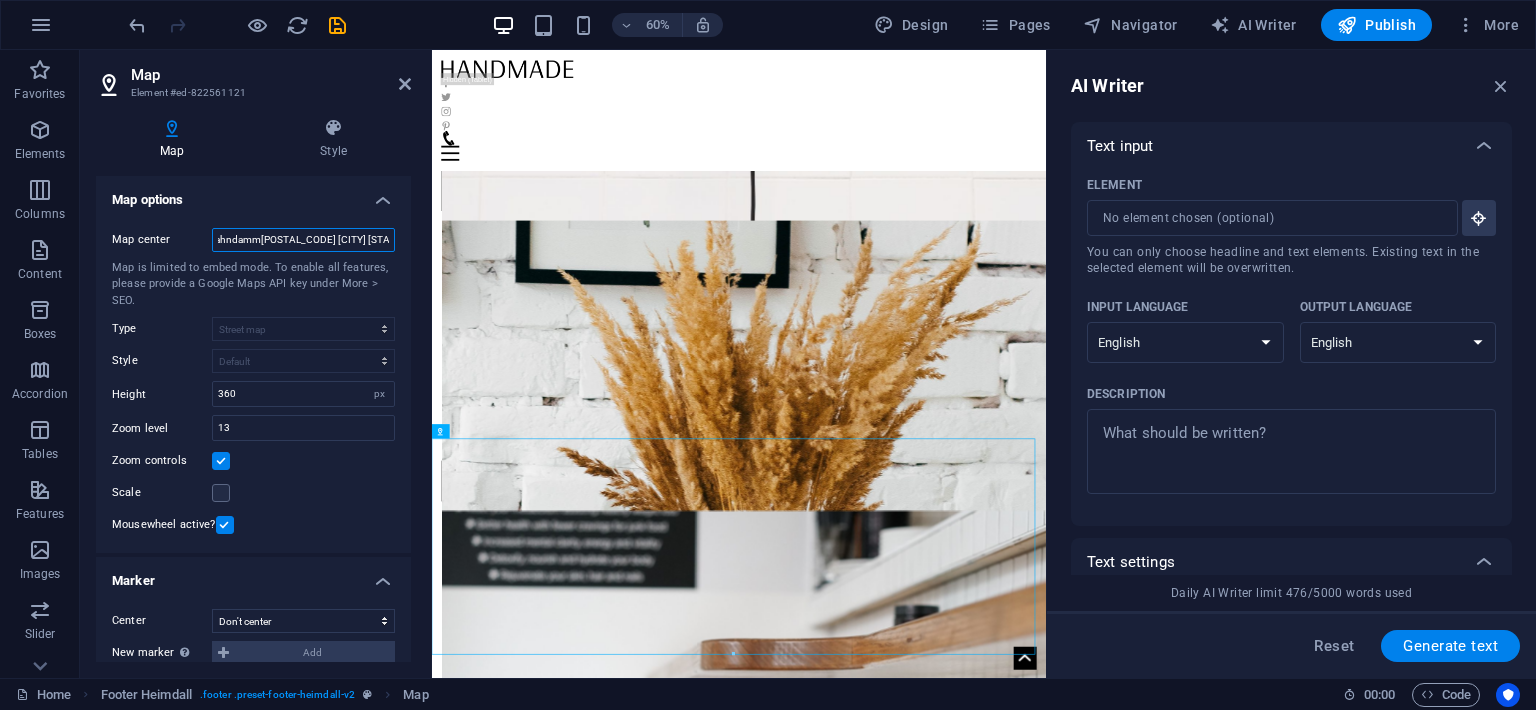 scroll, scrollTop: 0, scrollLeft: 0, axis: both 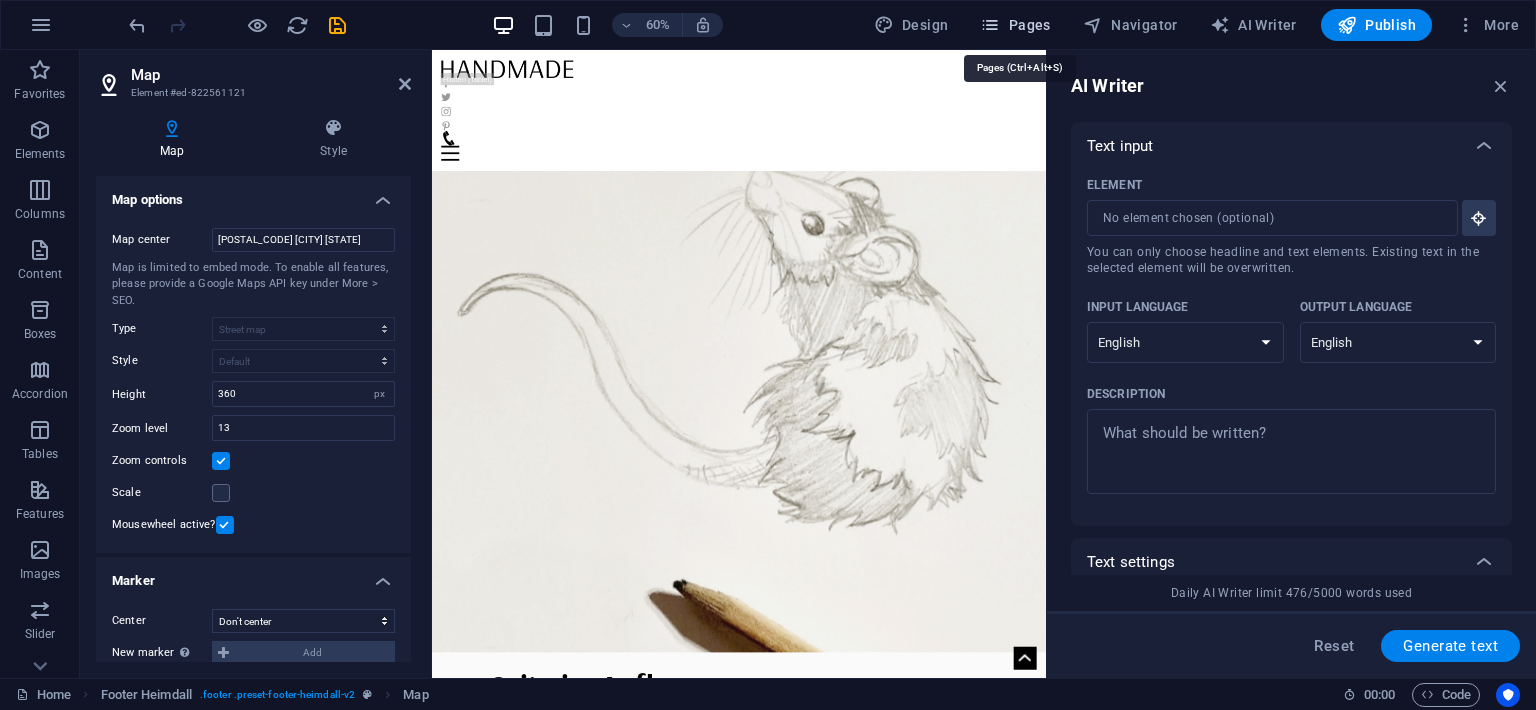 click on "Pages" at bounding box center (1015, 25) 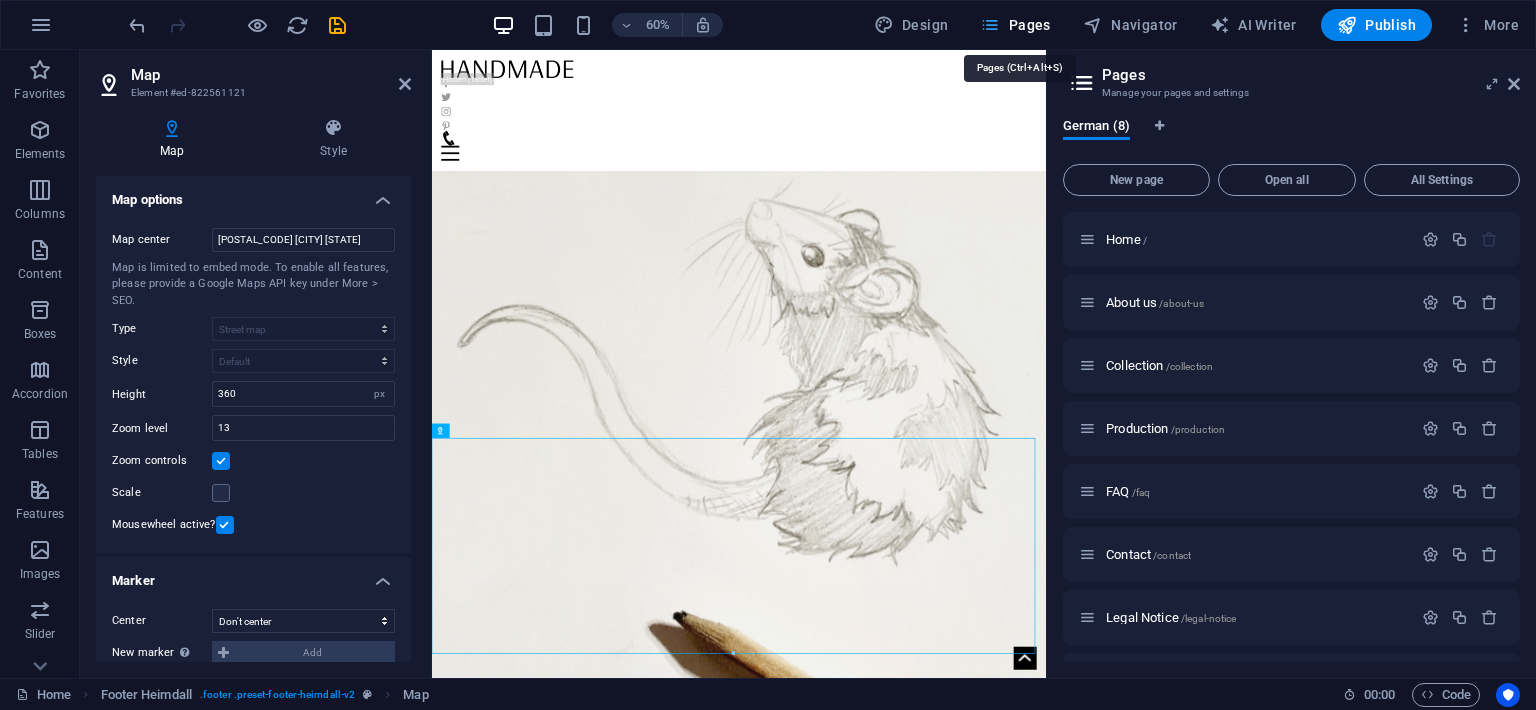 scroll, scrollTop: 1532, scrollLeft: 0, axis: vertical 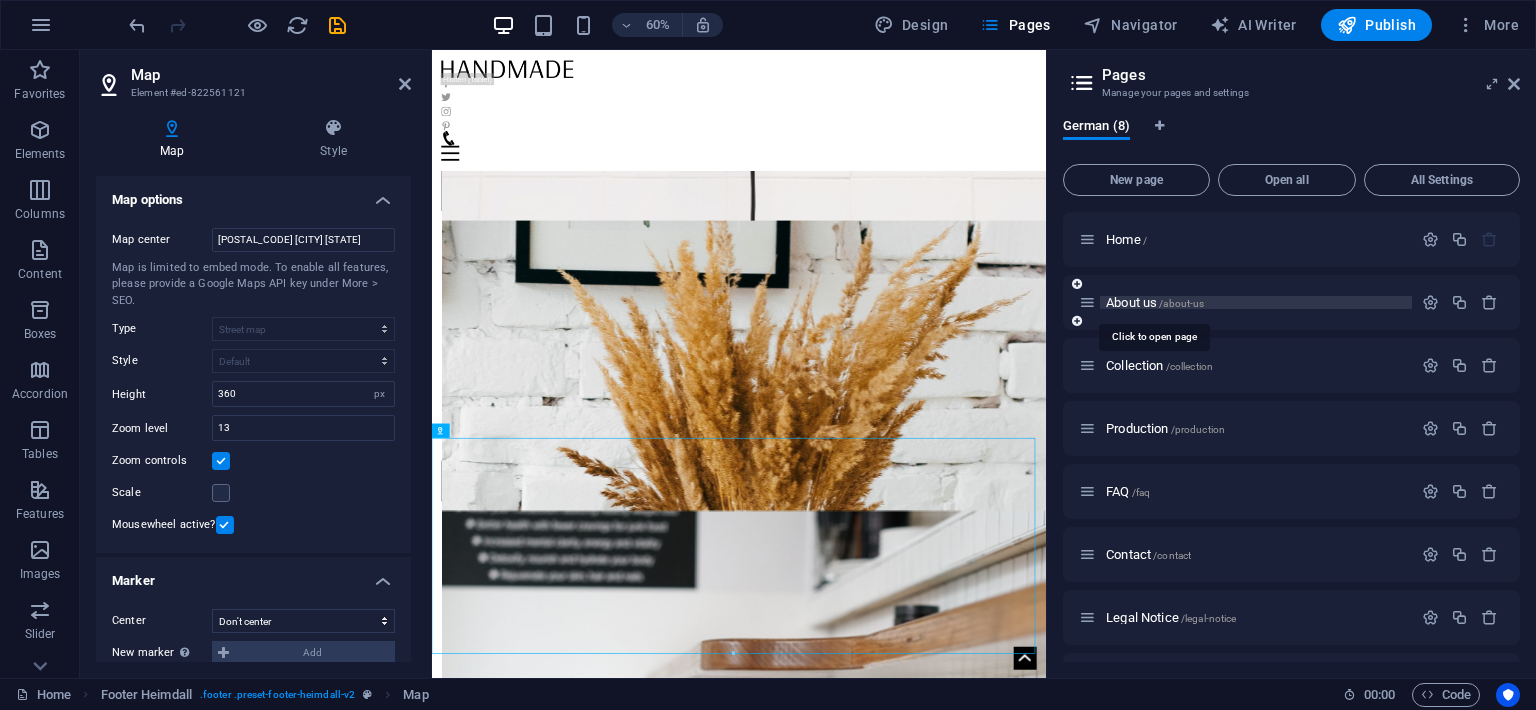 click on "About us /about-us" at bounding box center [1155, 302] 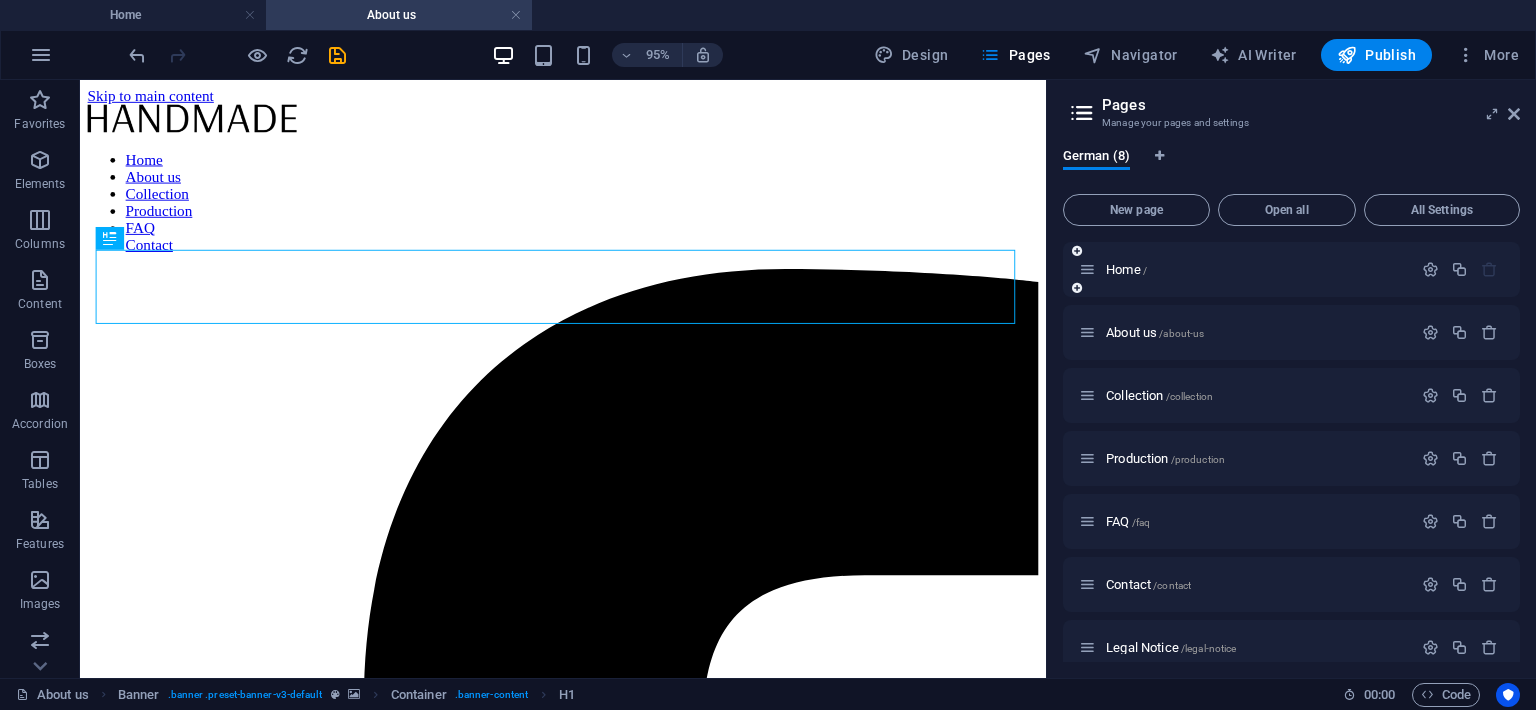 scroll, scrollTop: 0, scrollLeft: 0, axis: both 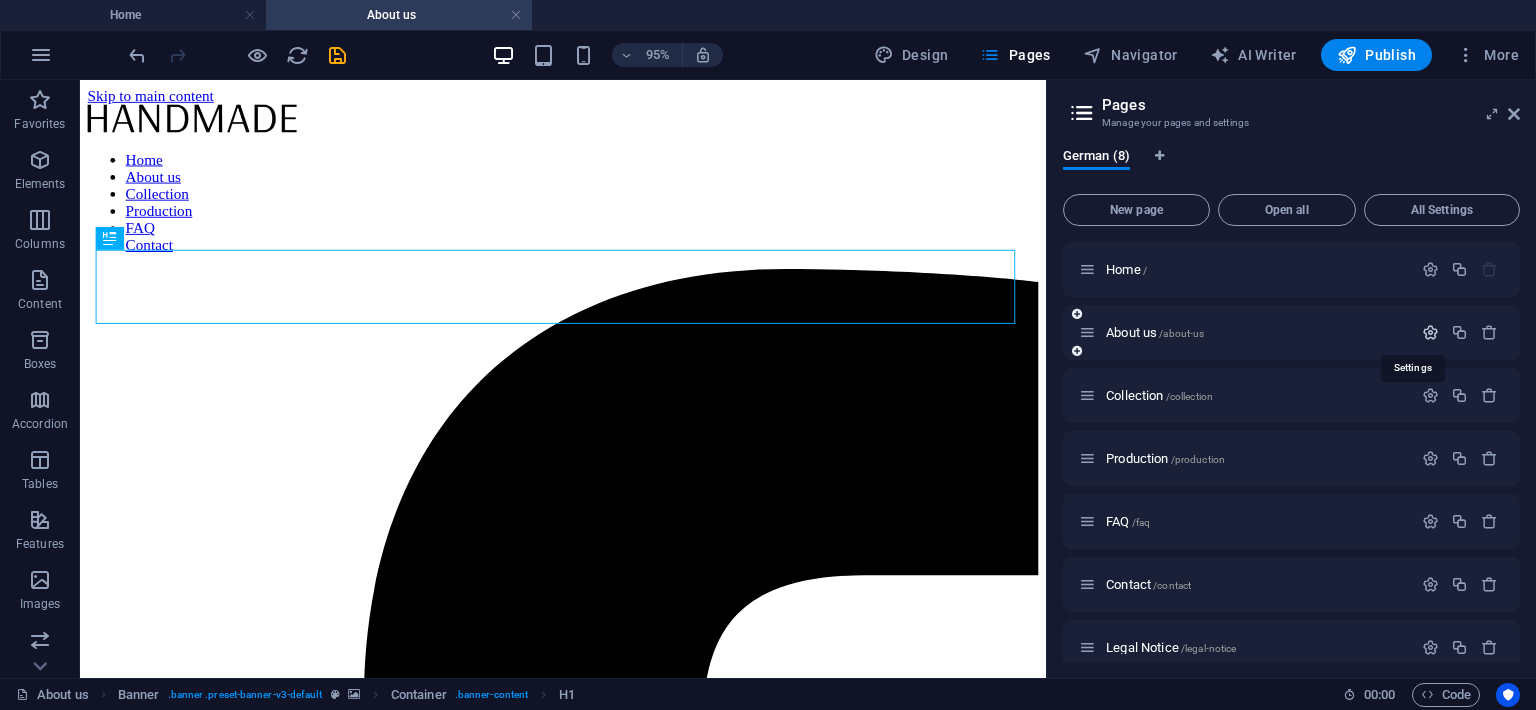click at bounding box center [1430, 332] 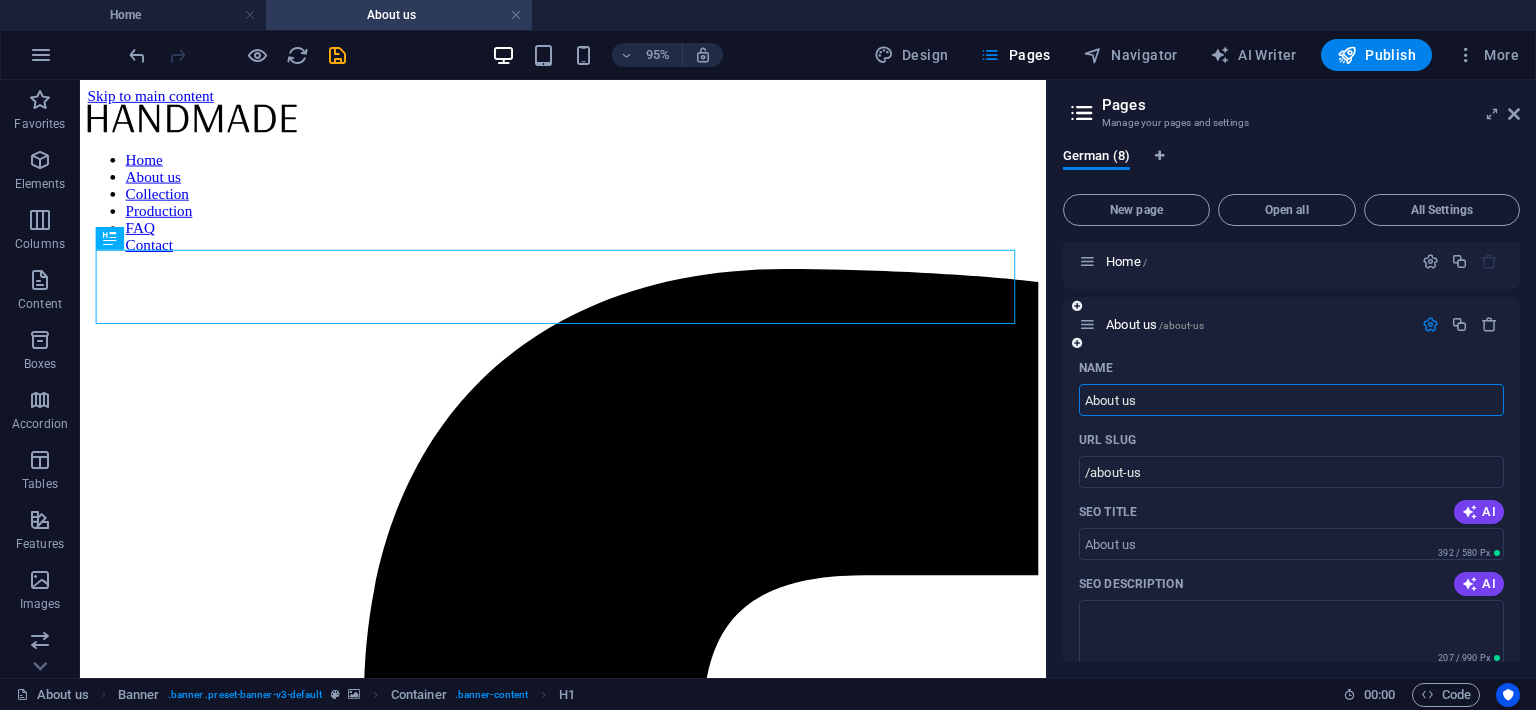 scroll, scrollTop: 0, scrollLeft: 0, axis: both 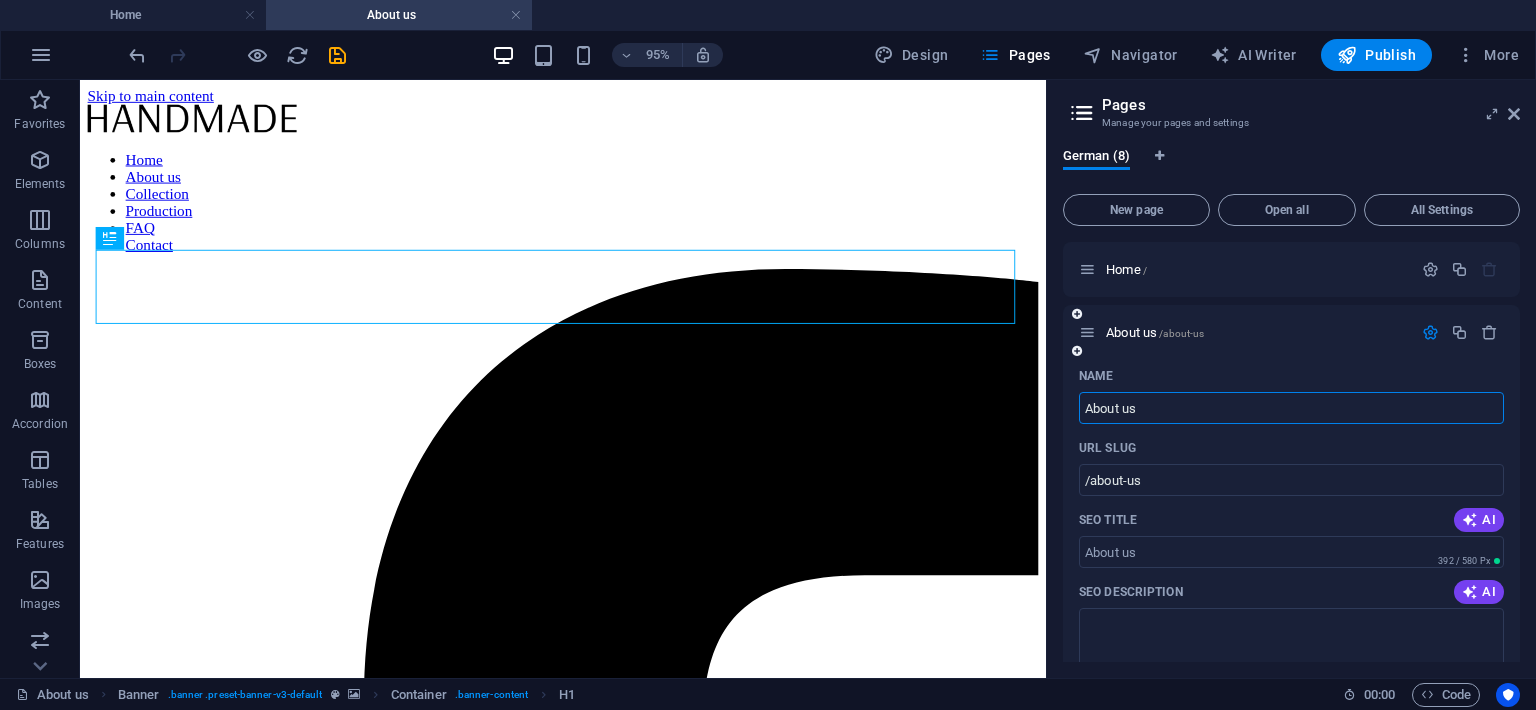 drag, startPoint x: 1195, startPoint y: 408, endPoint x: 1060, endPoint y: 412, distance: 135.05925 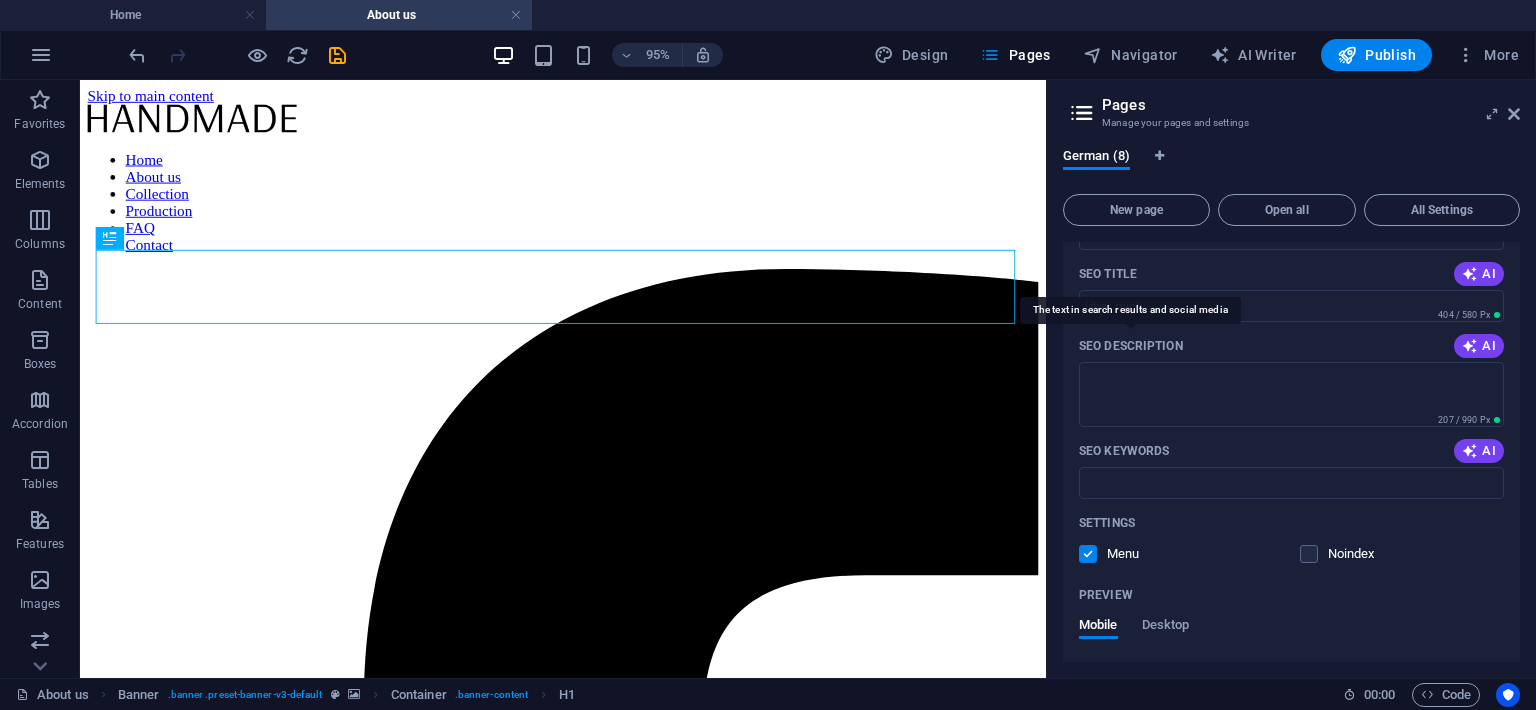 scroll, scrollTop: 0, scrollLeft: 0, axis: both 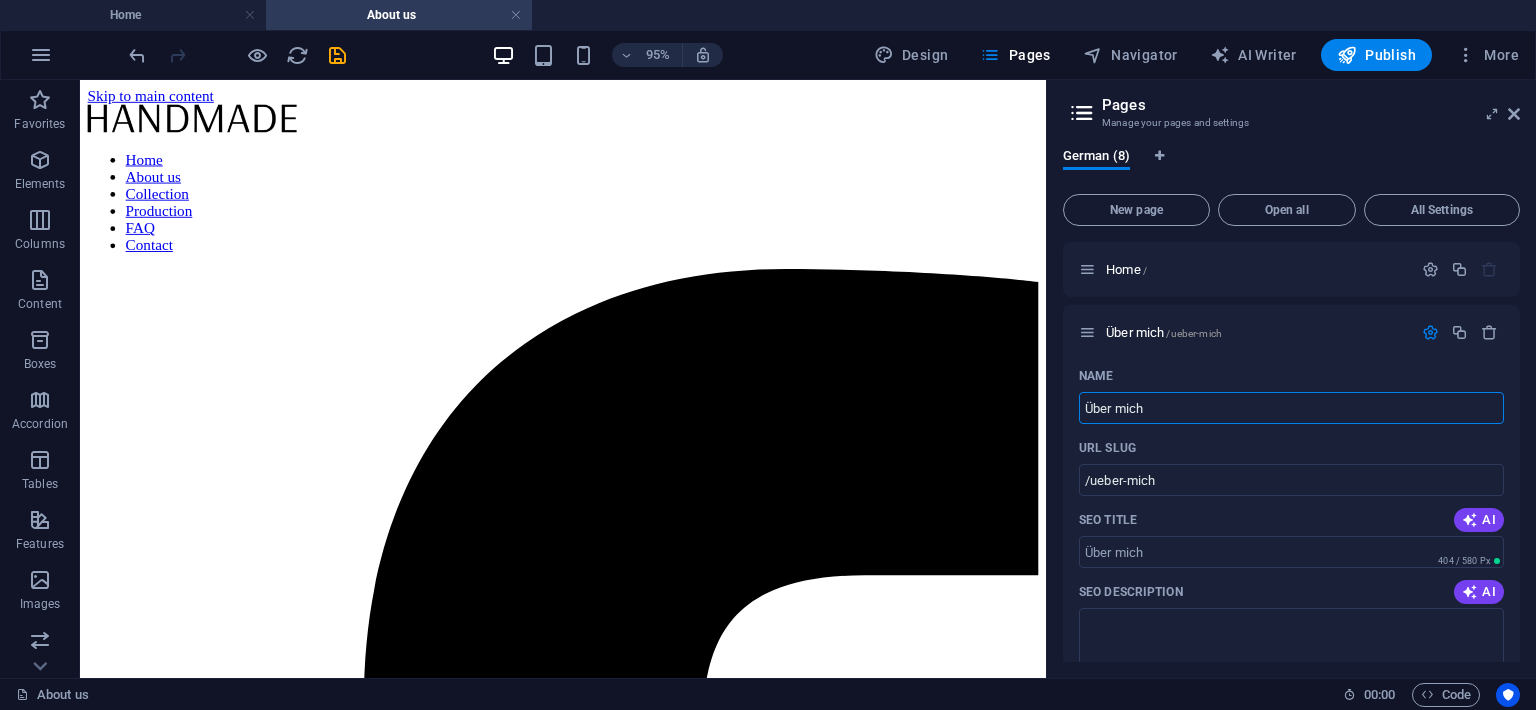 click at bounding box center [1082, 113] 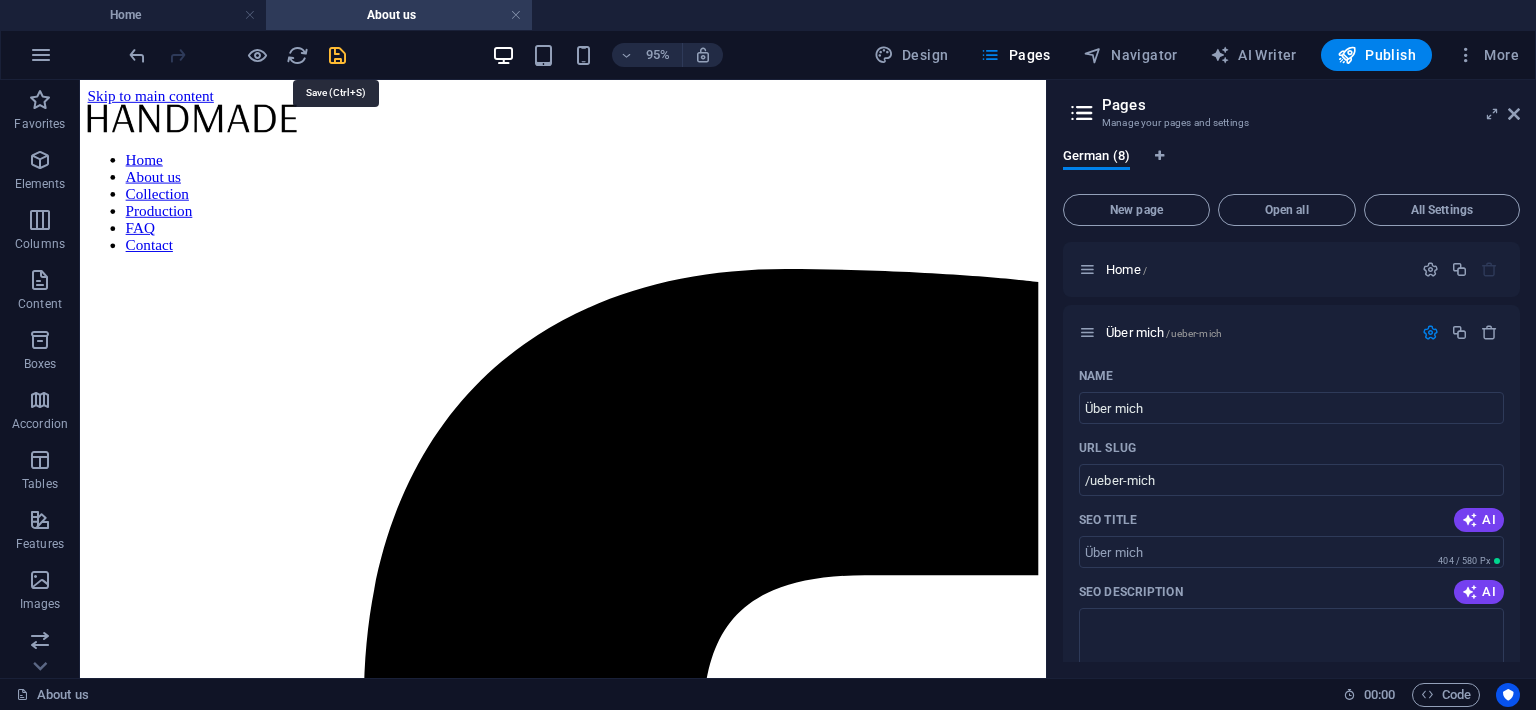 click at bounding box center [337, 55] 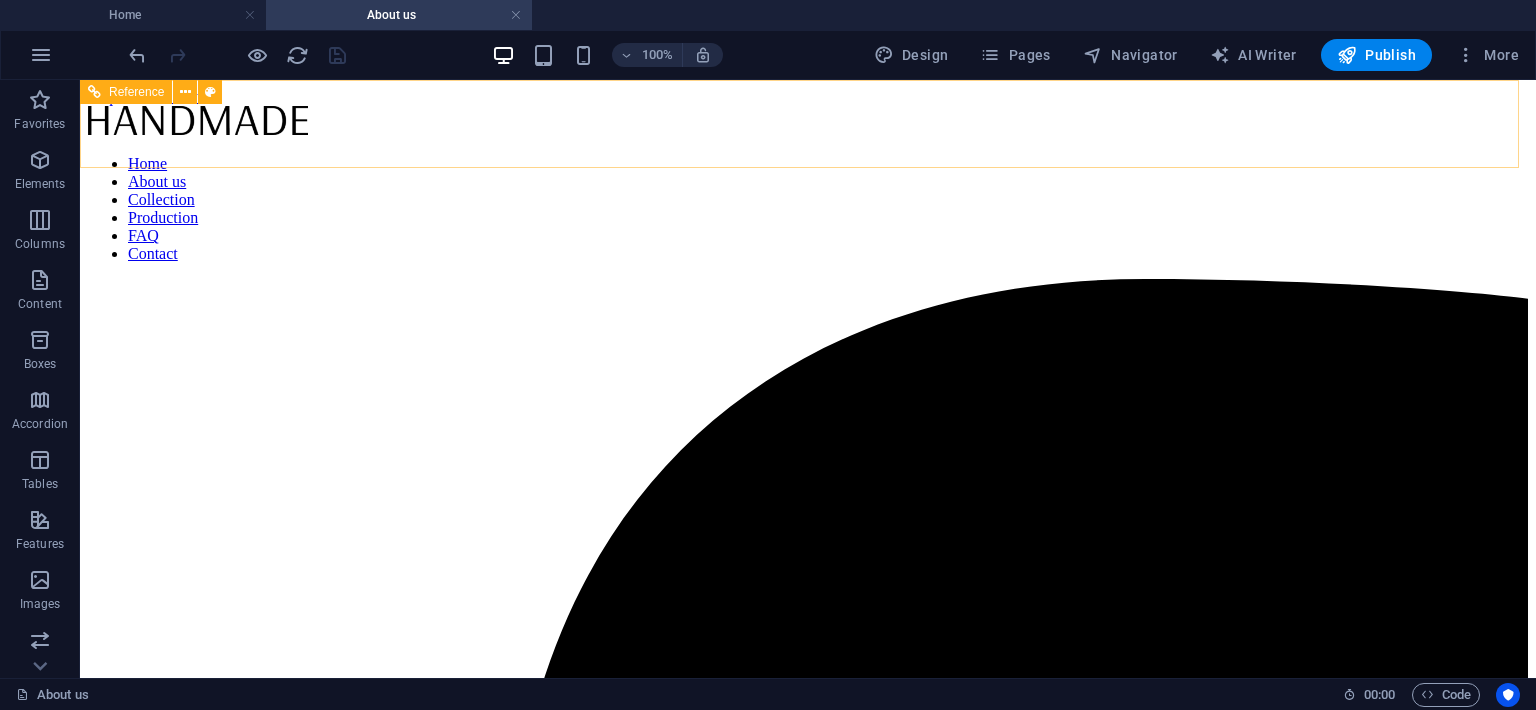 click on "Home About us Collection Production FAQ Contact" at bounding box center (808, 209) 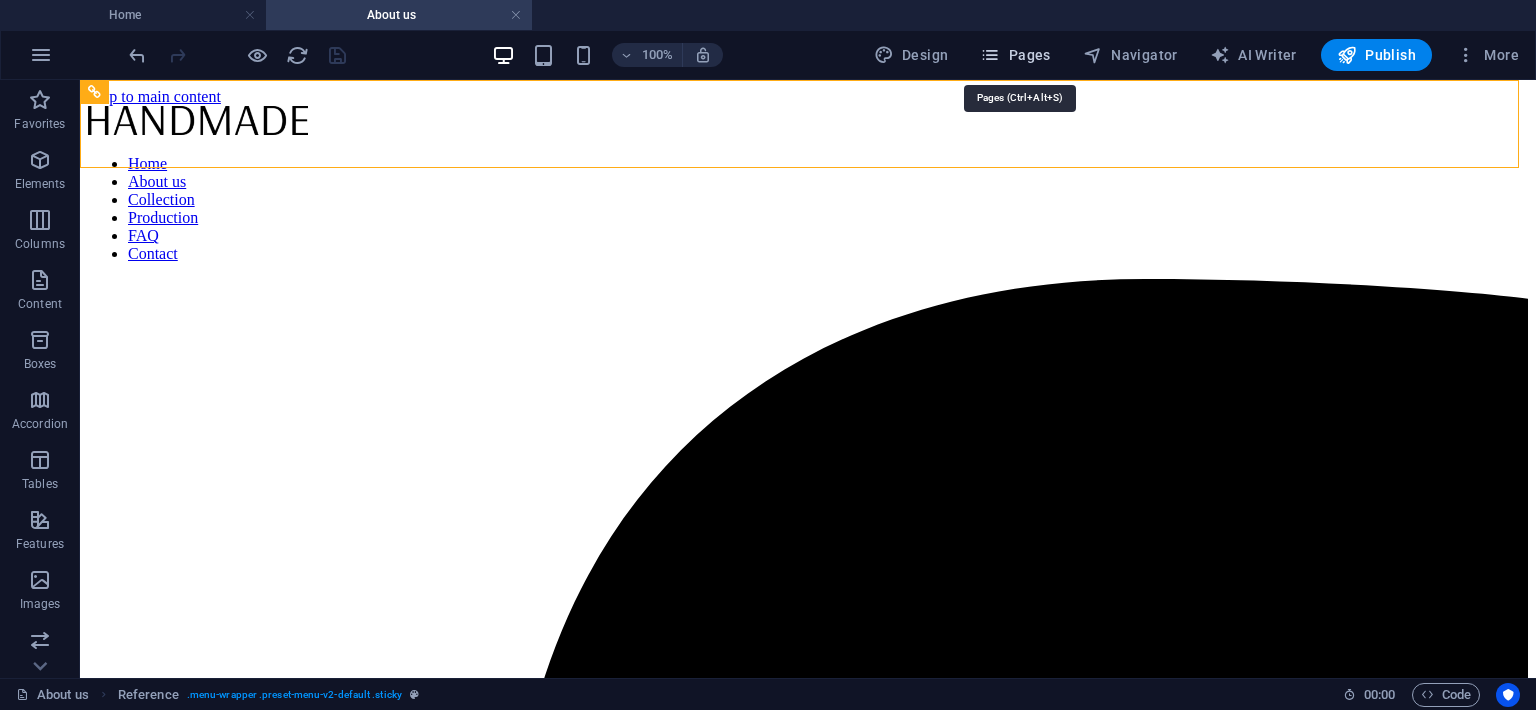 click on "Pages" at bounding box center (1015, 55) 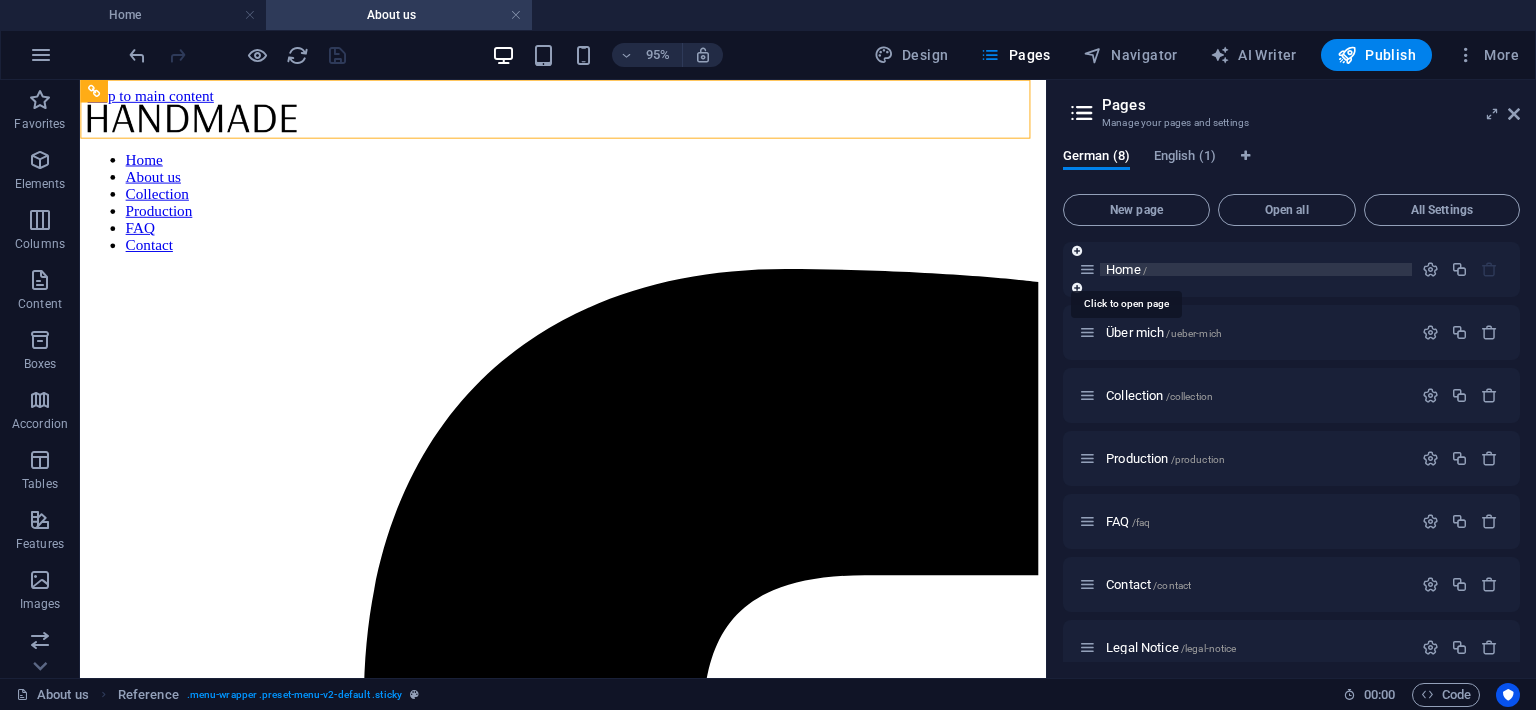 click on "Home /" at bounding box center [1126, 269] 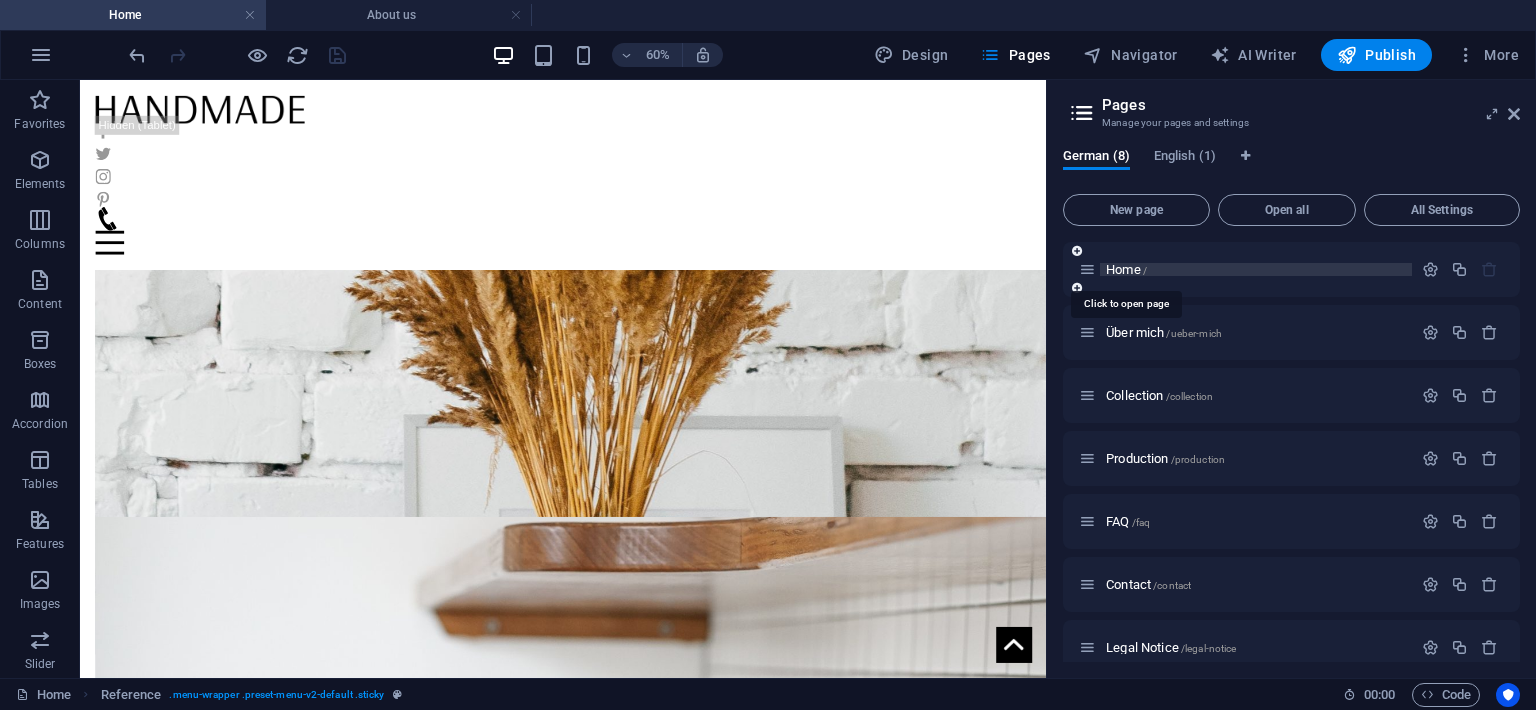 scroll, scrollTop: 1523, scrollLeft: 0, axis: vertical 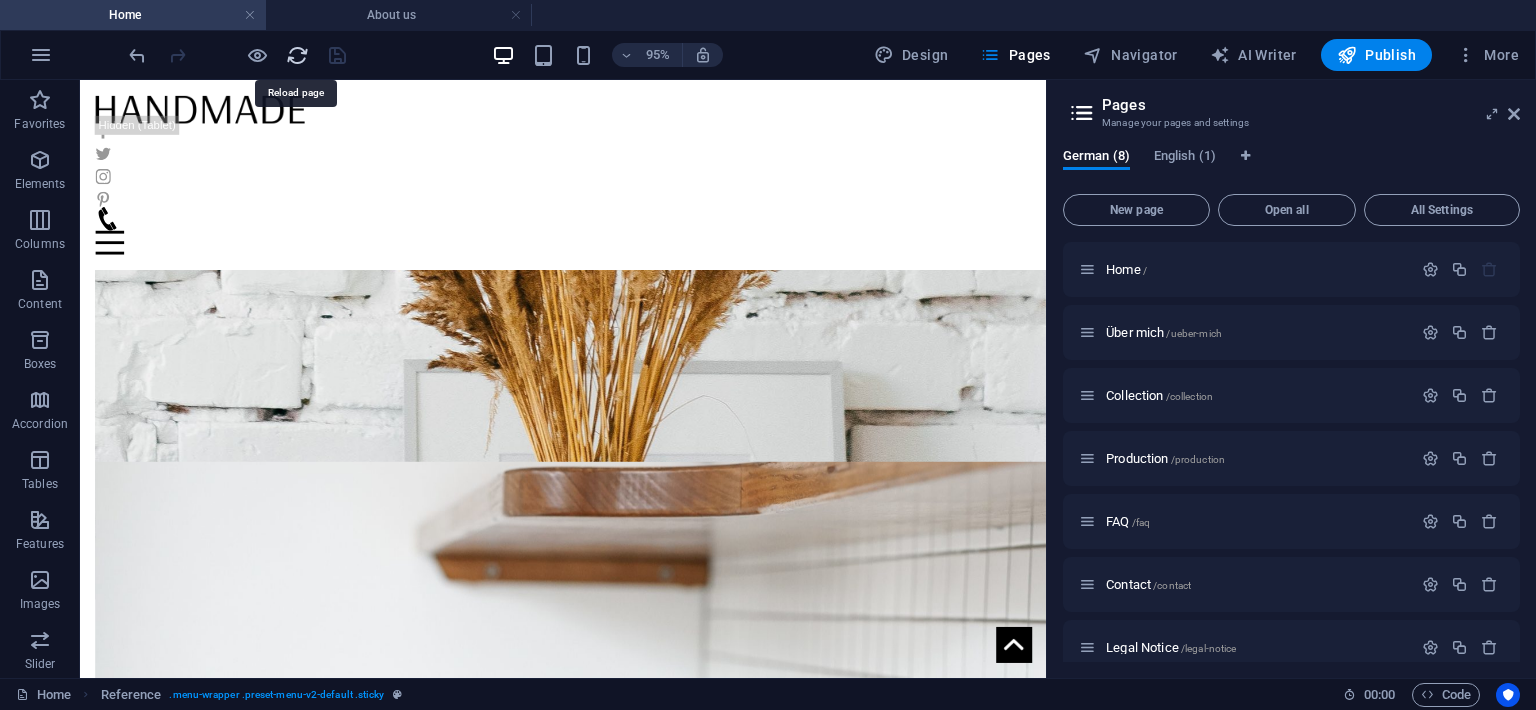 click at bounding box center [297, 55] 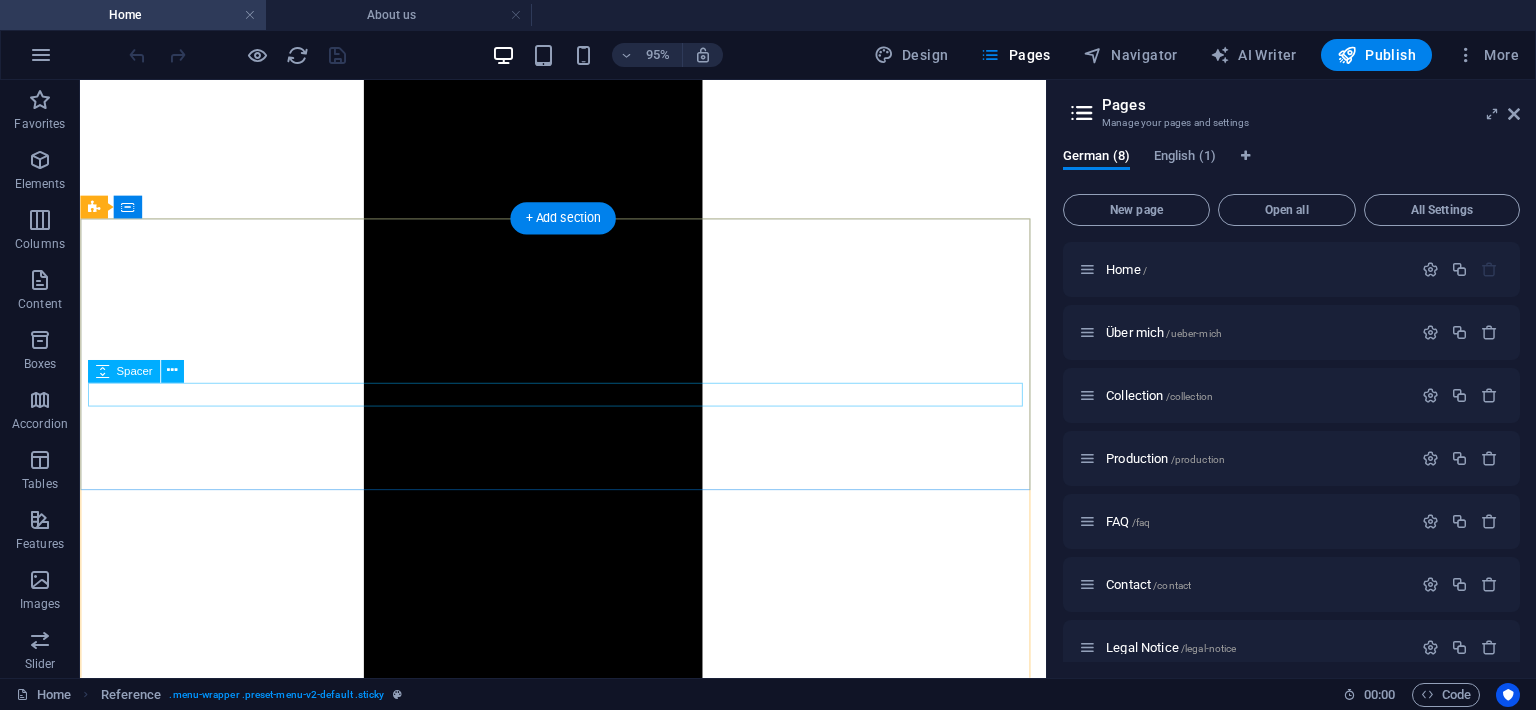 scroll, scrollTop: 1573, scrollLeft: 0, axis: vertical 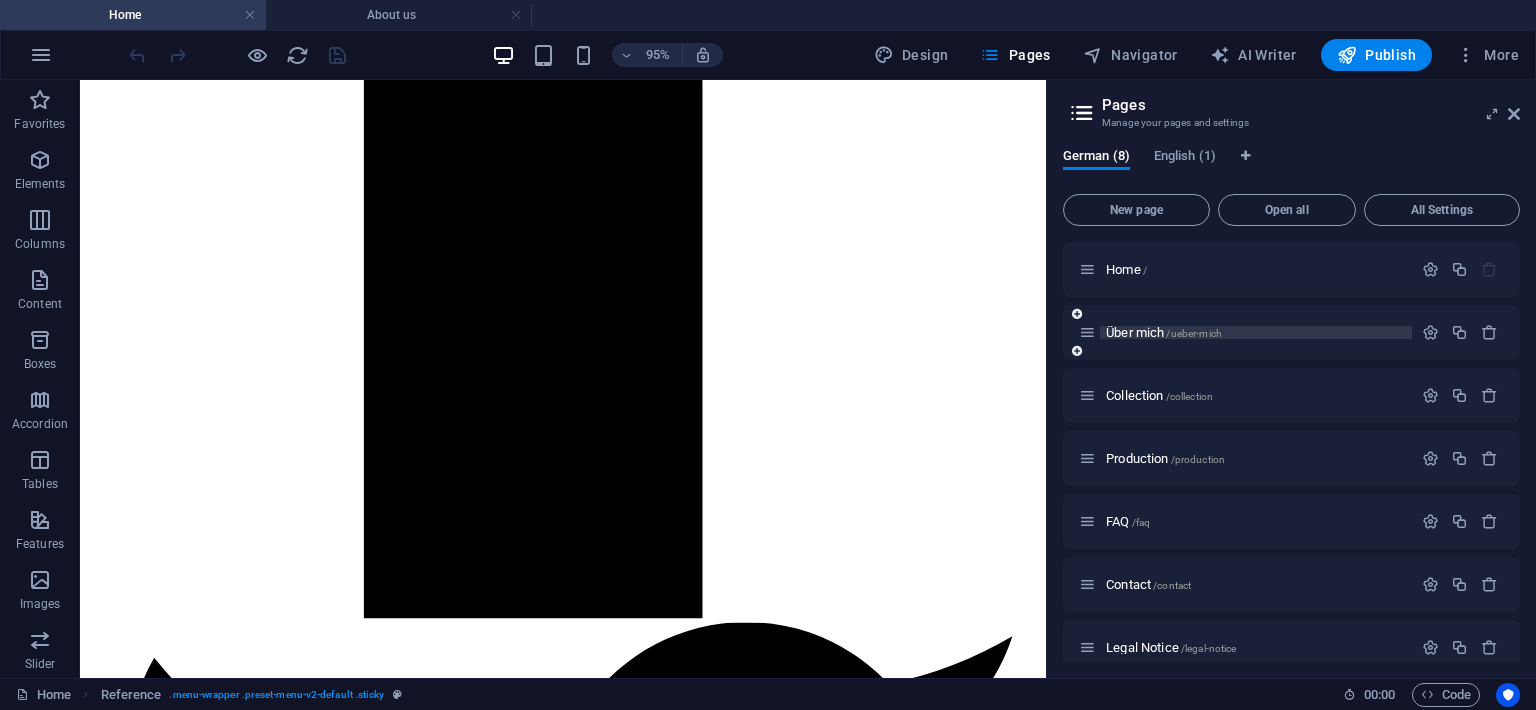 click on "Über mich /ueber-mich" at bounding box center (1164, 332) 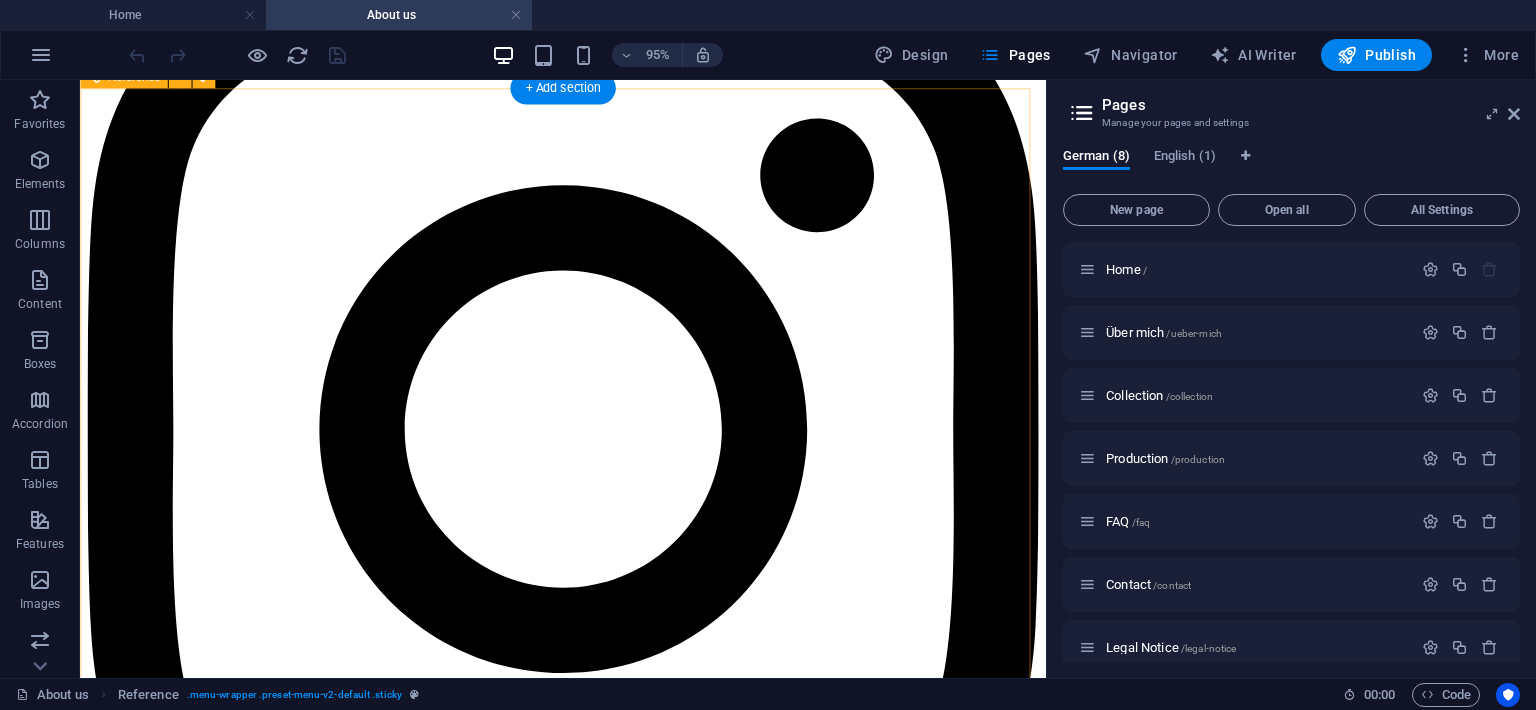 scroll, scrollTop: 3622, scrollLeft: 0, axis: vertical 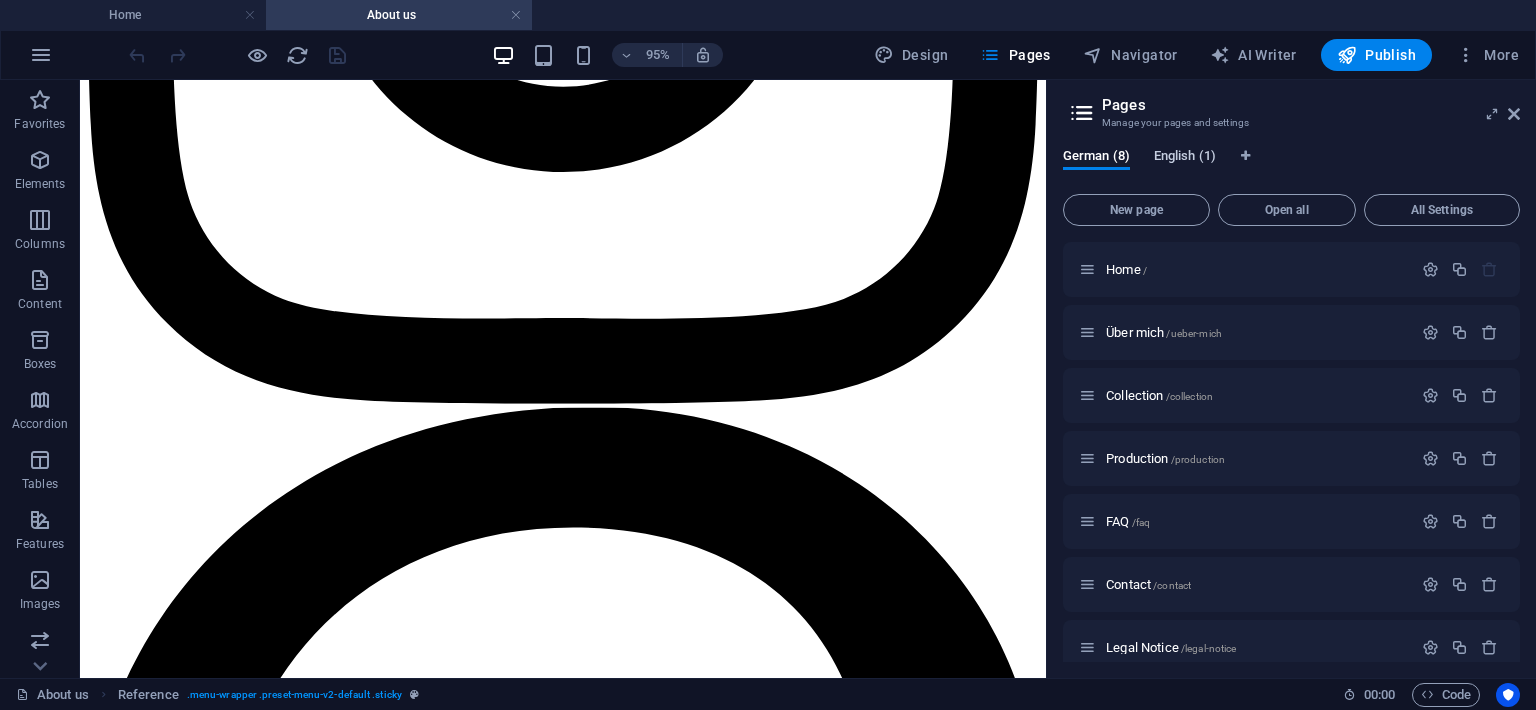 click on "English (1)" at bounding box center [1185, 158] 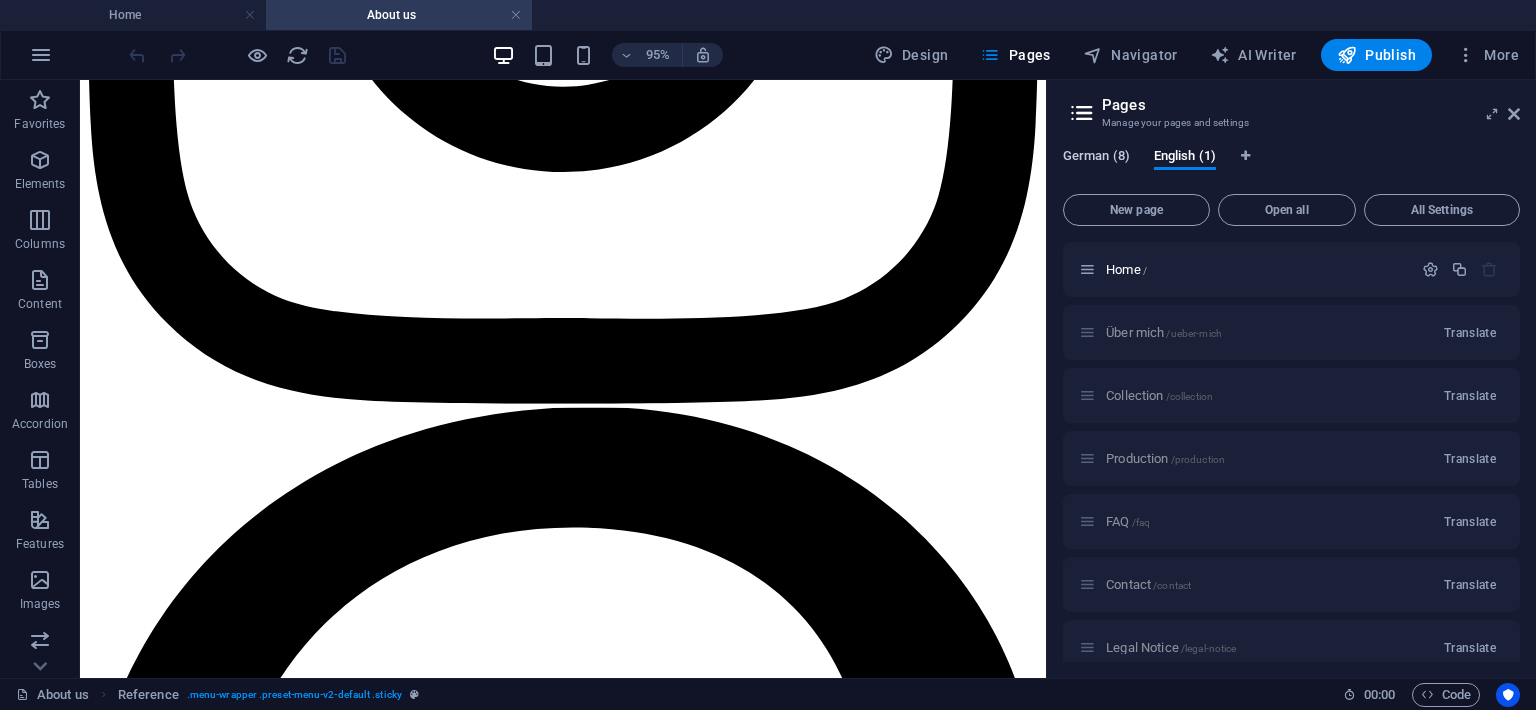 click on "German (8)" at bounding box center (1096, 158) 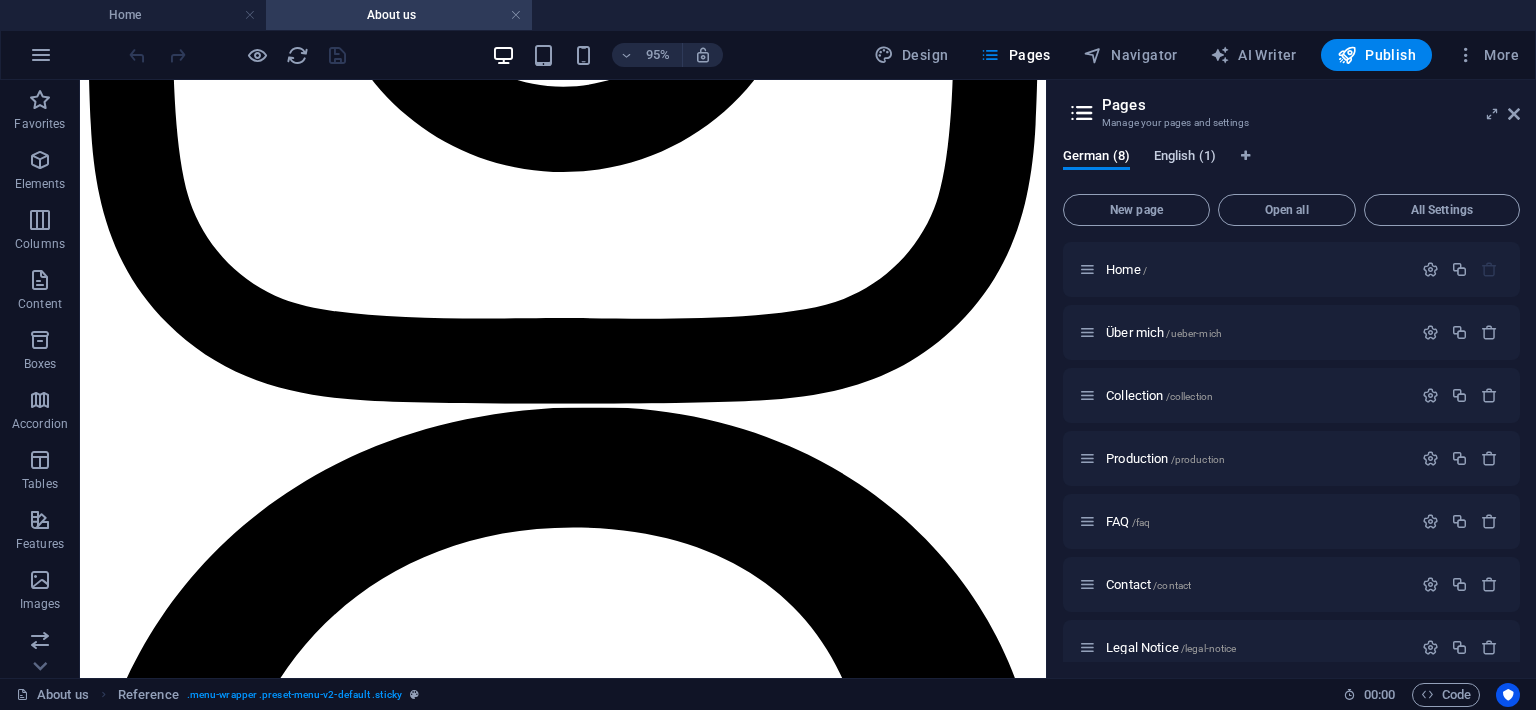 click on "English (1)" at bounding box center (1185, 158) 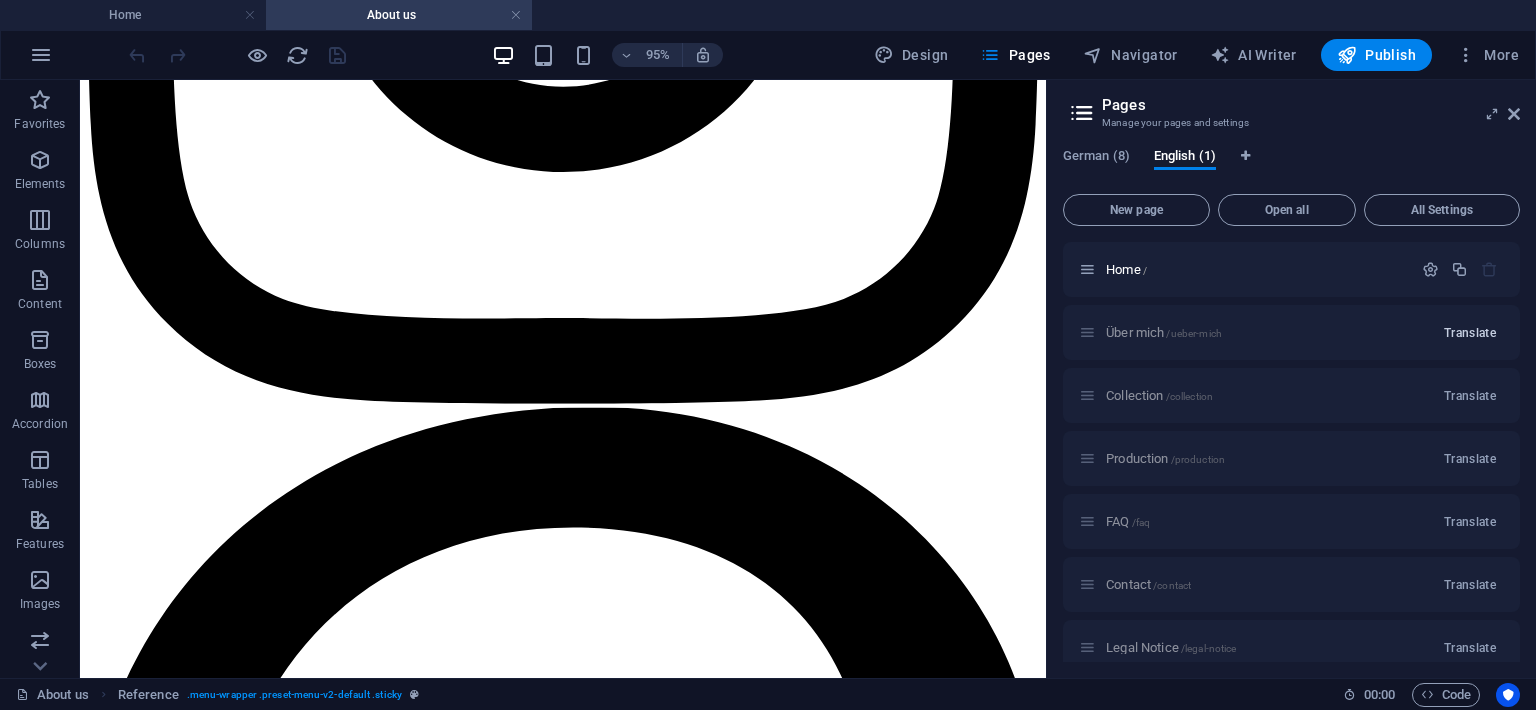 click on "Translate" at bounding box center [1470, 333] 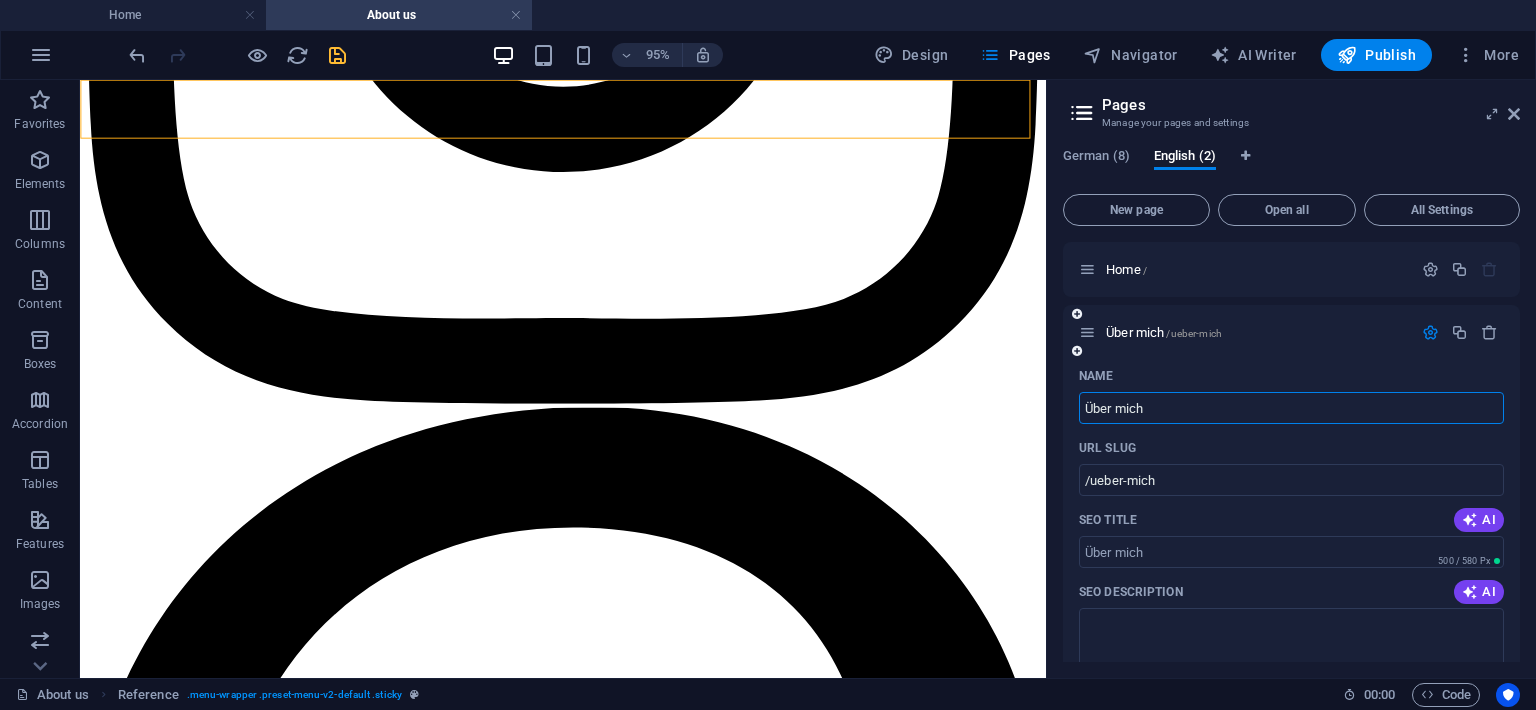 drag, startPoint x: 1176, startPoint y: 403, endPoint x: 1015, endPoint y: 395, distance: 161.19864 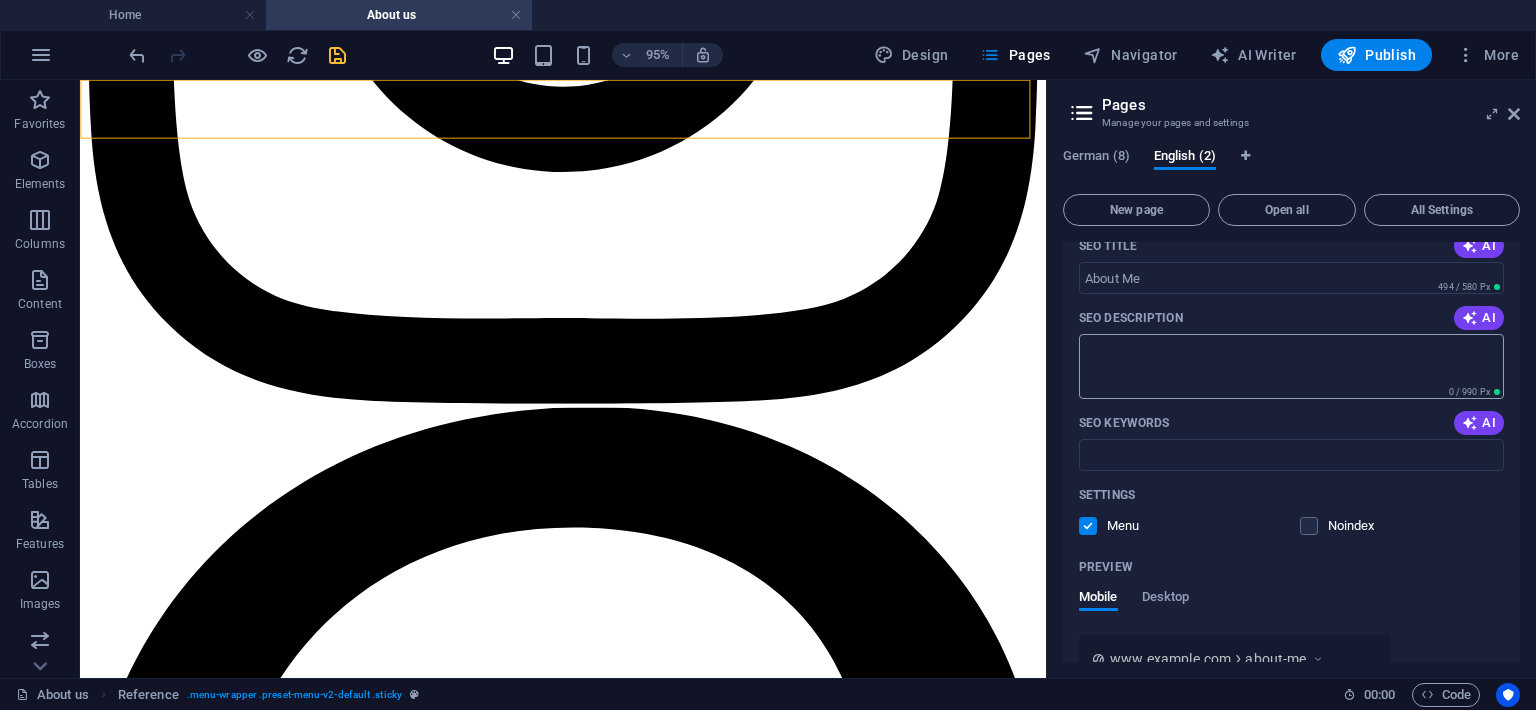 scroll, scrollTop: 0, scrollLeft: 0, axis: both 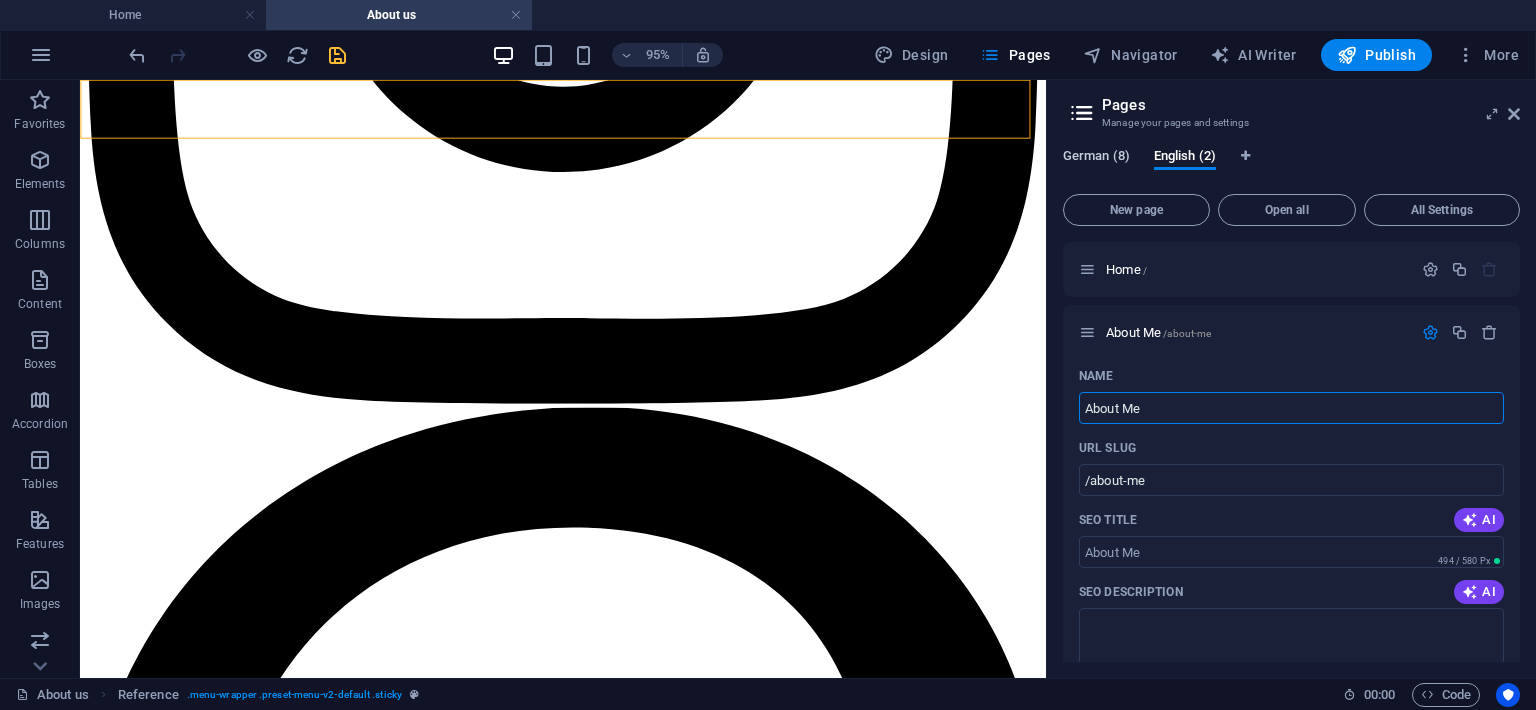 click on "German (8)" at bounding box center (1096, 158) 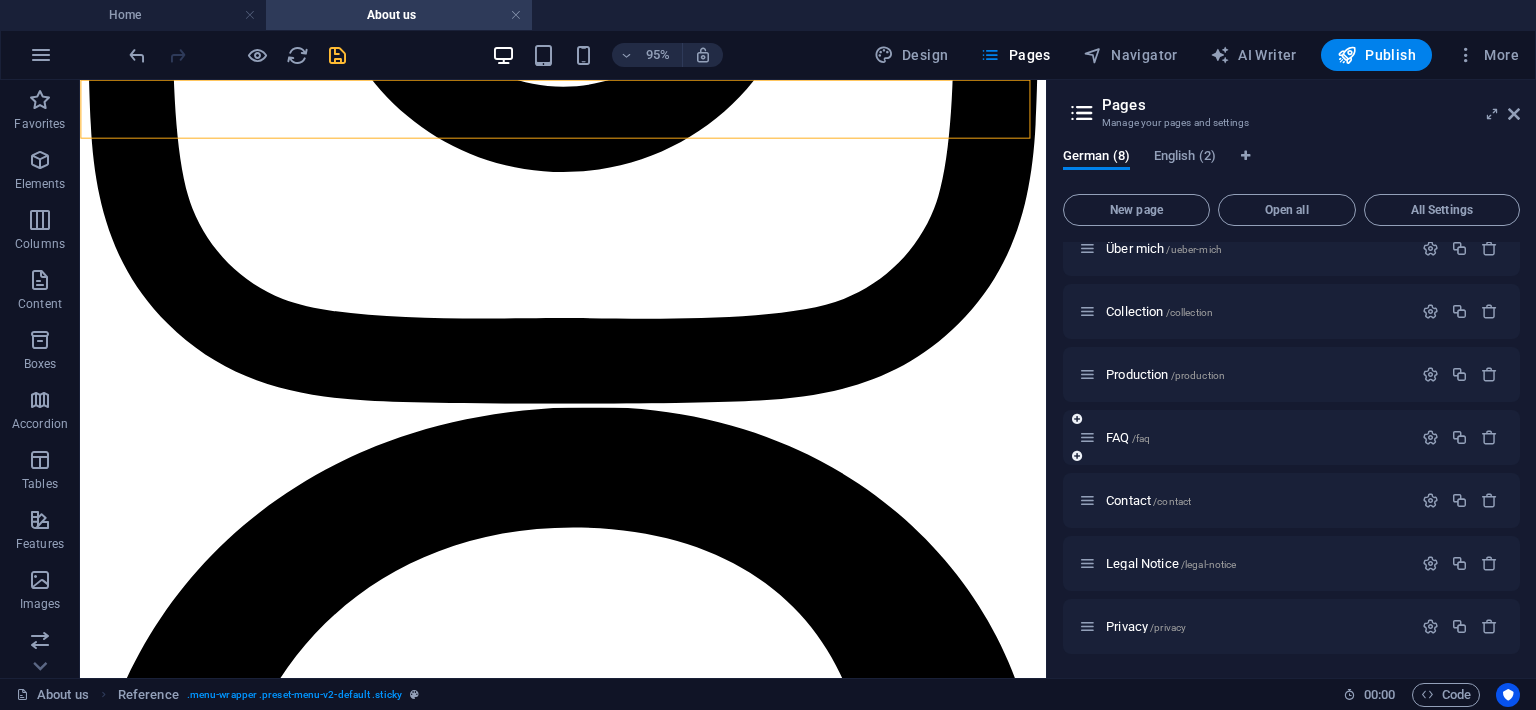 scroll, scrollTop: 0, scrollLeft: 0, axis: both 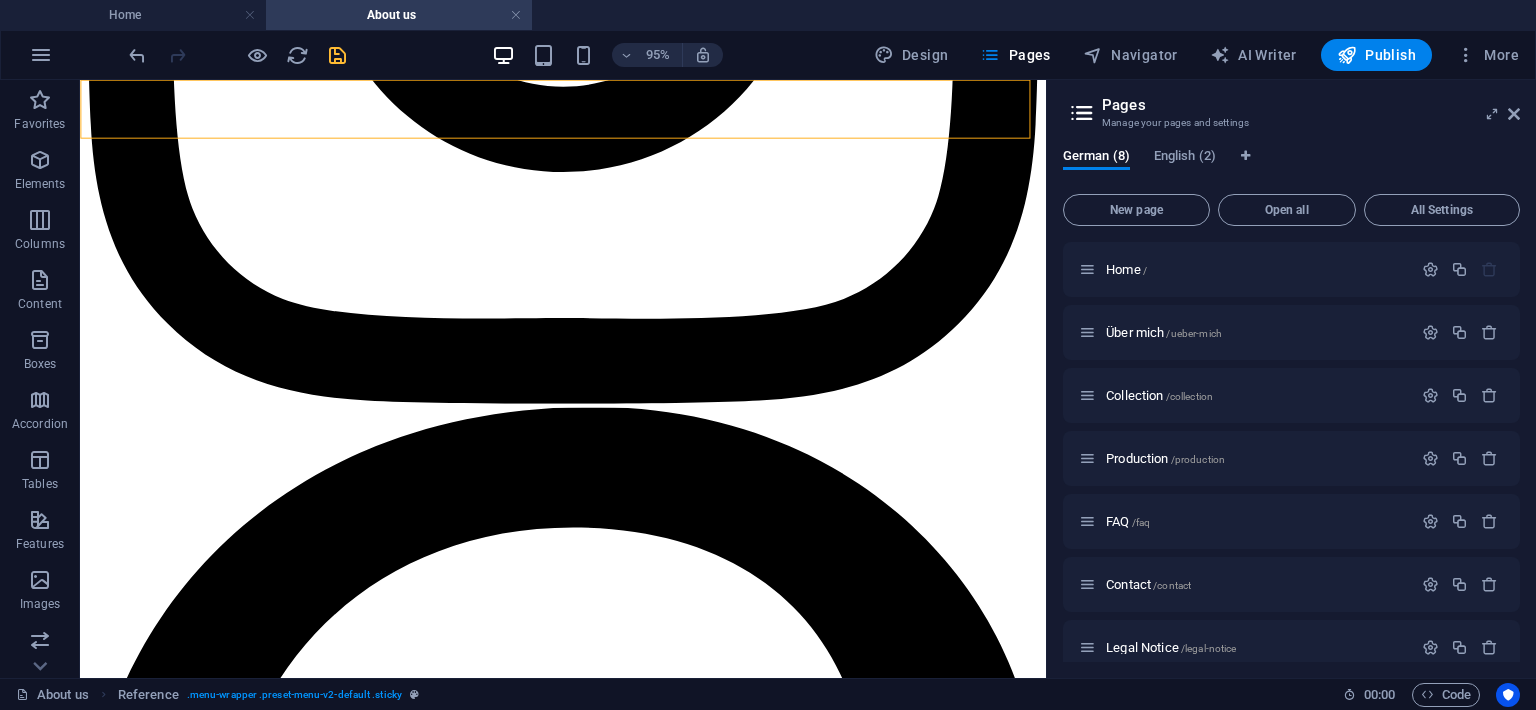click on "Pages" at bounding box center [1311, 105] 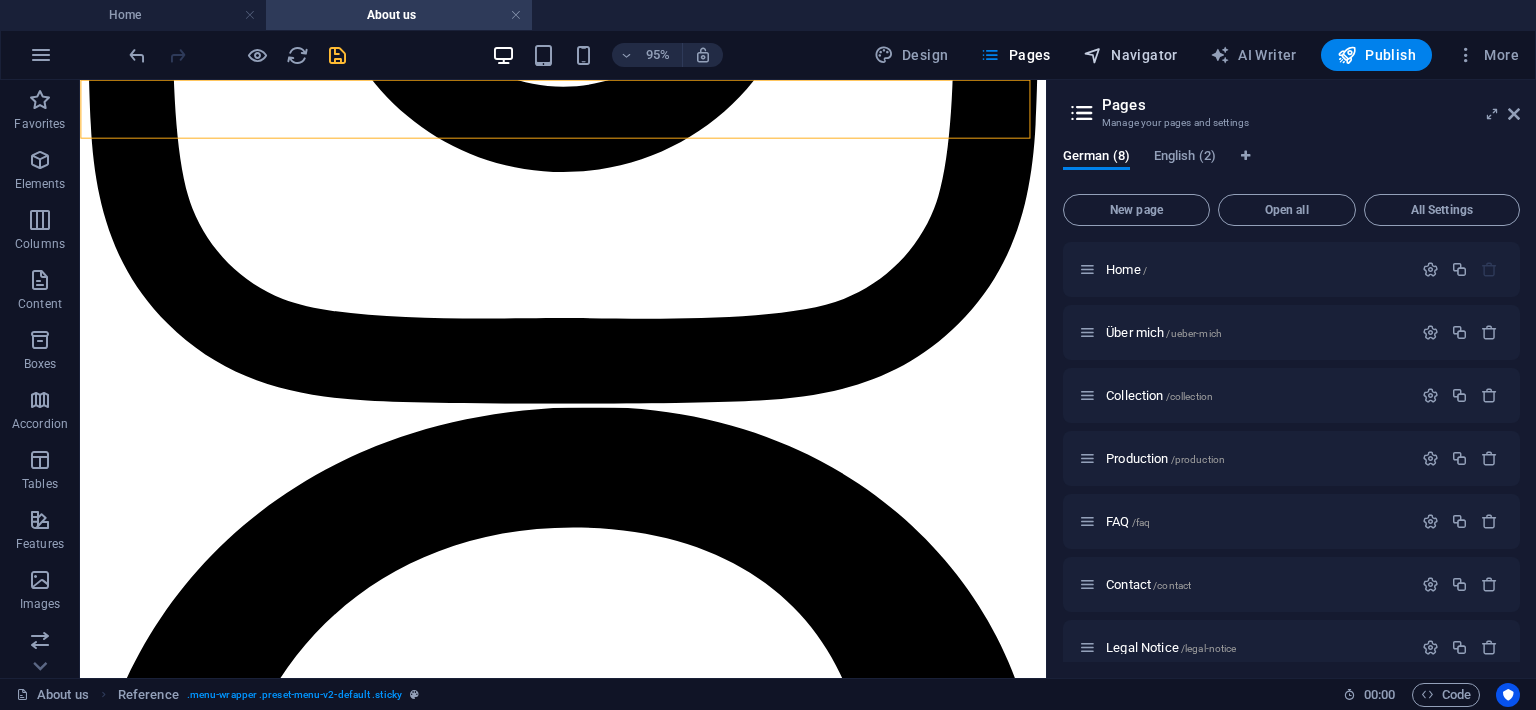 click on "Navigator" at bounding box center (1130, 55) 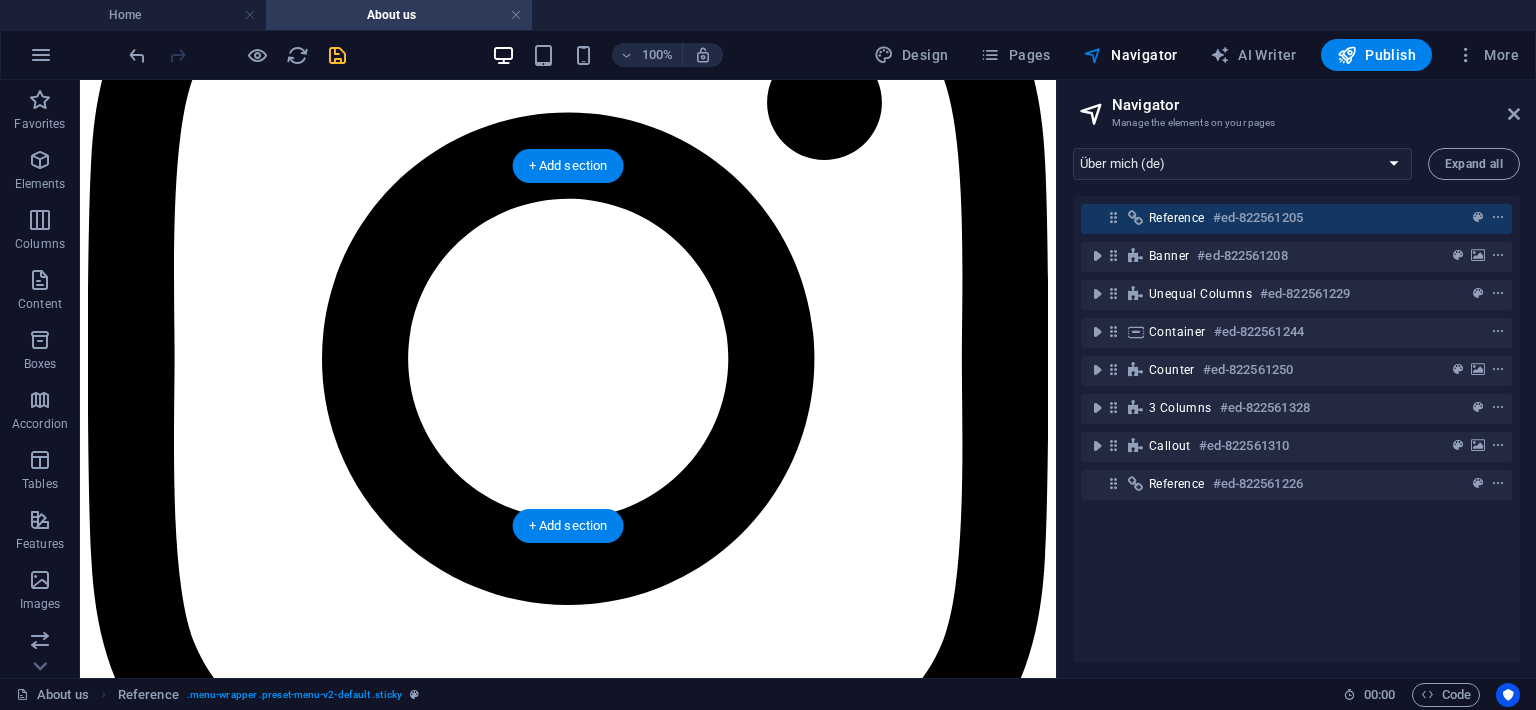 scroll, scrollTop: 3583, scrollLeft: 0, axis: vertical 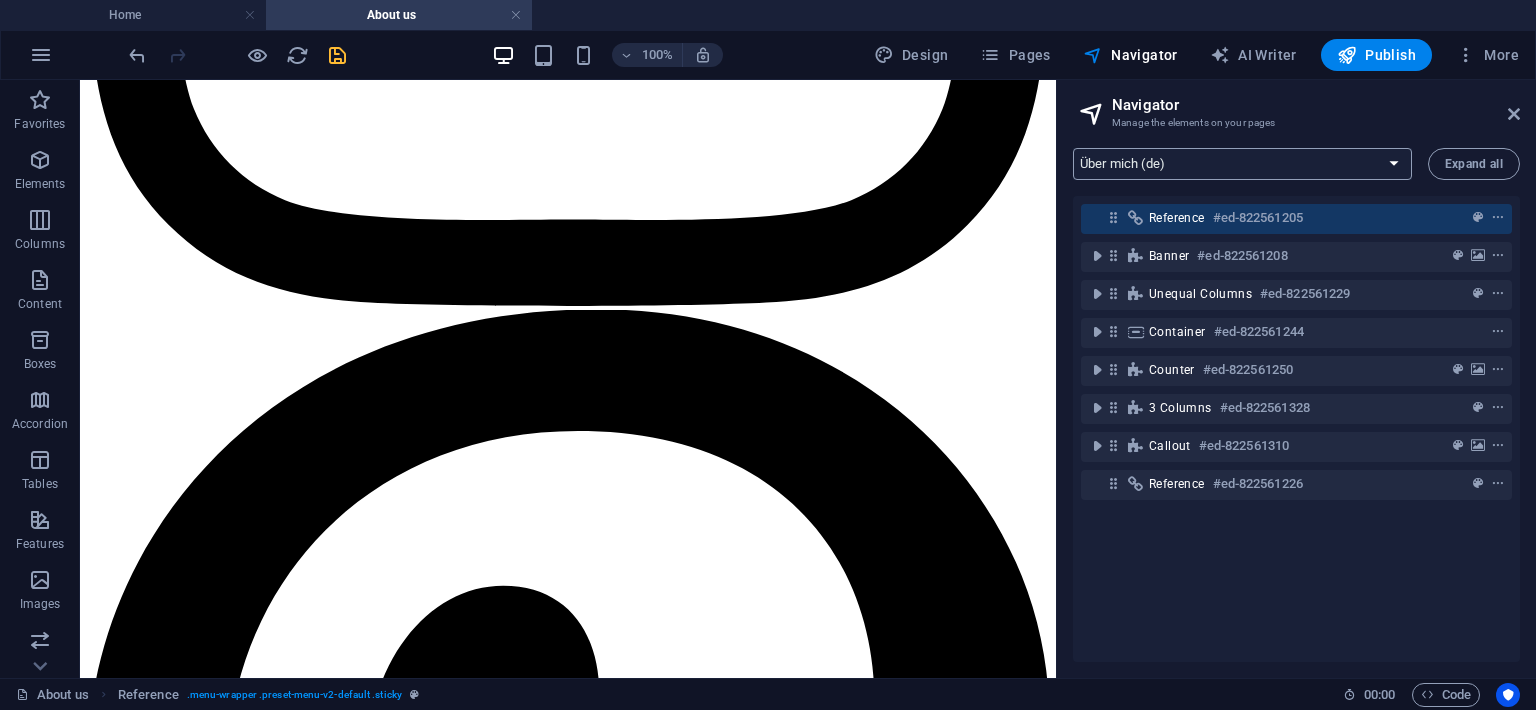 click on "Home  (de) Über mich  (de) Collection  (de) Production  (de) FAQ  (de) Contact  (de) Legal Notice  (de) Privacy  (de) Home  (en) About Me  (en)" at bounding box center [1242, 164] 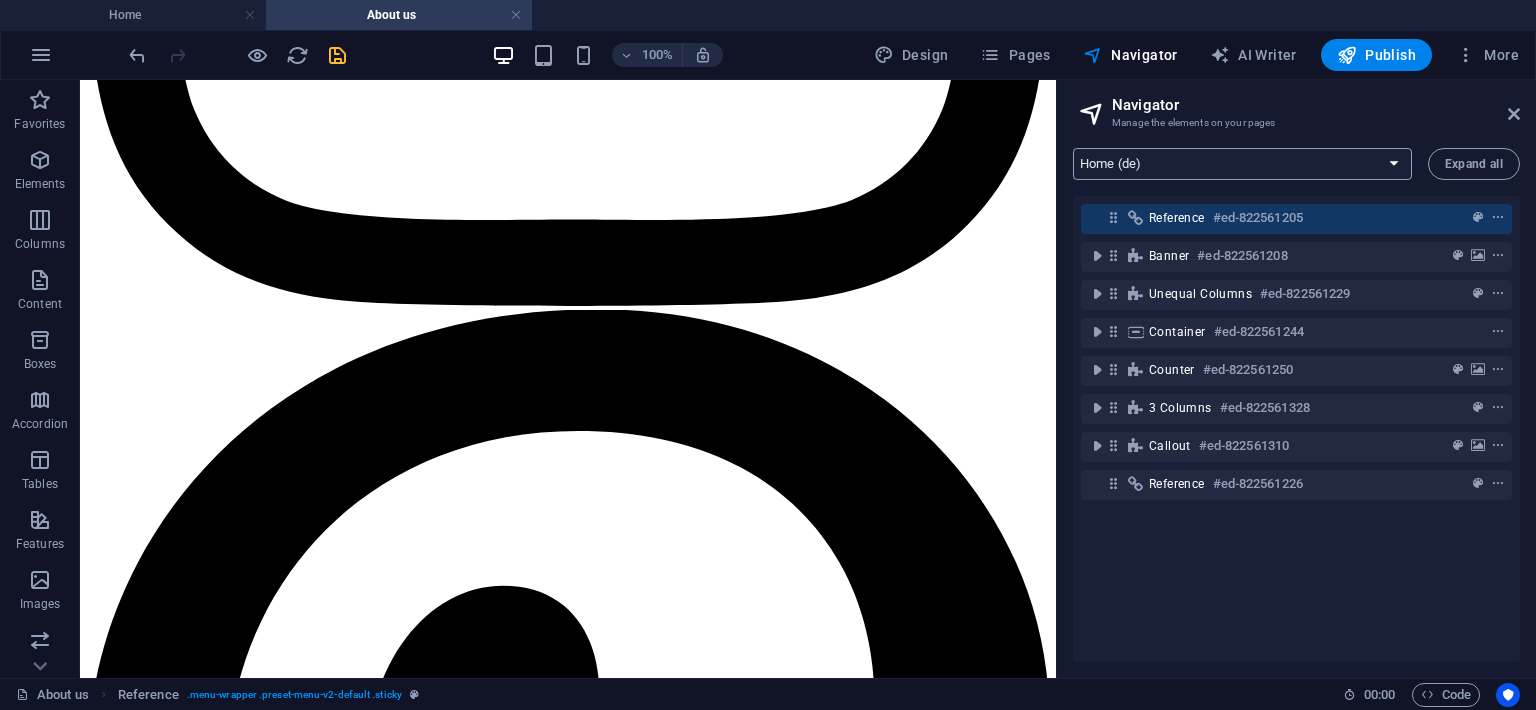 click on "Home  (de)" at bounding box center [0, 0] 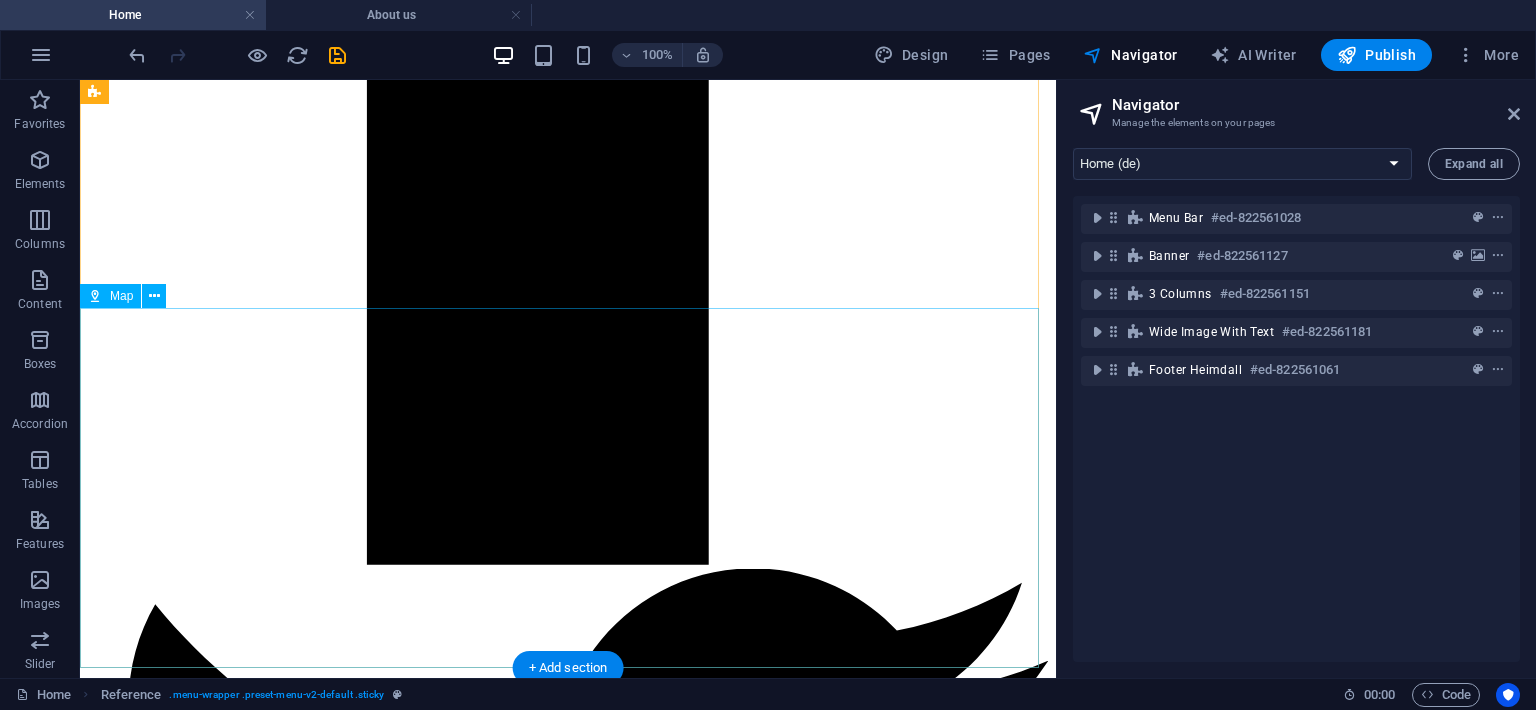 scroll, scrollTop: 1601, scrollLeft: 0, axis: vertical 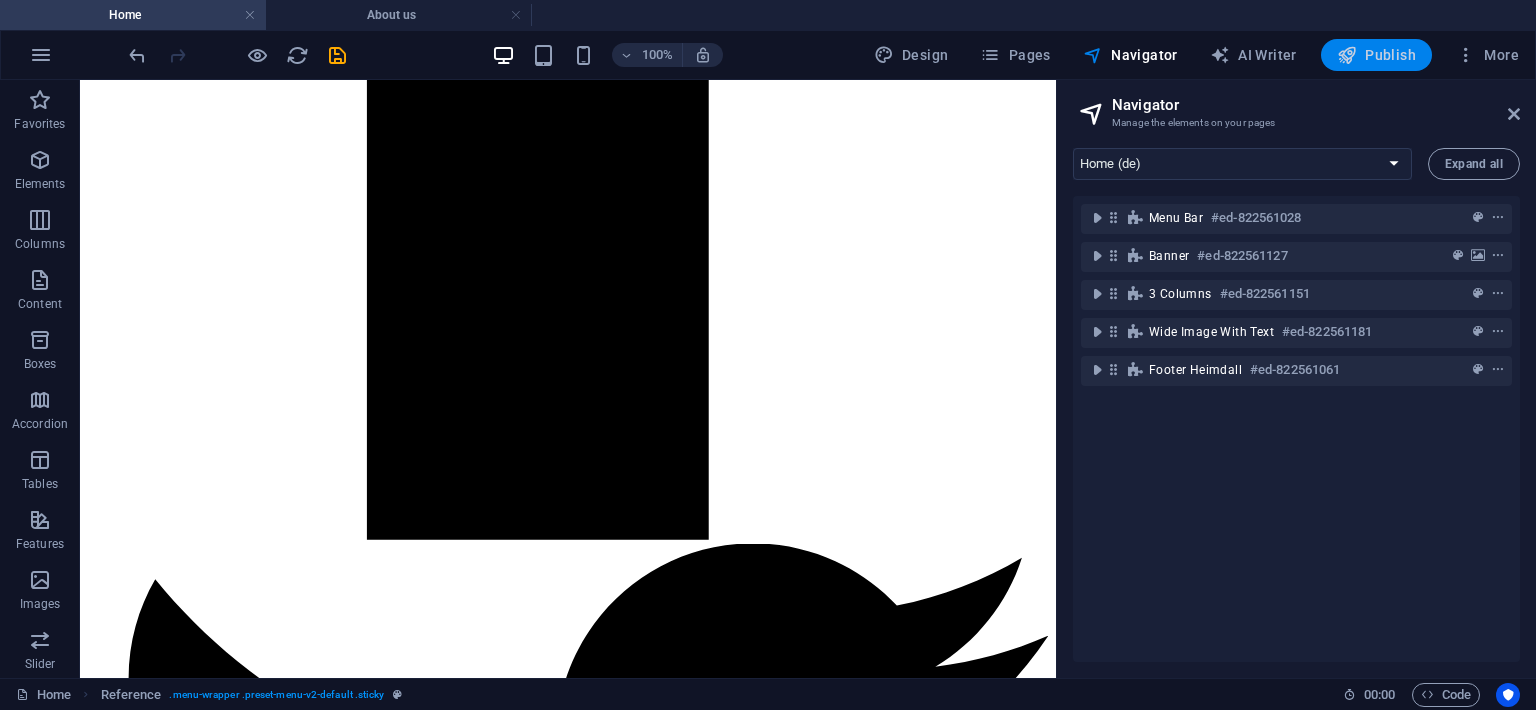 click on "Publish" at bounding box center (1376, 55) 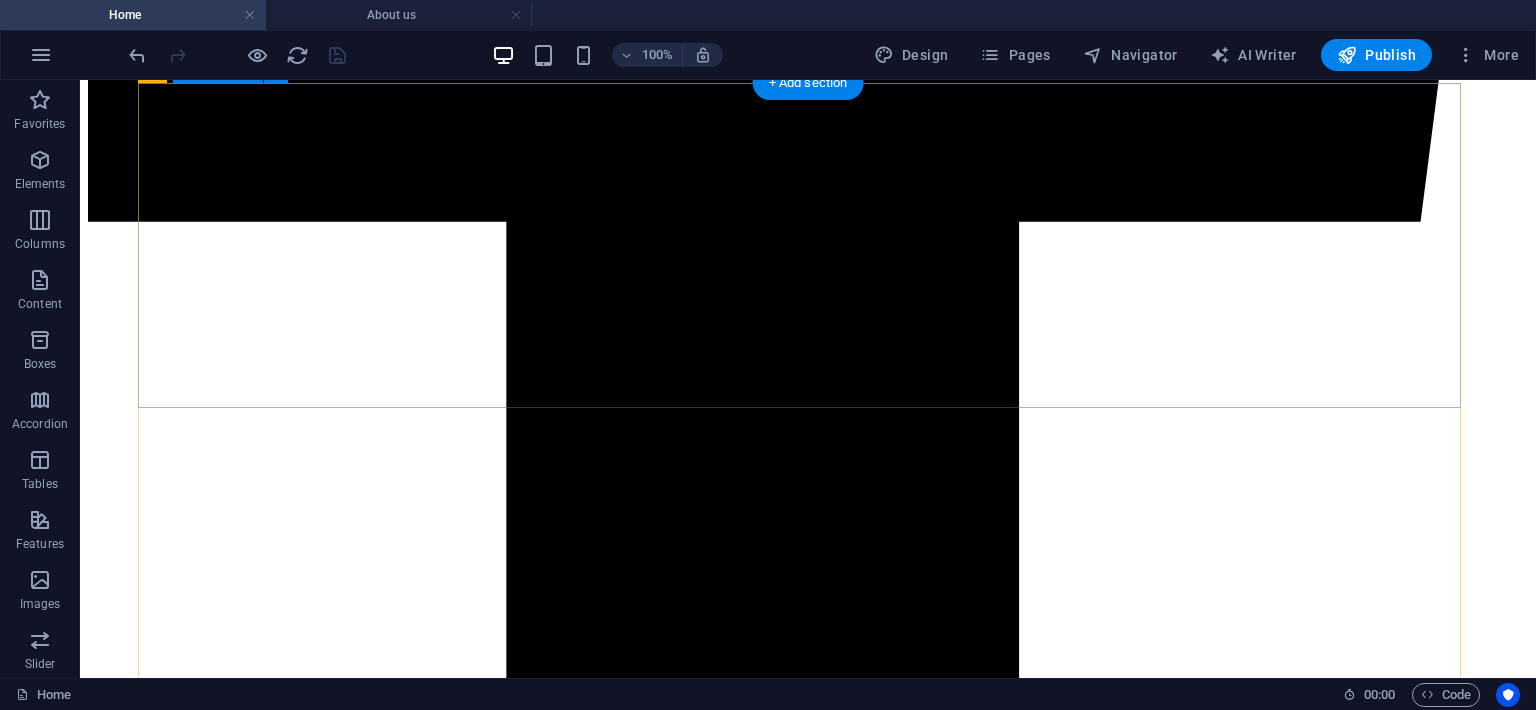 scroll, scrollTop: 1749, scrollLeft: 0, axis: vertical 